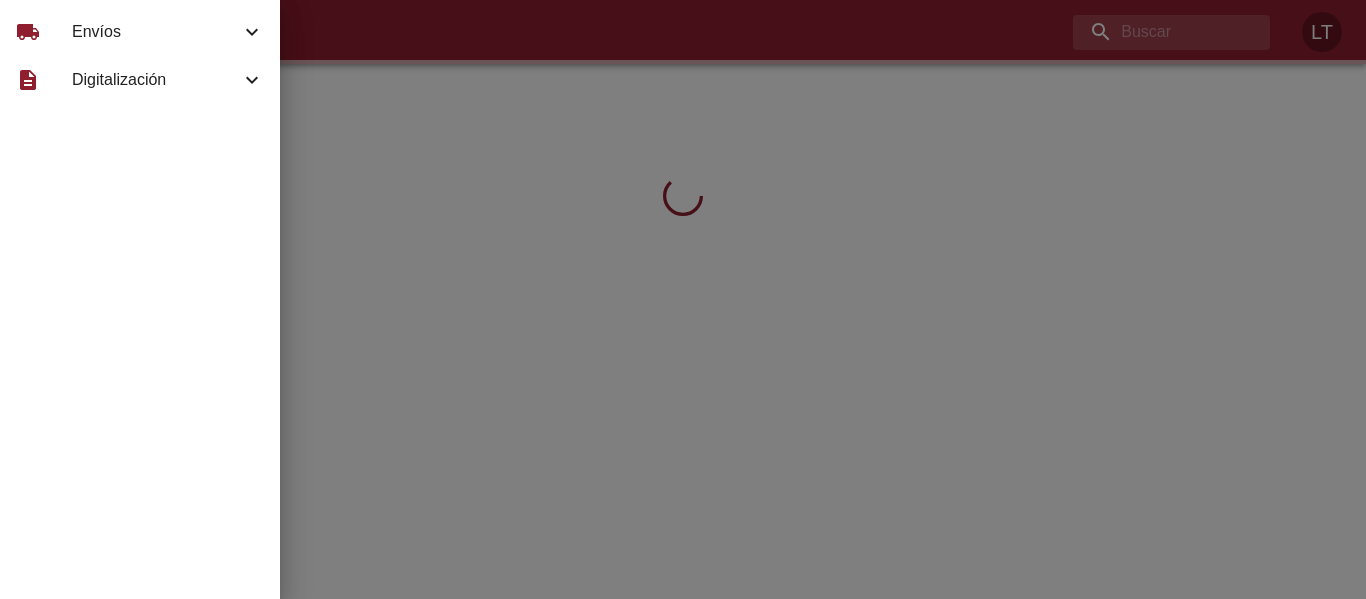 scroll, scrollTop: 0, scrollLeft: 0, axis: both 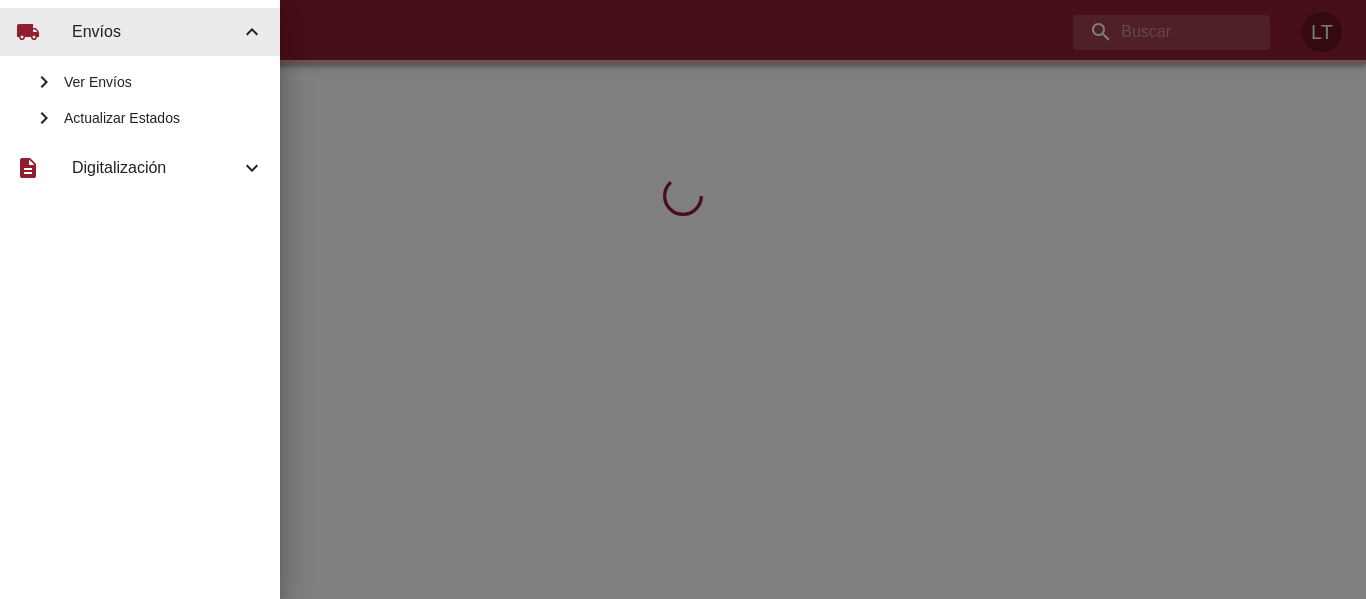 click on "Actualizar Estados" at bounding box center (164, 118) 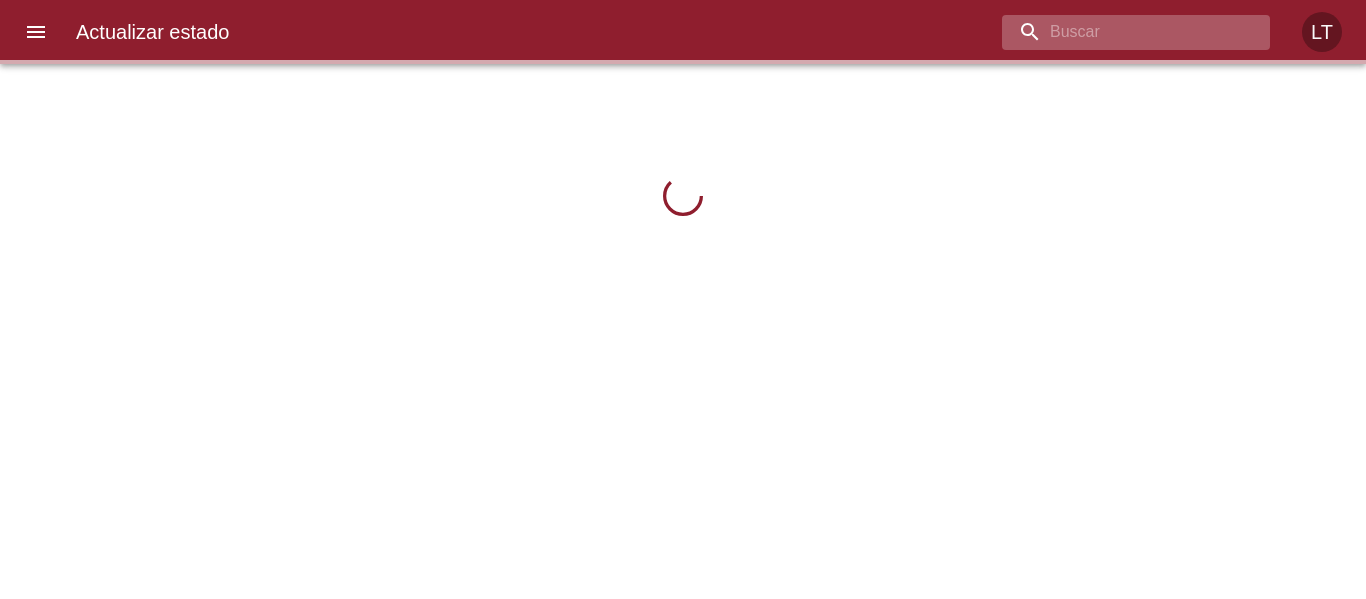 click at bounding box center (1119, 32) 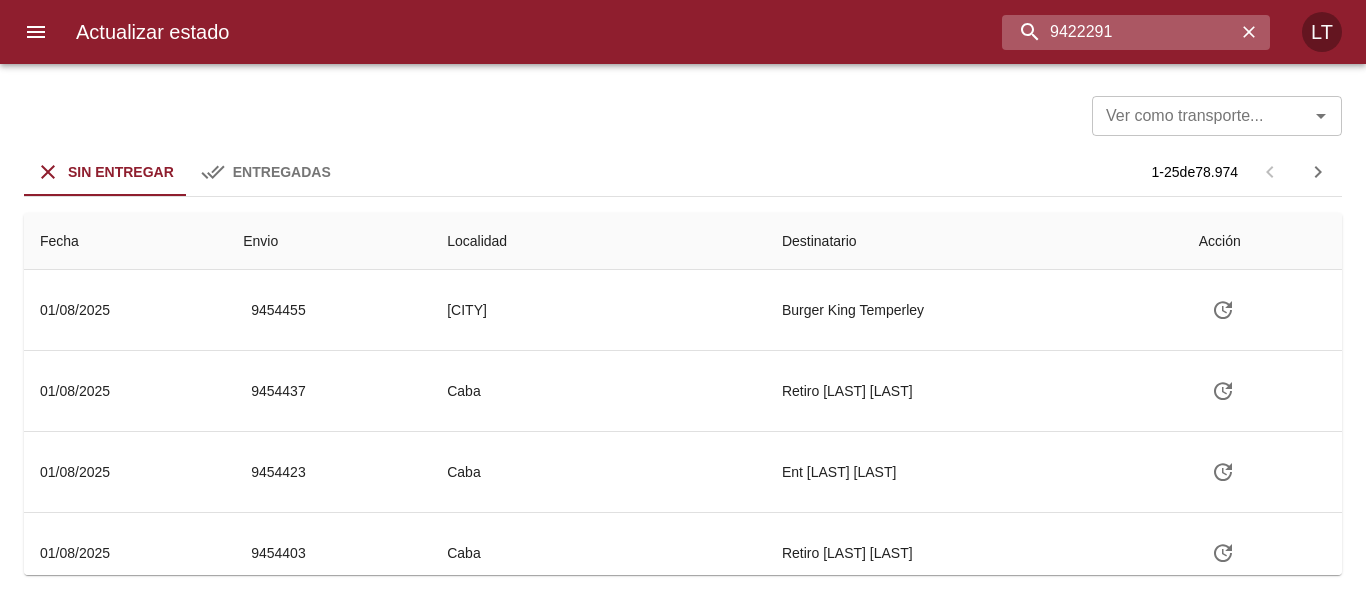 type on "9422291" 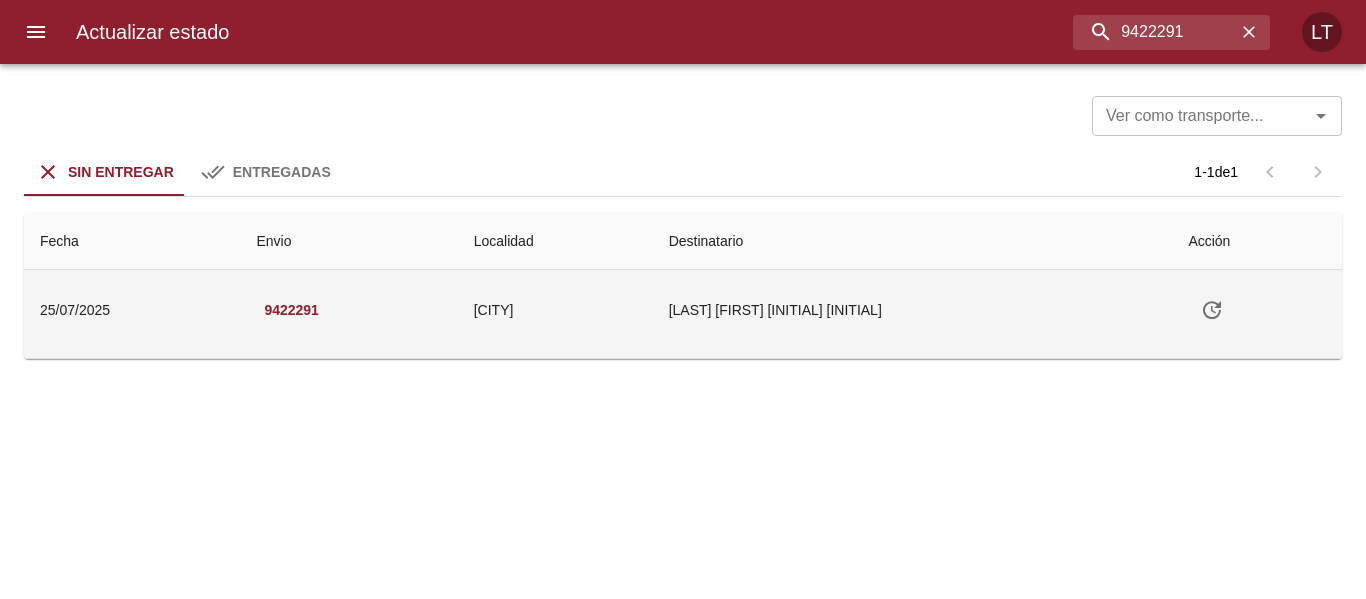 click 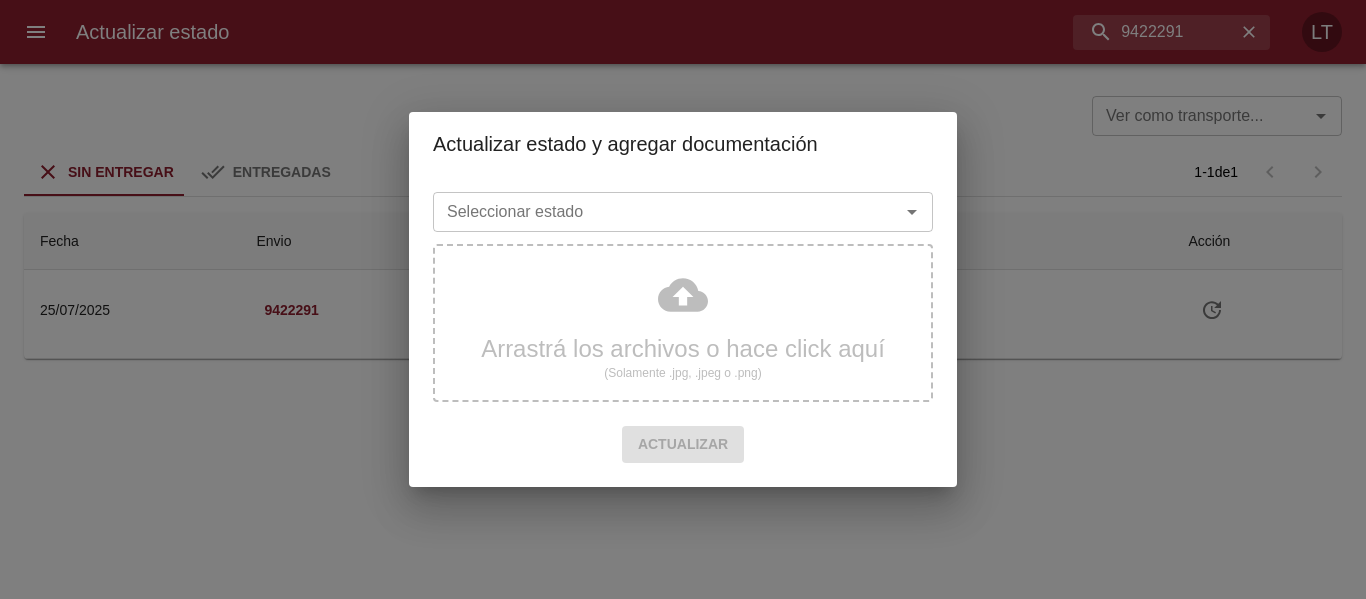 click on "Seleccionar estado Seleccionar estado" at bounding box center [683, 210] 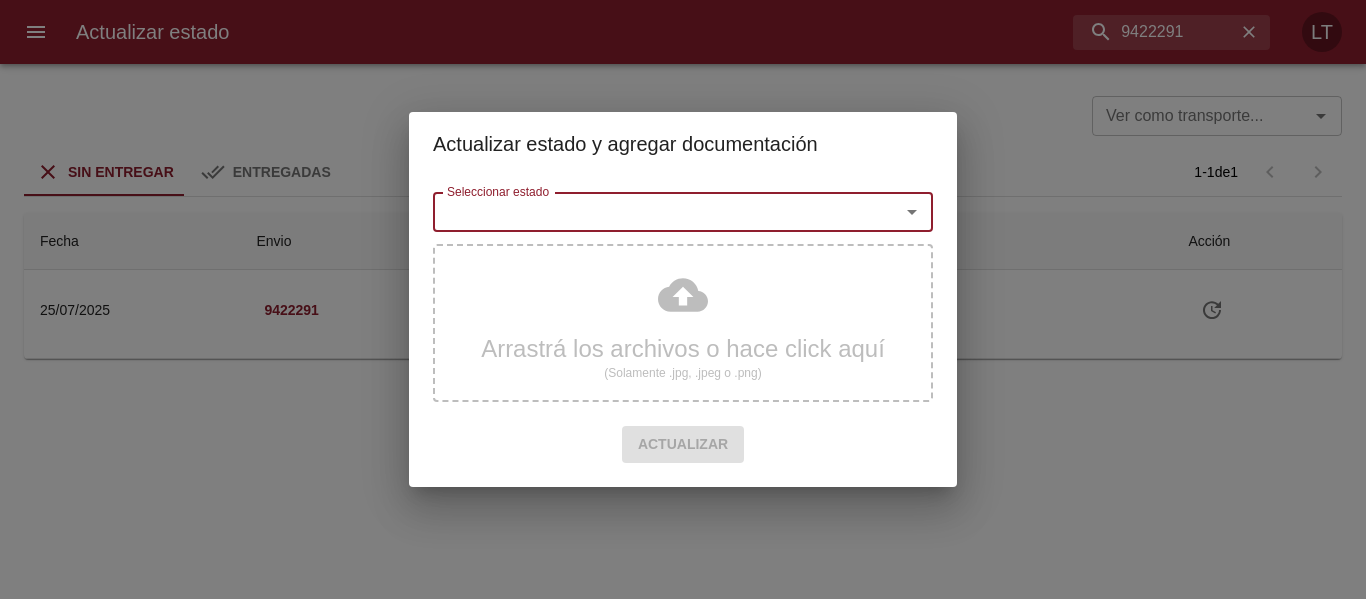 click on "Seleccionar estado" at bounding box center (653, 212) 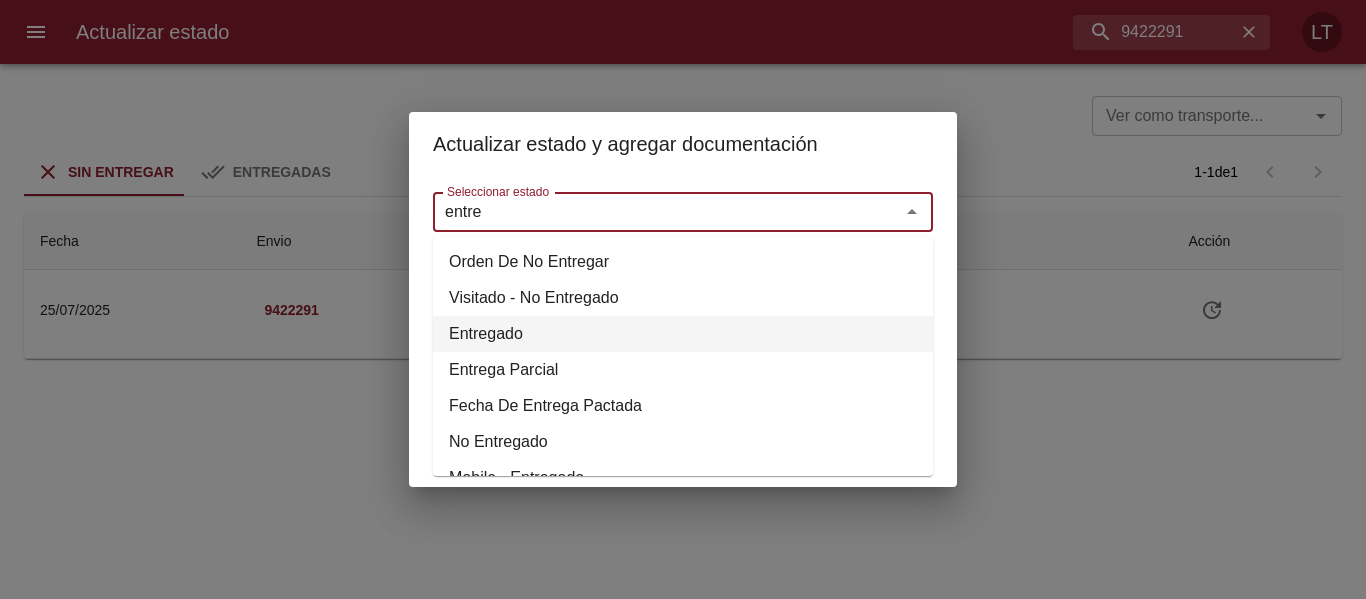 click on "Entregado" at bounding box center (683, 334) 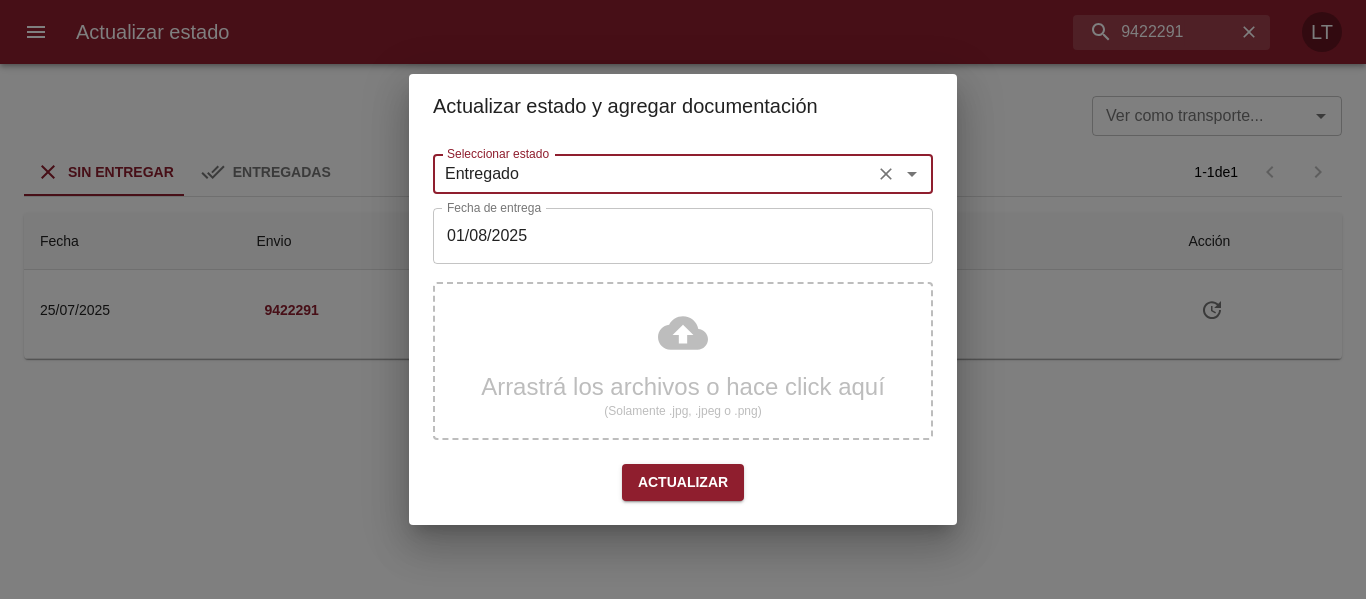type on "Entregado" 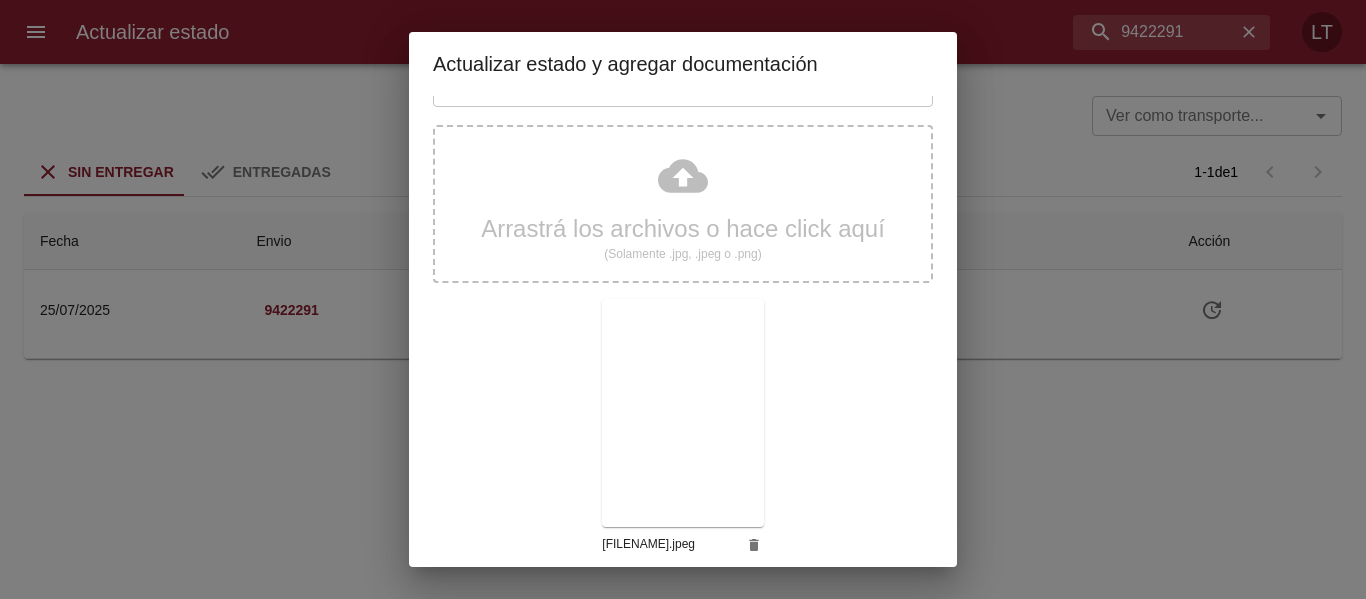 scroll, scrollTop: 187, scrollLeft: 0, axis: vertical 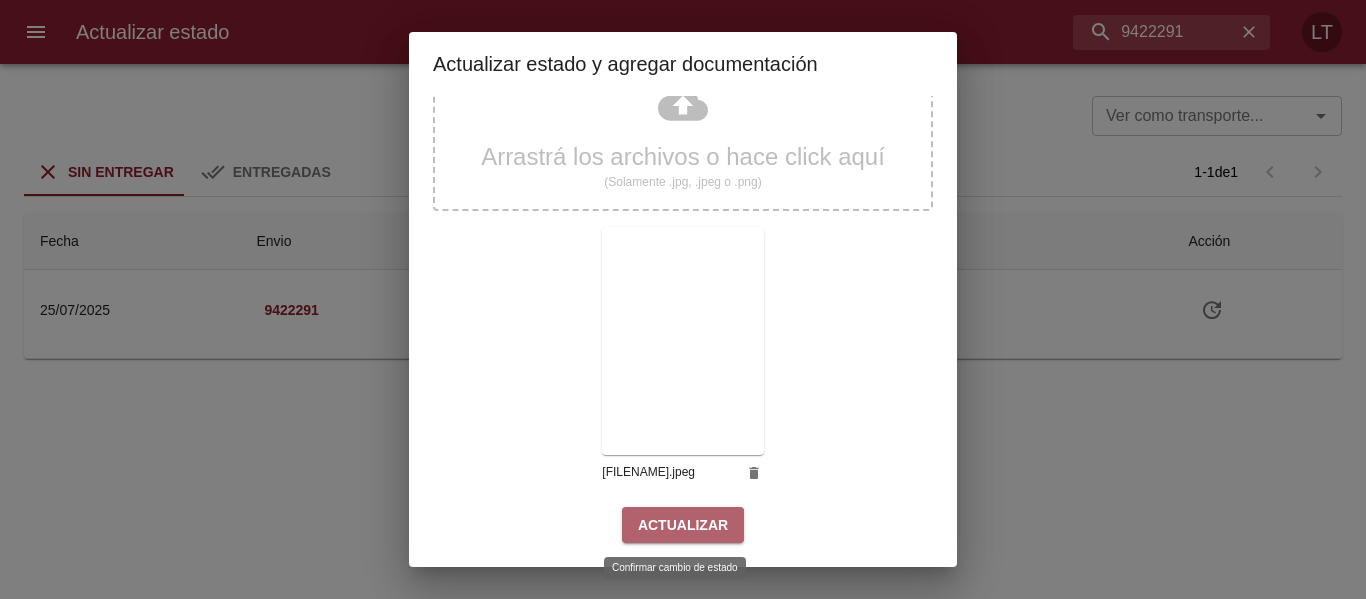 click on "Actualizar" at bounding box center [683, 525] 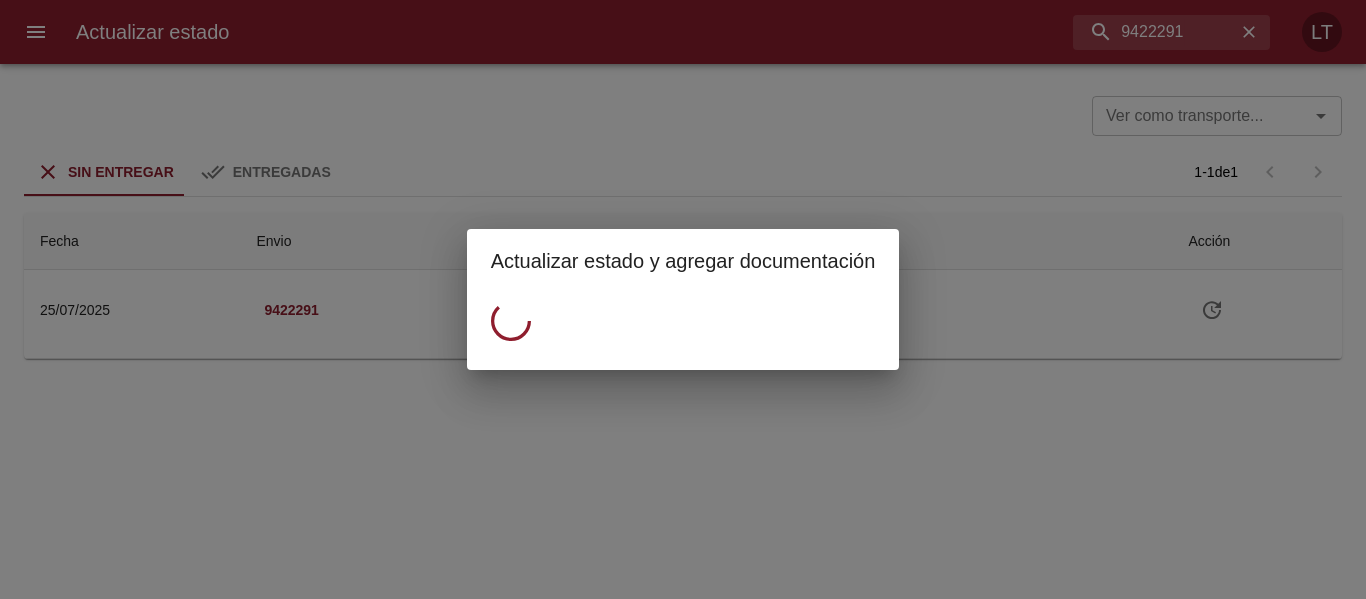 scroll, scrollTop: 0, scrollLeft: 0, axis: both 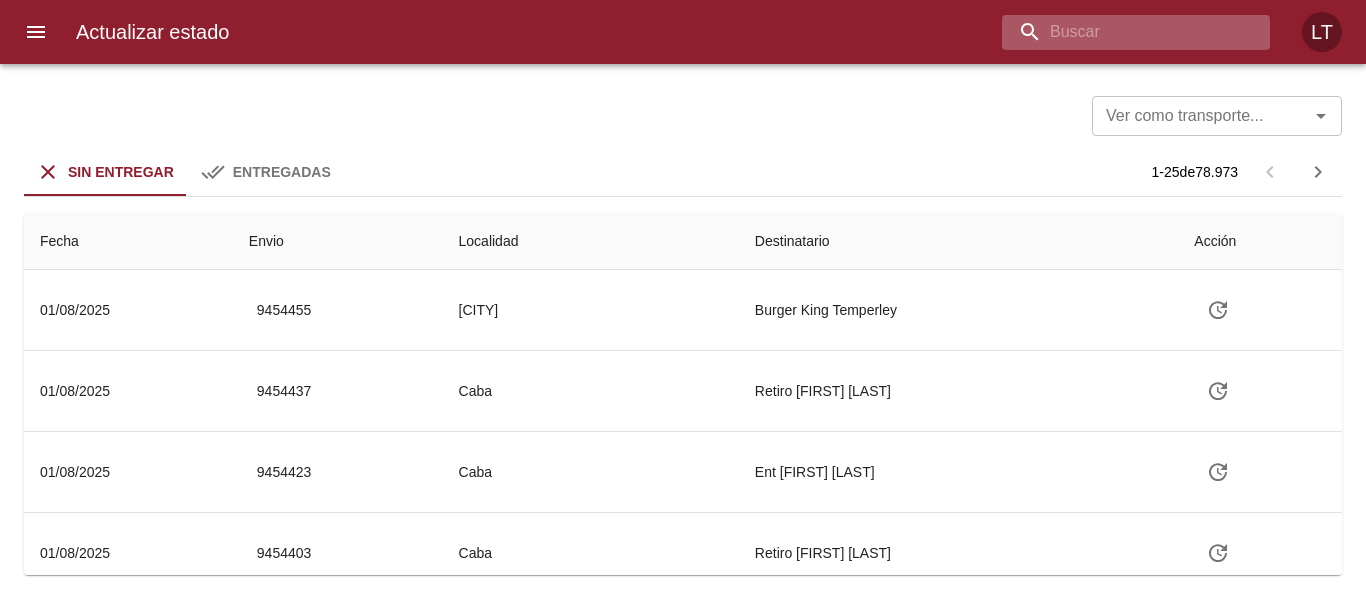 click at bounding box center (1119, 32) 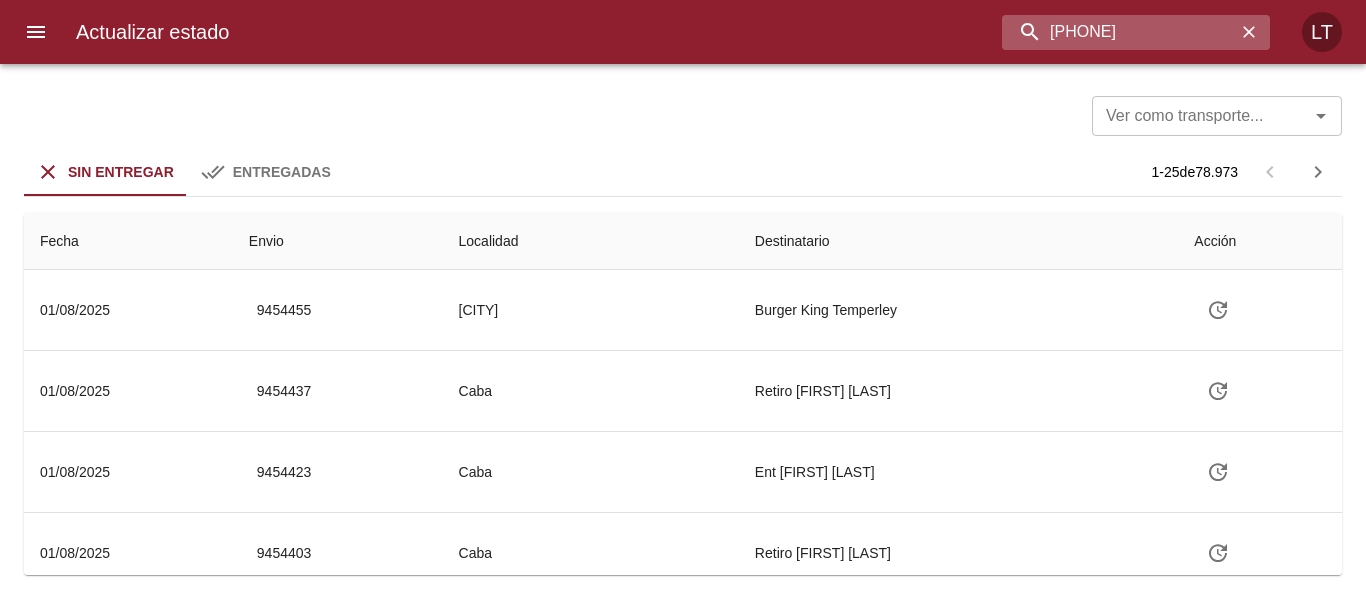 type on "9422929" 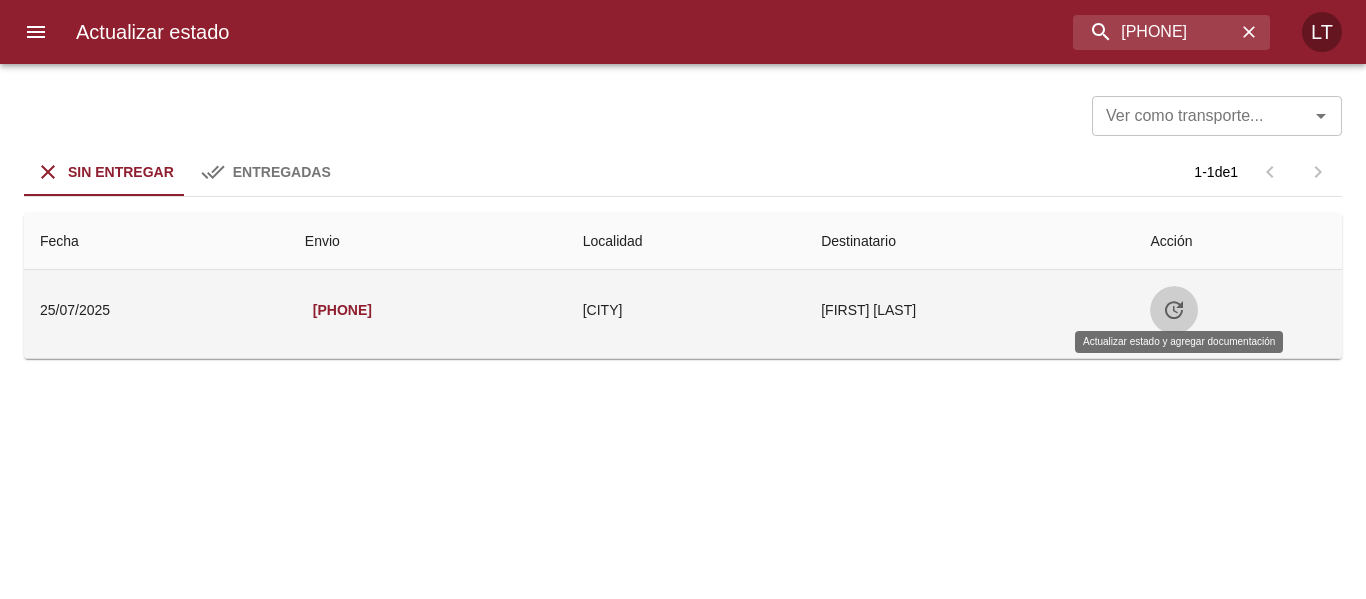click at bounding box center (1174, 310) 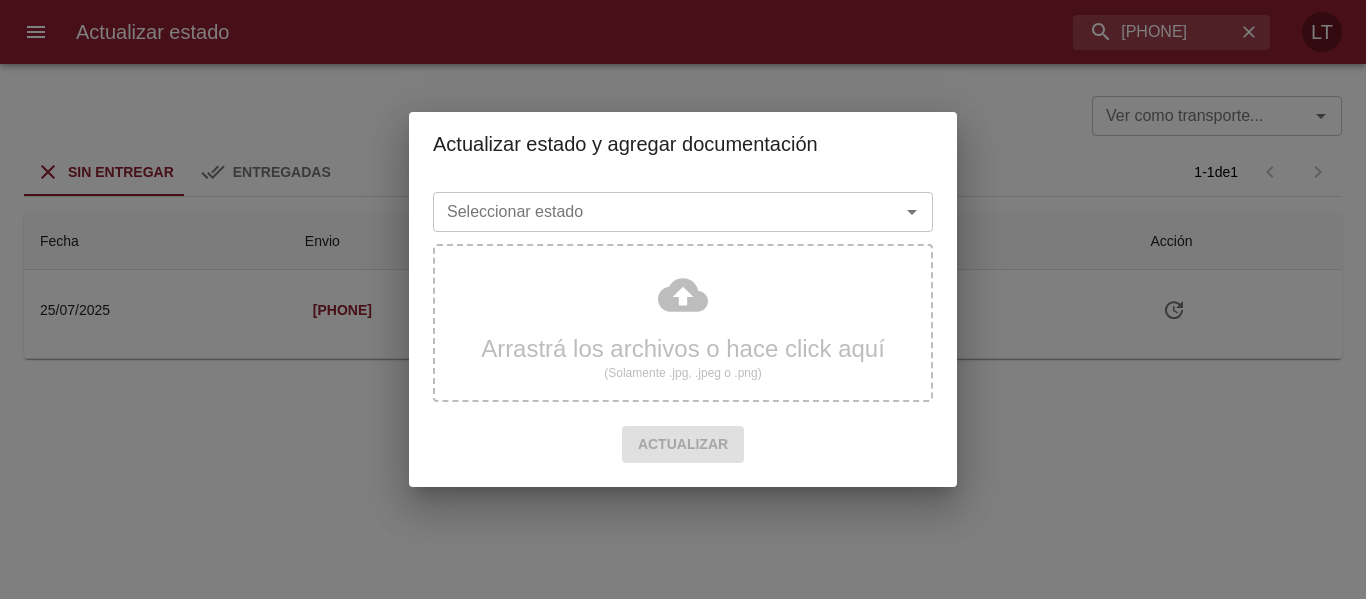 click on "Seleccionar estado Seleccionar estado Arrastrá los archivos o hace click aquí (Solamente .jpg, .jpeg o .png) Actualizar" at bounding box center [683, 331] 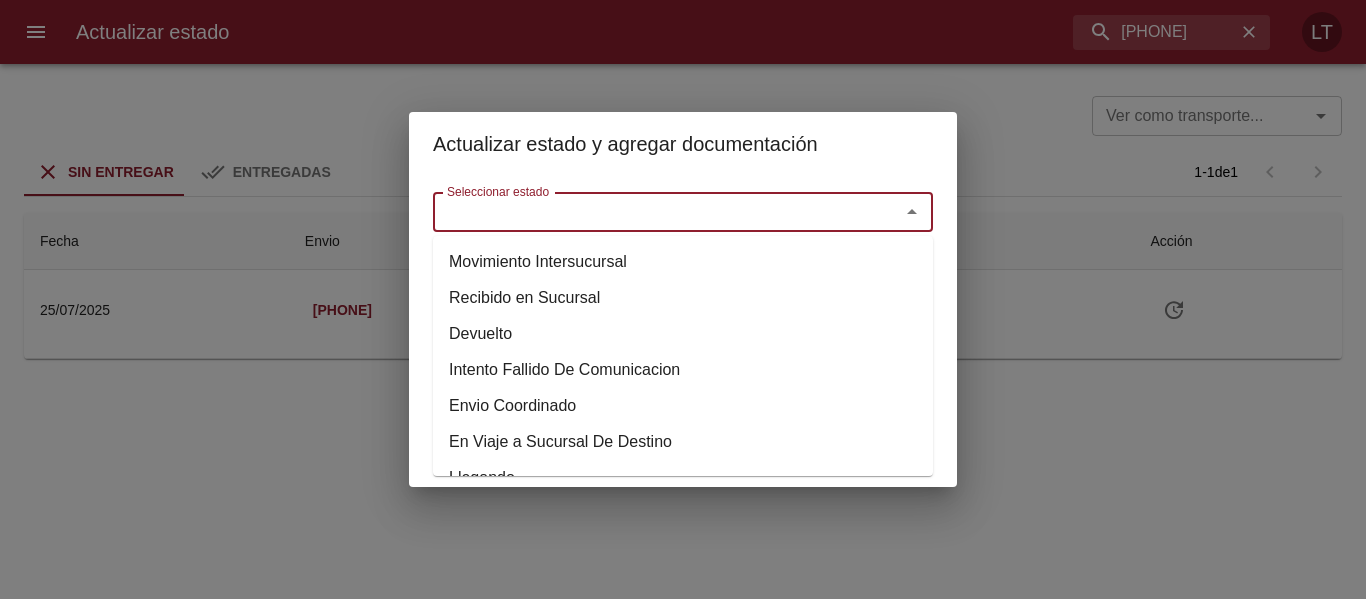 click on "Seleccionar estado" at bounding box center [653, 212] 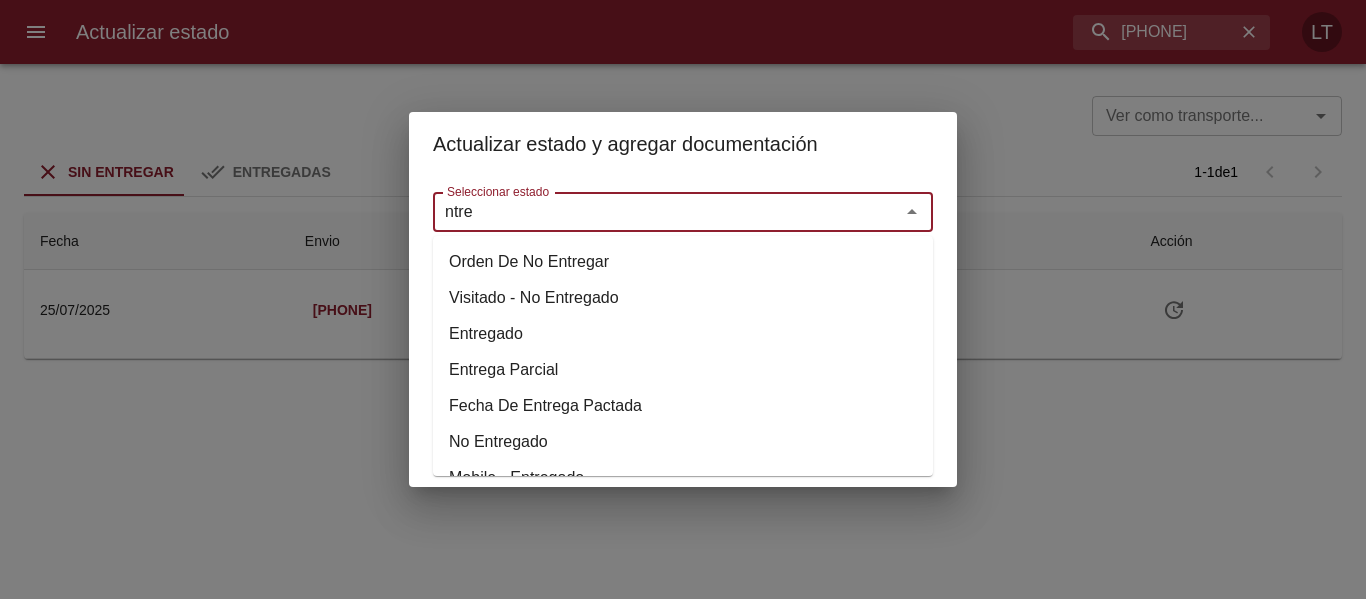 click on "Entregado" at bounding box center (683, 334) 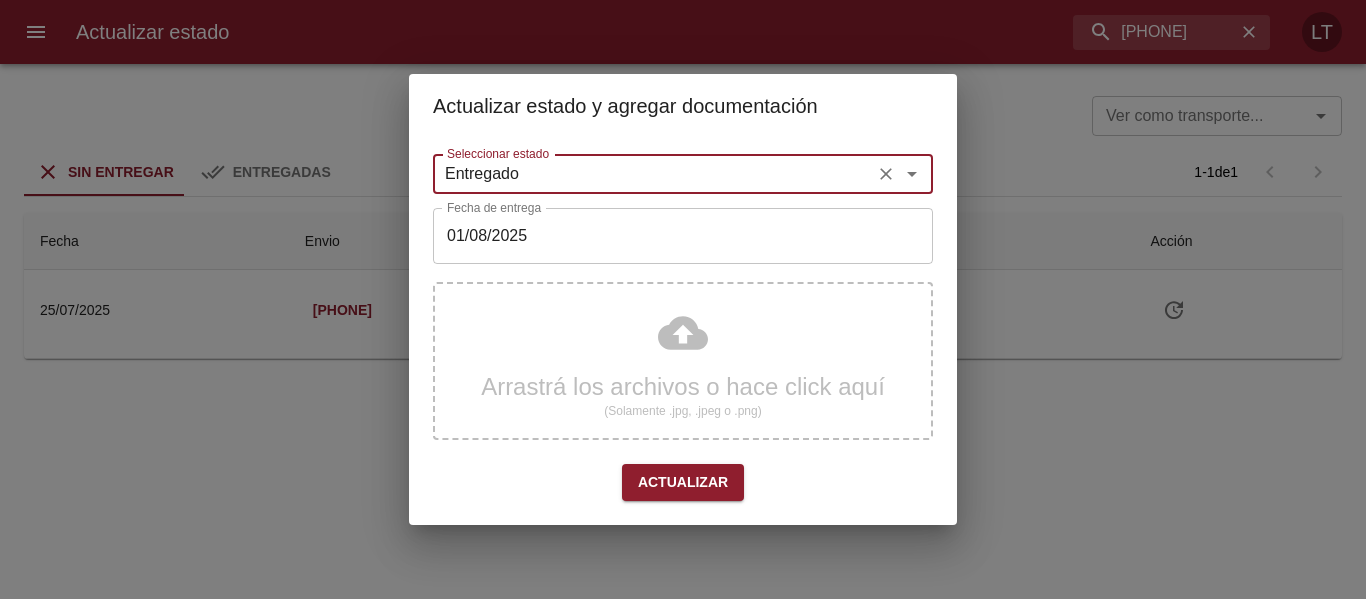 type on "Entregado" 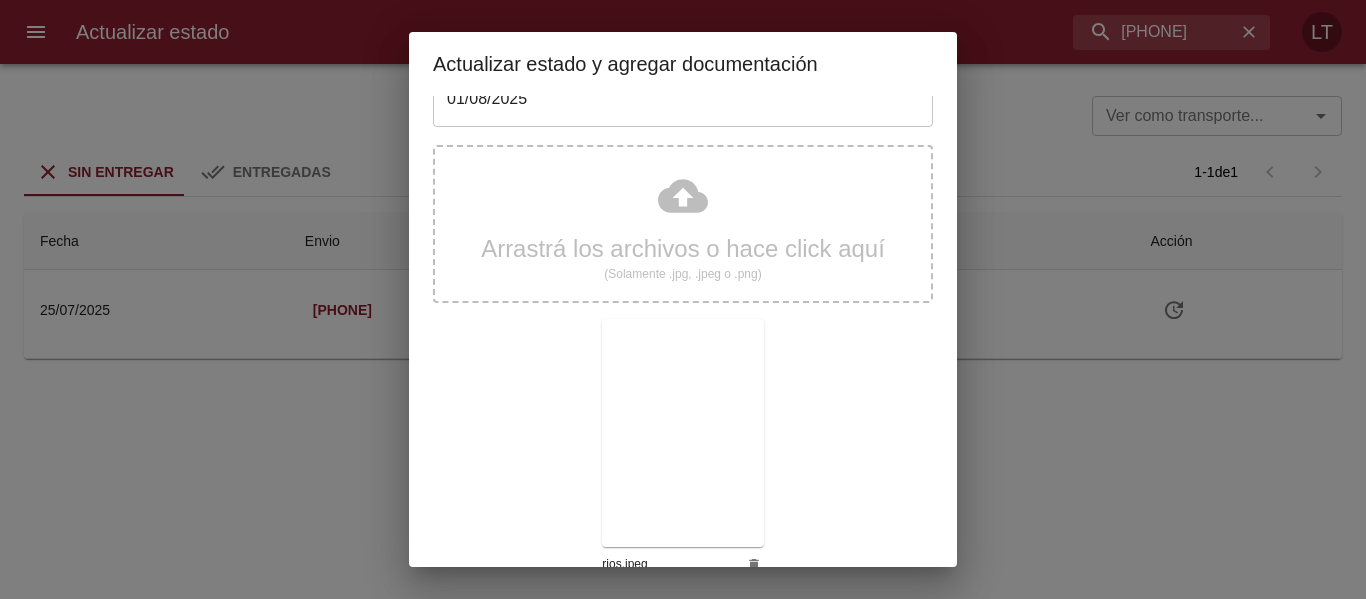scroll, scrollTop: 187, scrollLeft: 0, axis: vertical 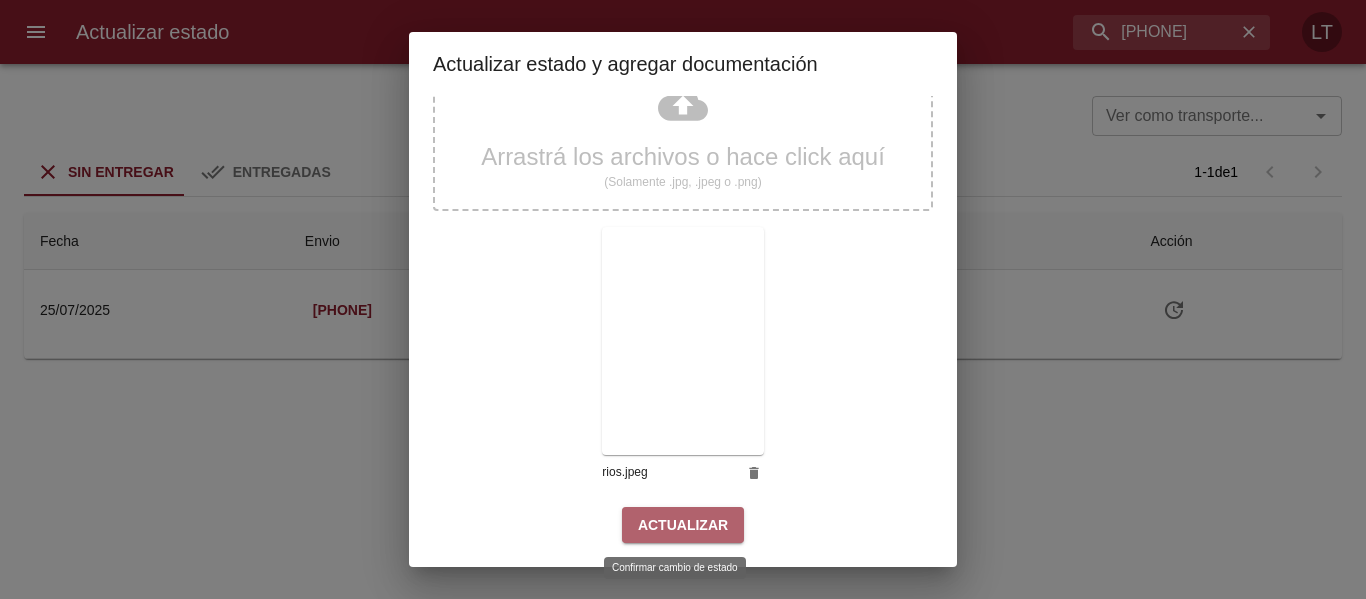 click on "Actualizar" at bounding box center (683, 525) 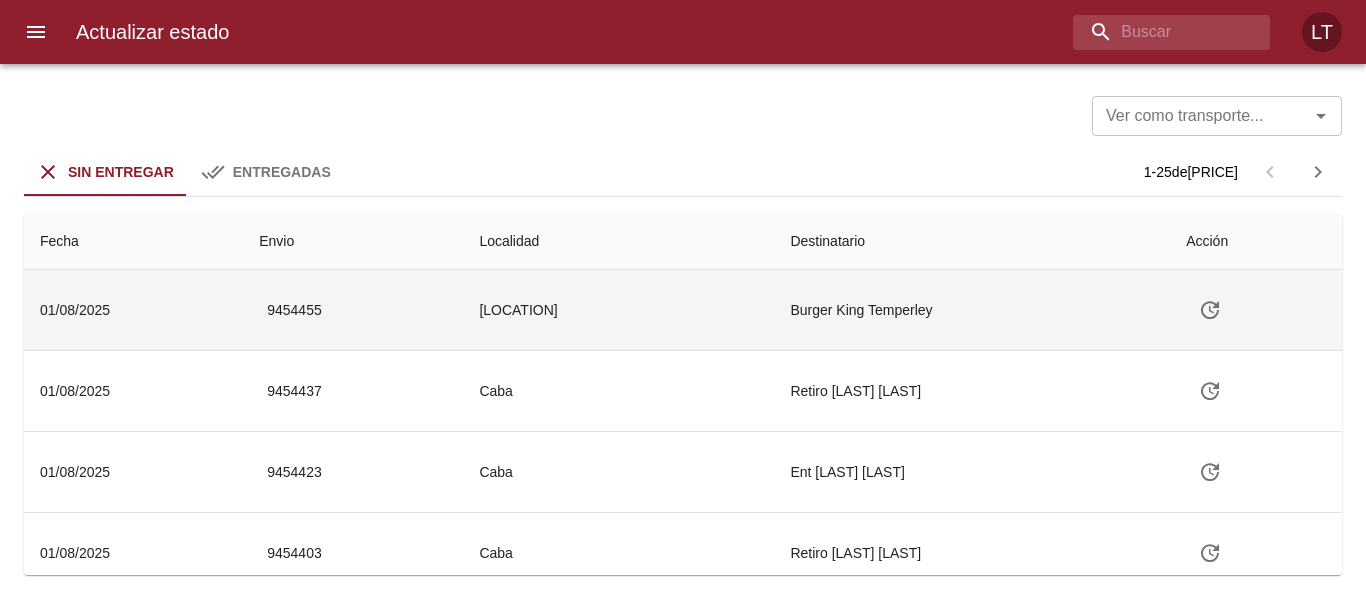 scroll, scrollTop: 0, scrollLeft: 0, axis: both 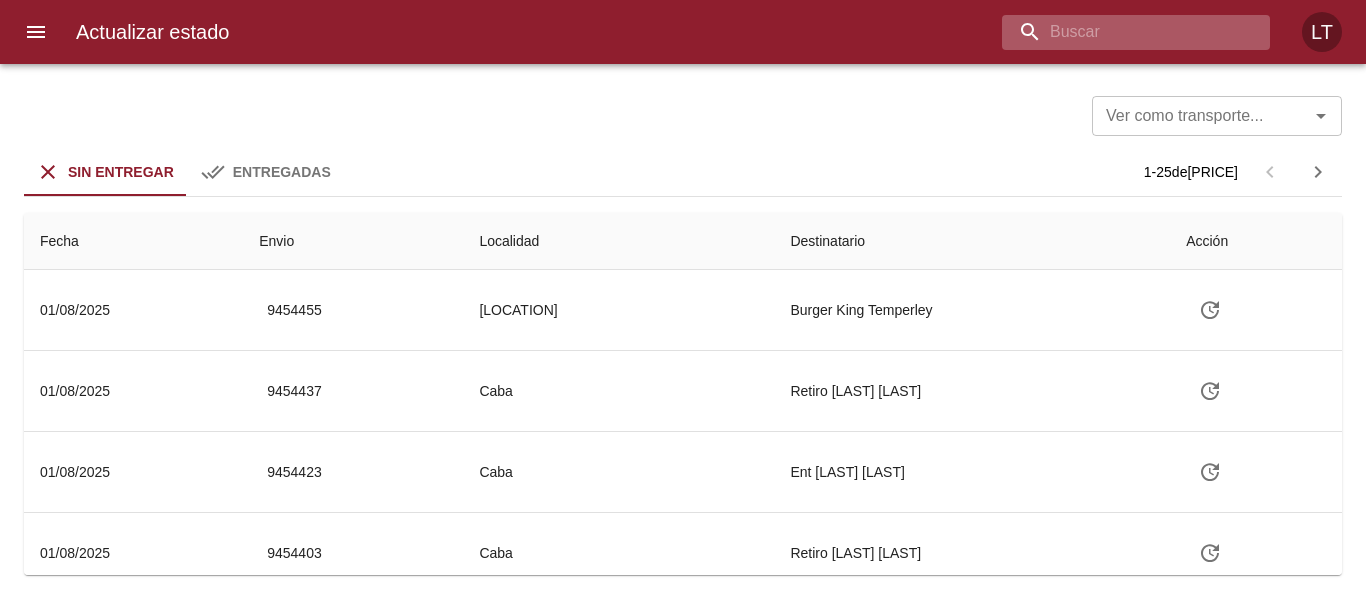 click at bounding box center [1119, 32] 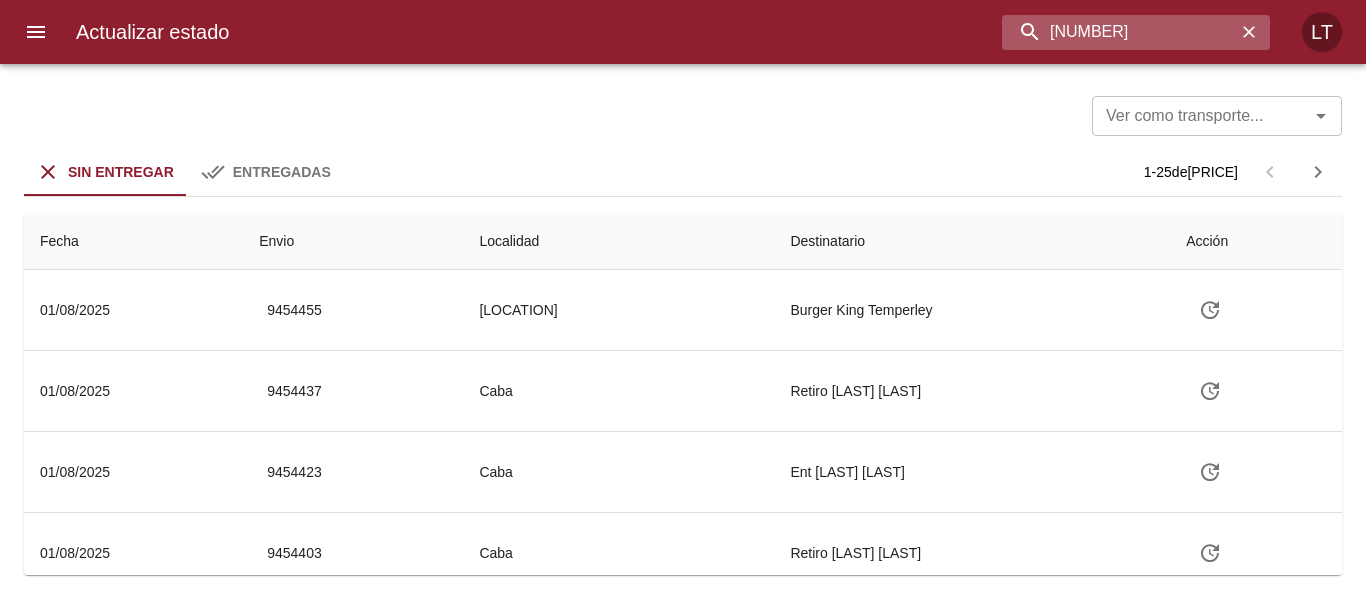 type on "9423389" 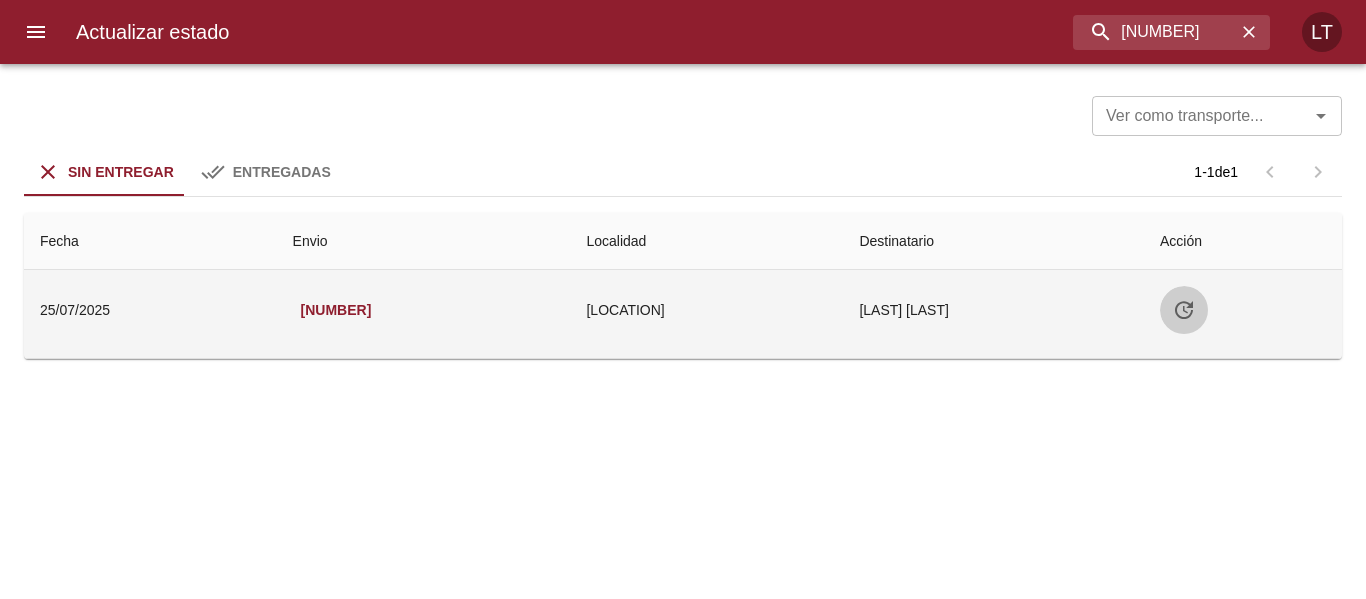 click 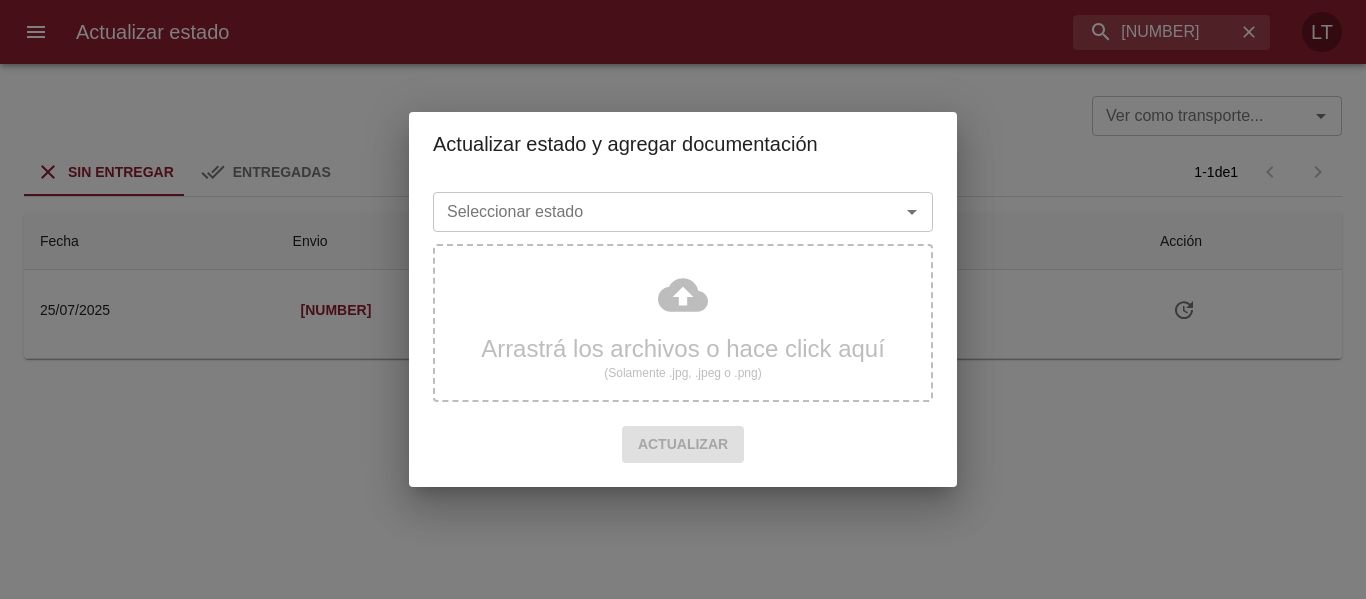 click on "Seleccionar estado" at bounding box center [653, 212] 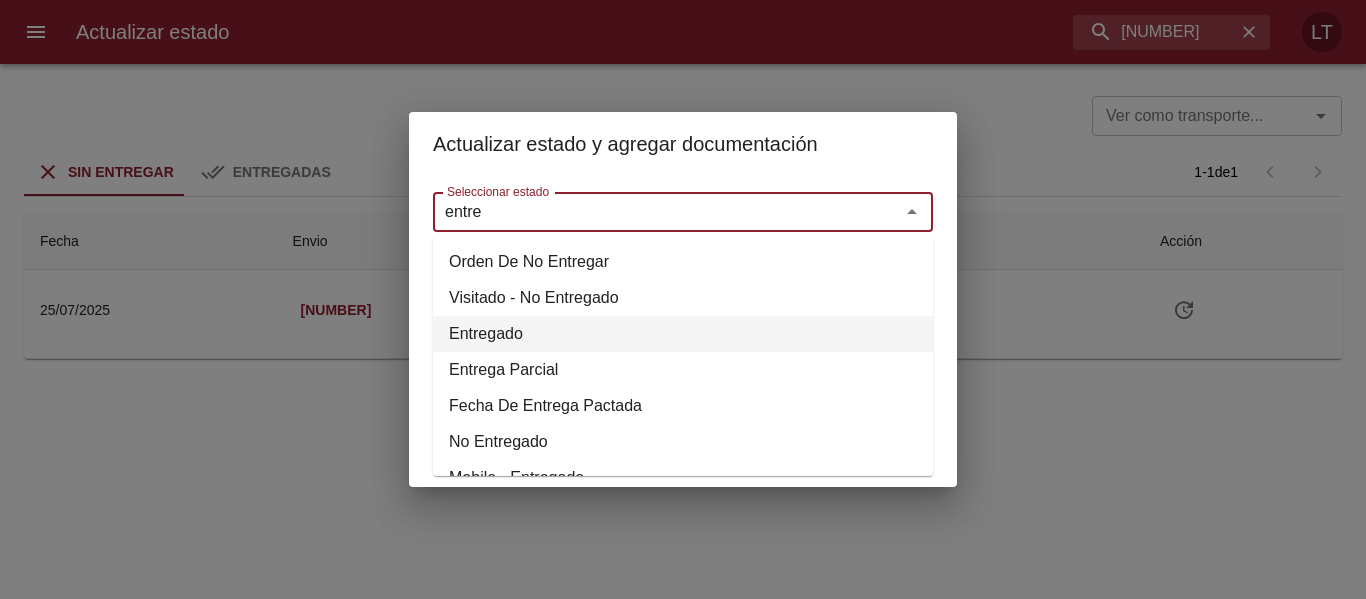 click on "Entregado" at bounding box center (683, 334) 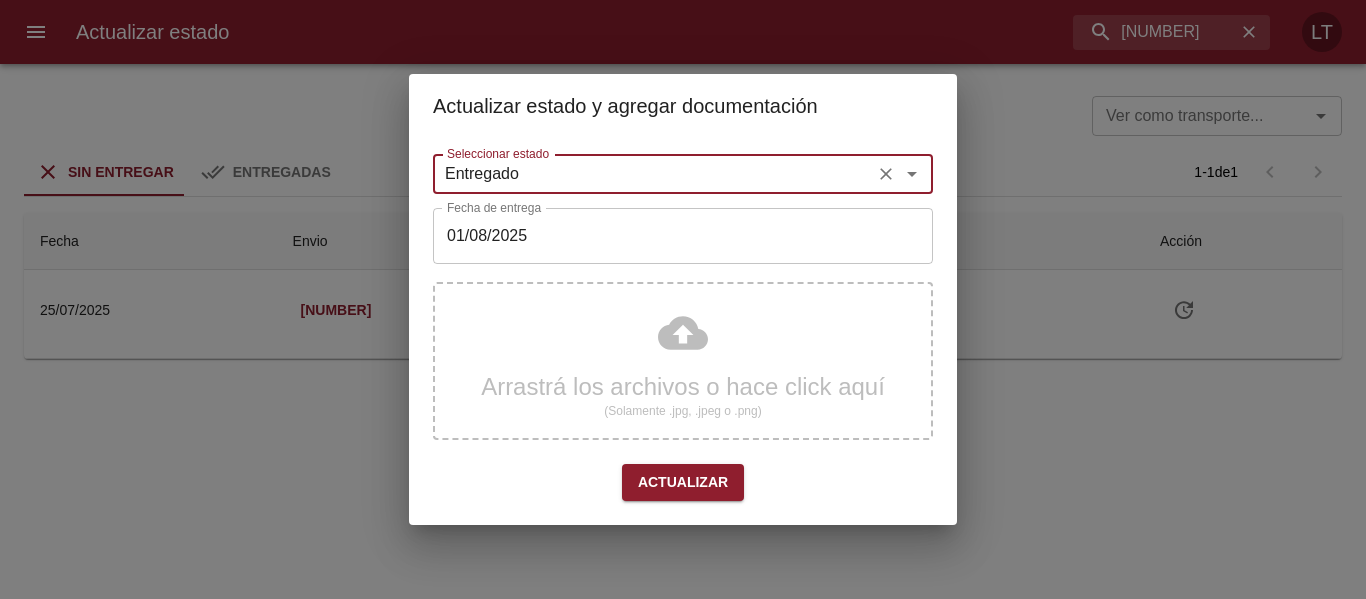 type on "Entregado" 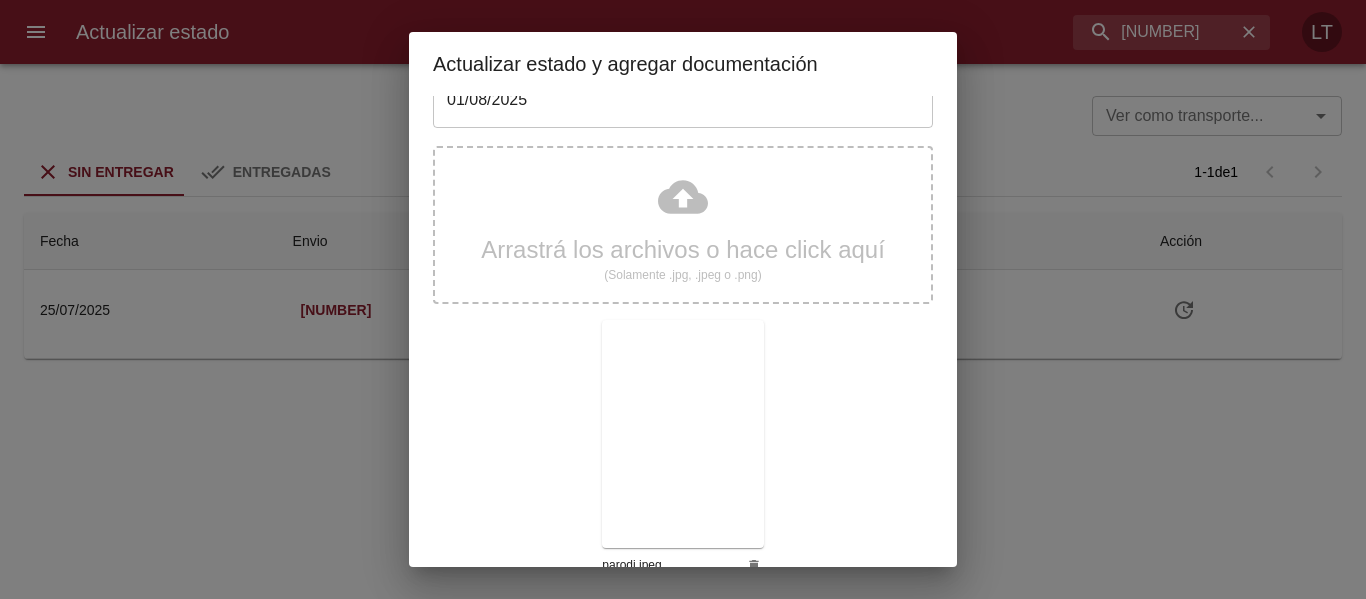 scroll, scrollTop: 187, scrollLeft: 0, axis: vertical 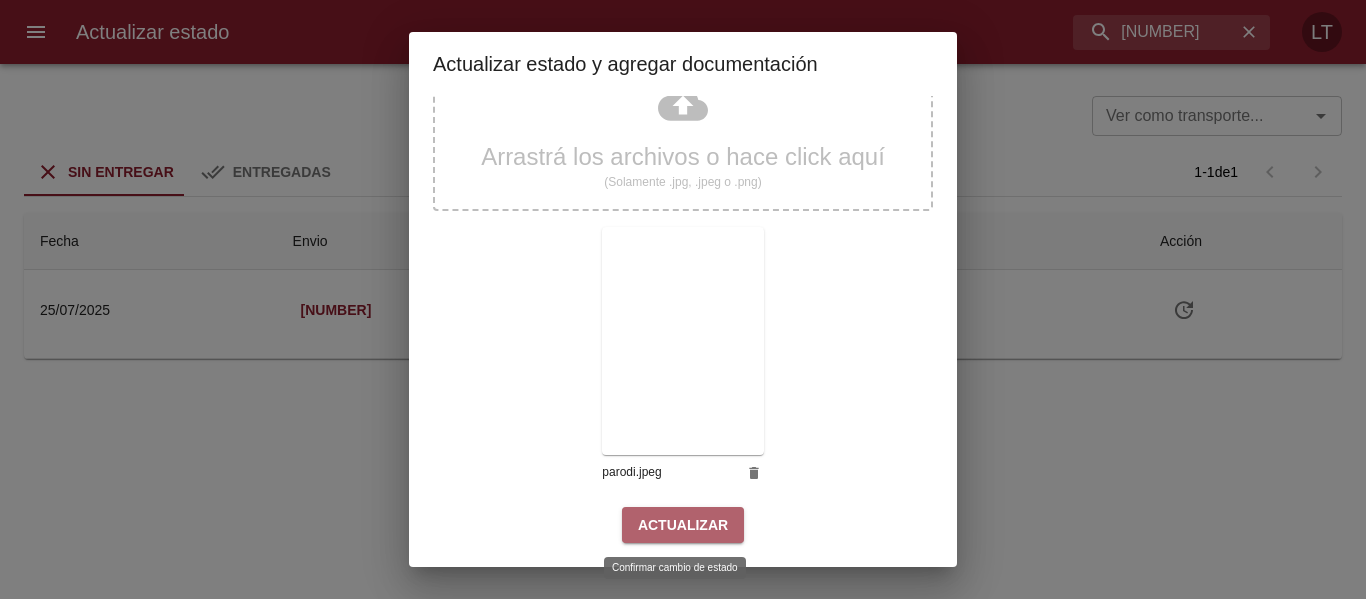 click on "Actualizar" at bounding box center (683, 525) 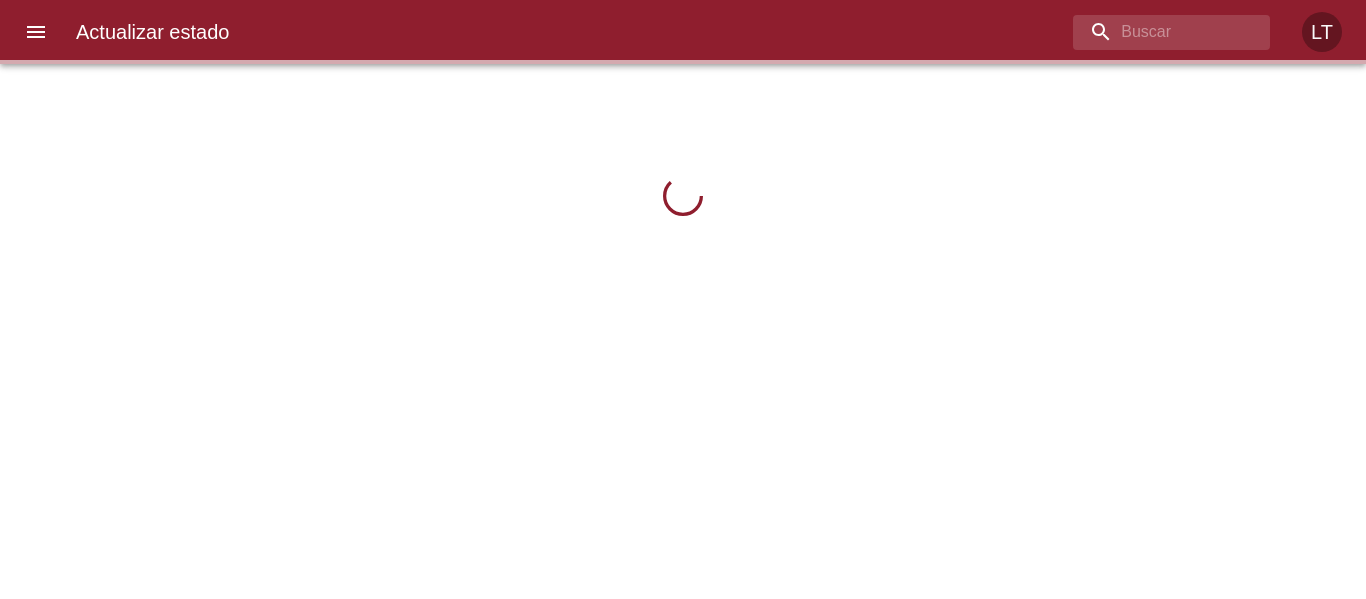 scroll, scrollTop: 0, scrollLeft: 0, axis: both 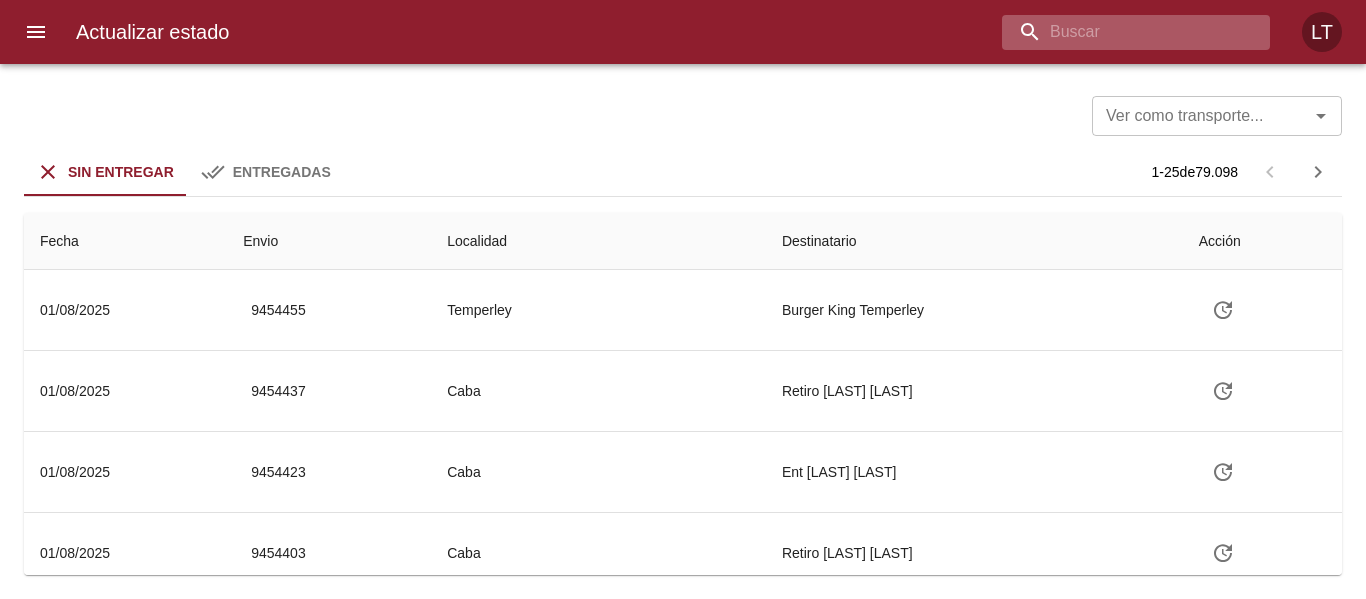 click at bounding box center (1119, 32) 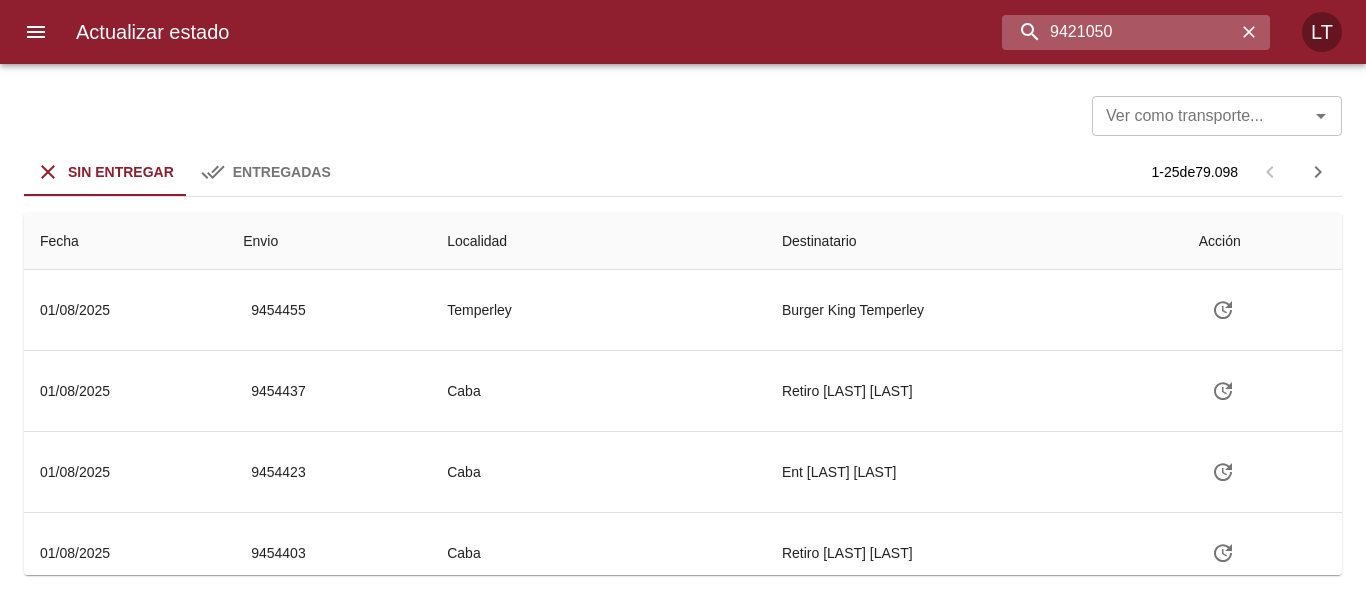 type on "9421050" 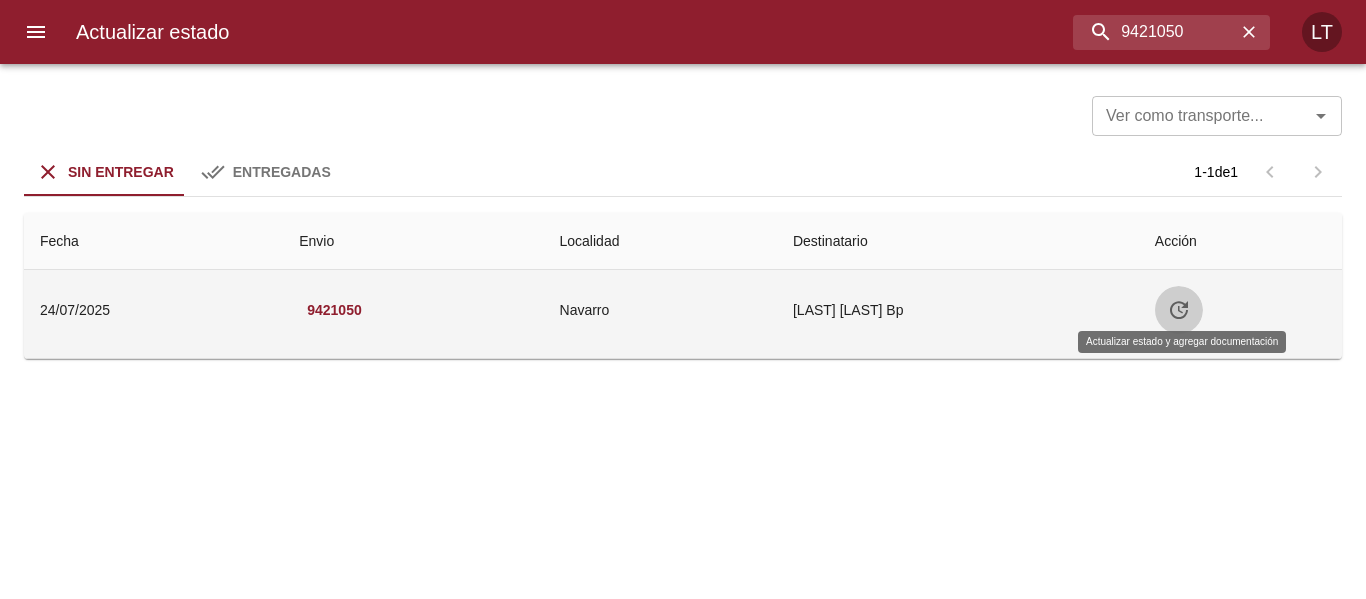 click 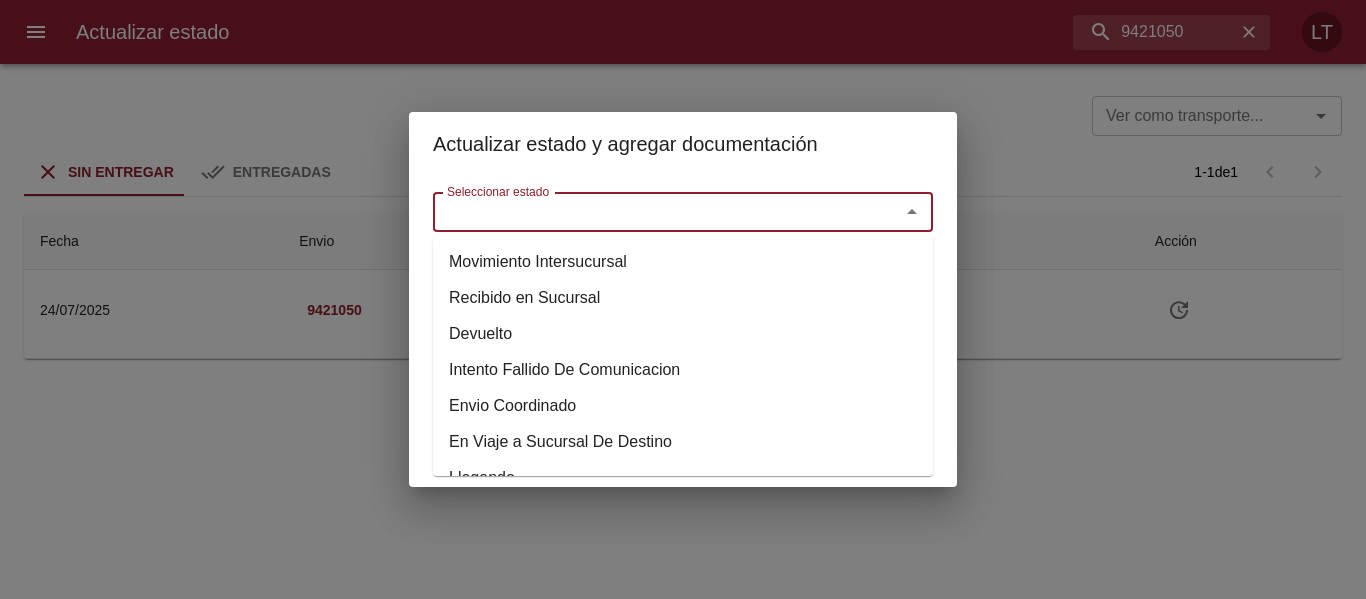 click on "Seleccionar estado" at bounding box center (653, 212) 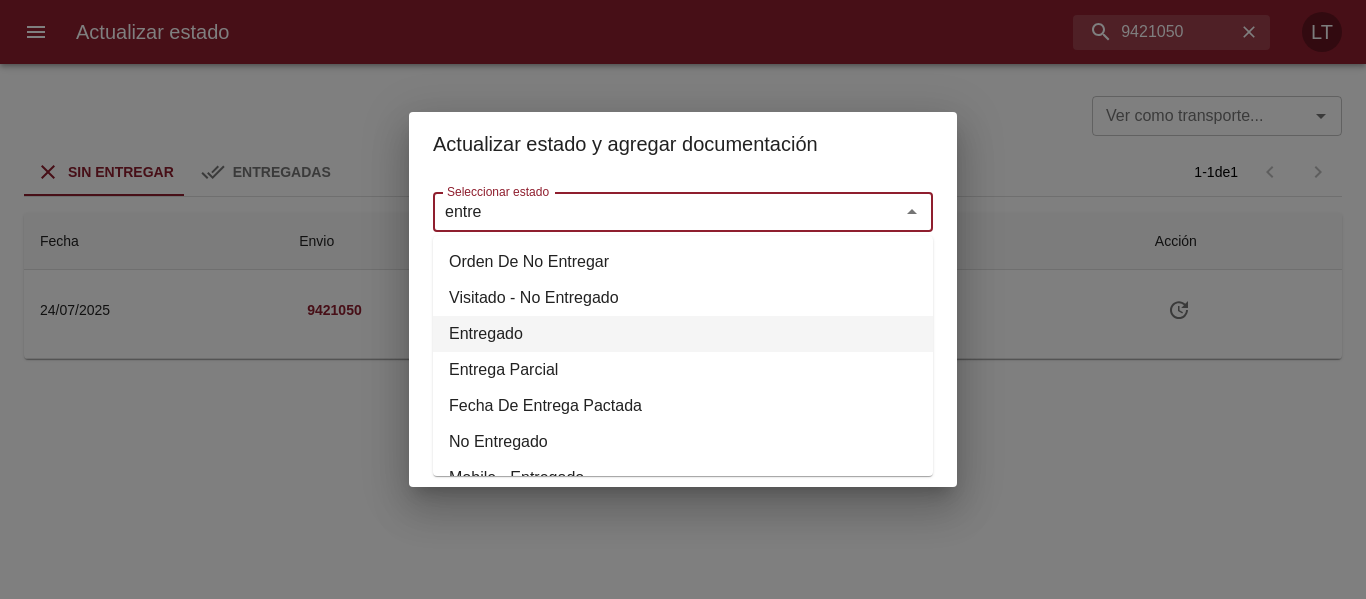 click on "Entregado" at bounding box center (683, 334) 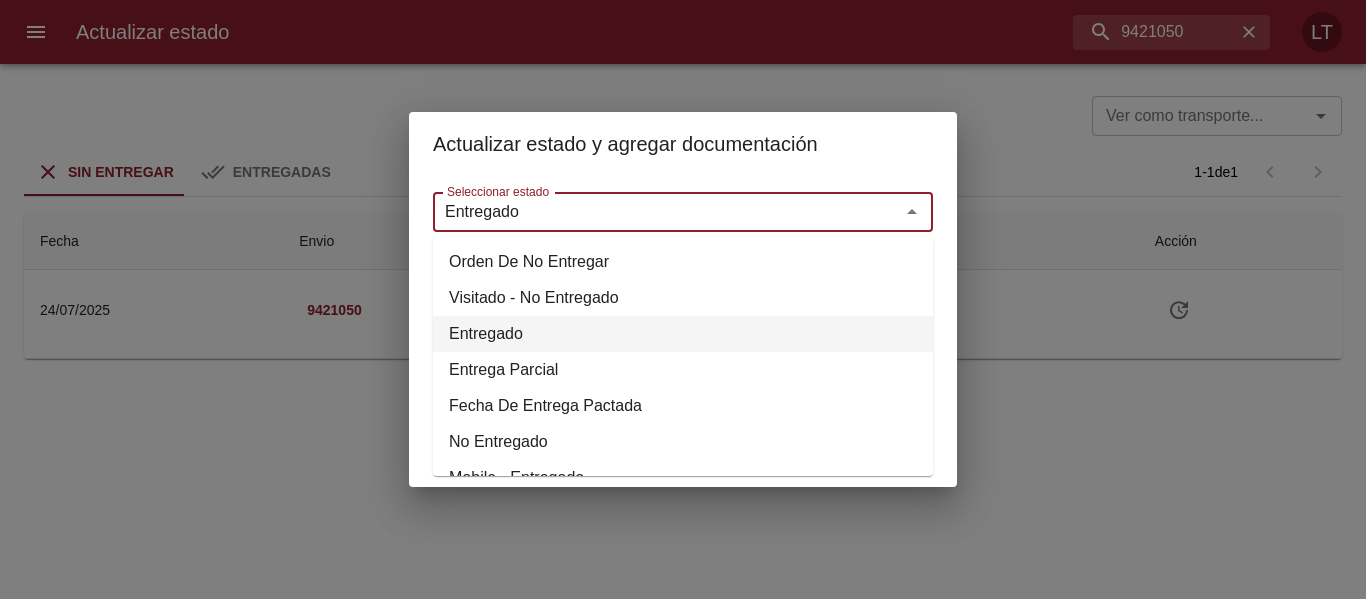 type on "Entregado" 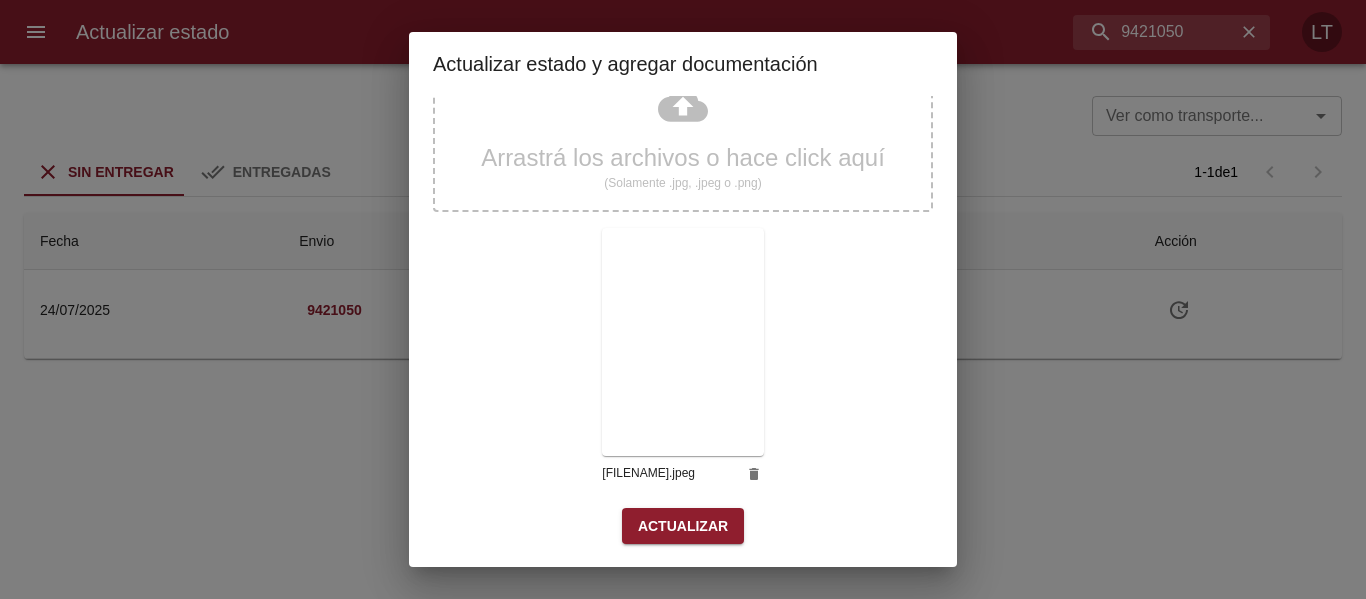 scroll, scrollTop: 187, scrollLeft: 0, axis: vertical 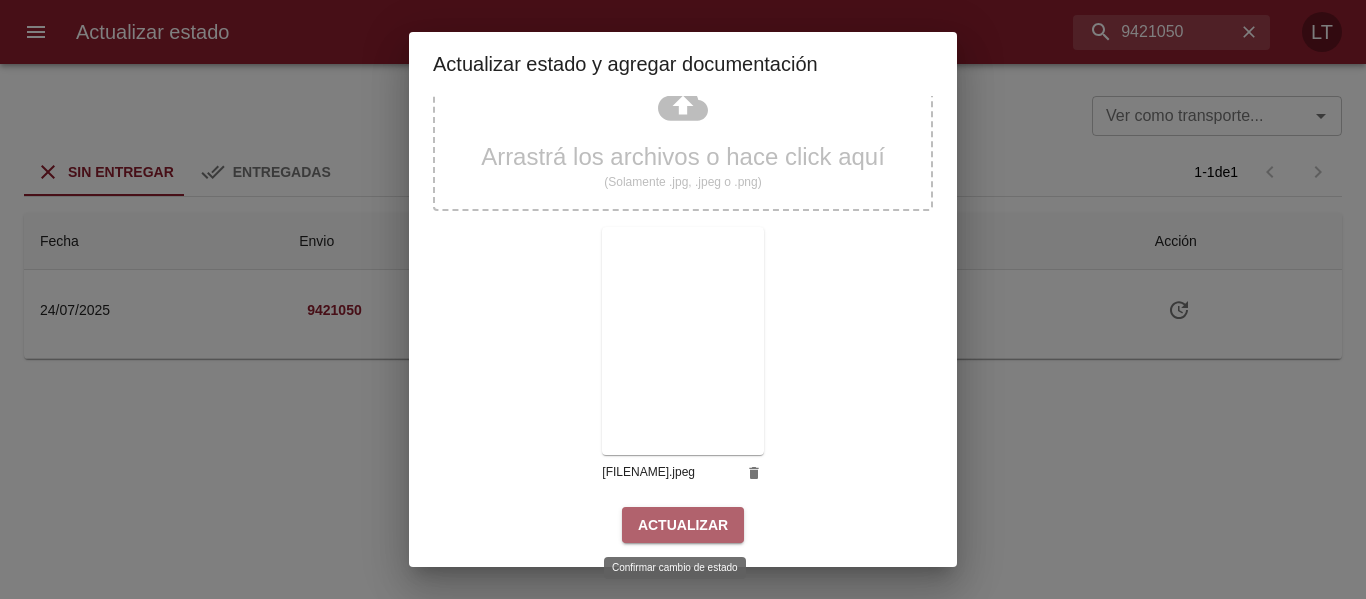 click on "Actualizar" at bounding box center [683, 525] 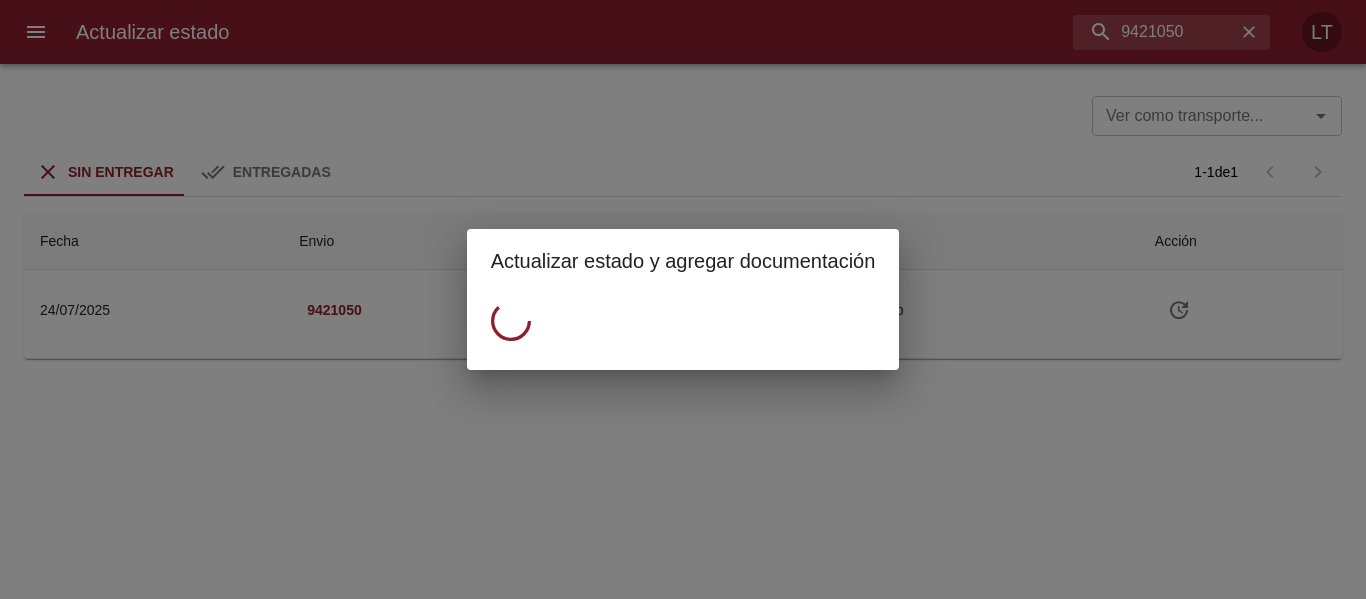 scroll, scrollTop: 0, scrollLeft: 0, axis: both 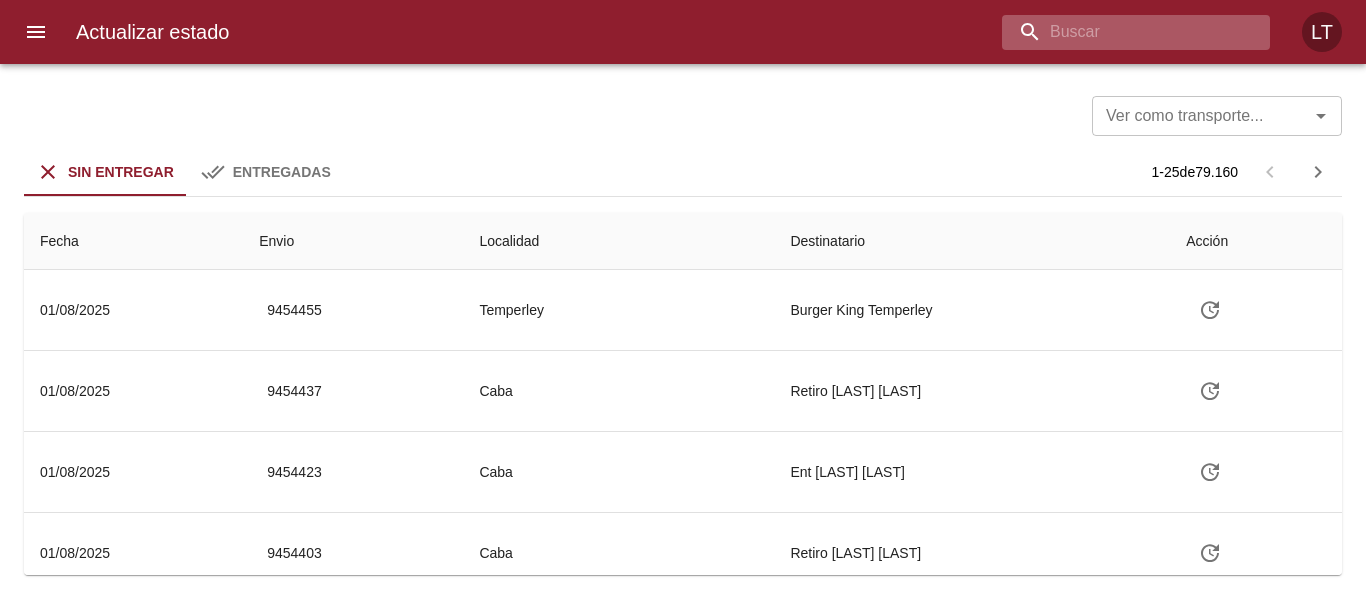 click at bounding box center [1119, 32] 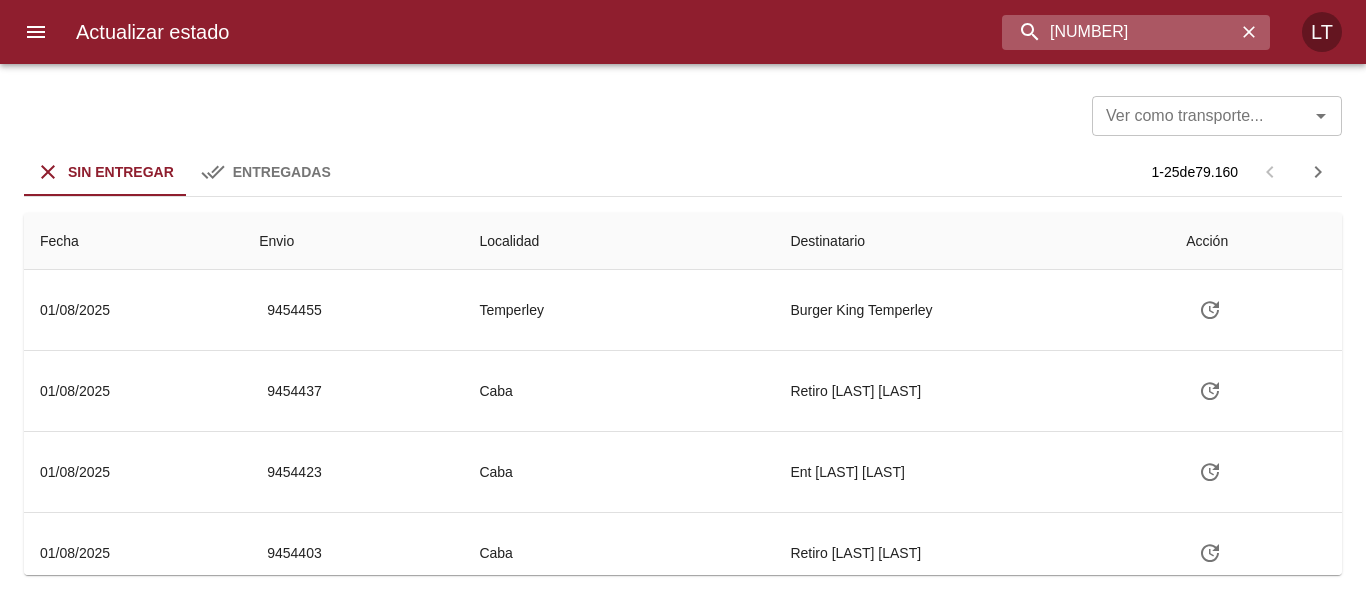 type on "9421066" 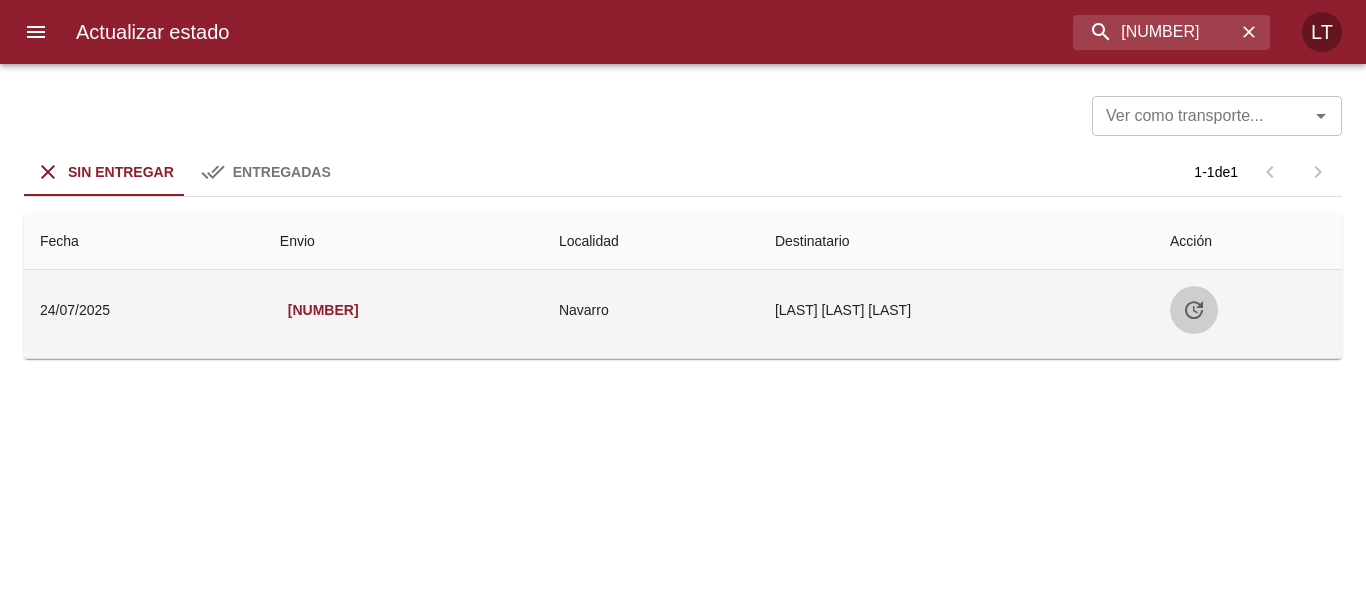 click 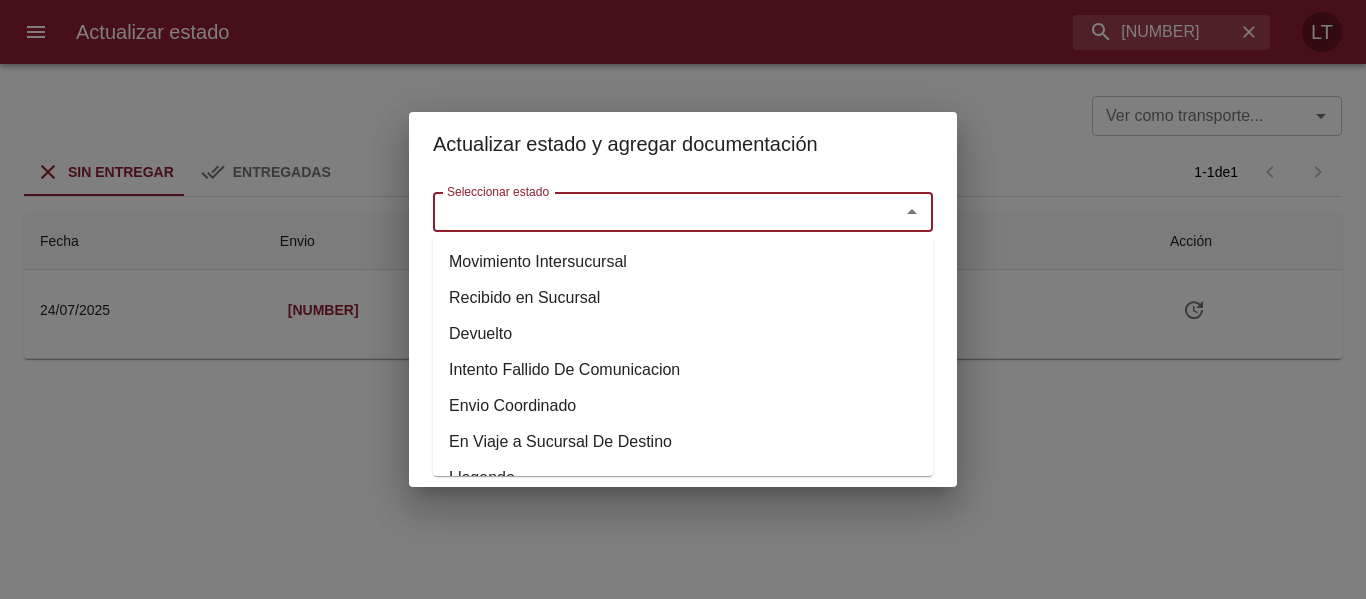 click on "Seleccionar estado" at bounding box center [653, 212] 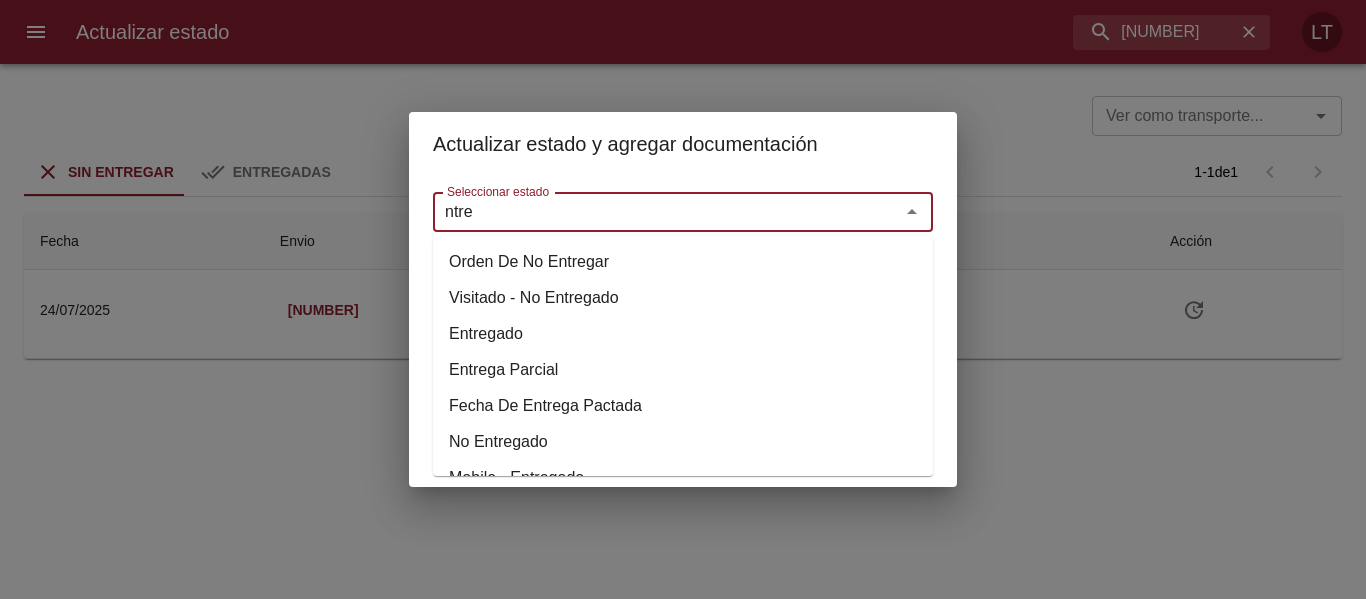 click on "Entregado" at bounding box center (683, 334) 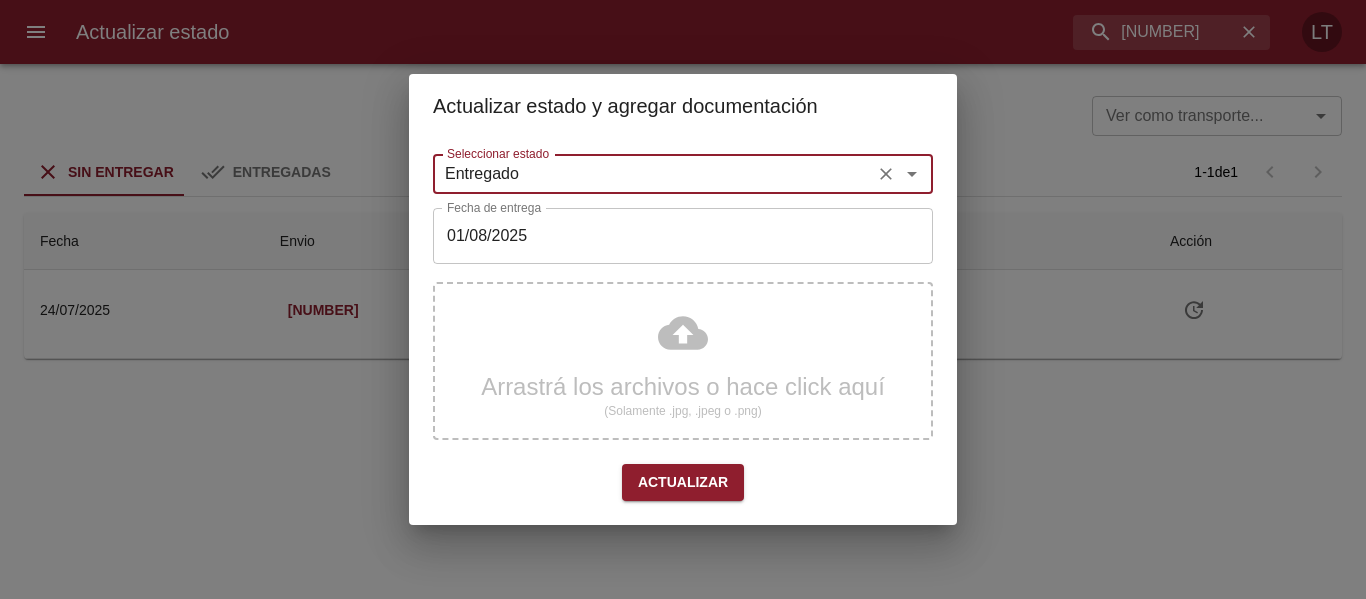 type on "Entregado" 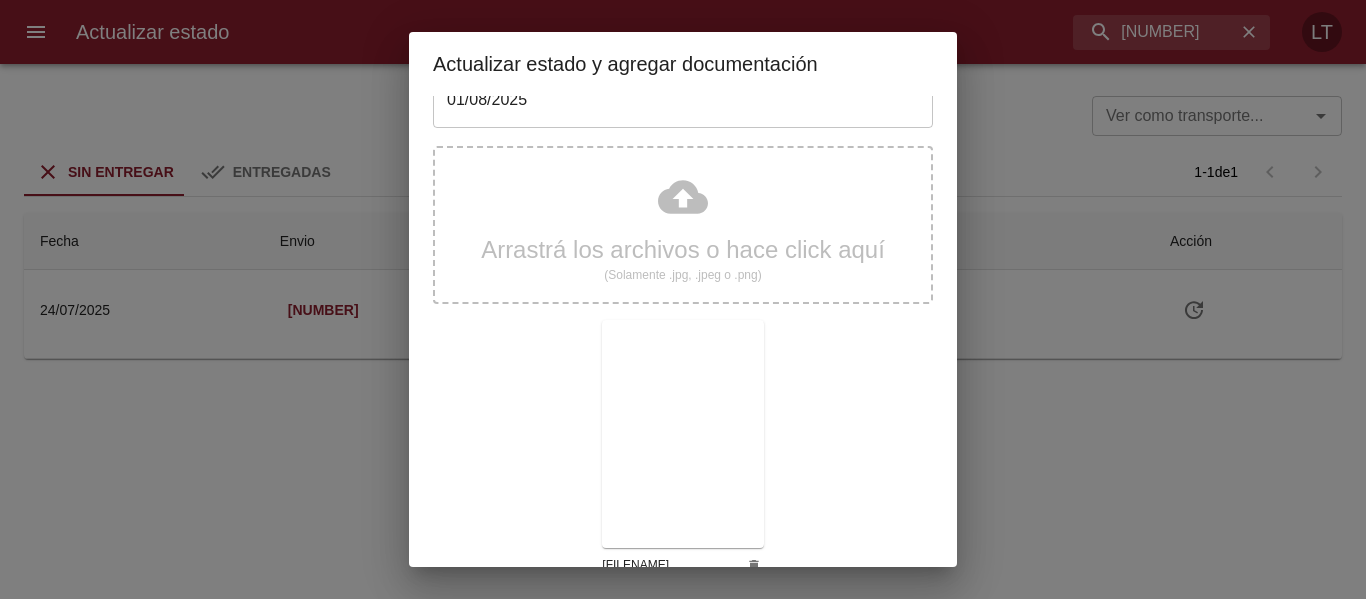 scroll, scrollTop: 187, scrollLeft: 0, axis: vertical 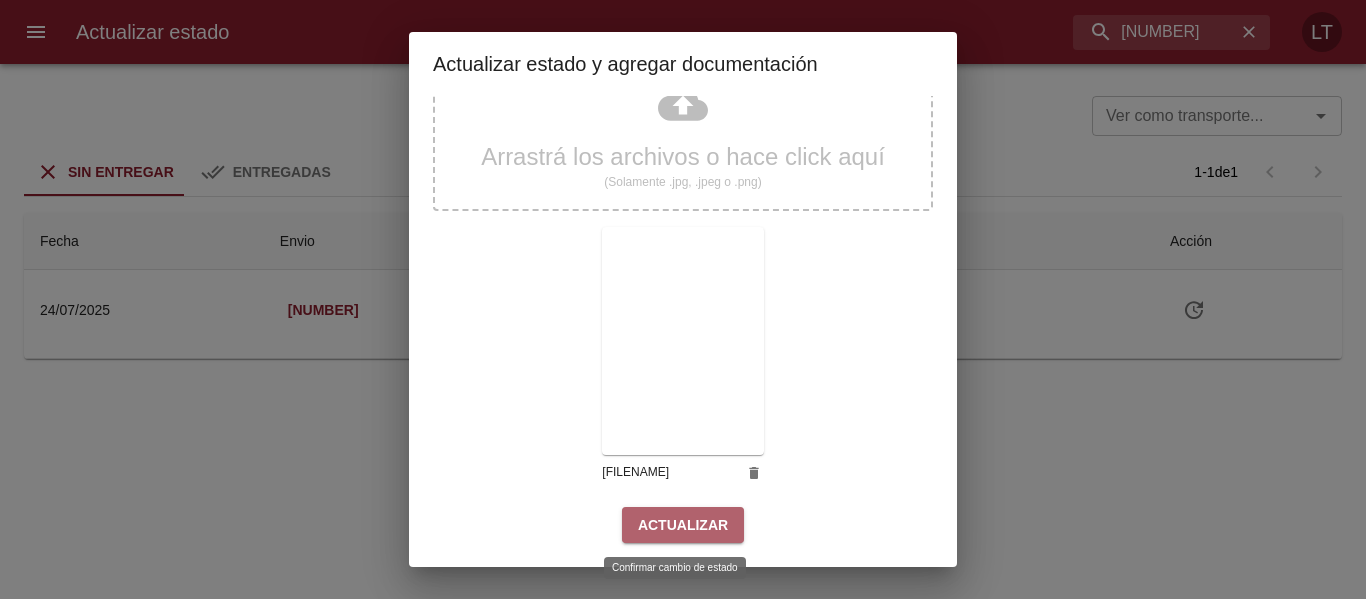click on "Actualizar" at bounding box center (683, 525) 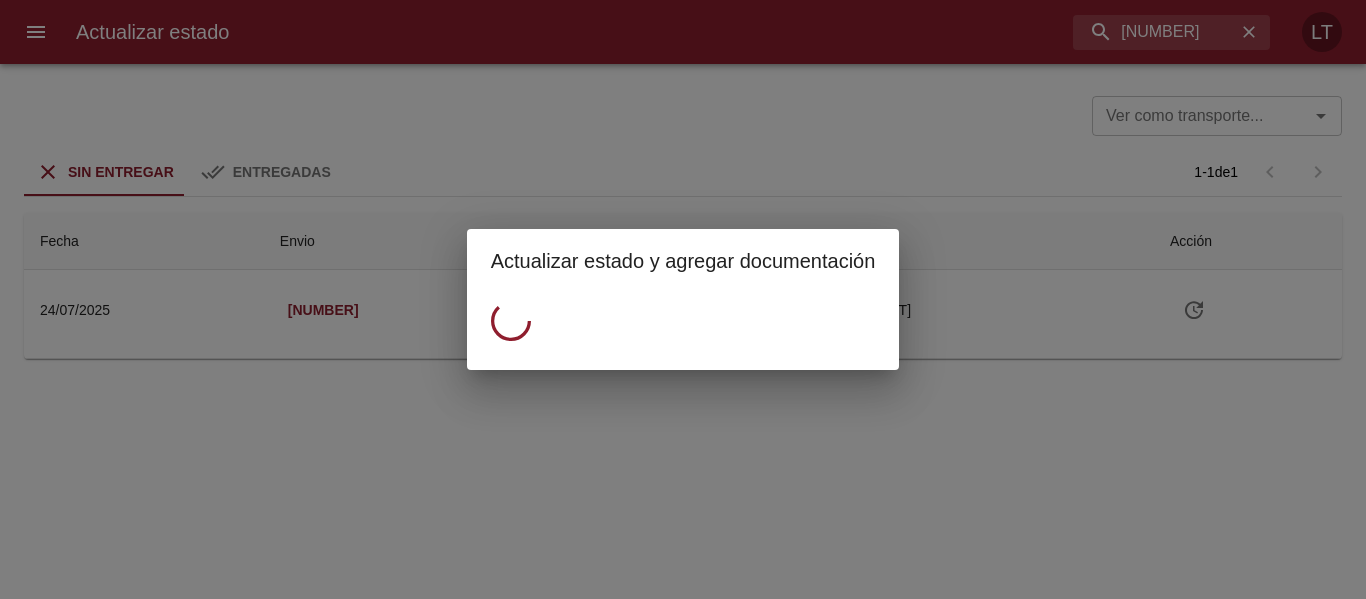 scroll, scrollTop: 0, scrollLeft: 0, axis: both 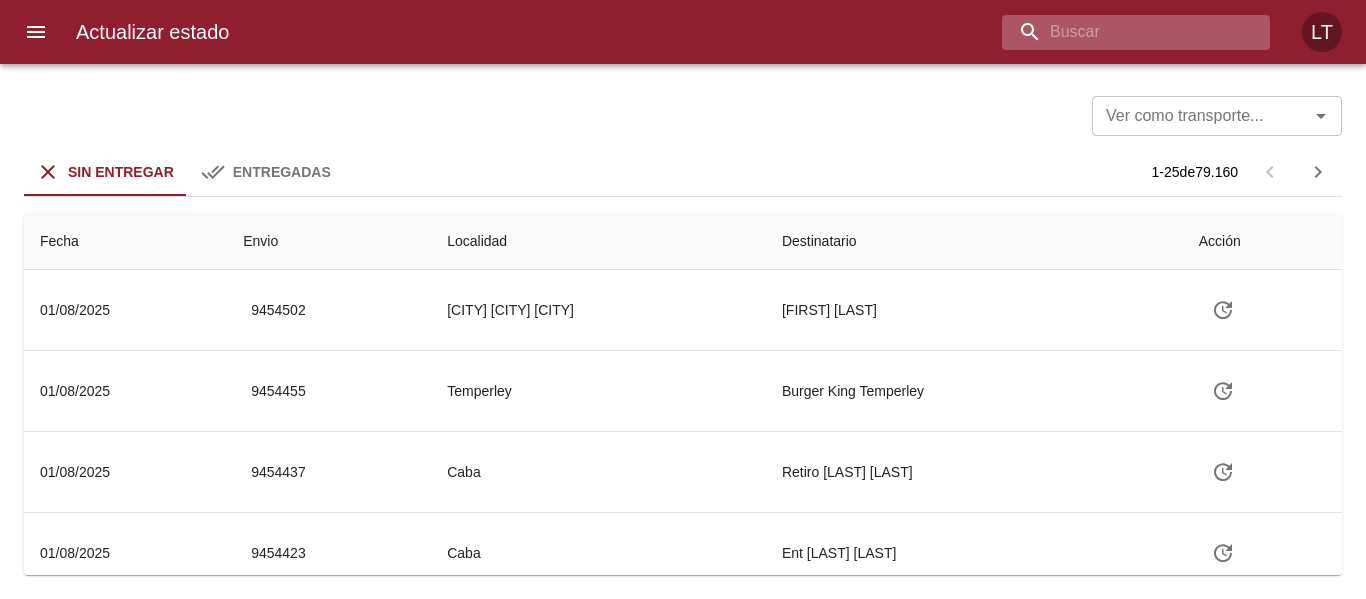 click at bounding box center [1119, 32] 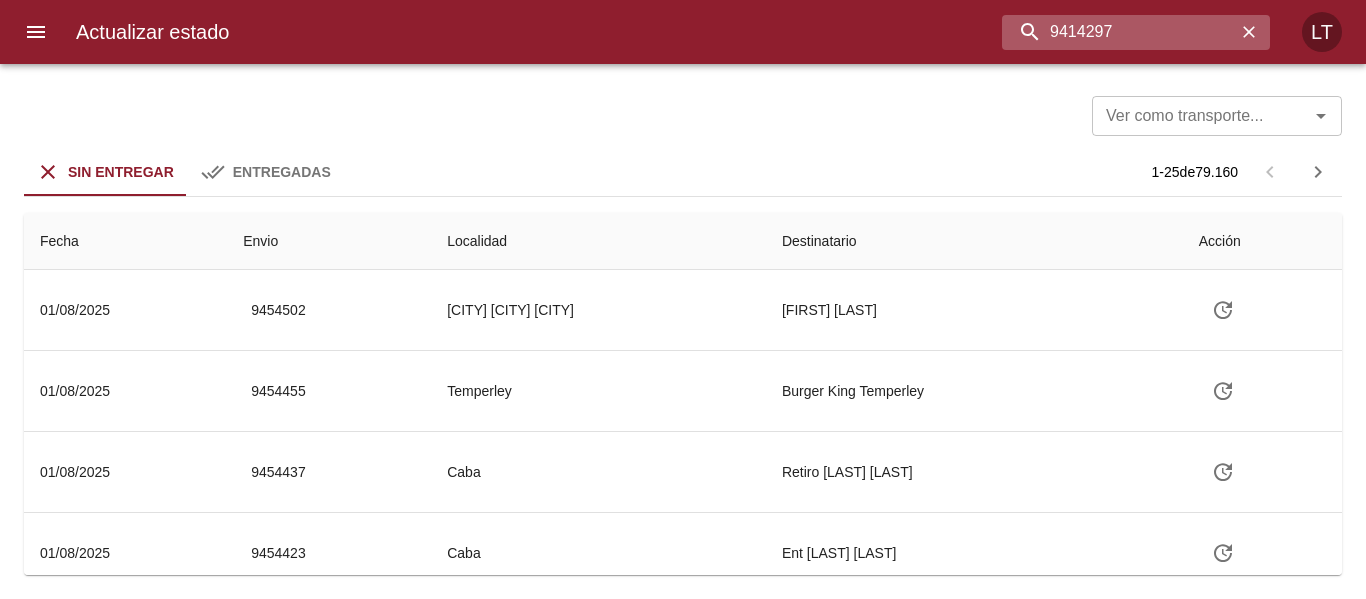 type on "9414297" 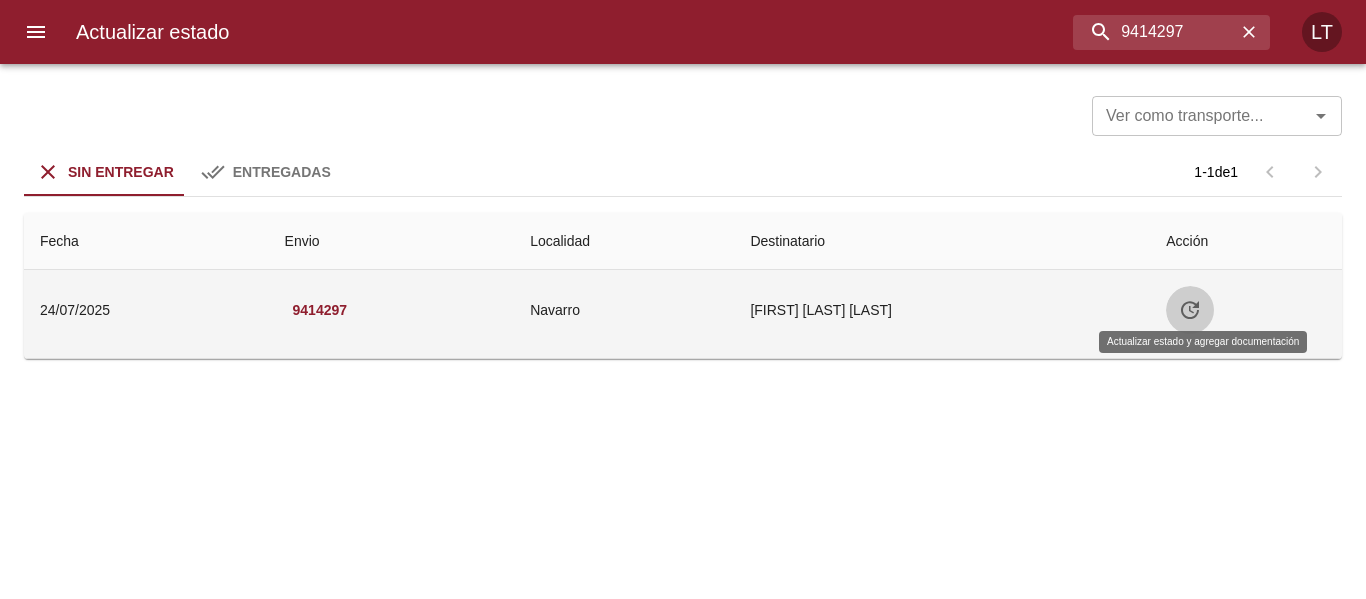 click 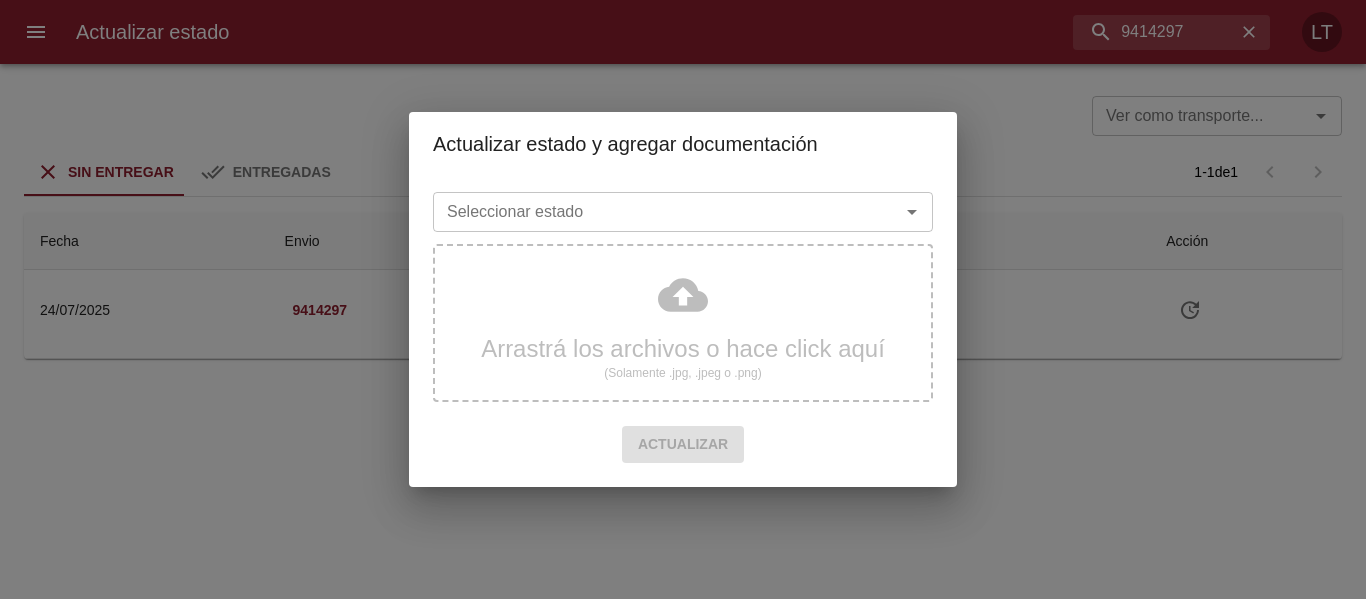 click on "Seleccionar estado" at bounding box center (653, 212) 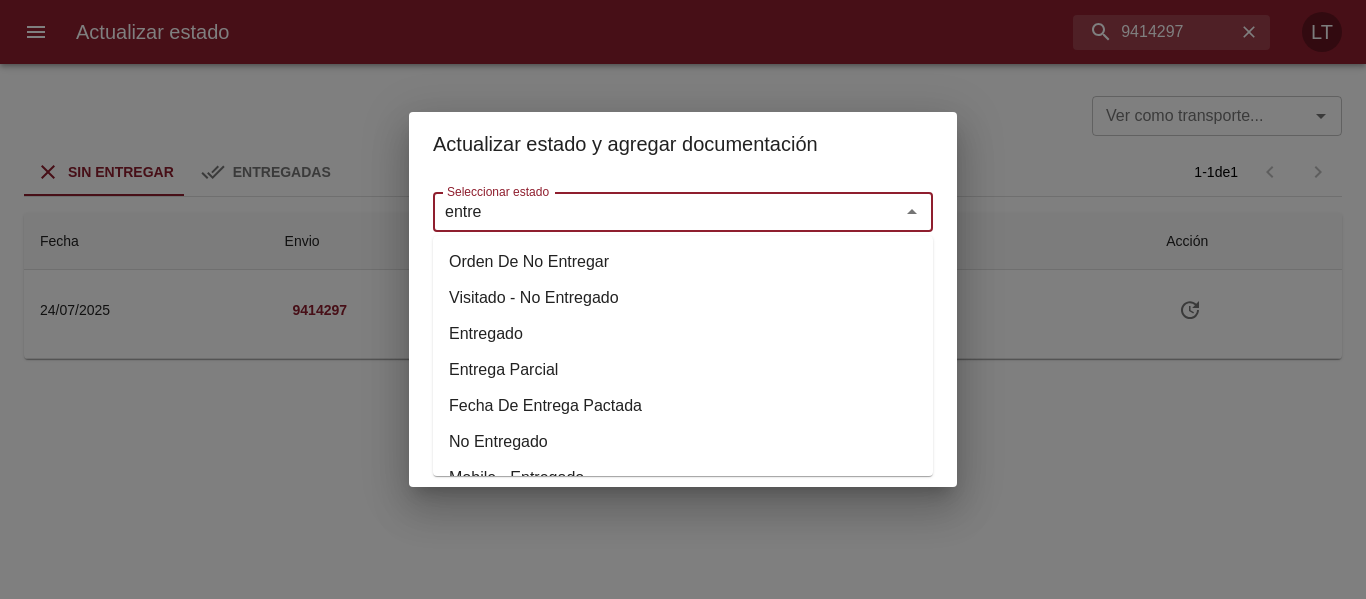 click on "Entregado" at bounding box center [683, 334] 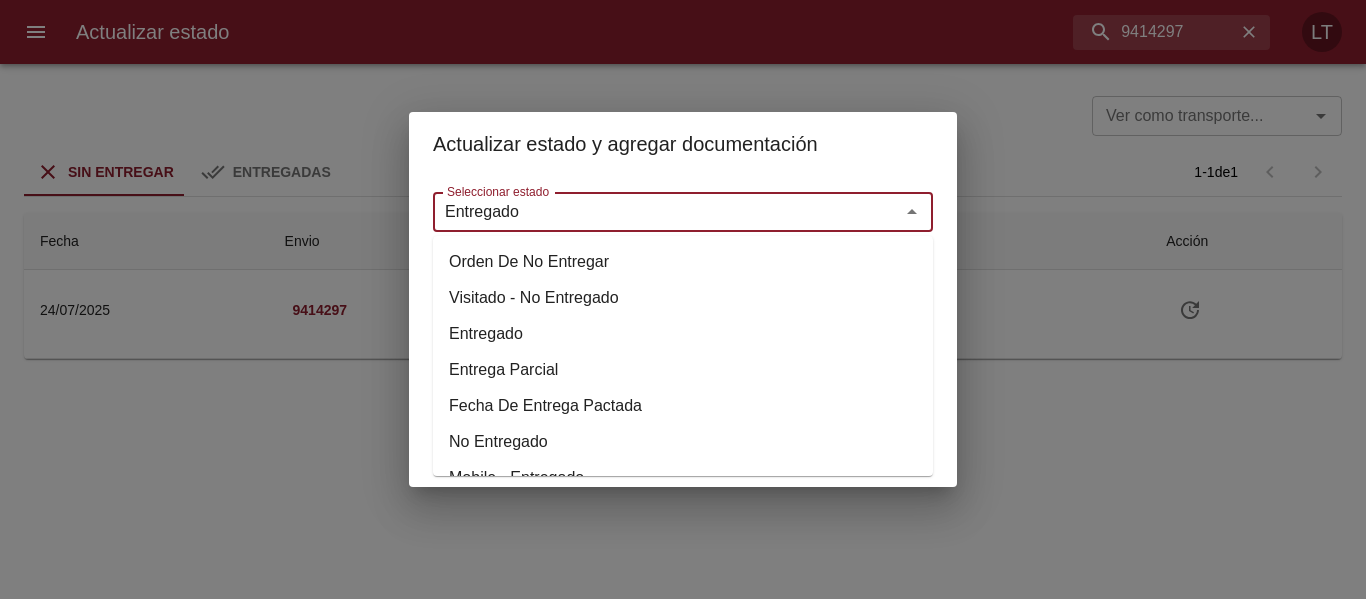 type on "Entregado" 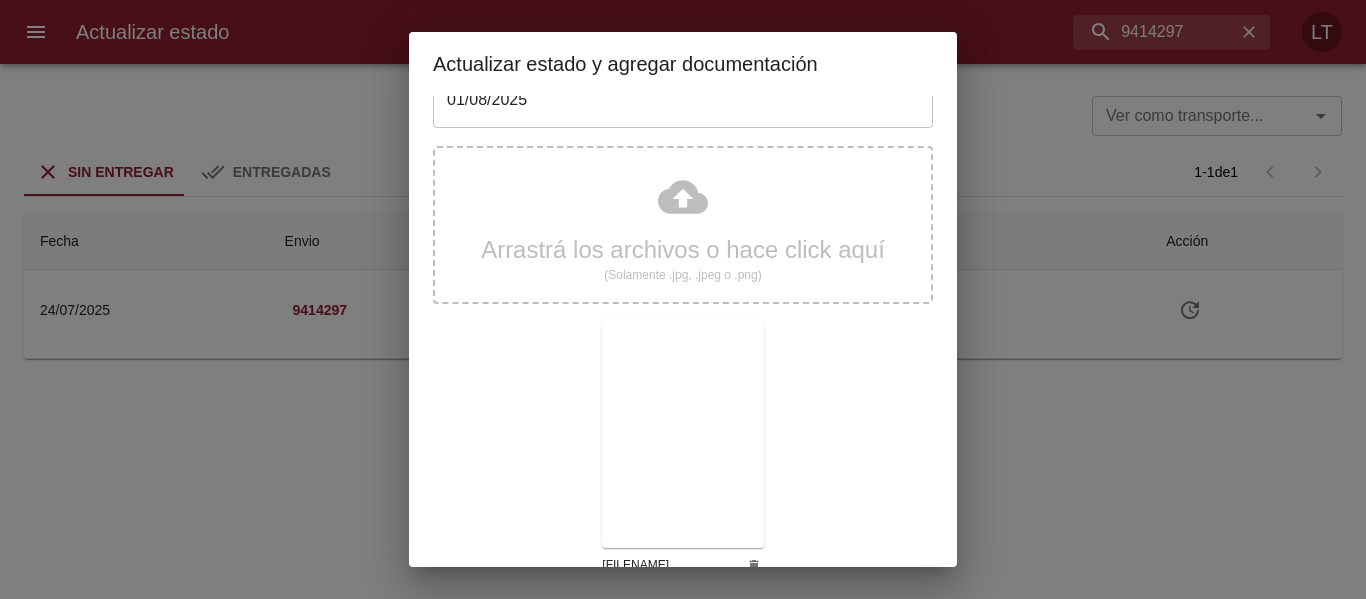 scroll, scrollTop: 187, scrollLeft: 0, axis: vertical 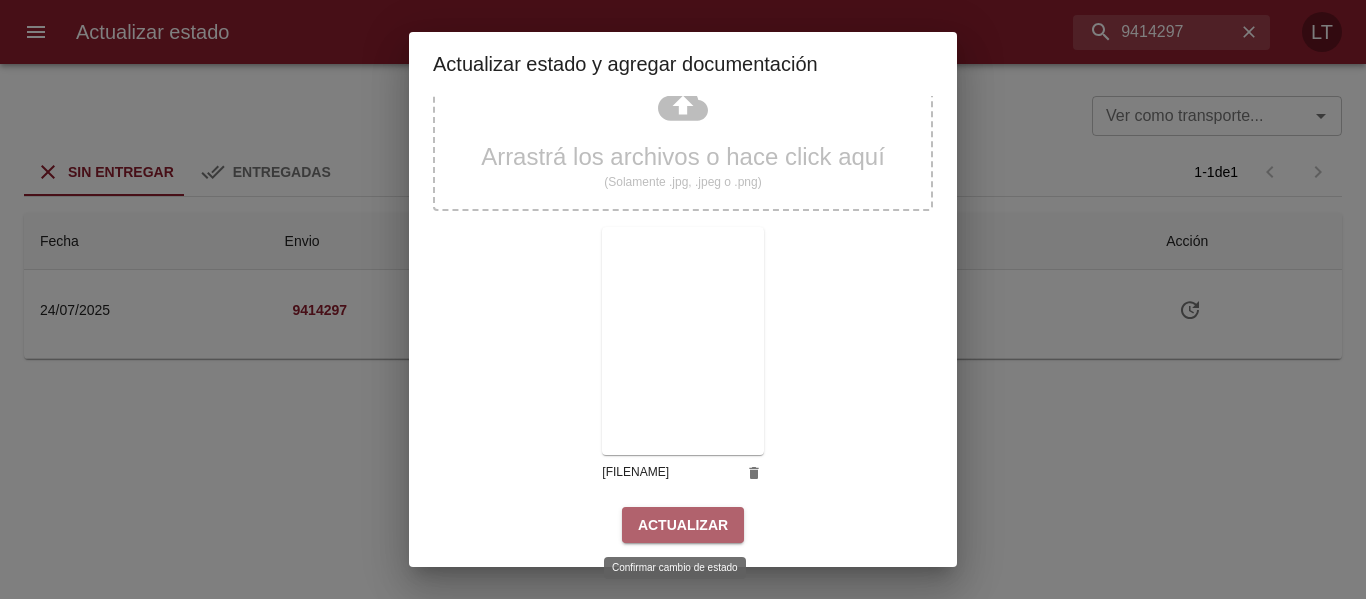 click on "Actualizar" at bounding box center (683, 525) 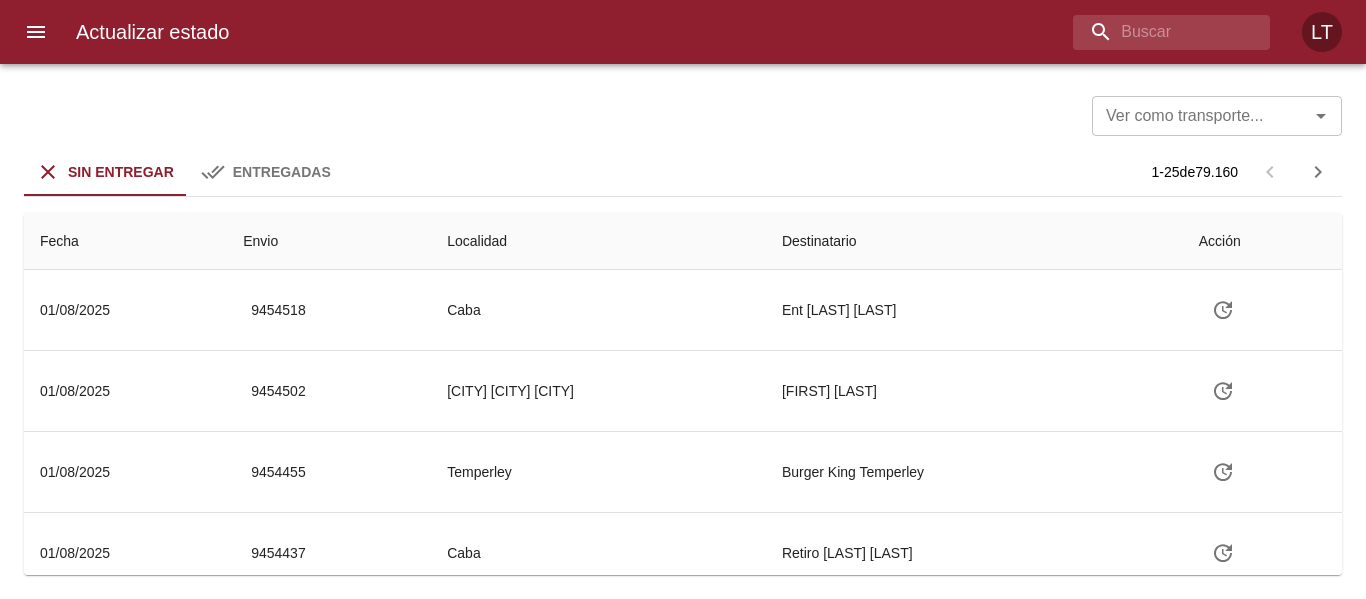 scroll, scrollTop: 0, scrollLeft: 0, axis: both 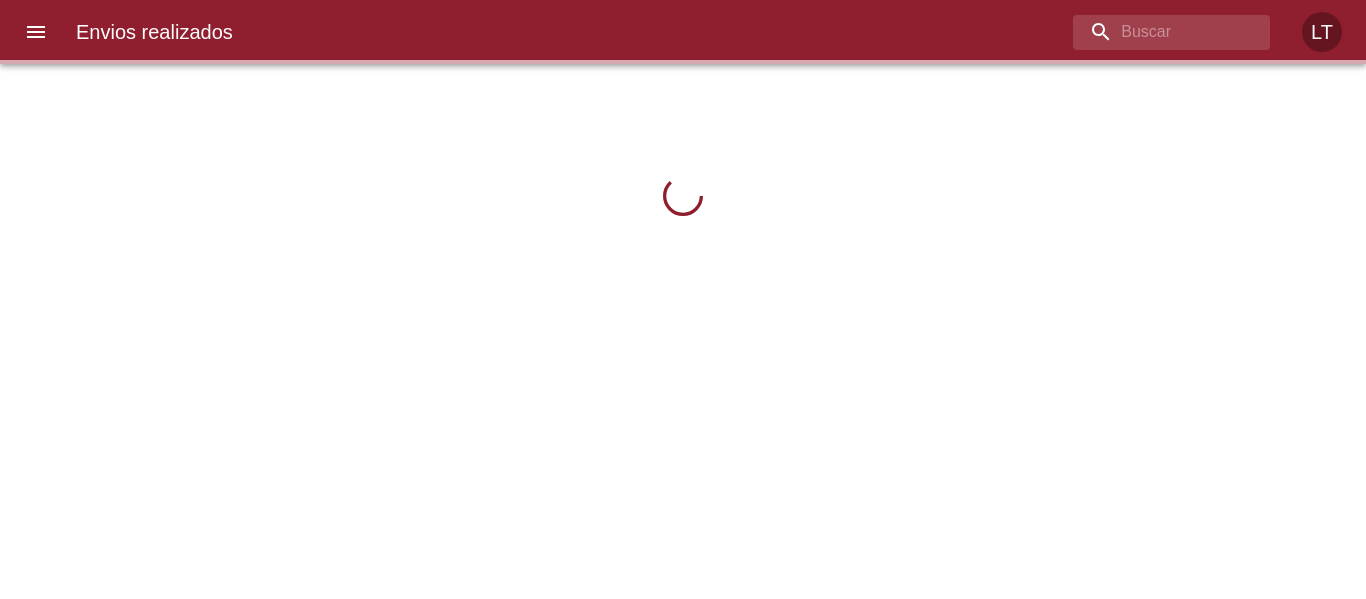 click 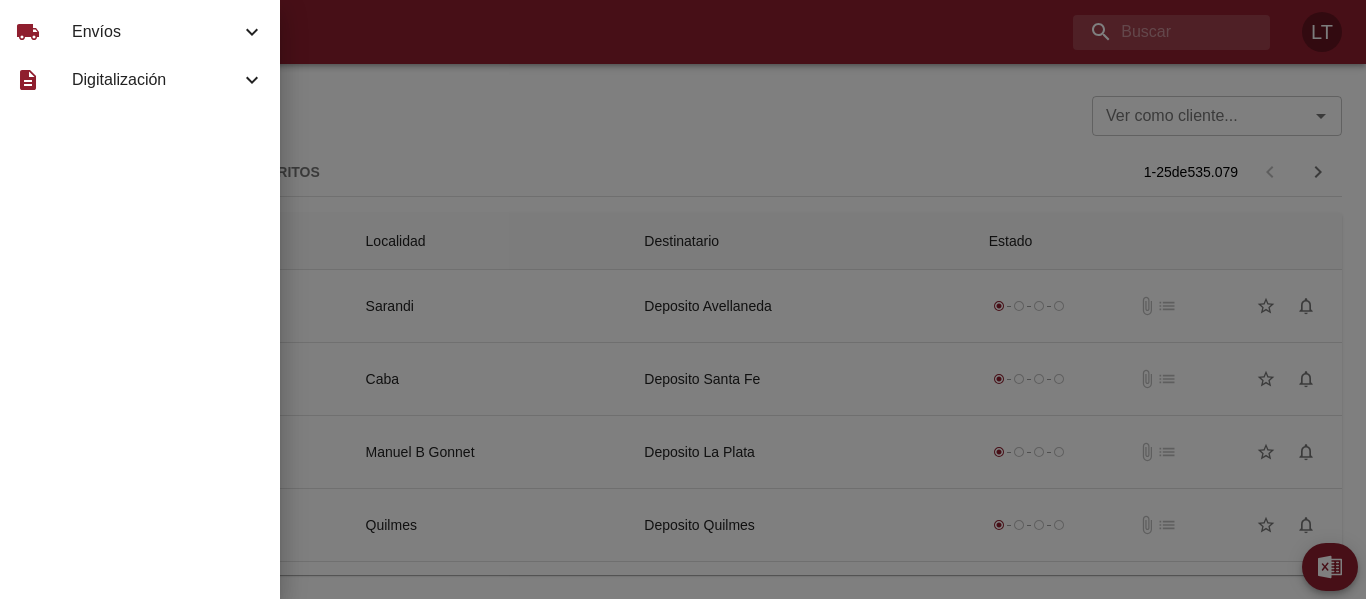 click on "Envíos" at bounding box center [156, 32] 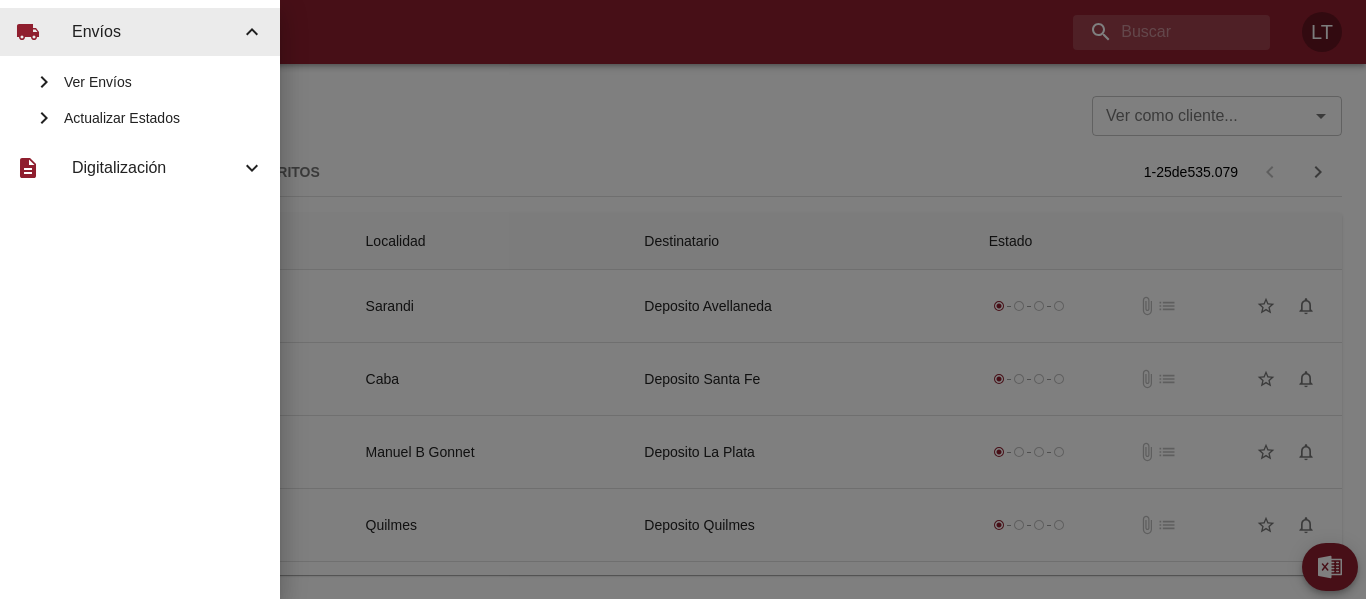 click on "Actualizar Estados" at bounding box center (140, 118) 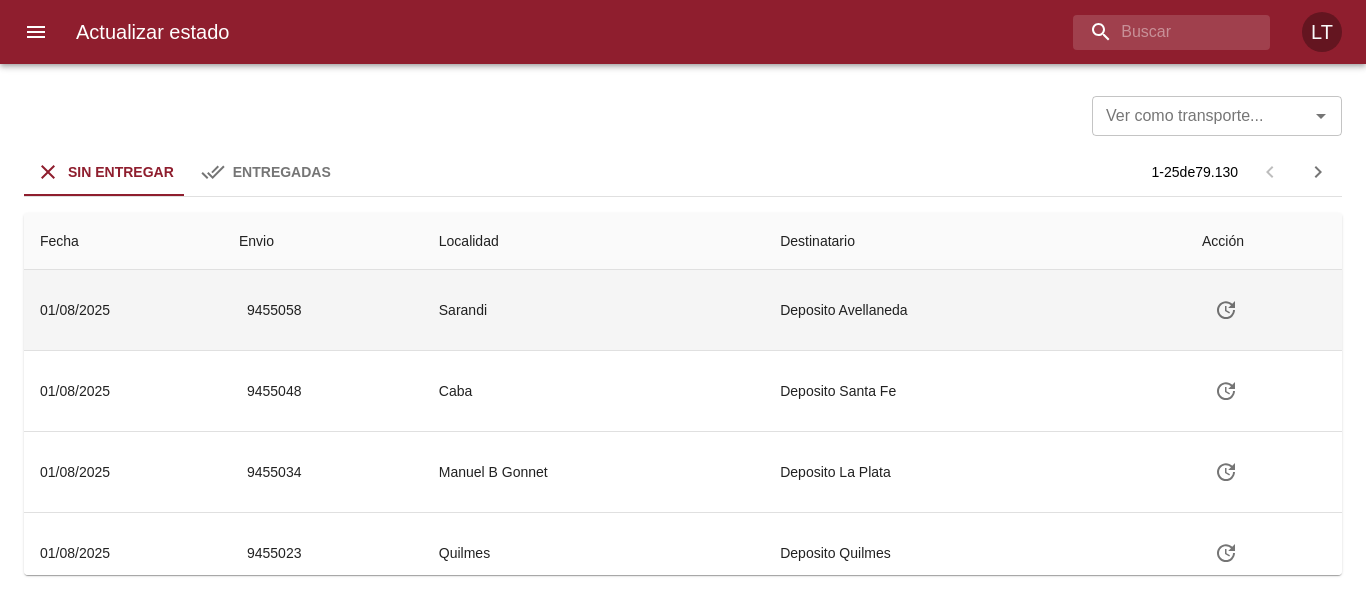 type 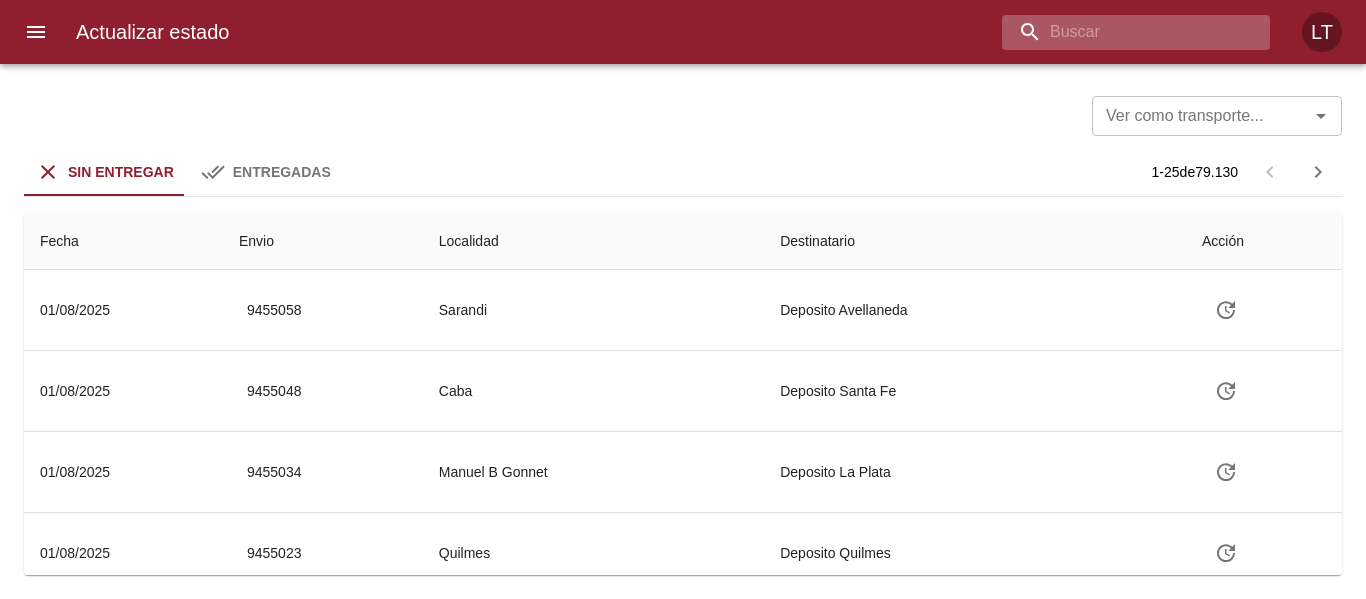 click at bounding box center [1119, 32] 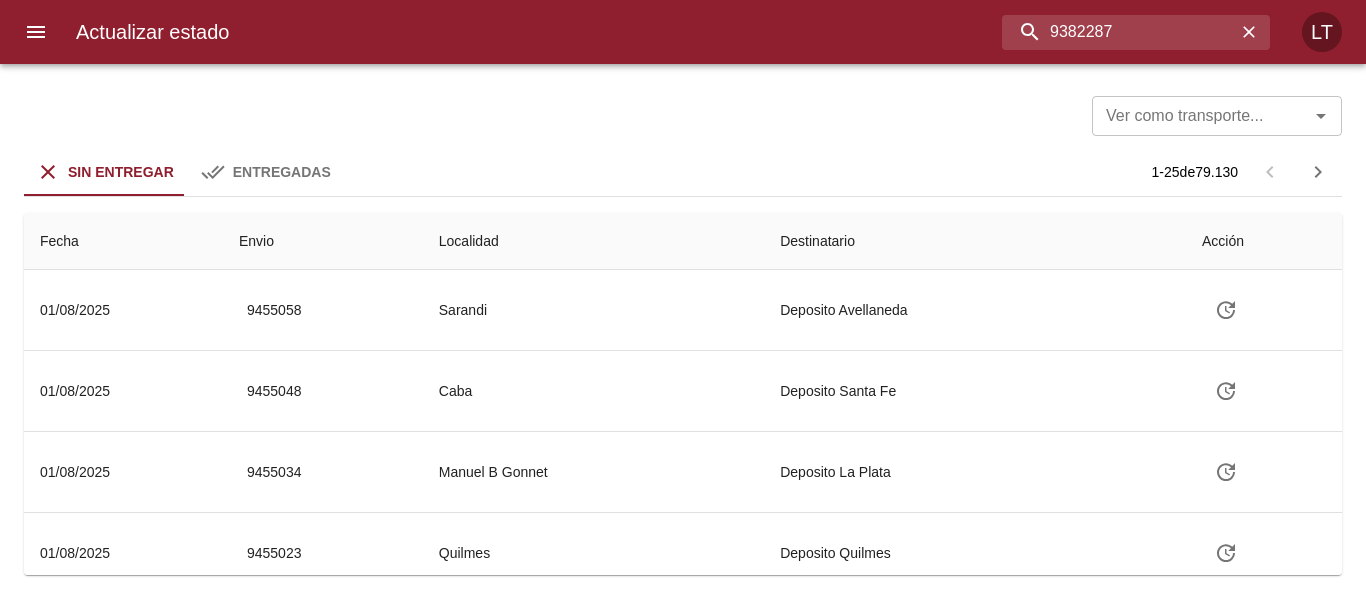 type on "9382287" 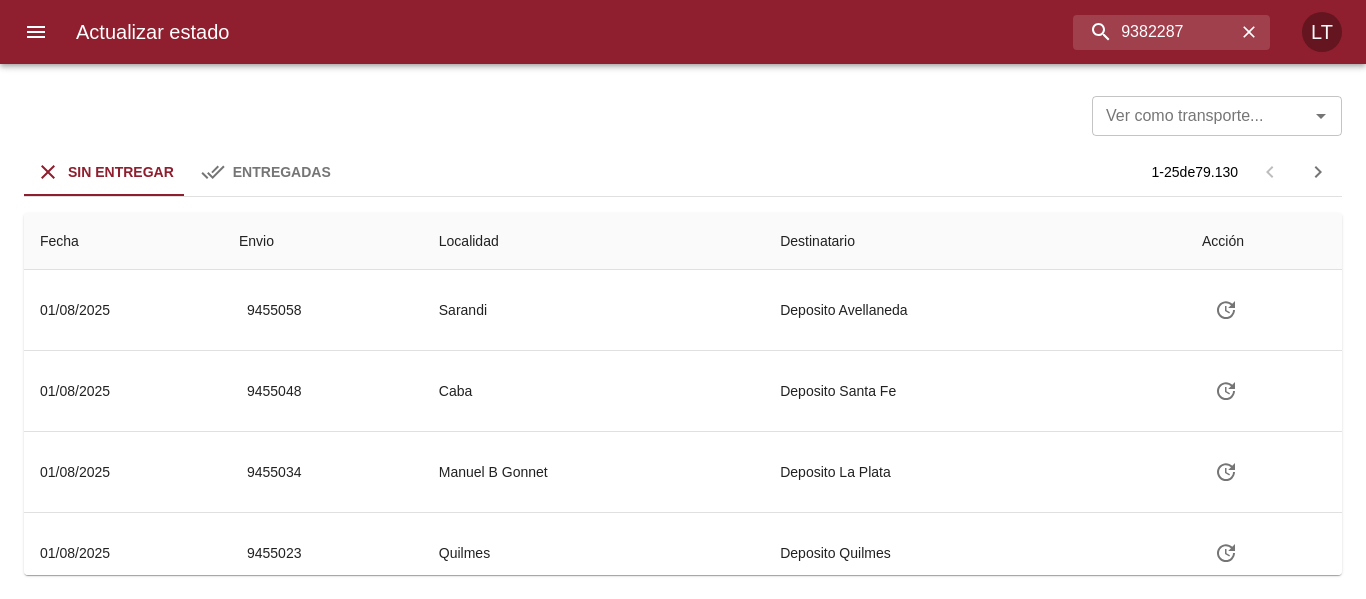 click 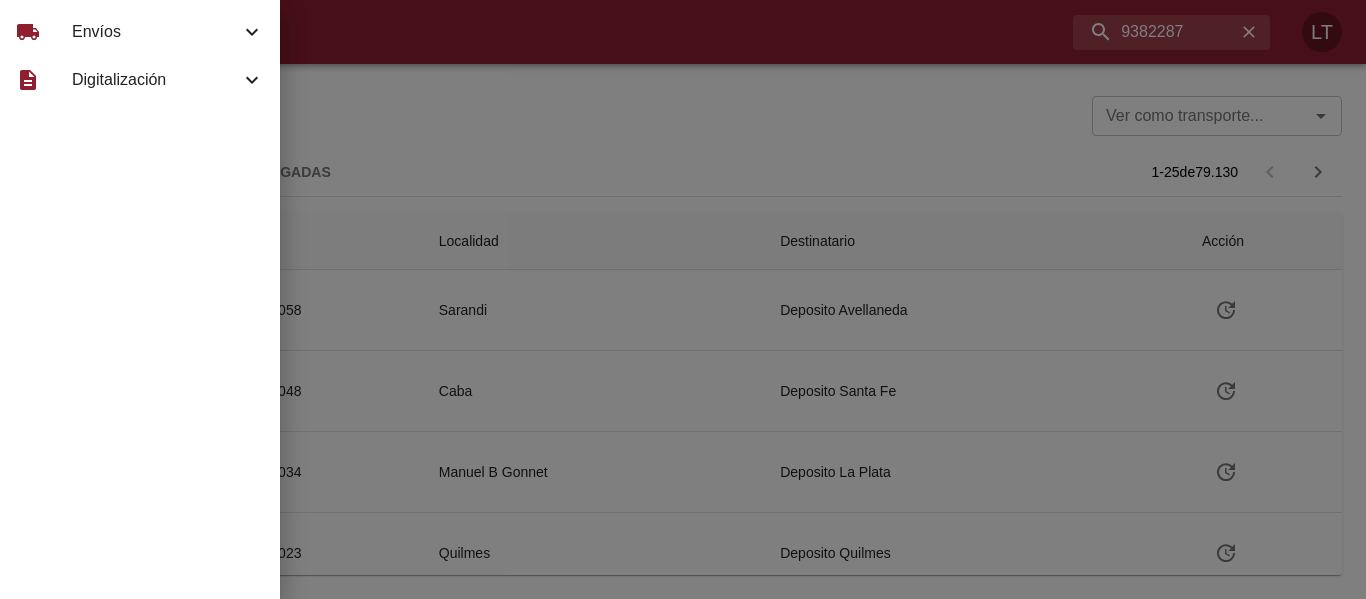 click on "Envíos" at bounding box center (156, 32) 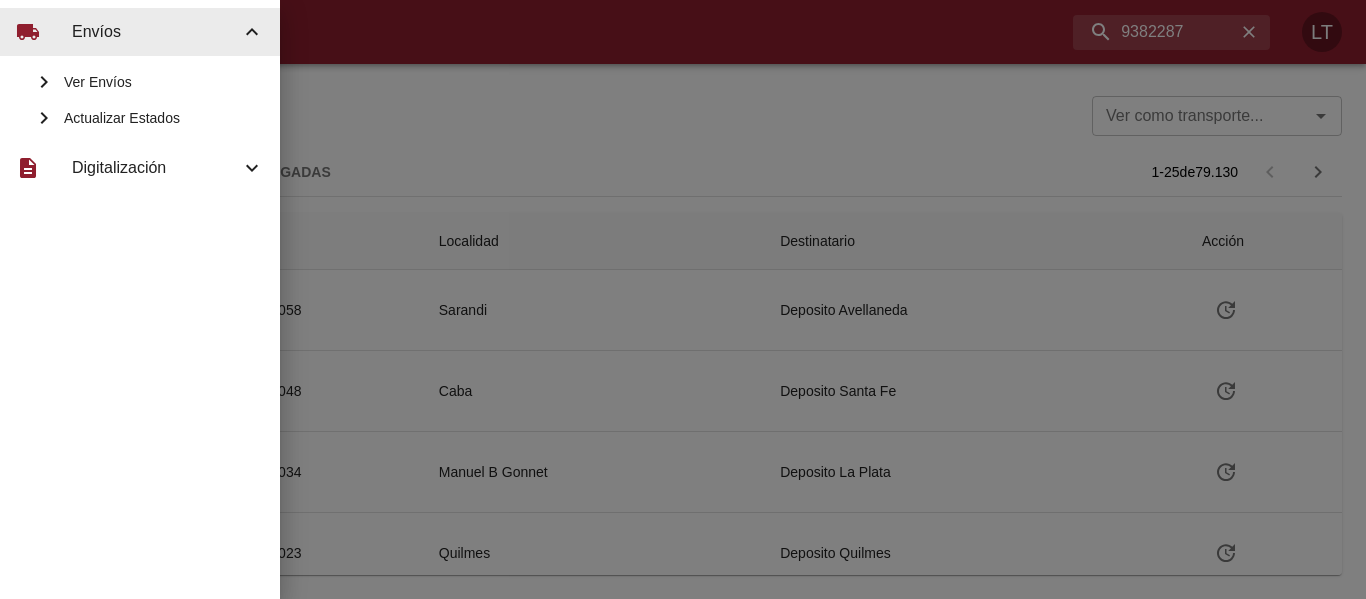 click on "Ver Envíos" at bounding box center (164, 82) 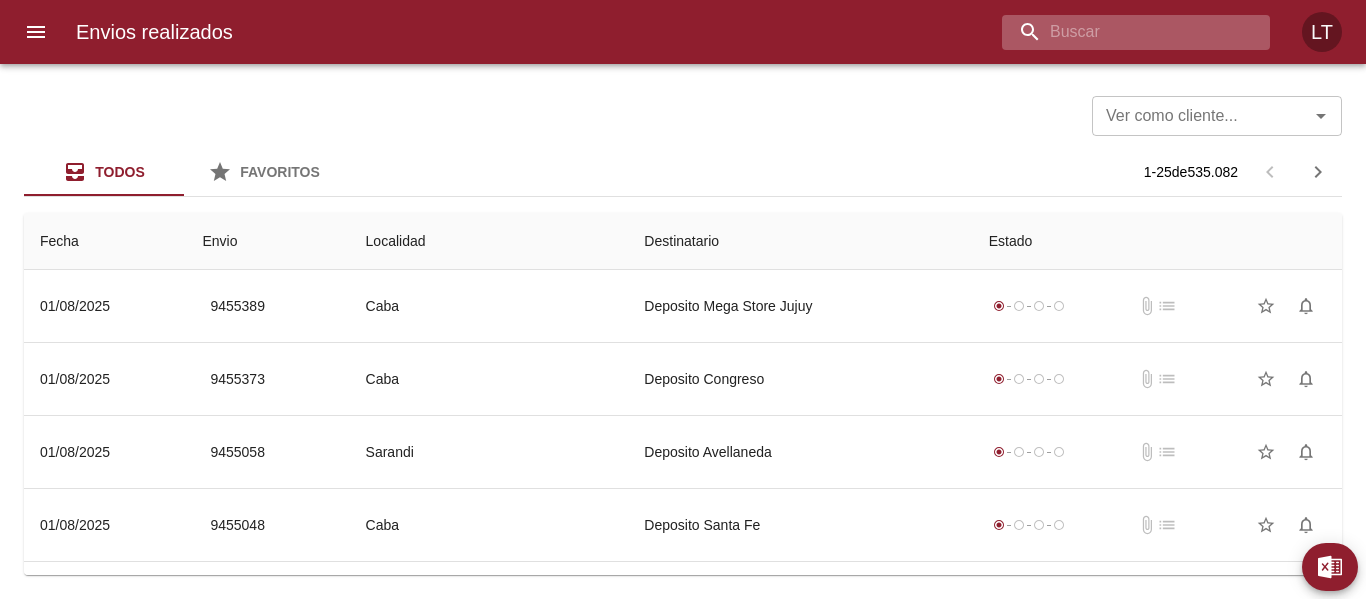 click at bounding box center [1119, 32] 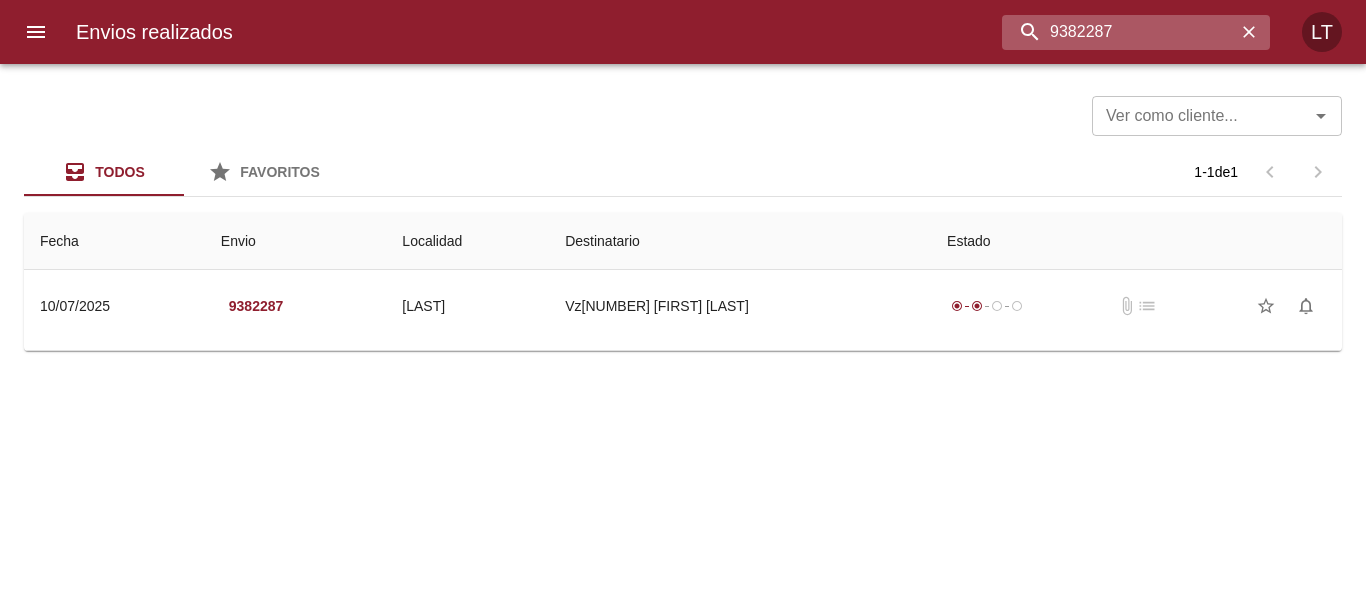 click on "9382287" at bounding box center (1119, 32) 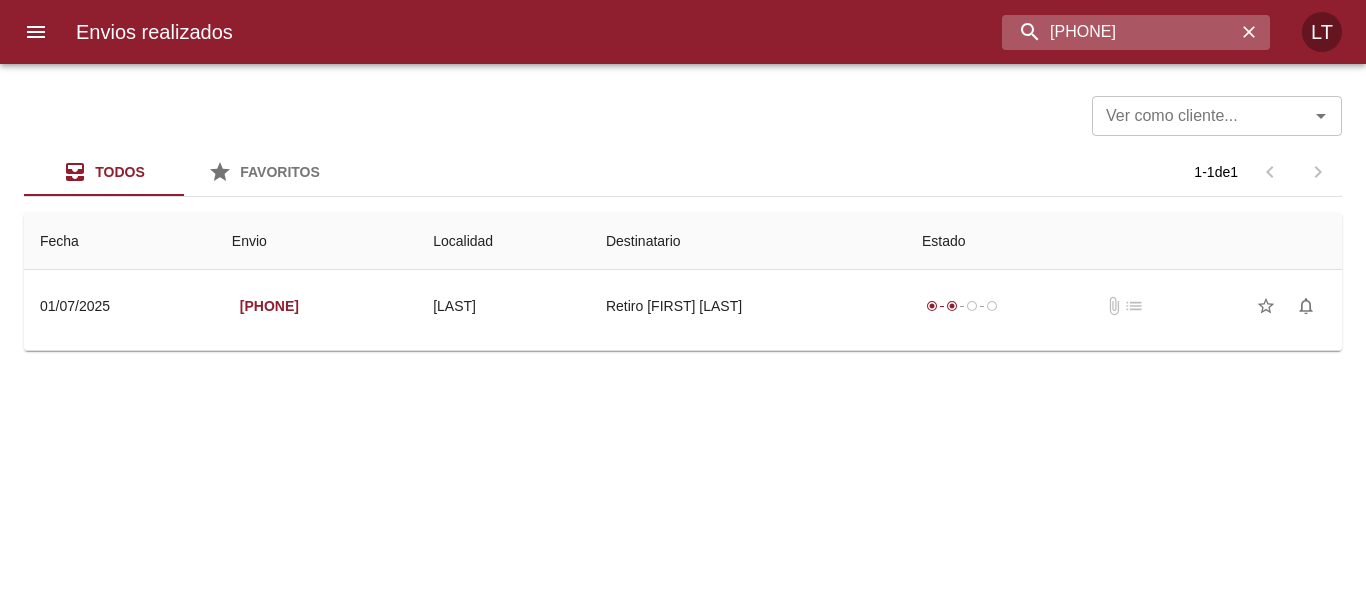 click on "9348211" at bounding box center (1119, 32) 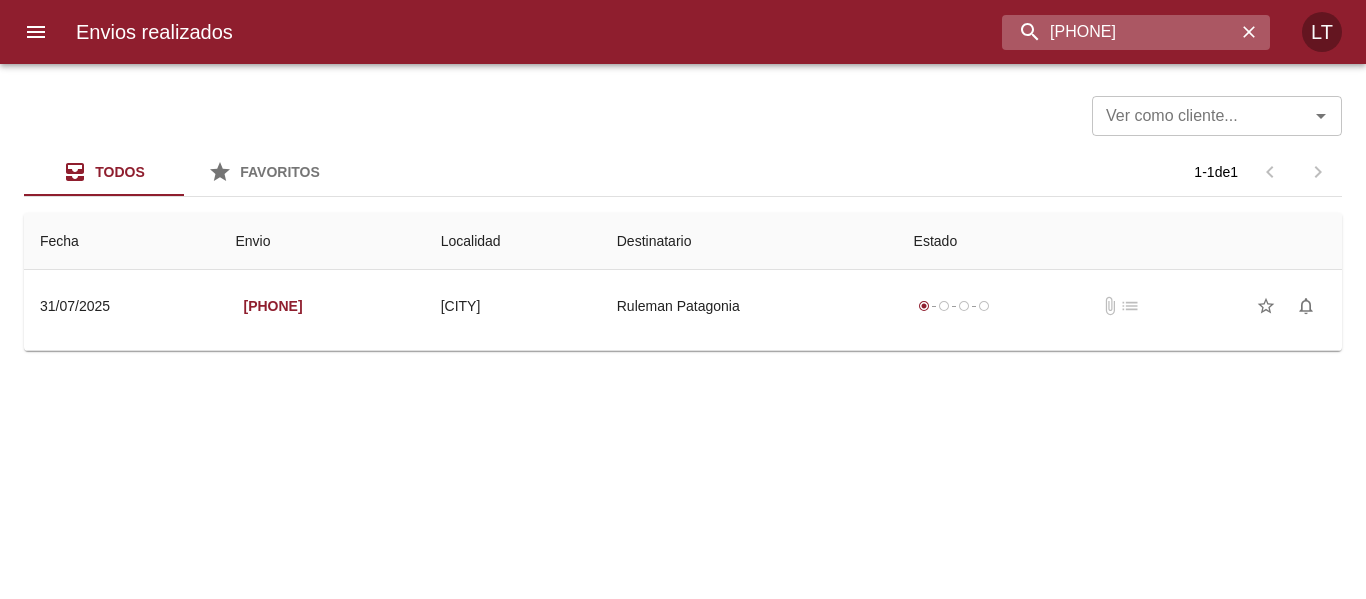 click on "9453594" at bounding box center [1119, 32] 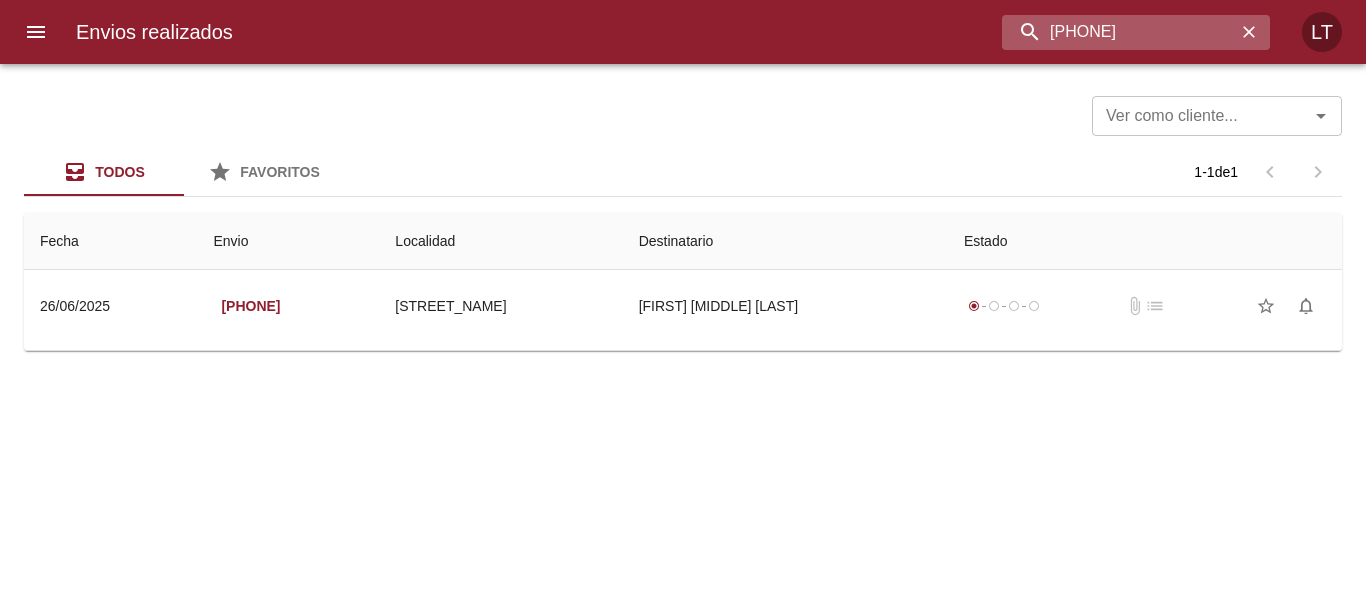 click on "9327055" at bounding box center (1119, 32) 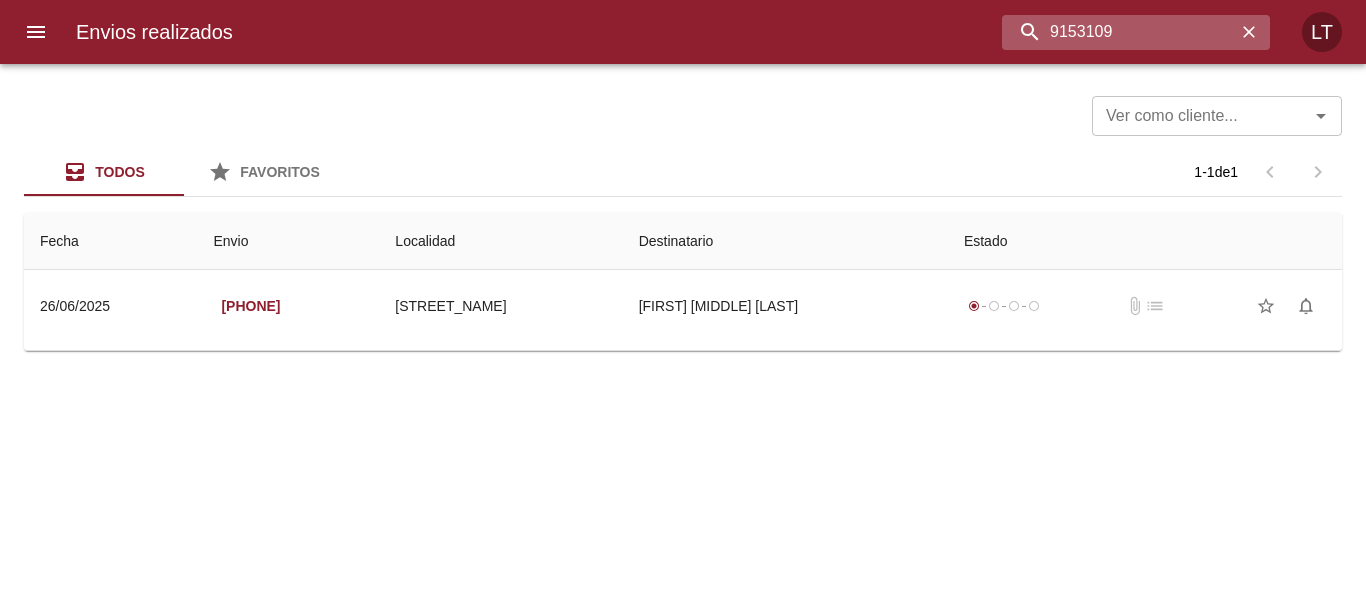 type on "9153109" 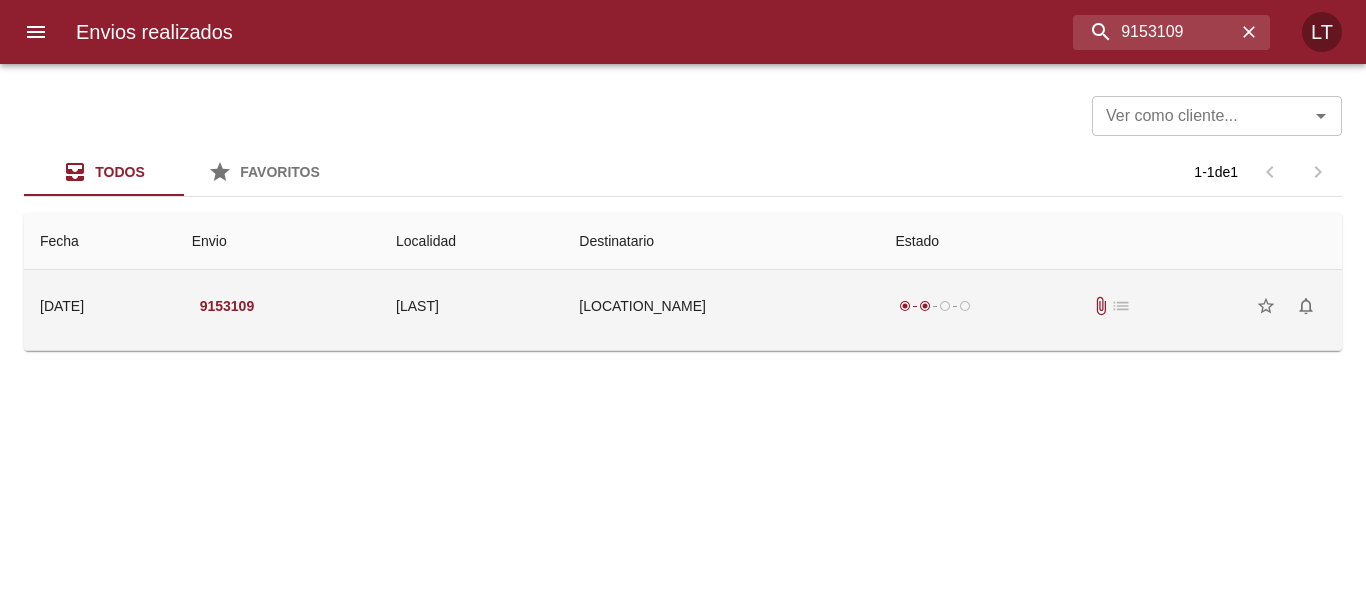 click on "Mina Pirquita" at bounding box center [721, 306] 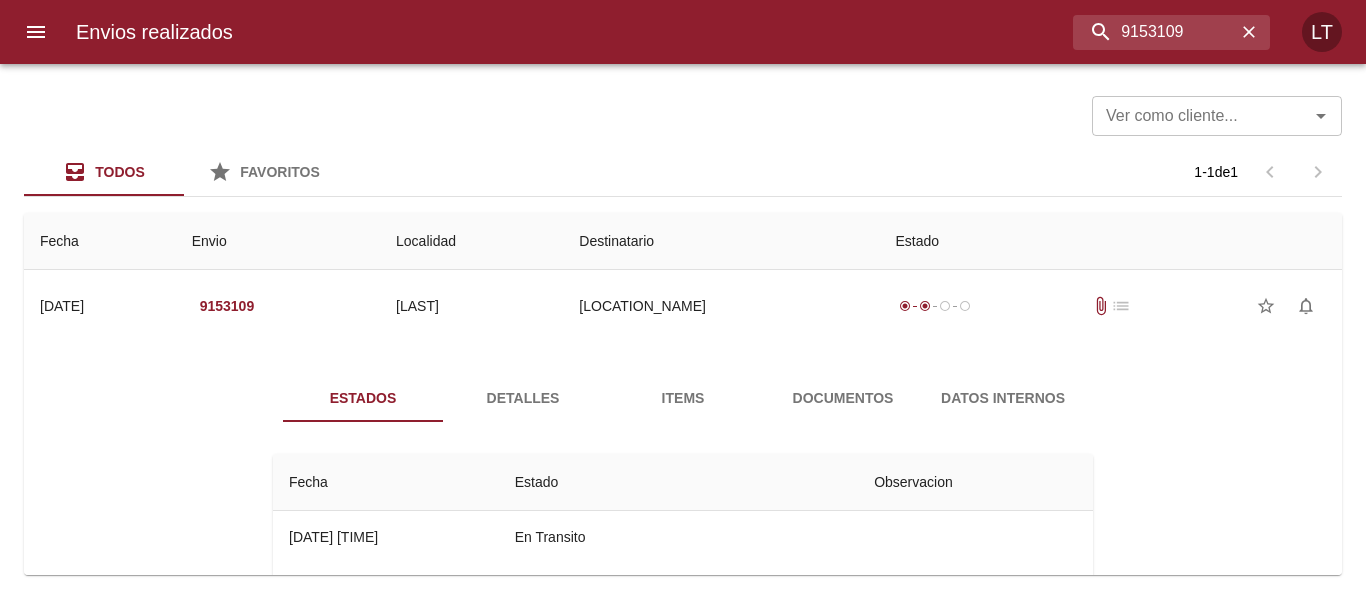 click on "Estados Detalles Items Documentos Datos Internos Fecha Estado Observacion 13/05 13/05/2025 15:22 En Transito 13/05 13/05/2025 06:04 Cot Generado 747468559 13/05 13/05/2025 06:04 Asignado A Recorrido H.r. 20531 12/05 12/05/2025 18:16 En Proceso De Despacho" at bounding box center [683, 554] 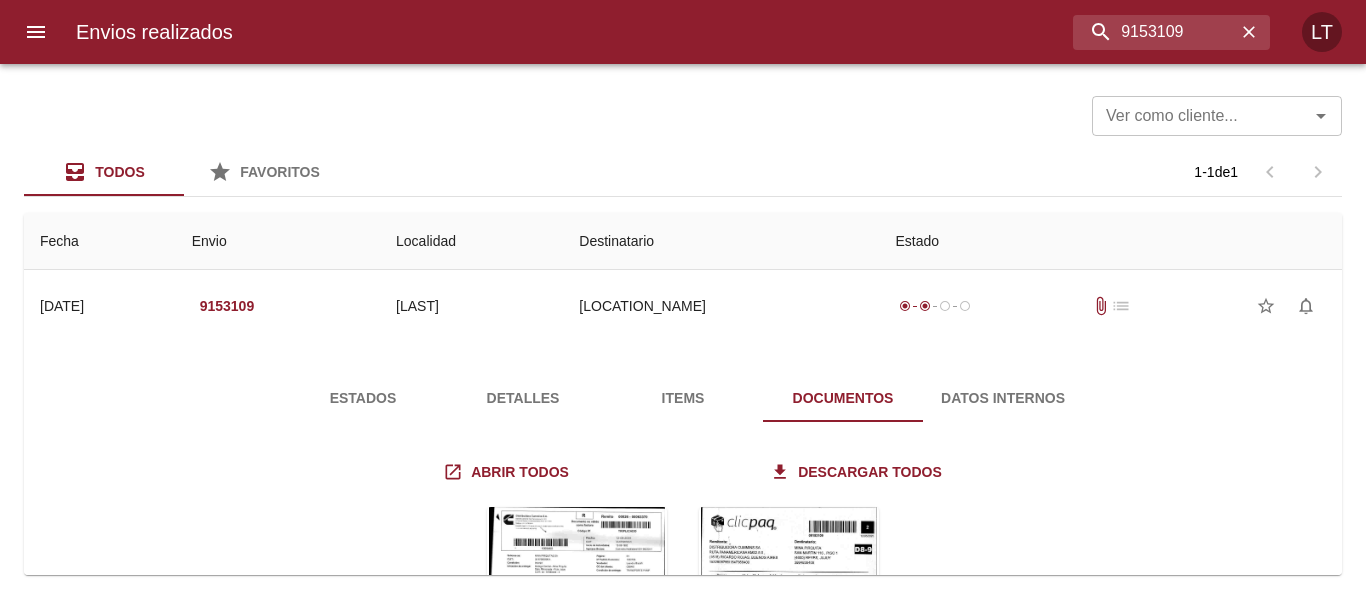 scroll, scrollTop: 200, scrollLeft: 0, axis: vertical 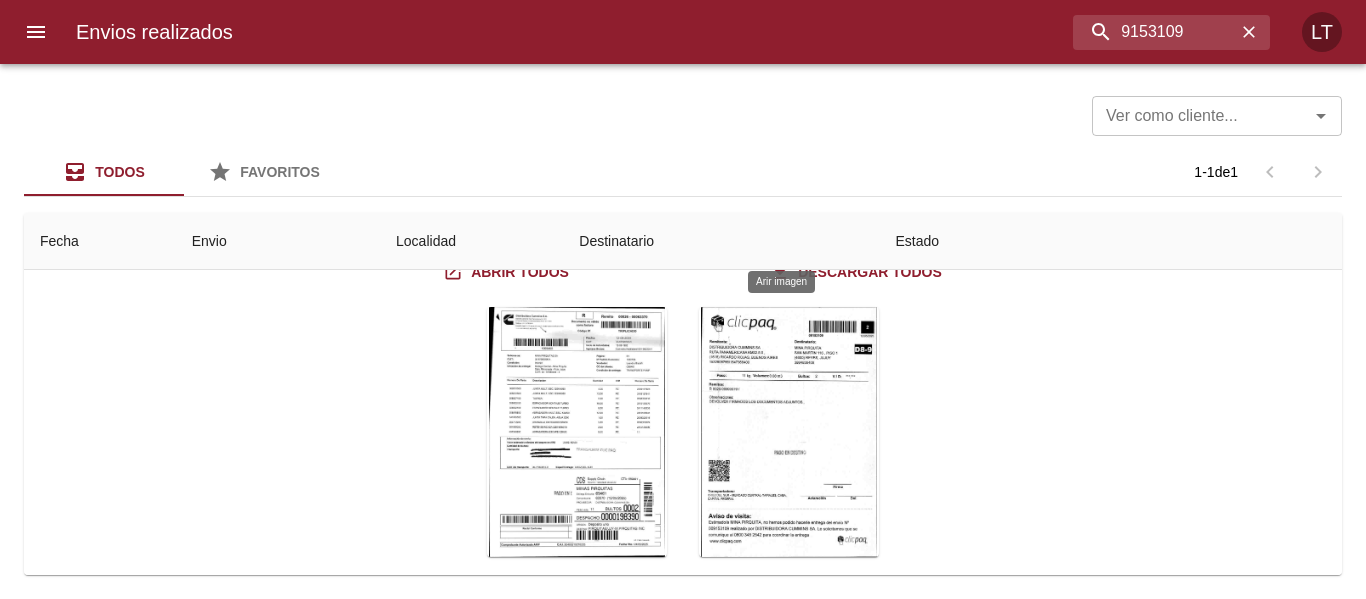 type 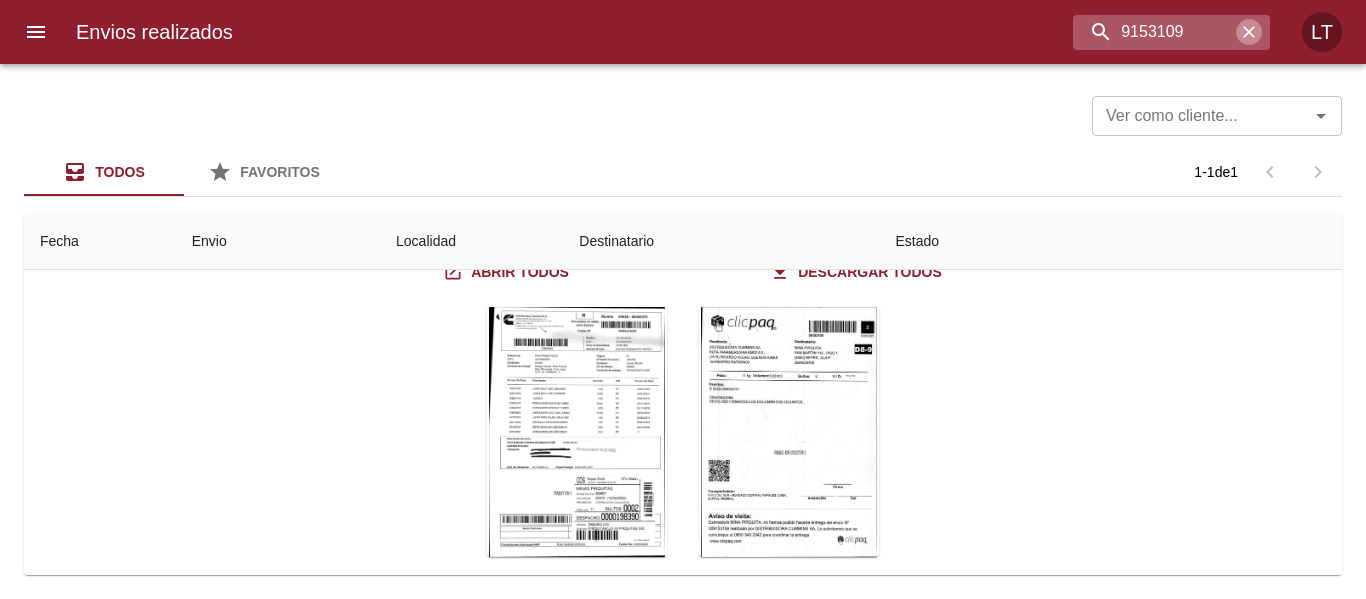 click 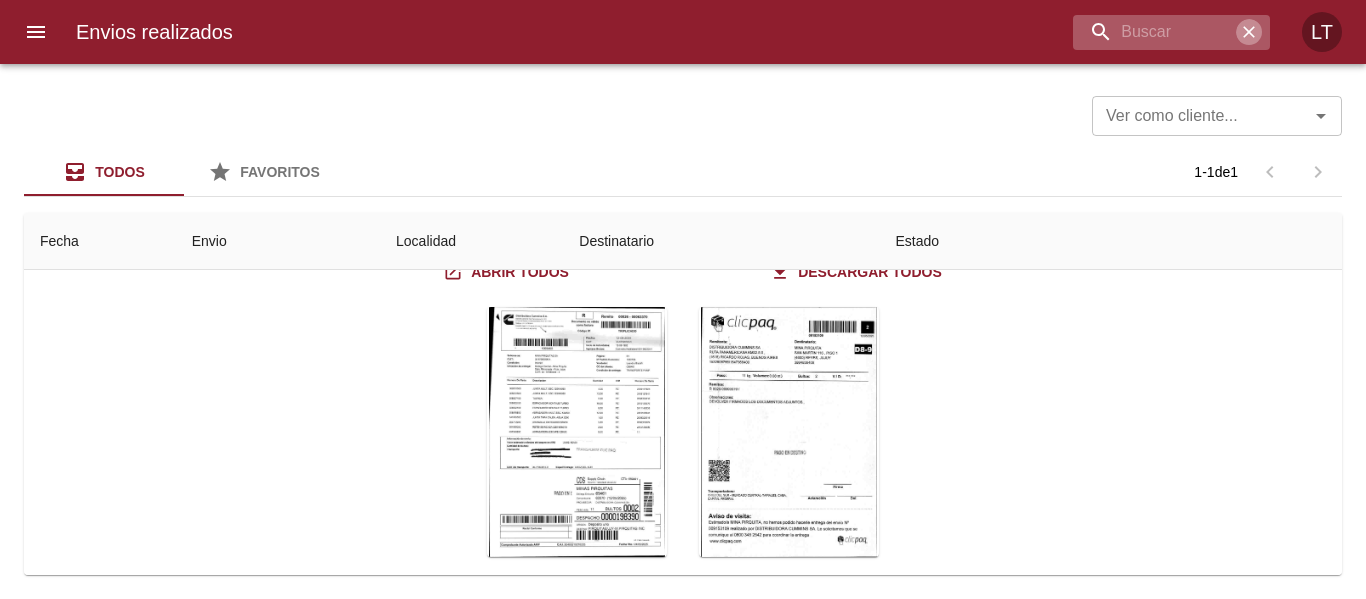 click at bounding box center [1171, 32] 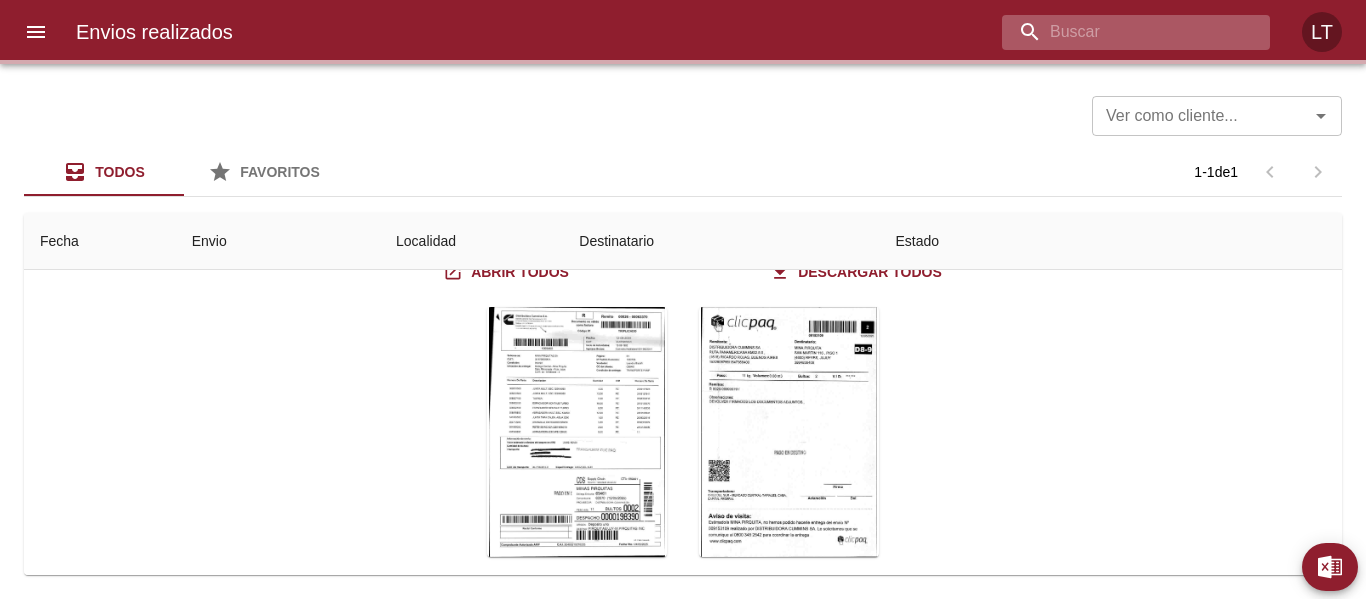 paste on "9408656" 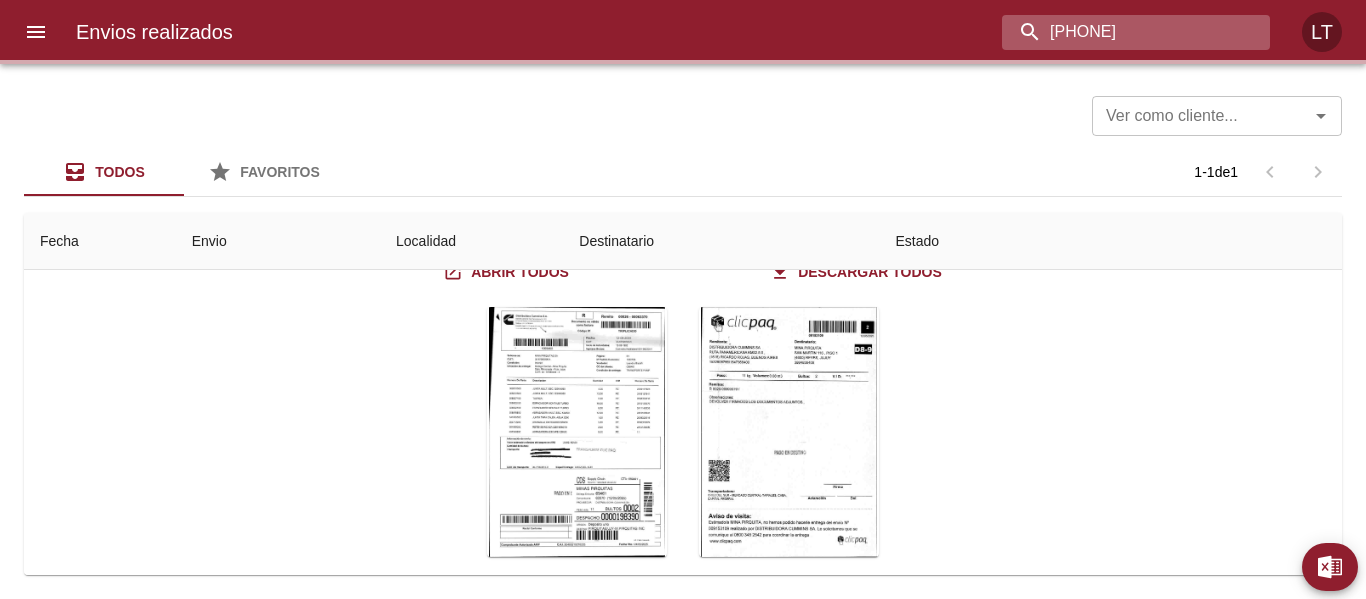 type on "9408656" 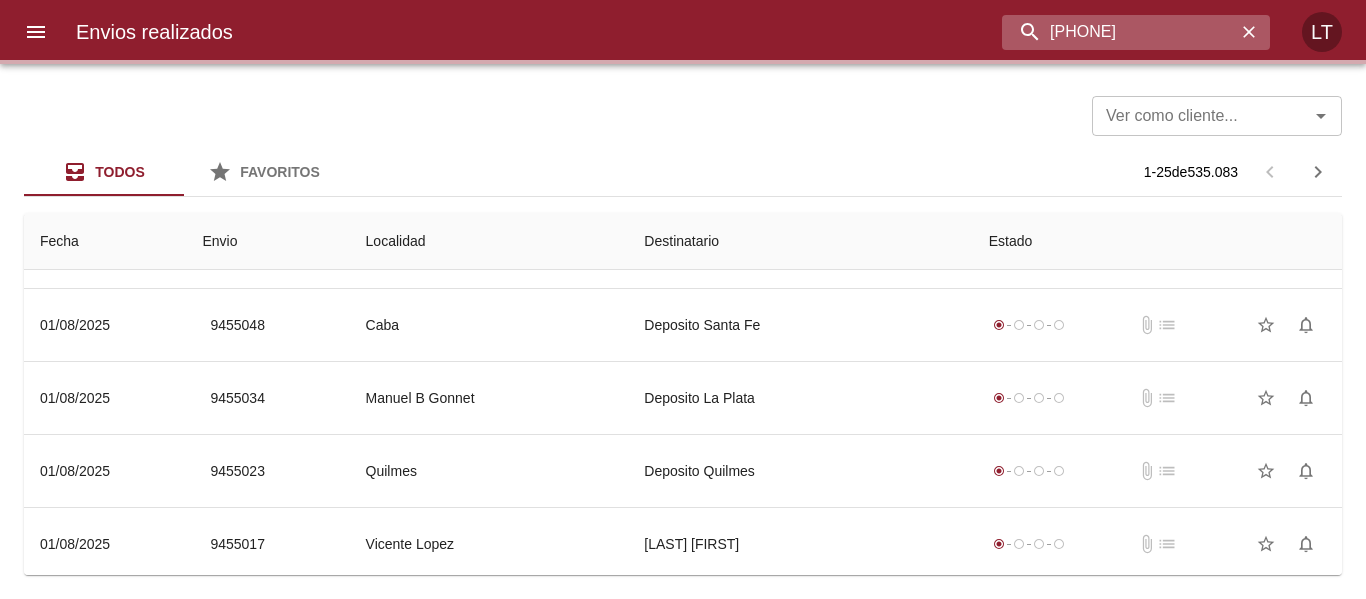 scroll, scrollTop: 0, scrollLeft: 0, axis: both 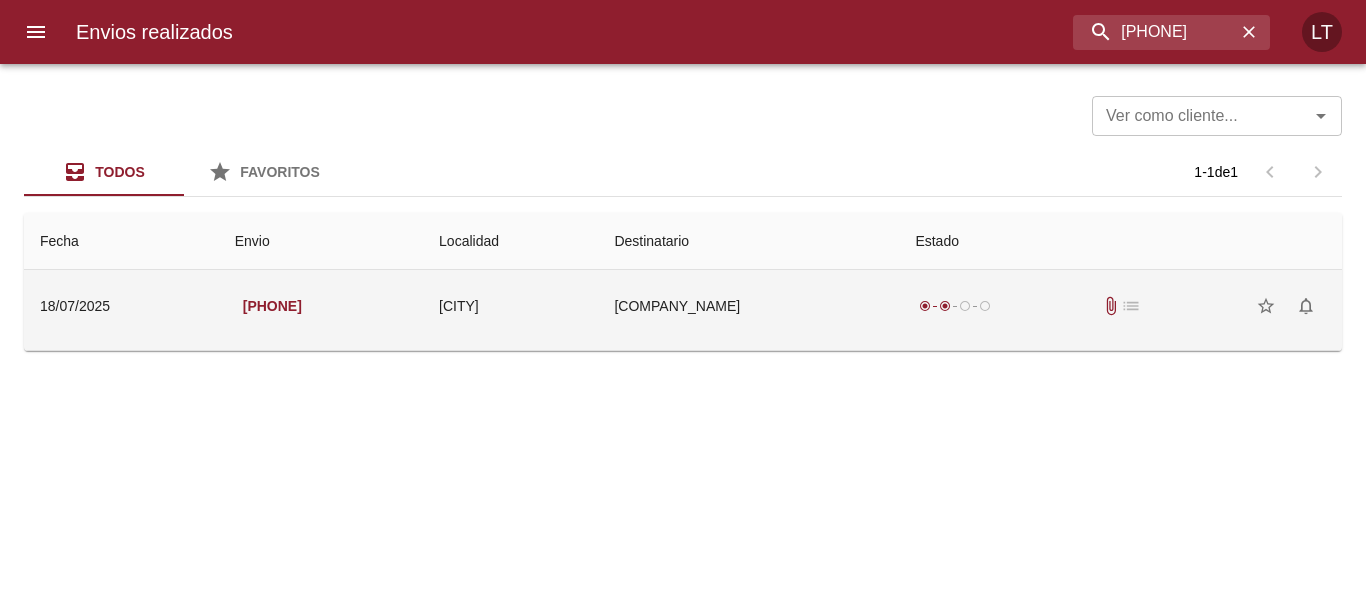 click on "Minera Andina Del Sol Srl" at bounding box center [748, 306] 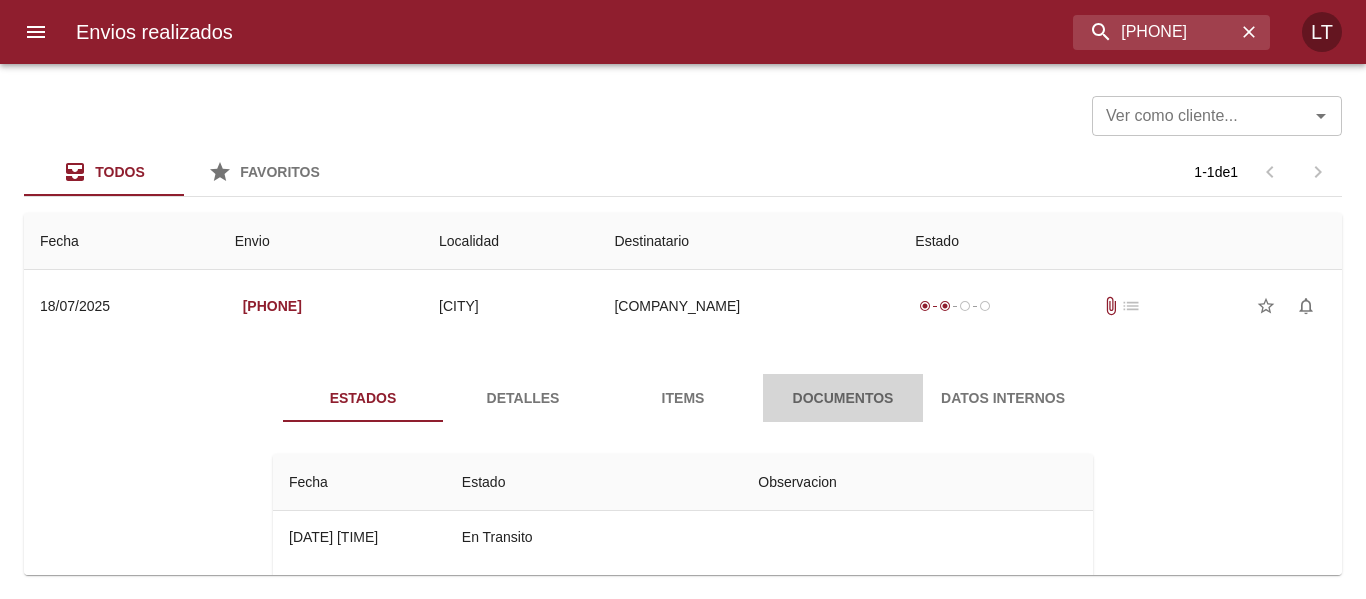 drag, startPoint x: 814, startPoint y: 385, endPoint x: 826, endPoint y: 387, distance: 12.165525 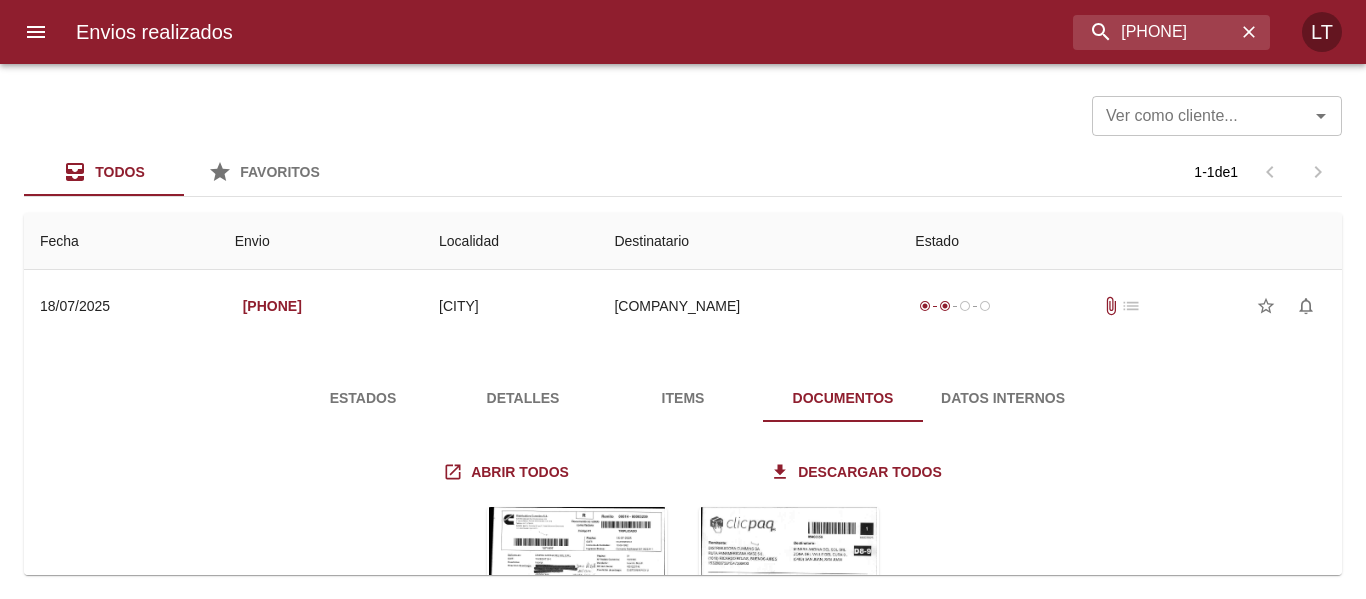 scroll, scrollTop: 200, scrollLeft: 0, axis: vertical 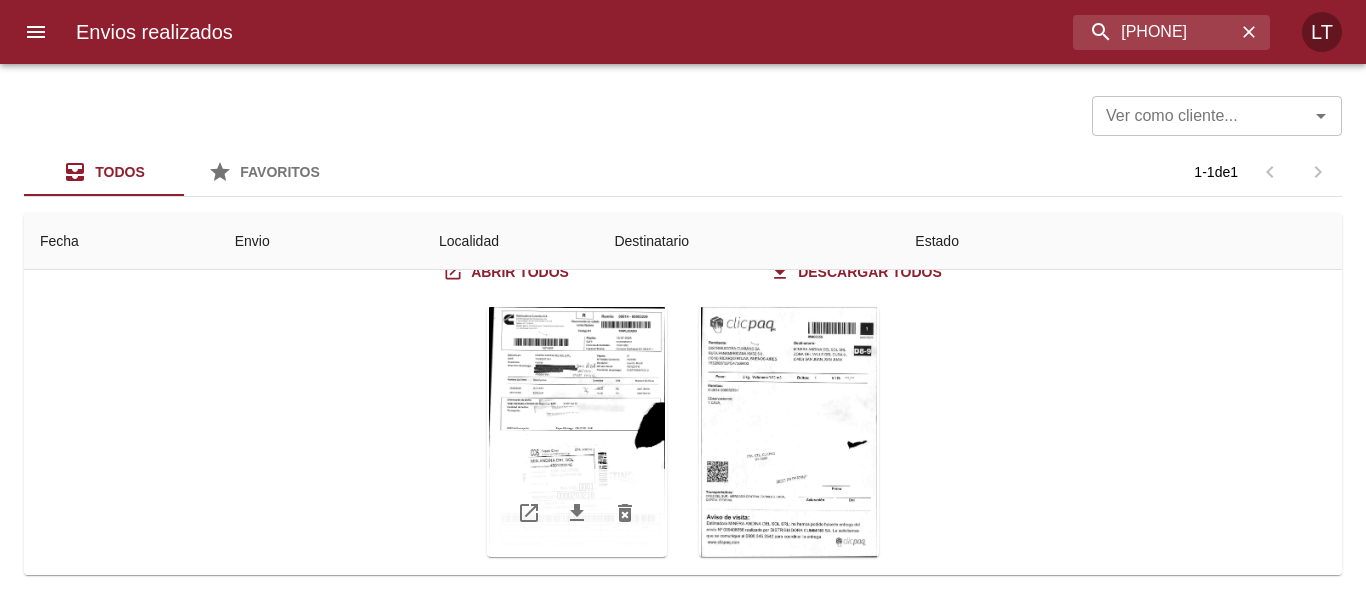 type 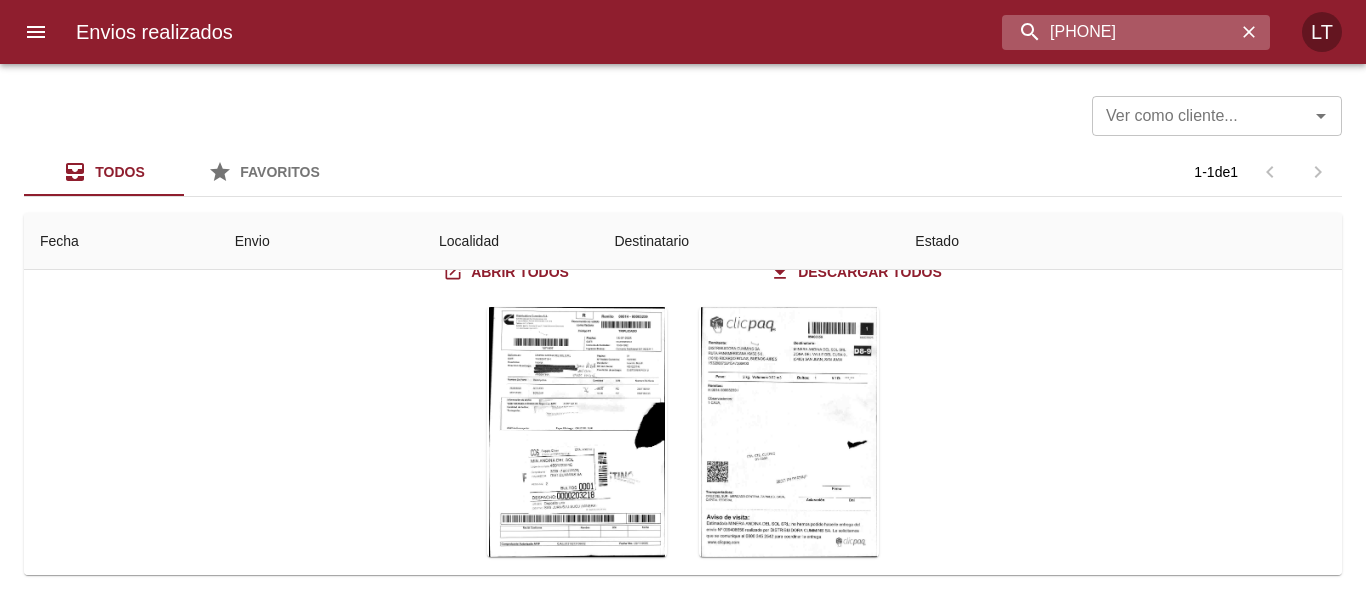 click on "9408656" at bounding box center (1119, 32) 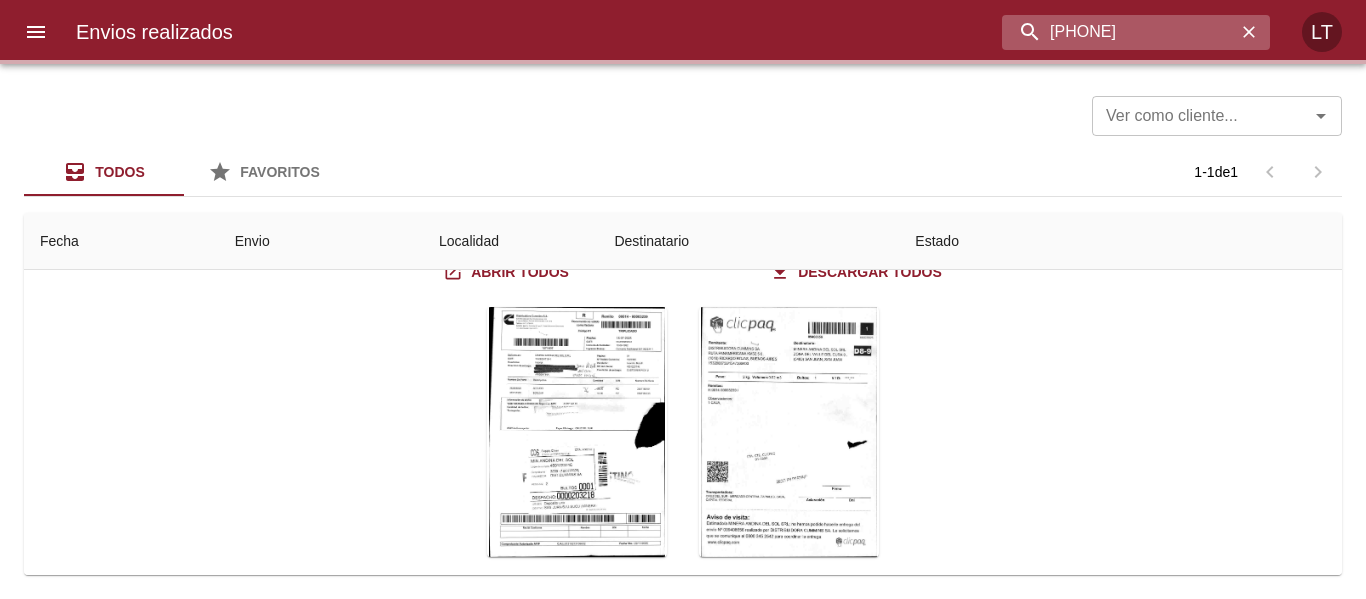 scroll, scrollTop: 0, scrollLeft: 0, axis: both 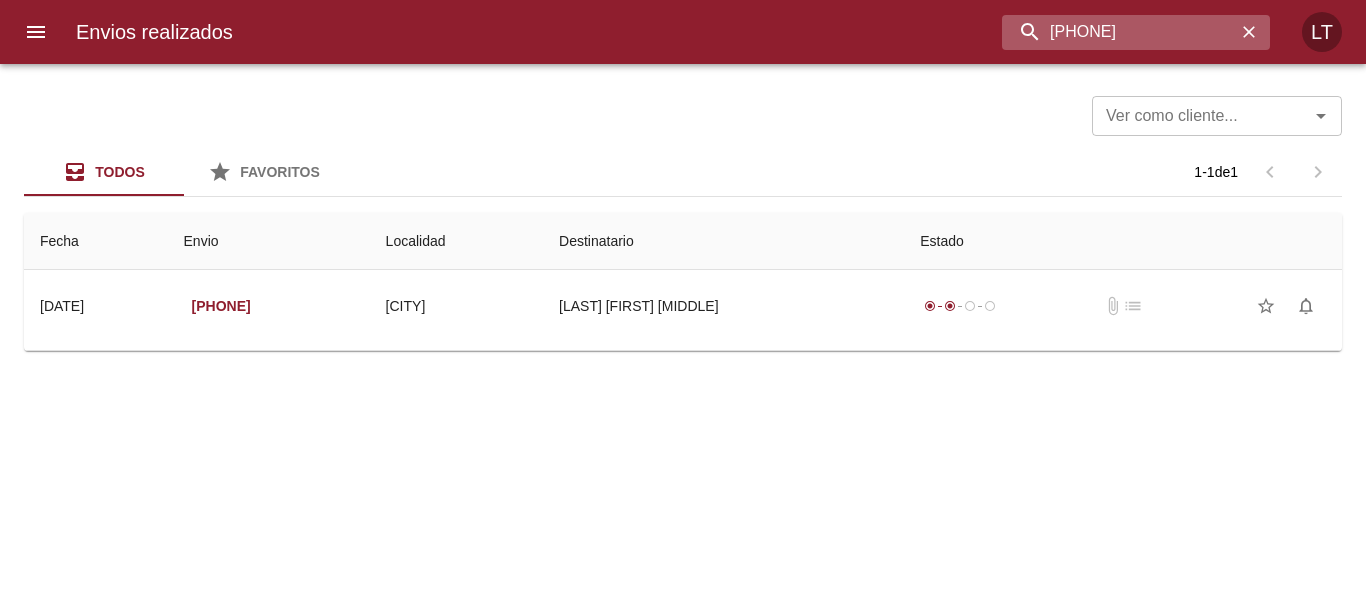 click on "9189995" at bounding box center [1119, 32] 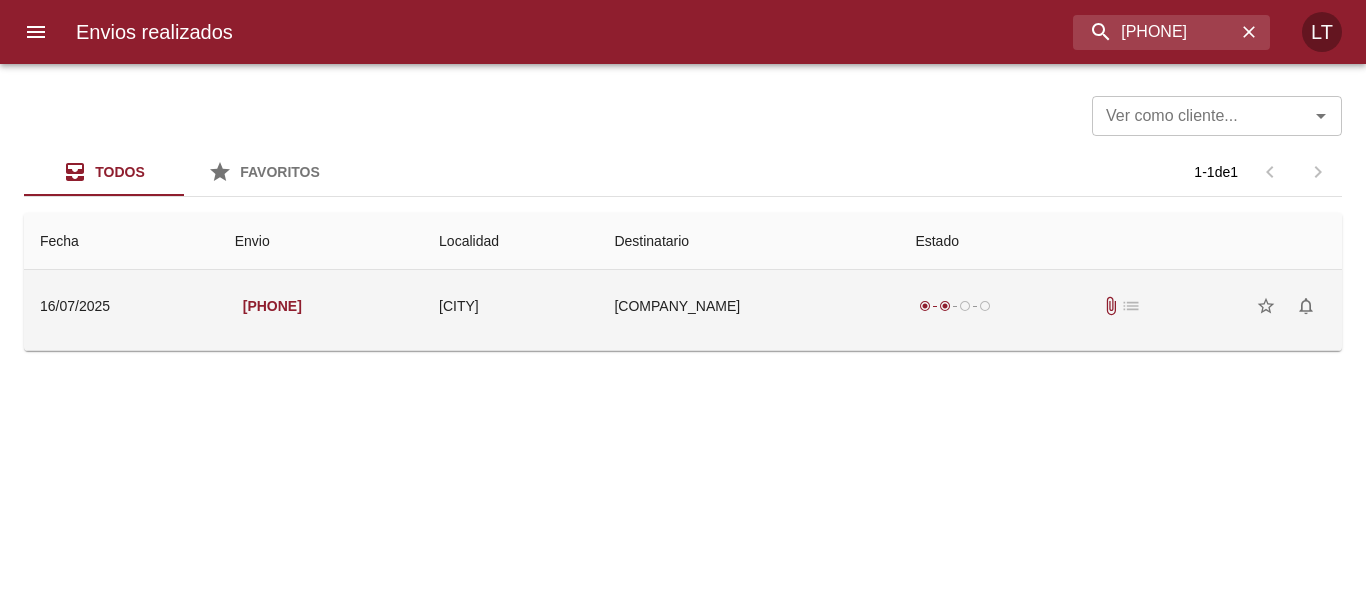 click on "Minera Andina Del Sol Srl" at bounding box center (748, 306) 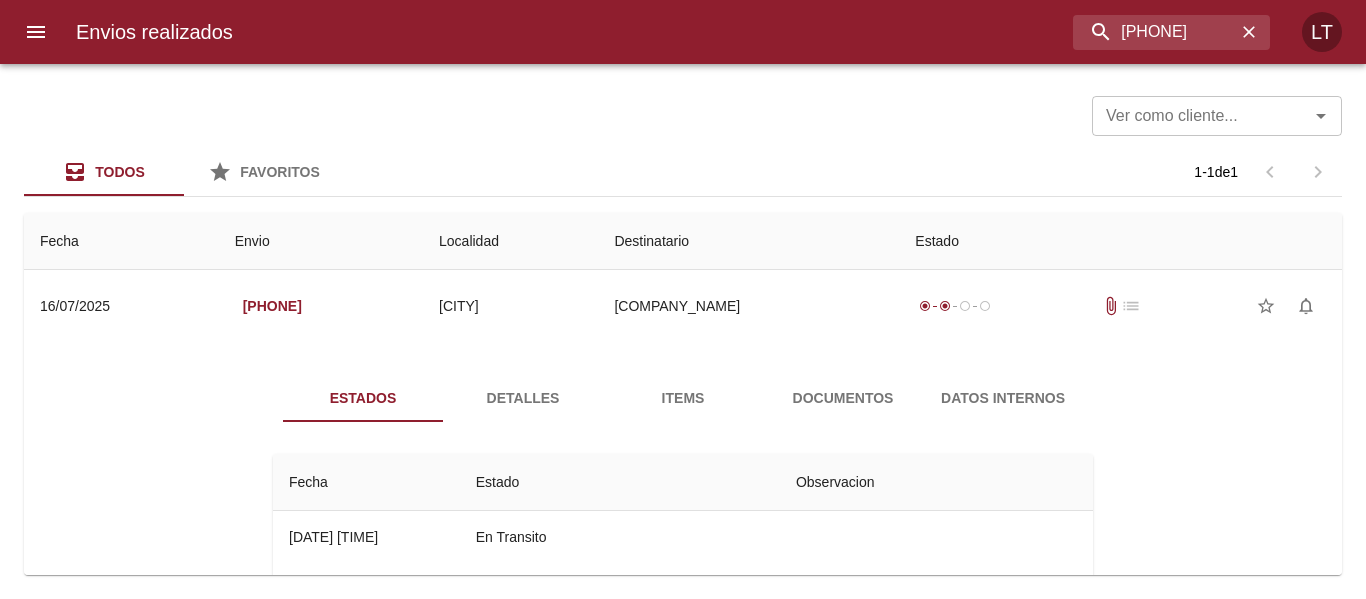 click on "Documentos" at bounding box center [843, 398] 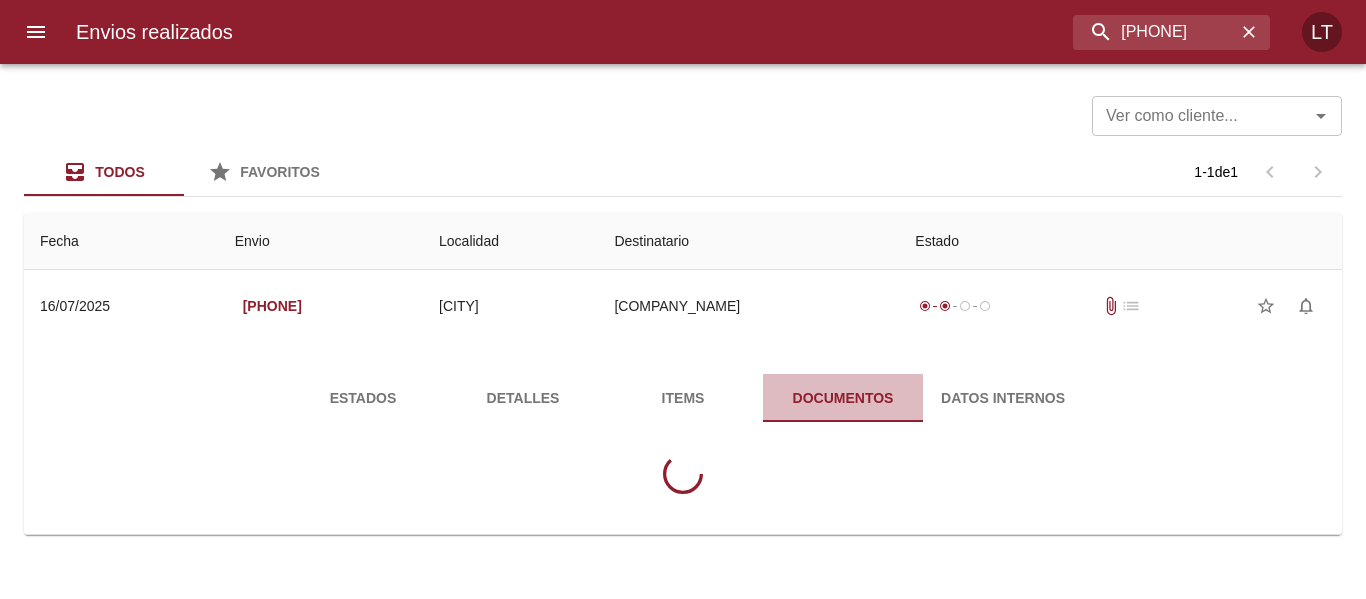 click on "Documentos" at bounding box center (843, 398) 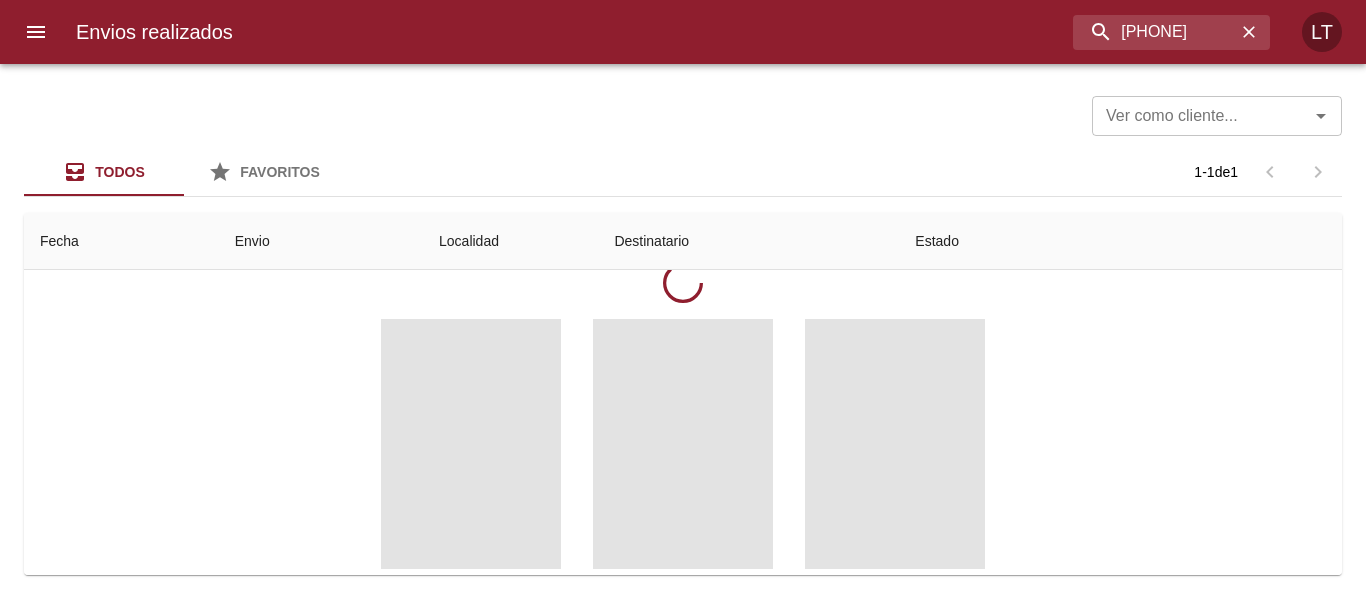 scroll, scrollTop: 200, scrollLeft: 0, axis: vertical 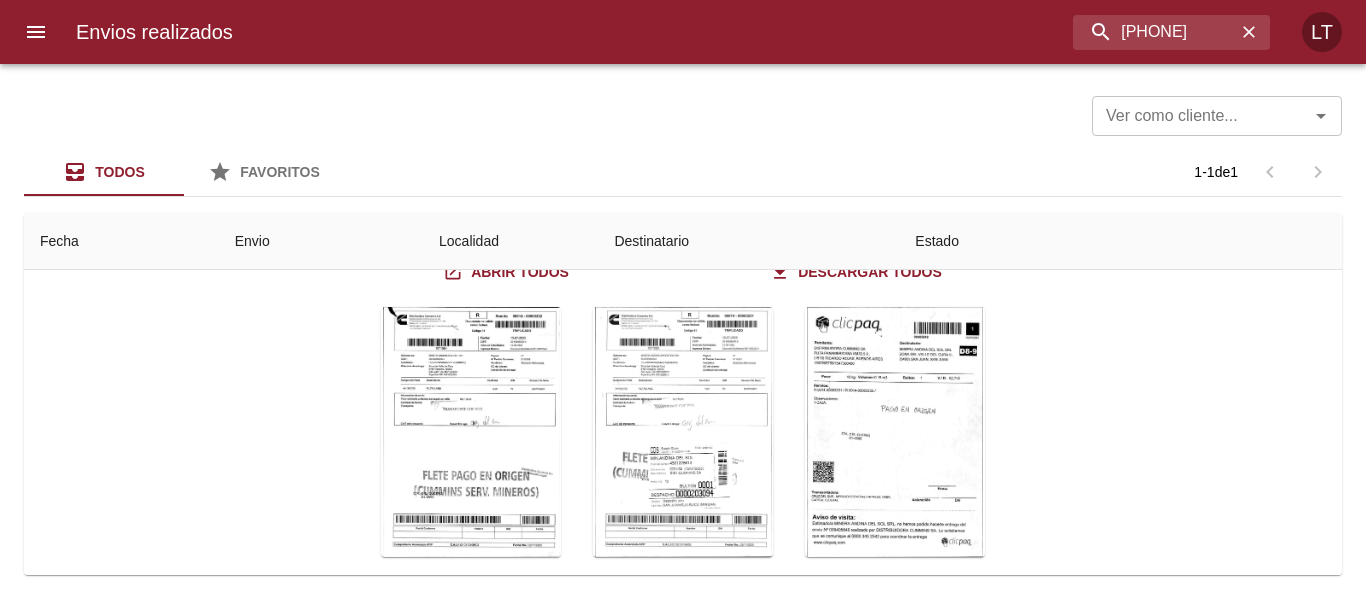 type 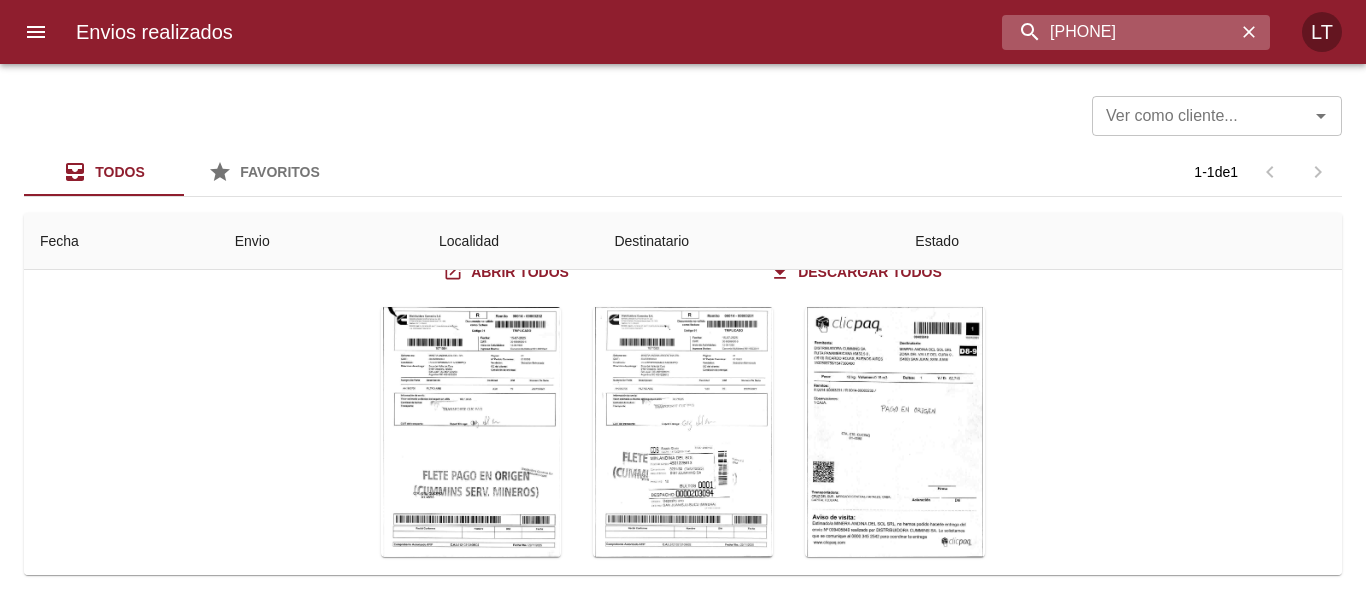 click on "9405849" at bounding box center (1119, 32) 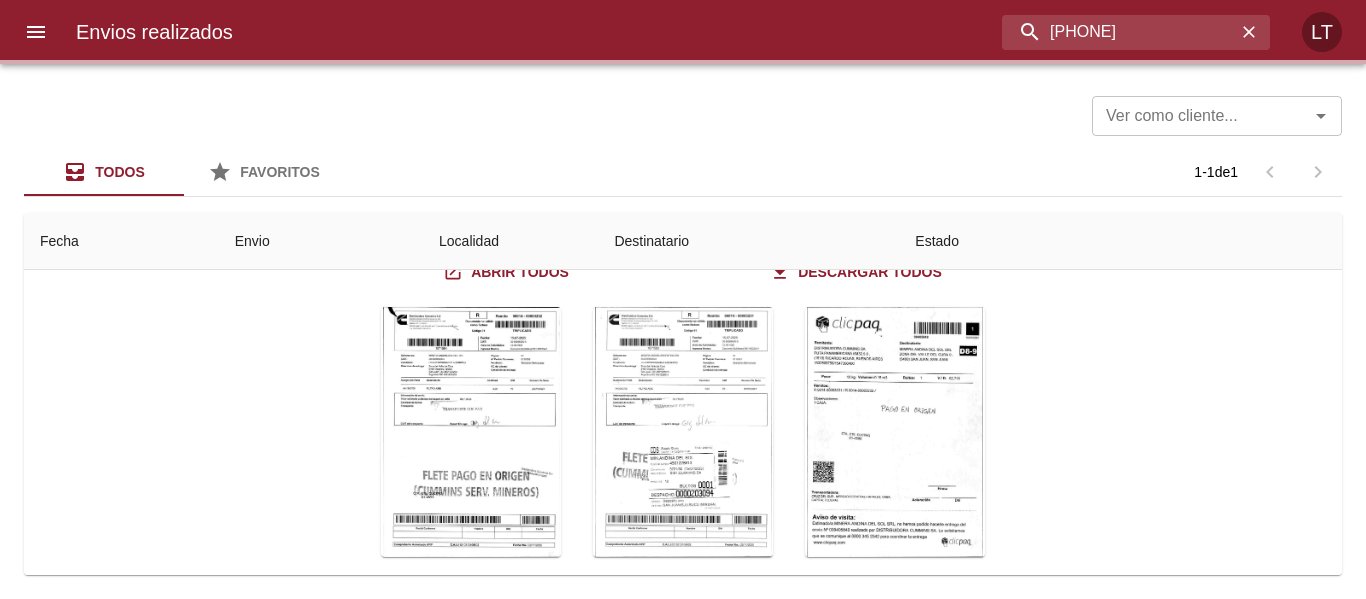scroll, scrollTop: 0, scrollLeft: 0, axis: both 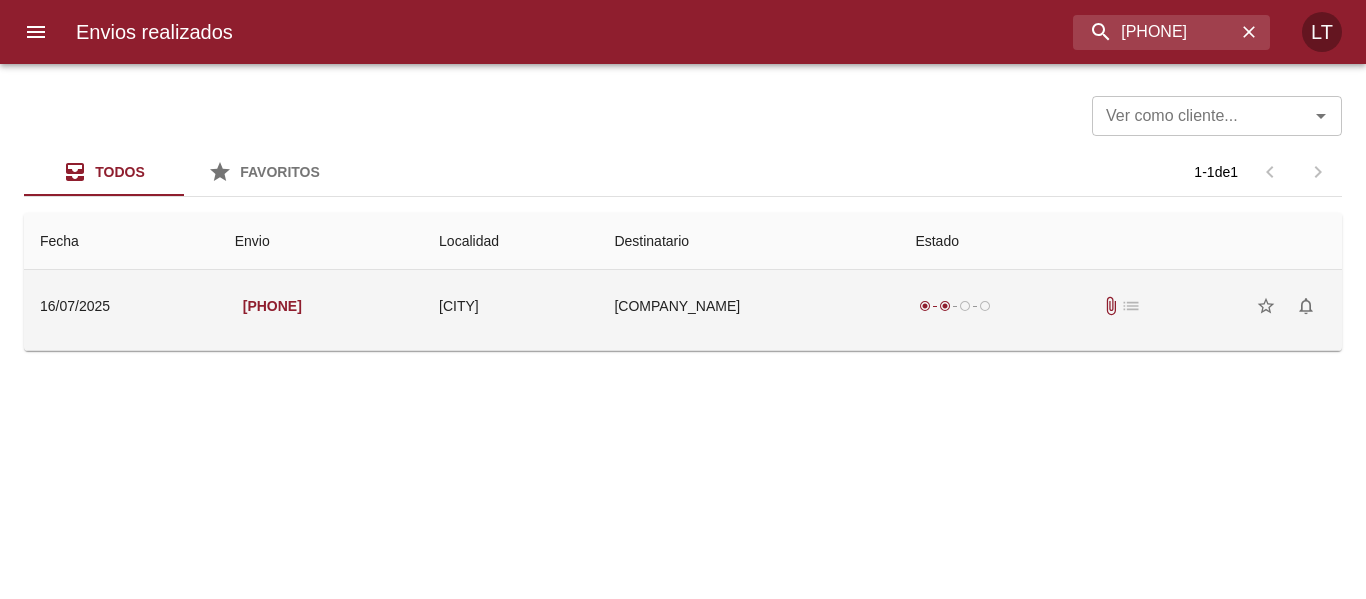 click on "Minera Andina Del Sol Srl" at bounding box center [748, 306] 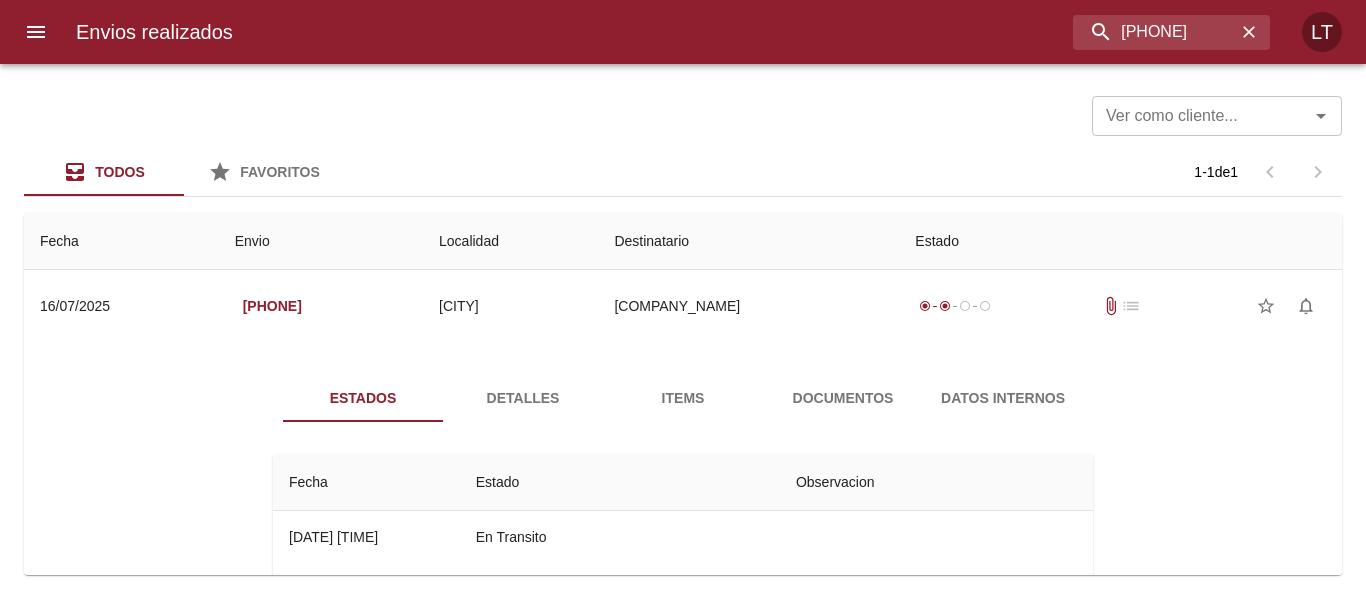 click on "Estados Detalles Items Documentos Datos Internos Fecha Estado Observacion 21/07 21/07/2025 18:08 En Transito 18/07 18/07/2025 04:50 Preparado Para Distribucion Re-asignado Movil Af160bq 18/07 18/07/2025 04:50 Cot Generado 786574123 18/07 18/07/2025 04:49 Asignado A Recorrido H.r. 21199 - Hurlingham 16/07 16/07/2025 17:49 En Proceso De Despacho" at bounding box center (683, 580) 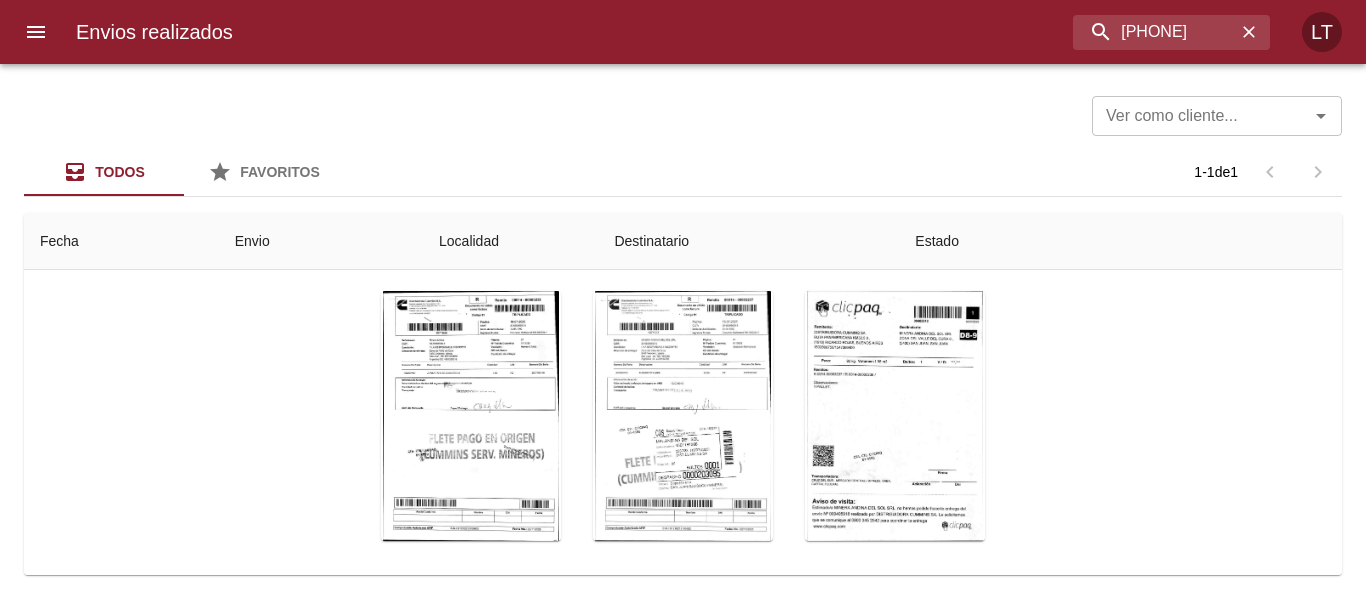 scroll, scrollTop: 239, scrollLeft: 0, axis: vertical 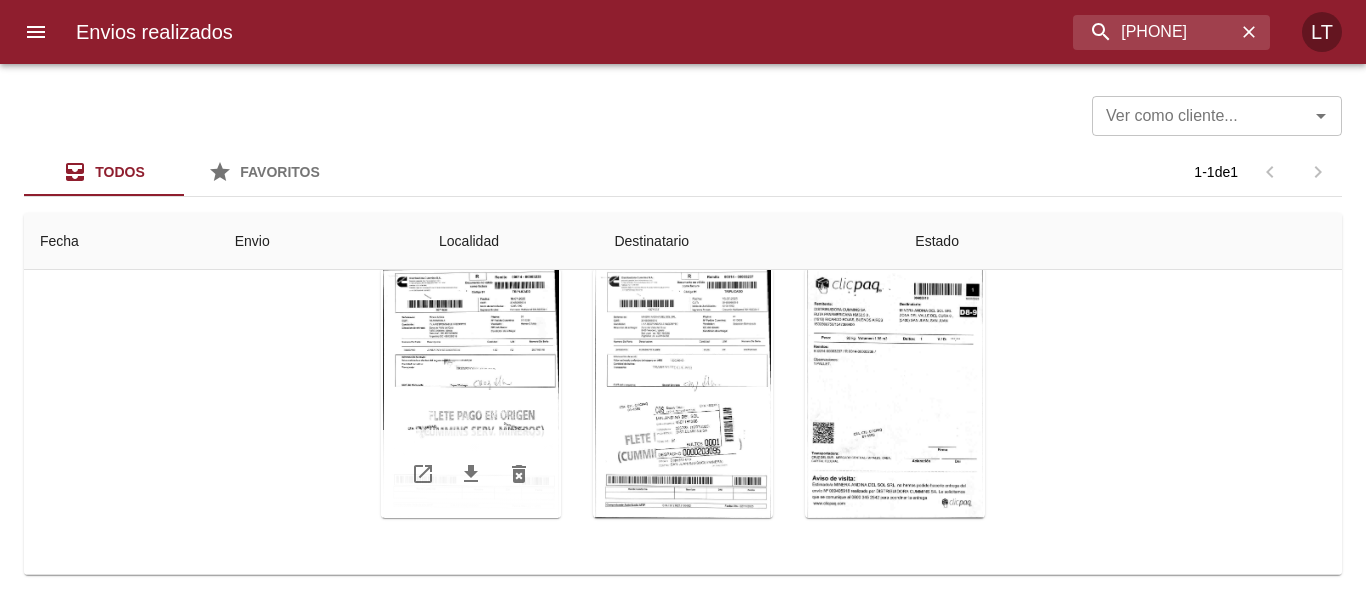 type 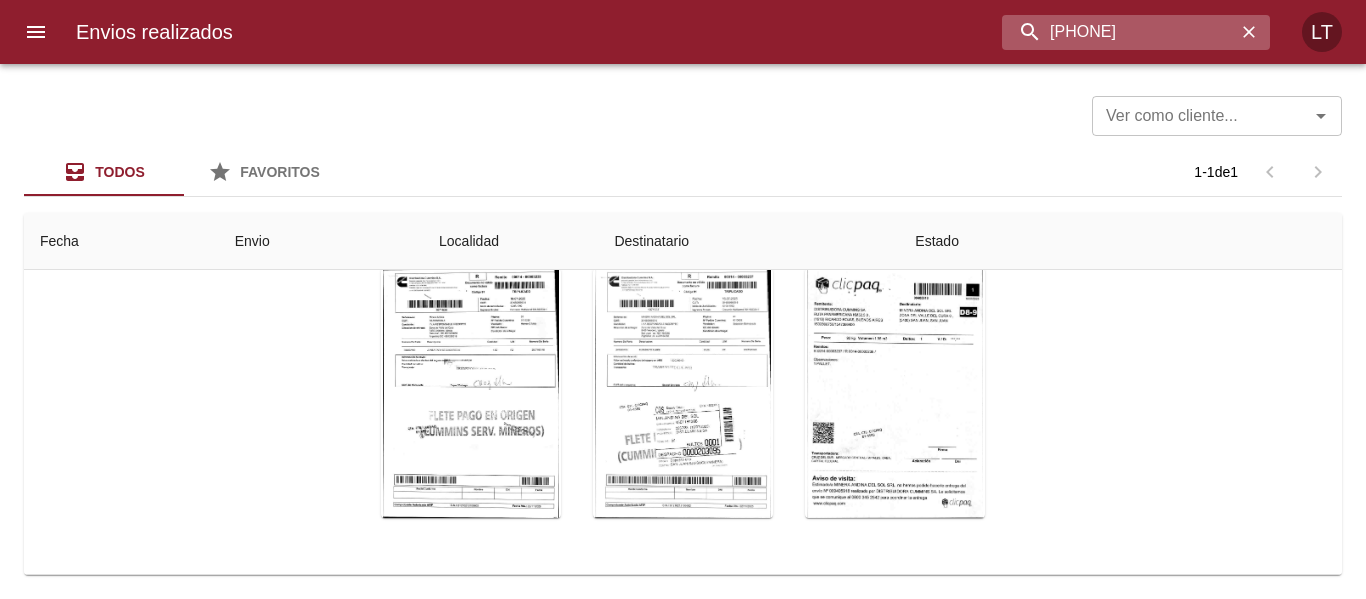 click on "9405918" at bounding box center (1119, 32) 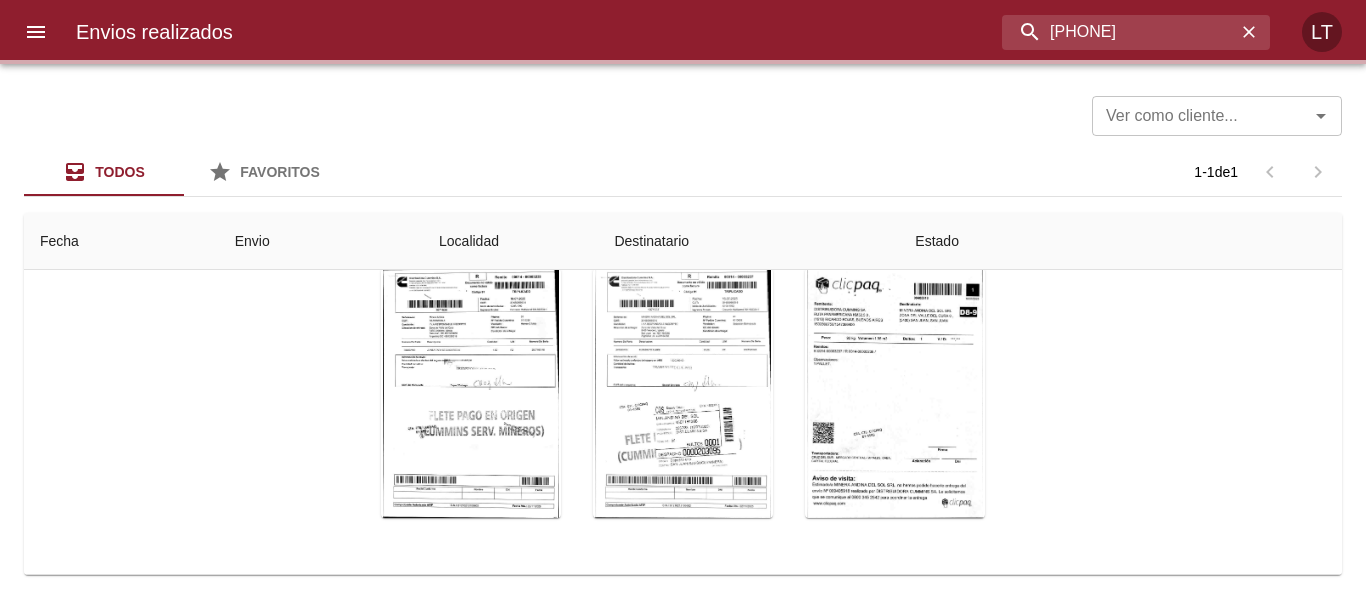 scroll, scrollTop: 0, scrollLeft: 0, axis: both 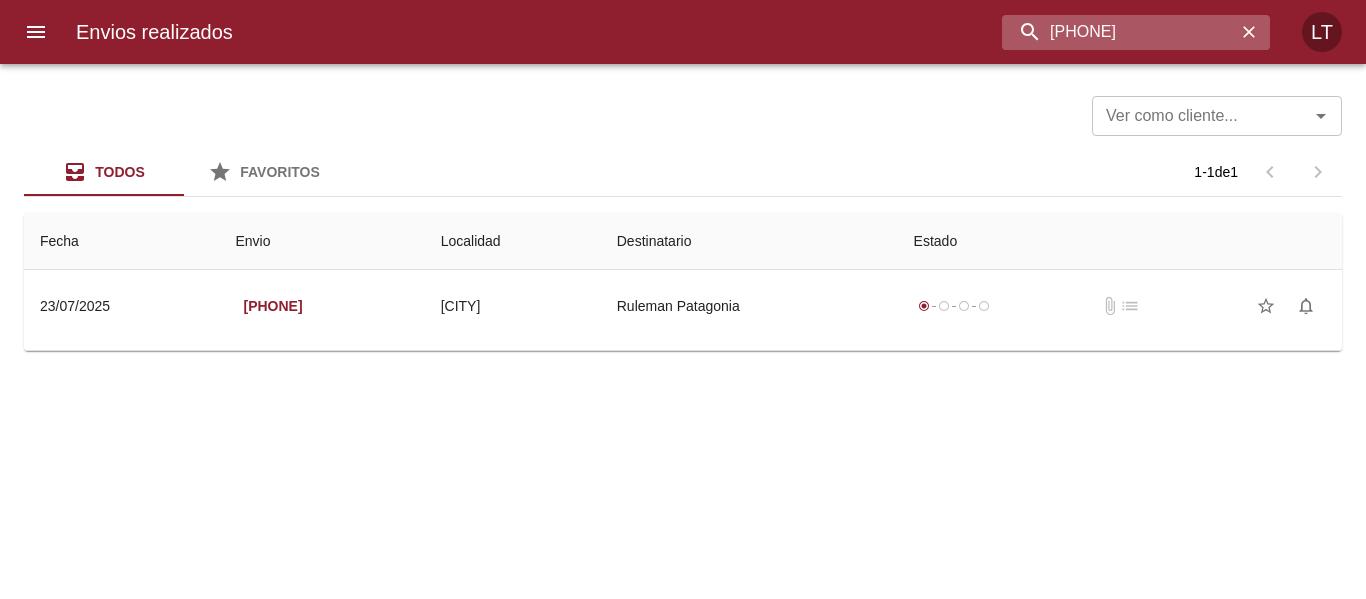 click on "9417202" at bounding box center [1119, 32] 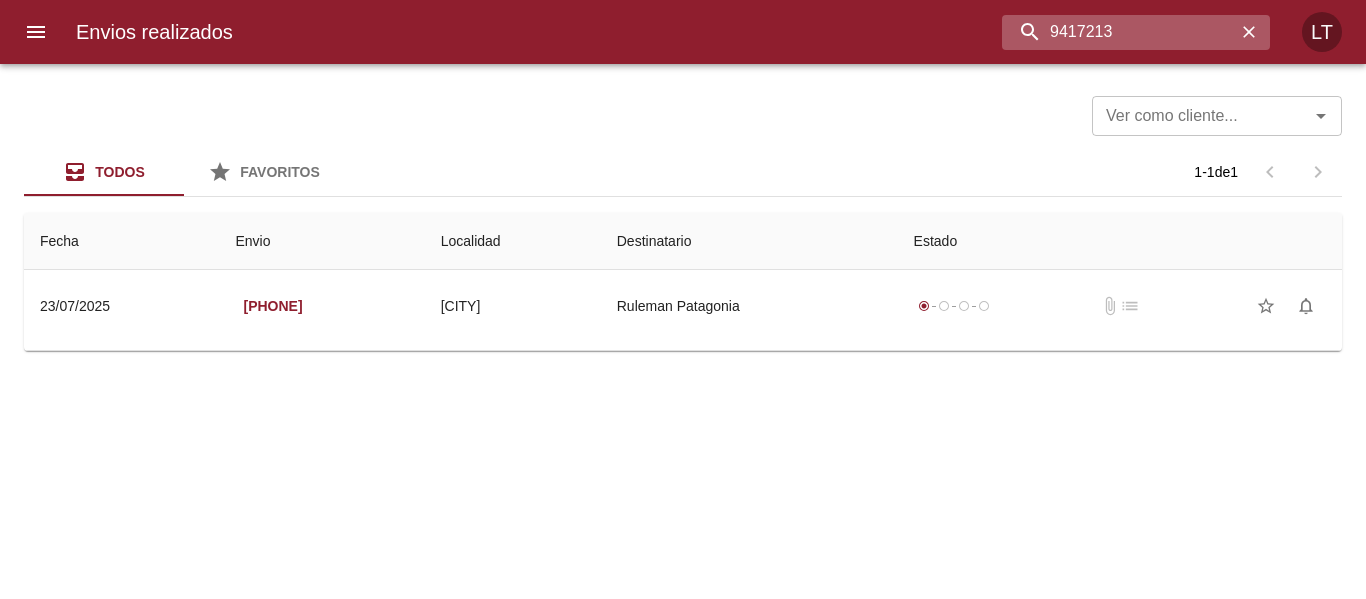 type on "9417213" 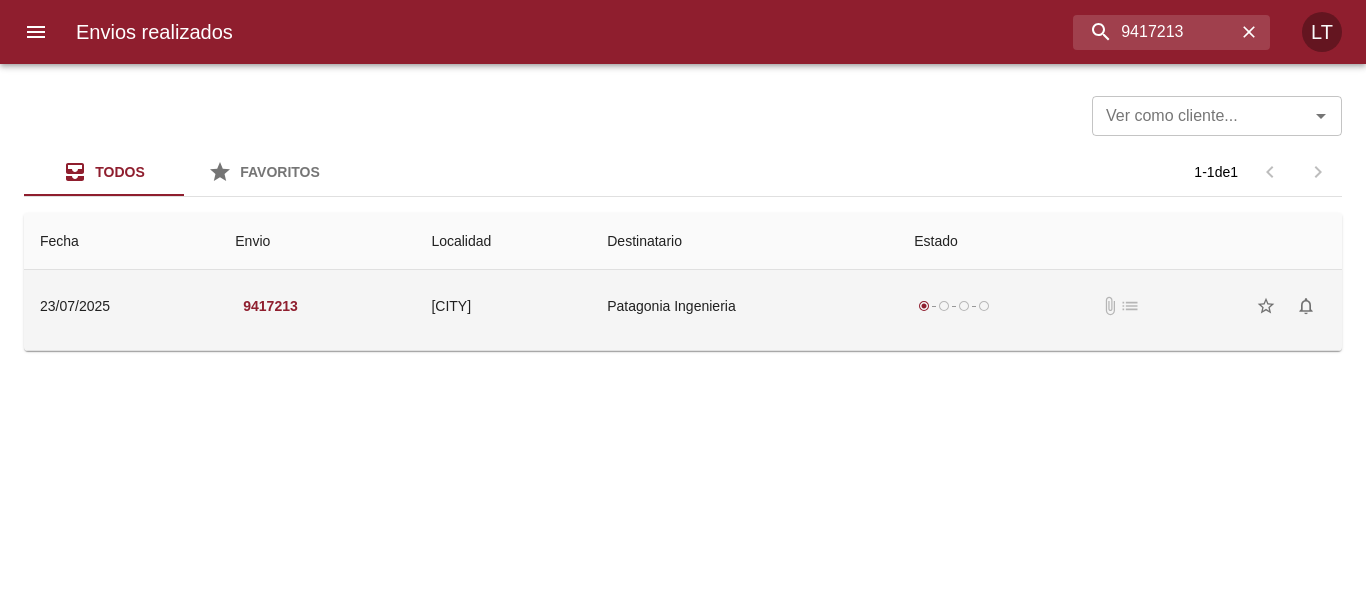 click on "Patagonia Ingenieria" at bounding box center [744, 306] 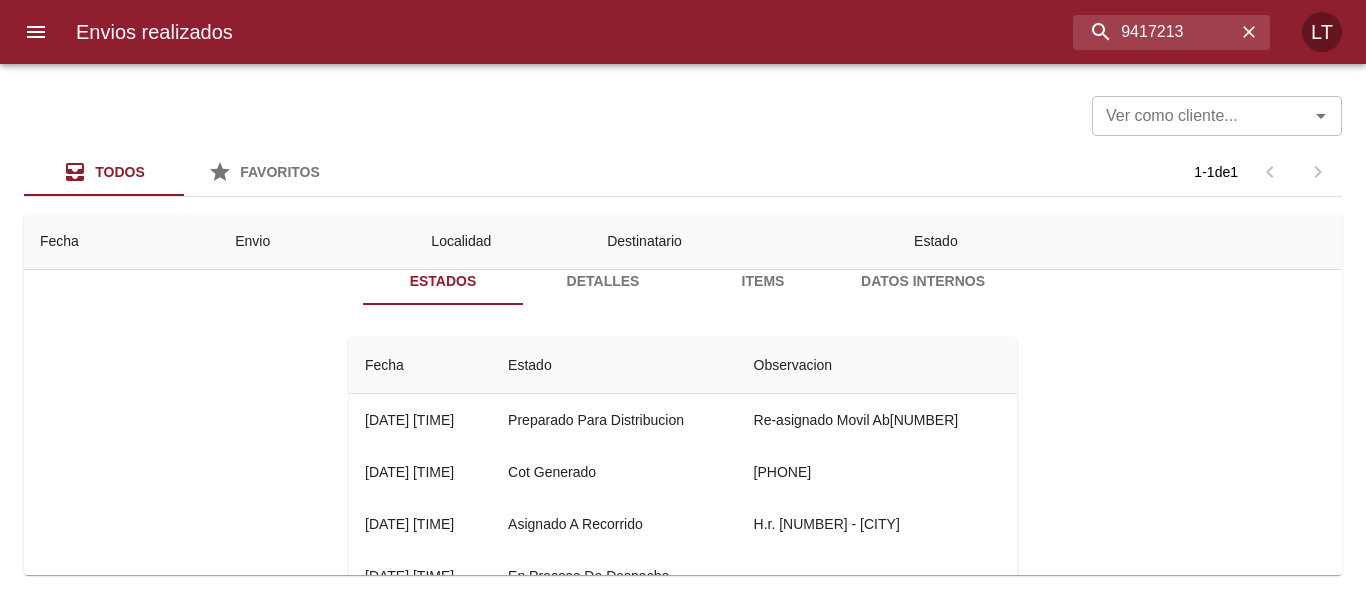 scroll, scrollTop: 85, scrollLeft: 0, axis: vertical 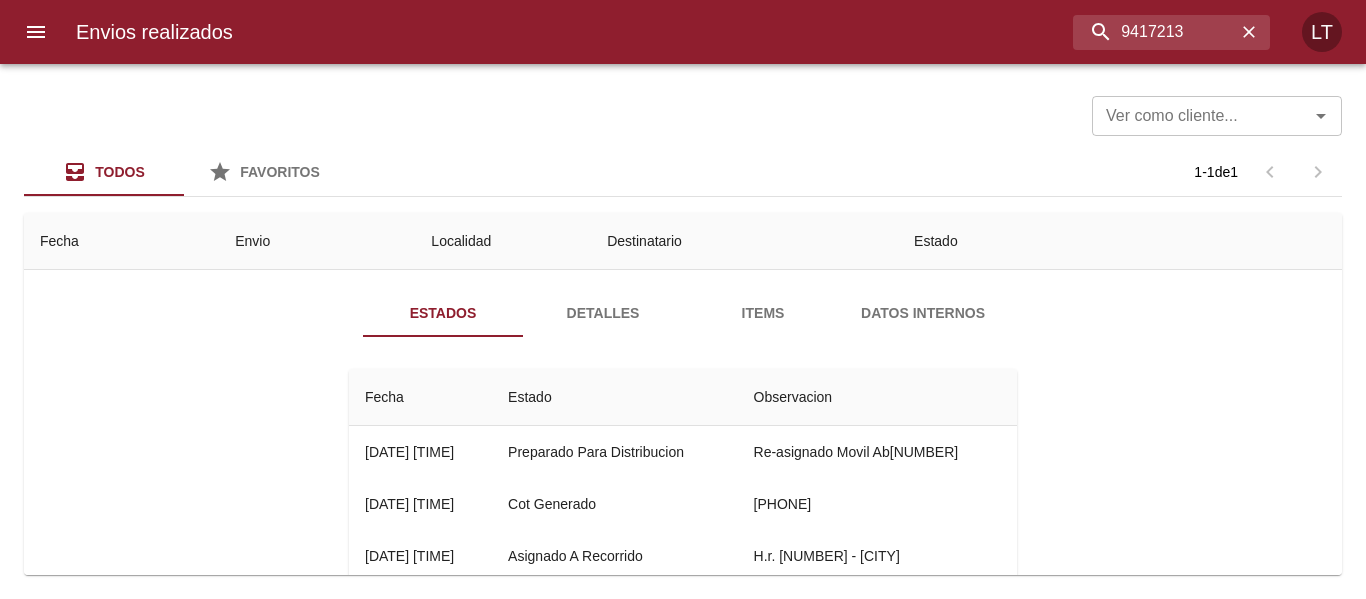 click at bounding box center [36, 32] 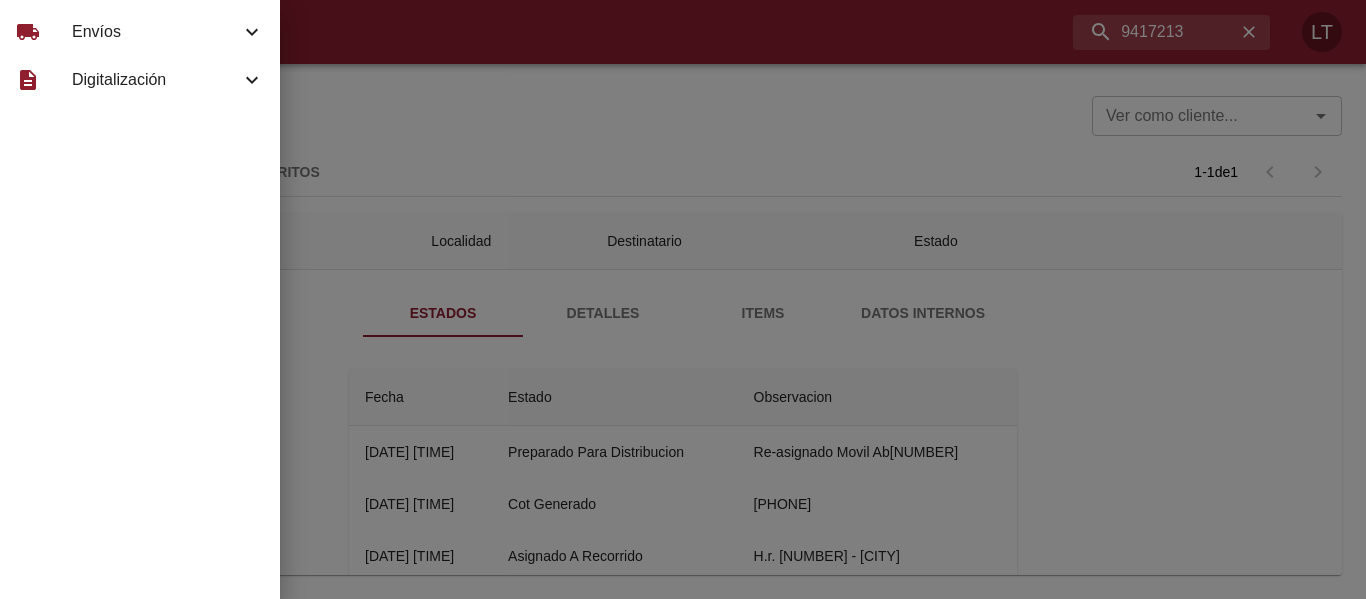 click on "Envíos" at bounding box center [156, 32] 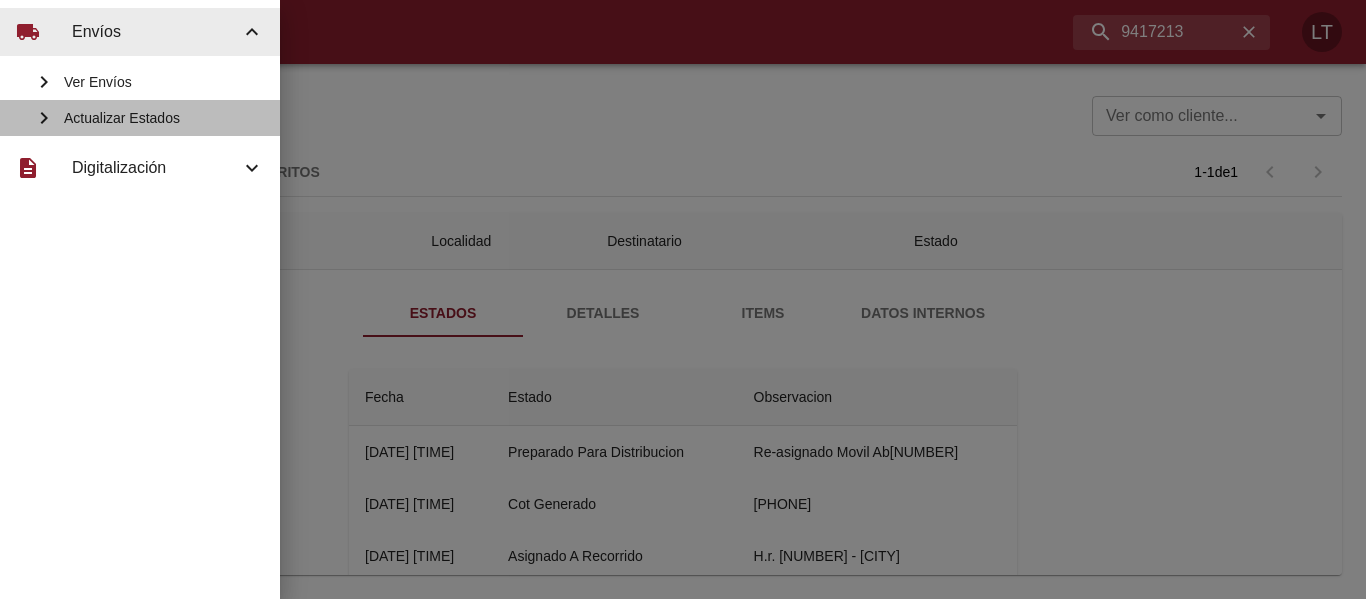 click on "Actualizar Estados" at bounding box center (164, 118) 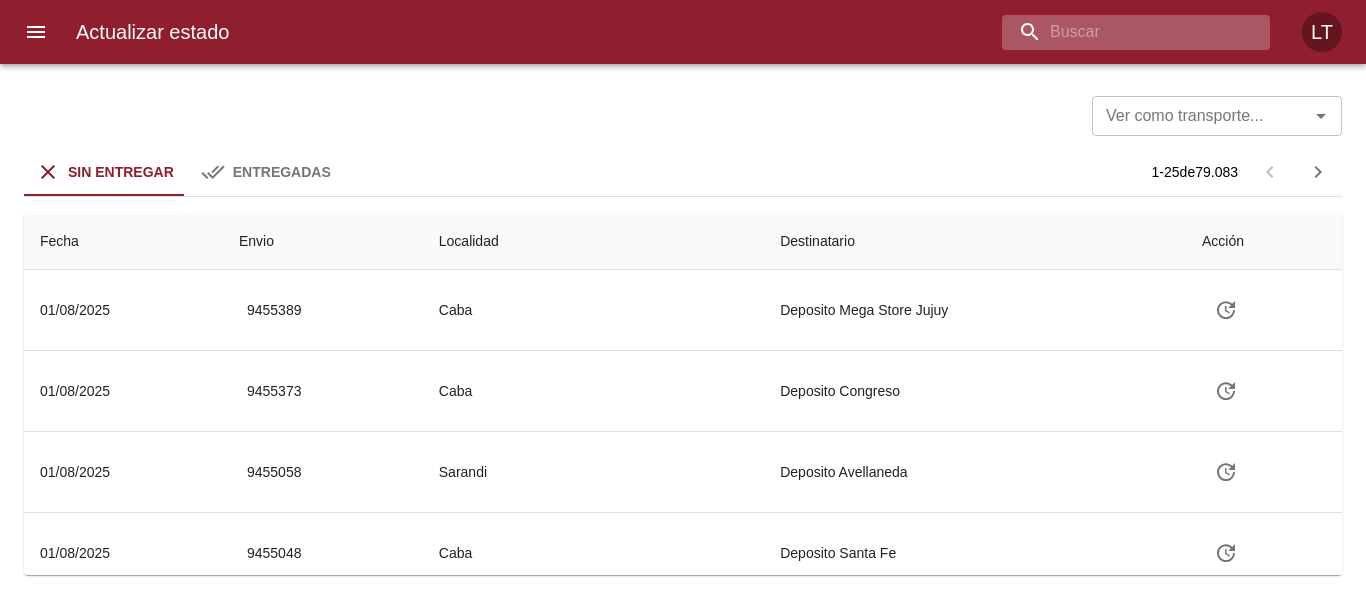 click at bounding box center [1119, 32] 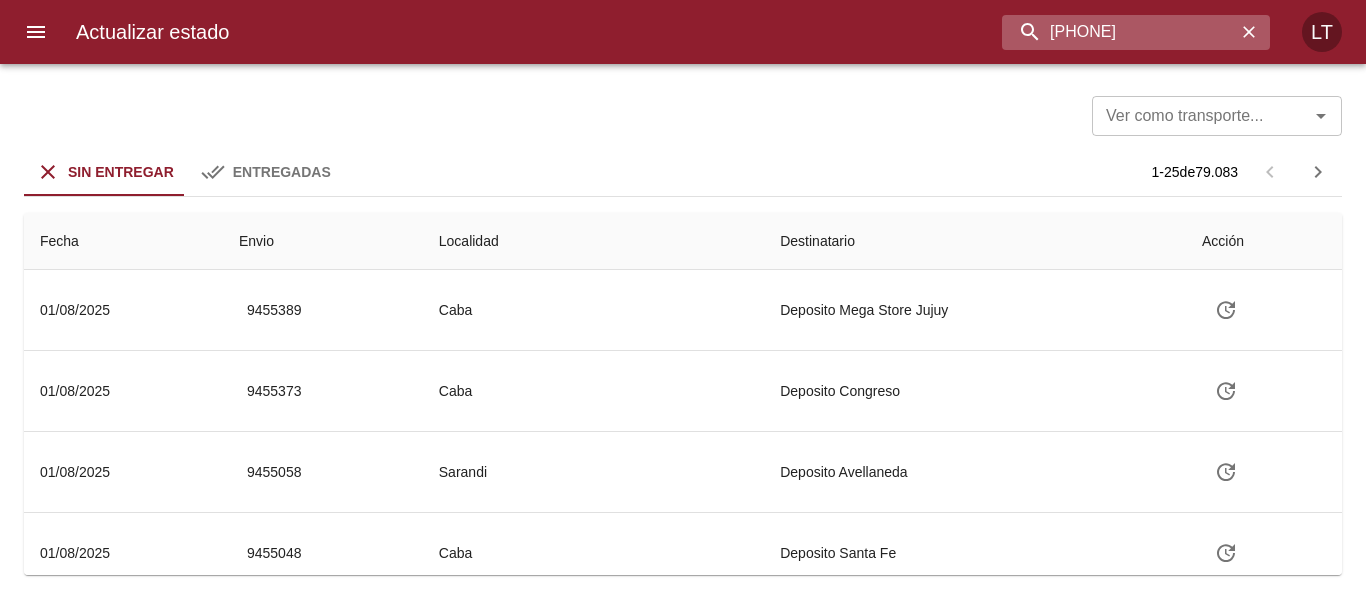 type on "9425193" 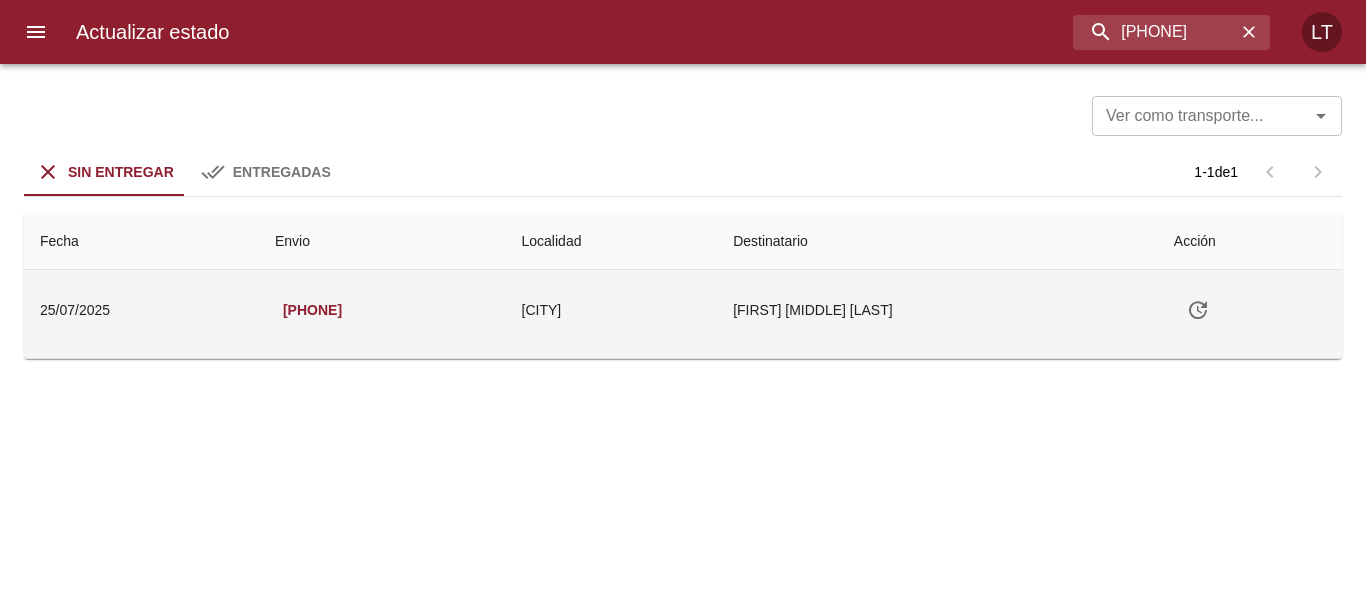 click 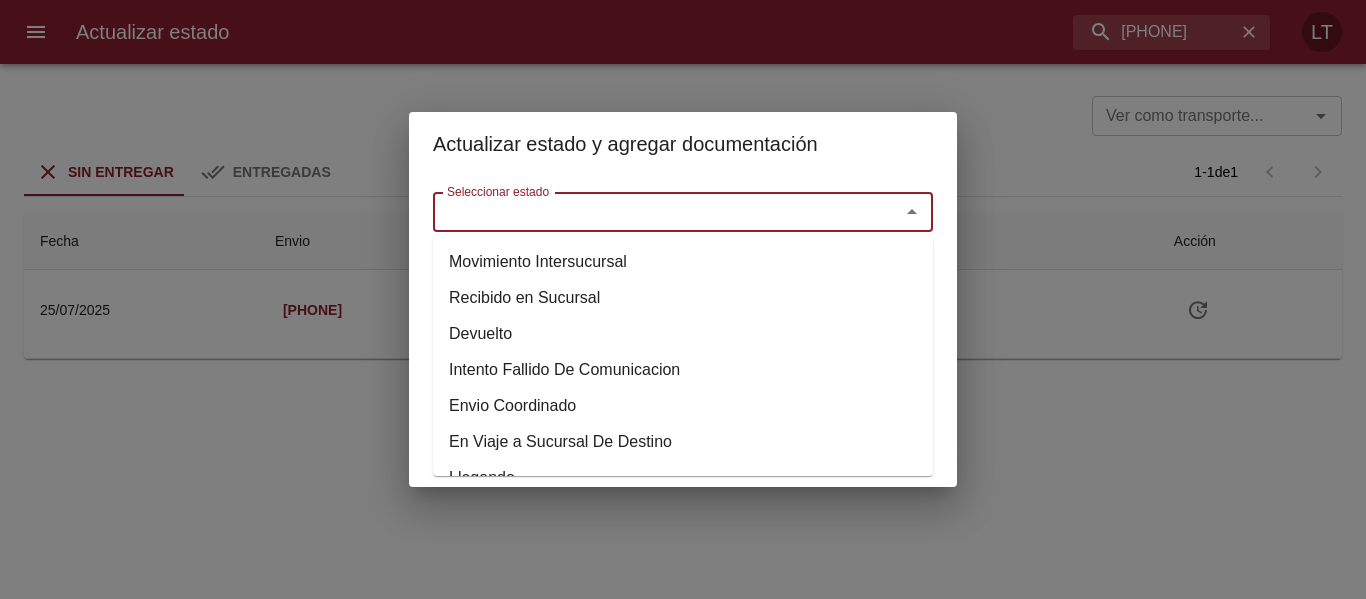 click on "Seleccionar estado" at bounding box center [653, 212] 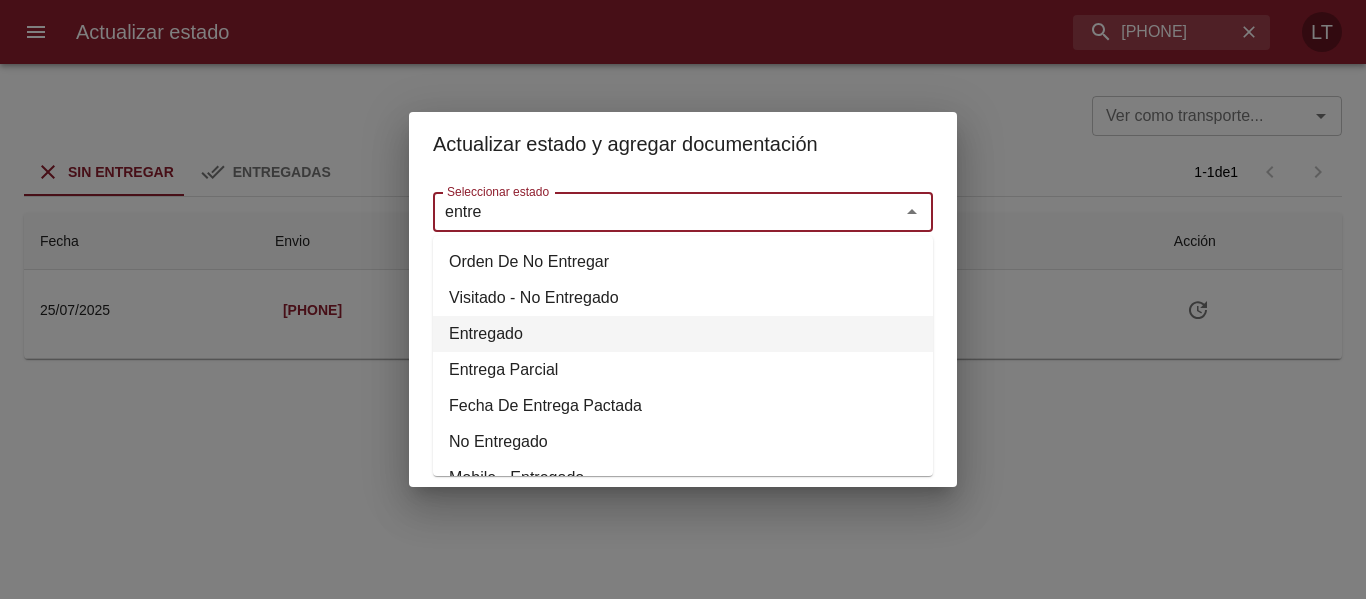 click on "Entregado" at bounding box center [683, 334] 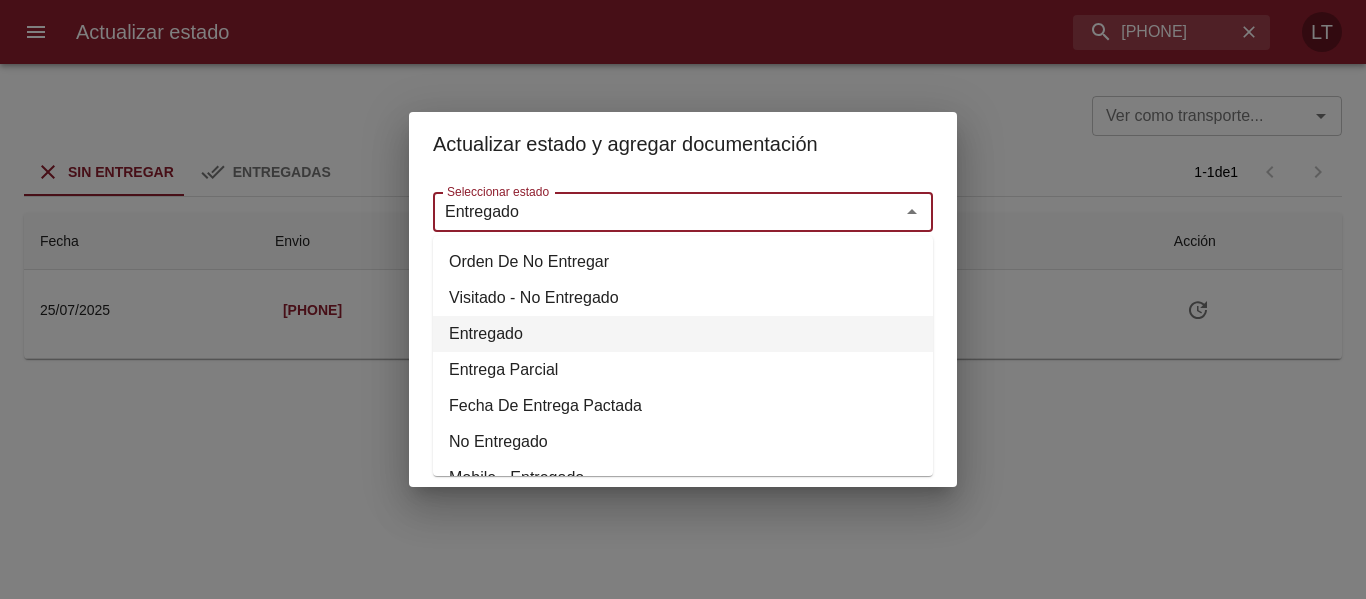 type on "Entregado" 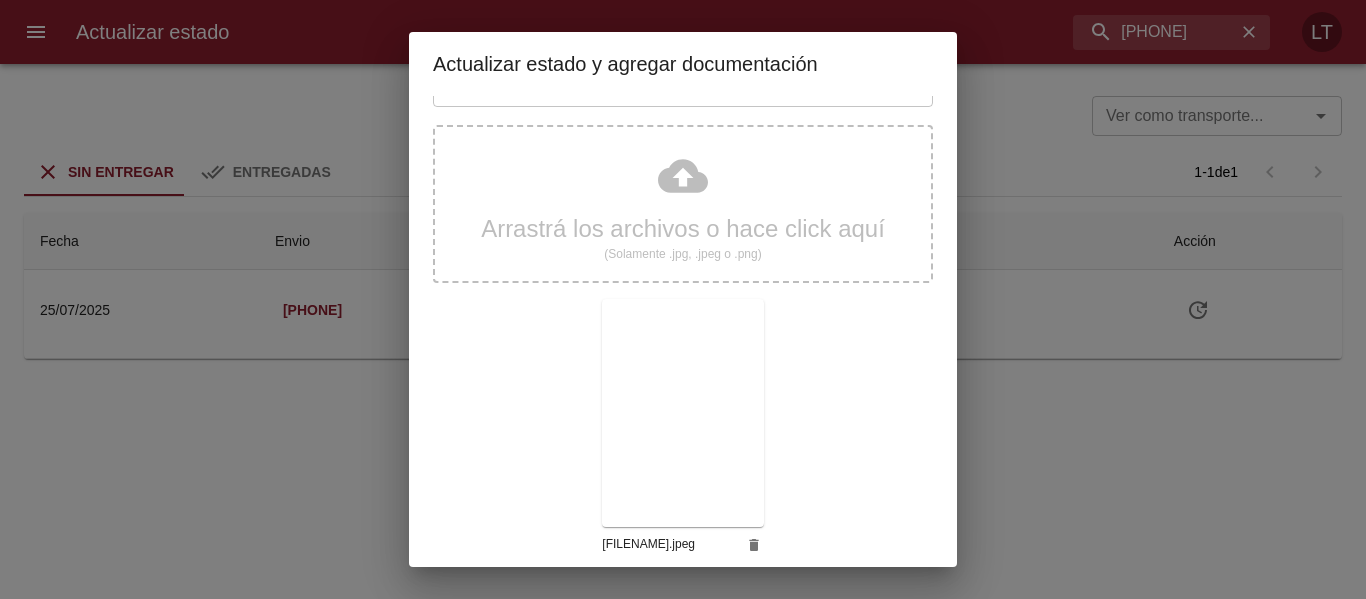 scroll, scrollTop: 187, scrollLeft: 0, axis: vertical 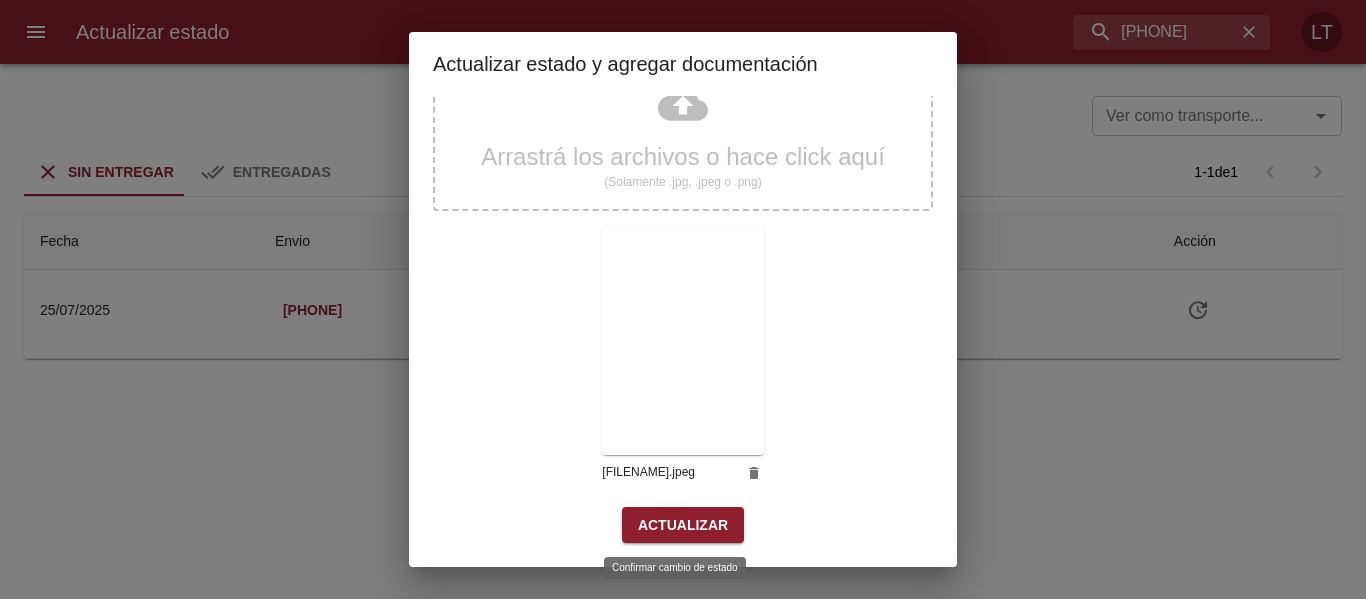 click on "Actualizar" at bounding box center [683, 525] 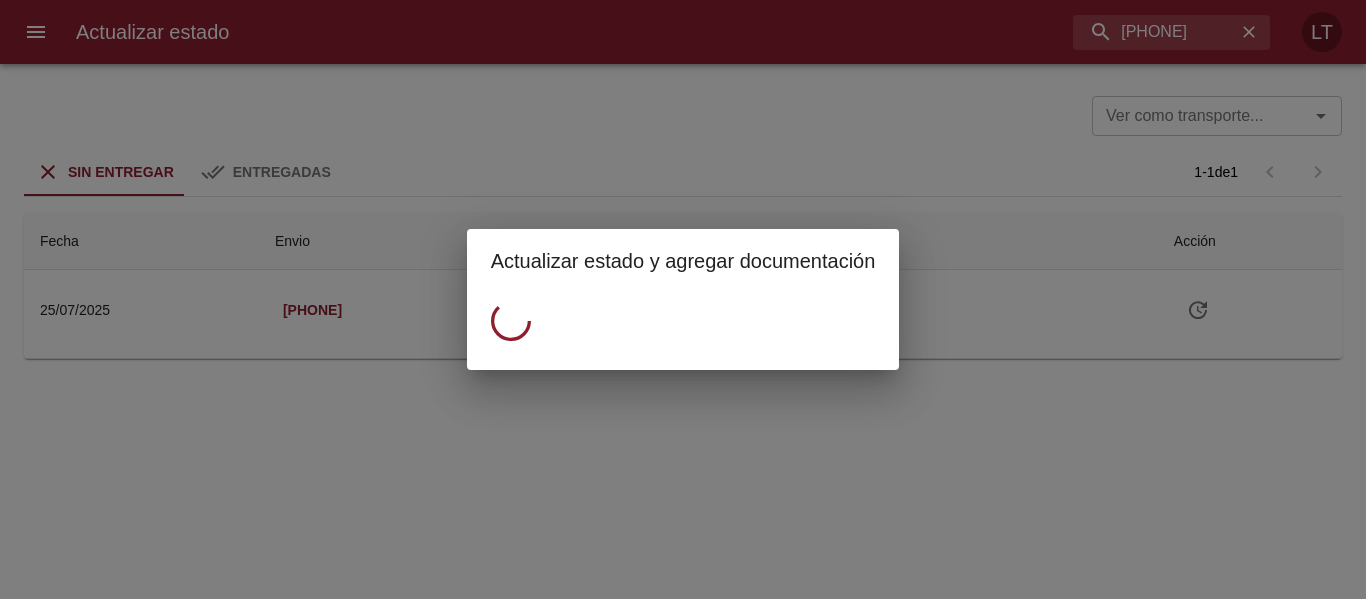 scroll, scrollTop: 0, scrollLeft: 0, axis: both 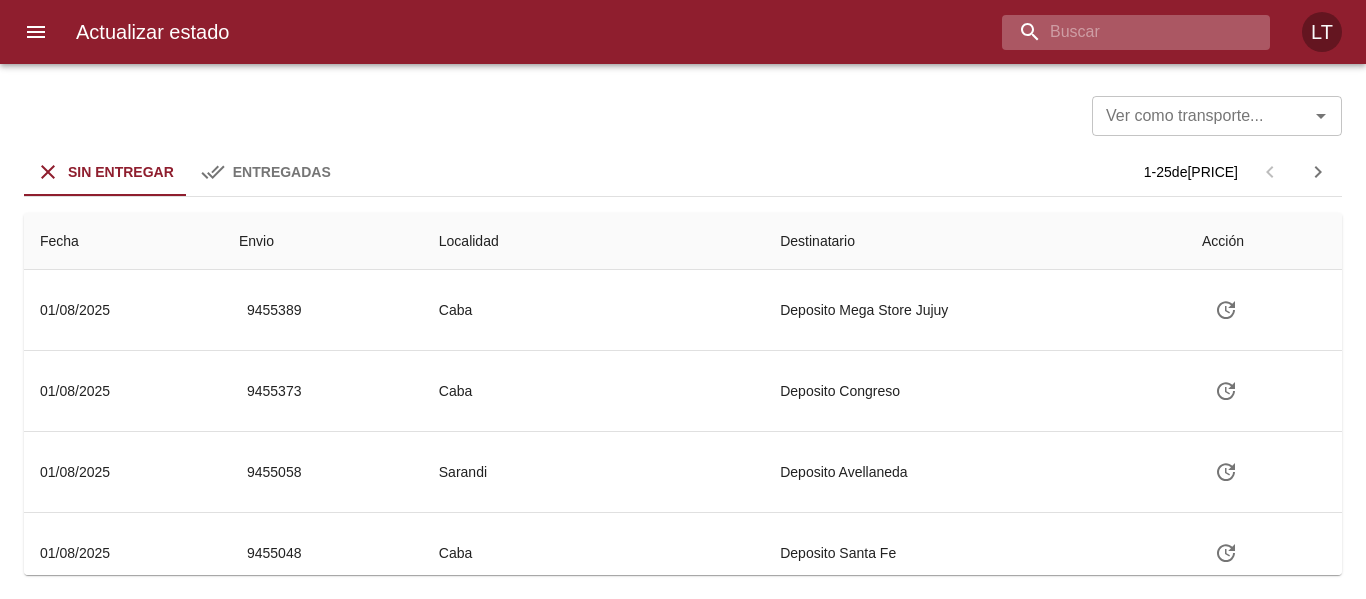 click at bounding box center (1119, 32) 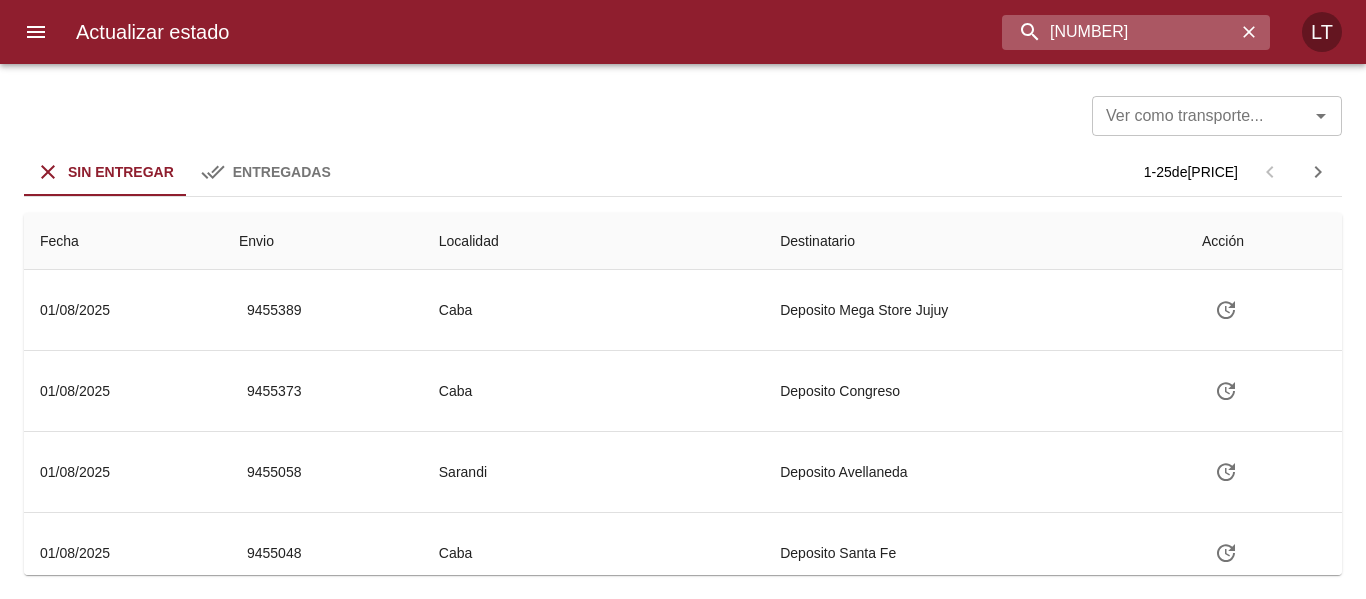 type on "[NUMBER]" 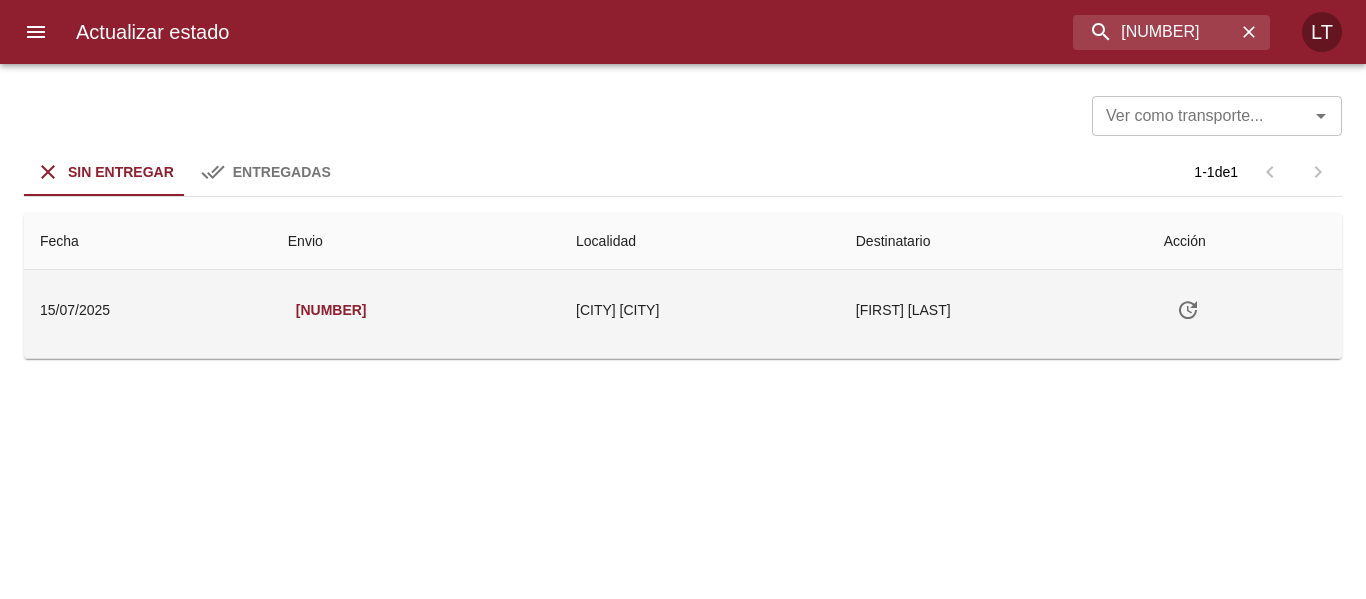 click on "[FIRST] [LAST]" at bounding box center (994, 310) 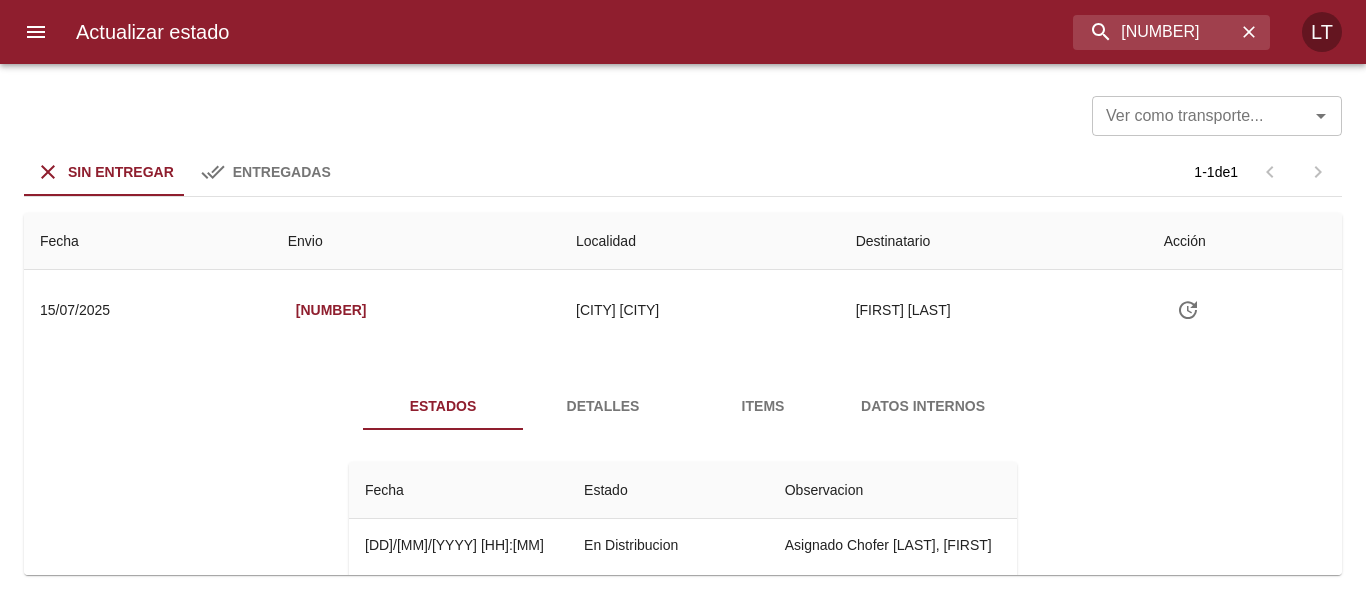 click at bounding box center [36, 32] 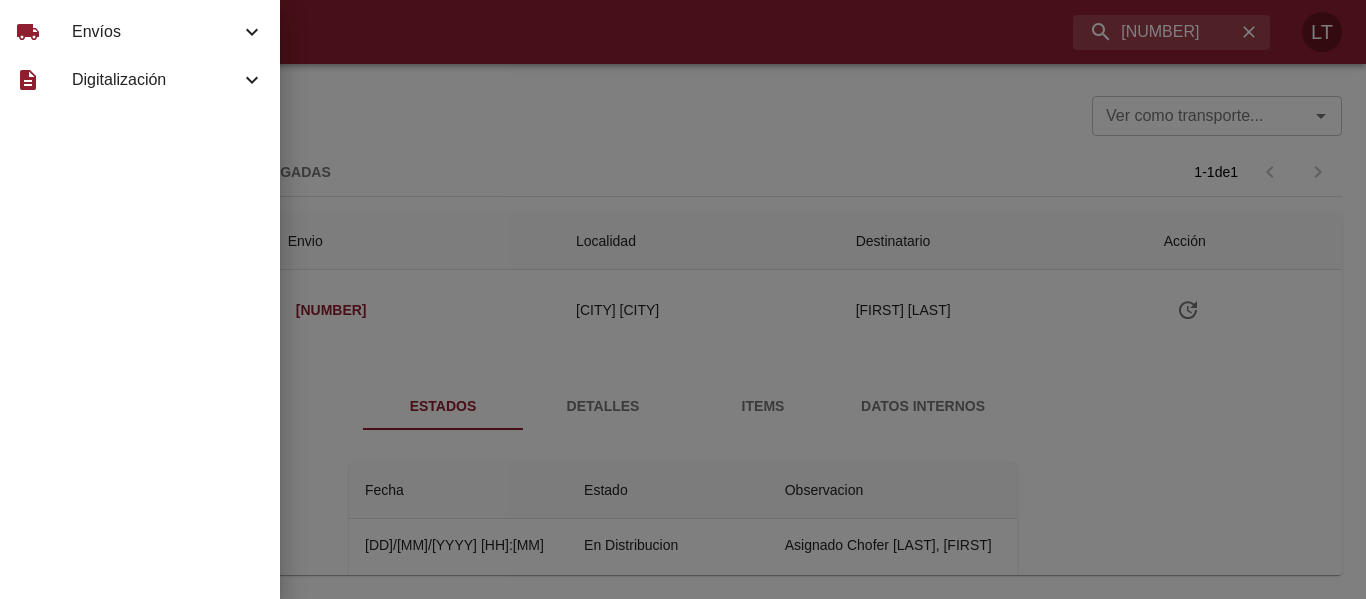click on "local_shipping" at bounding box center [44, 32] 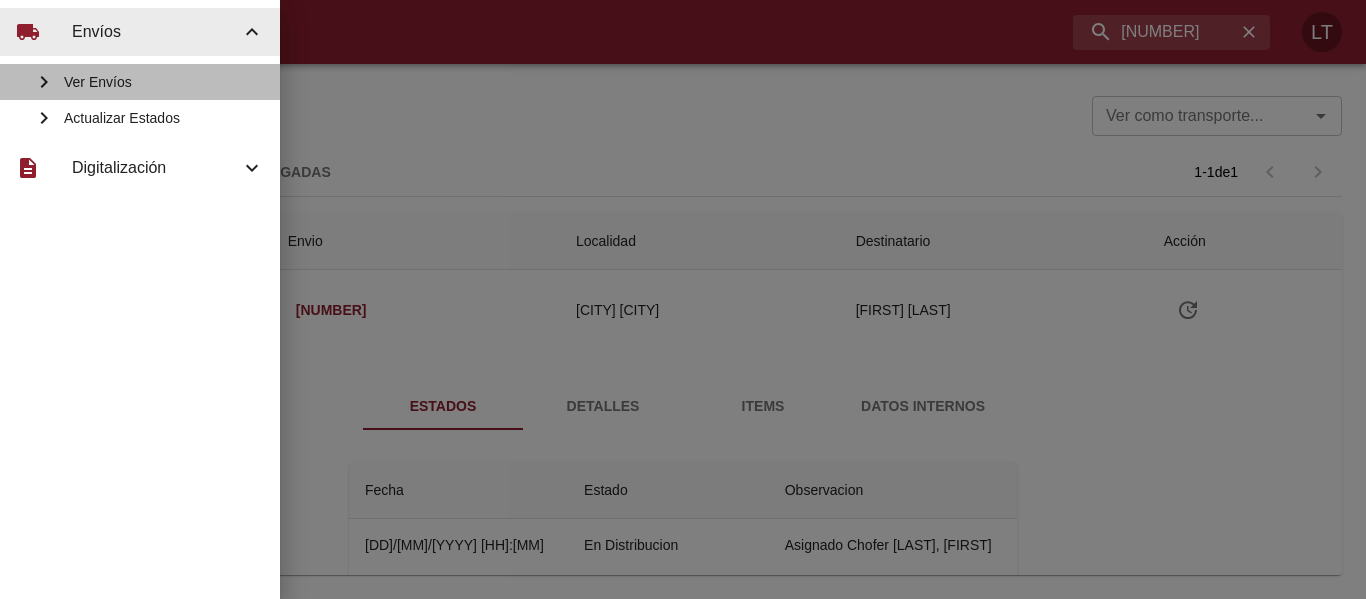 click on "Ver Envíos" at bounding box center [164, 82] 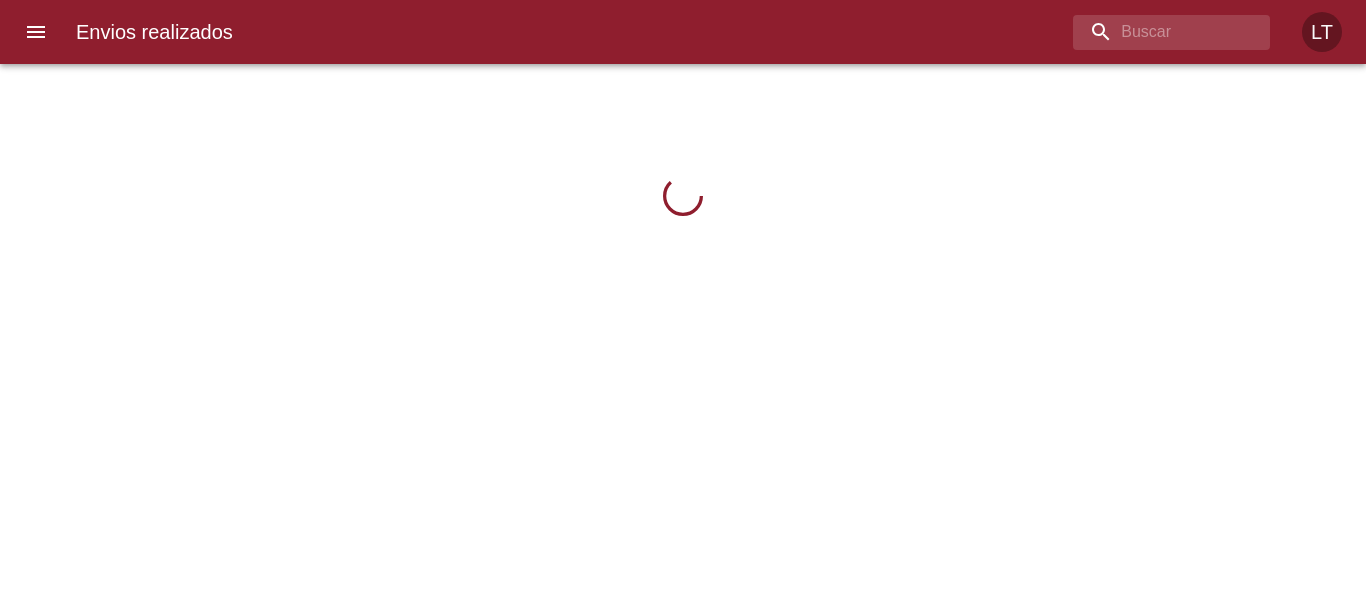 type 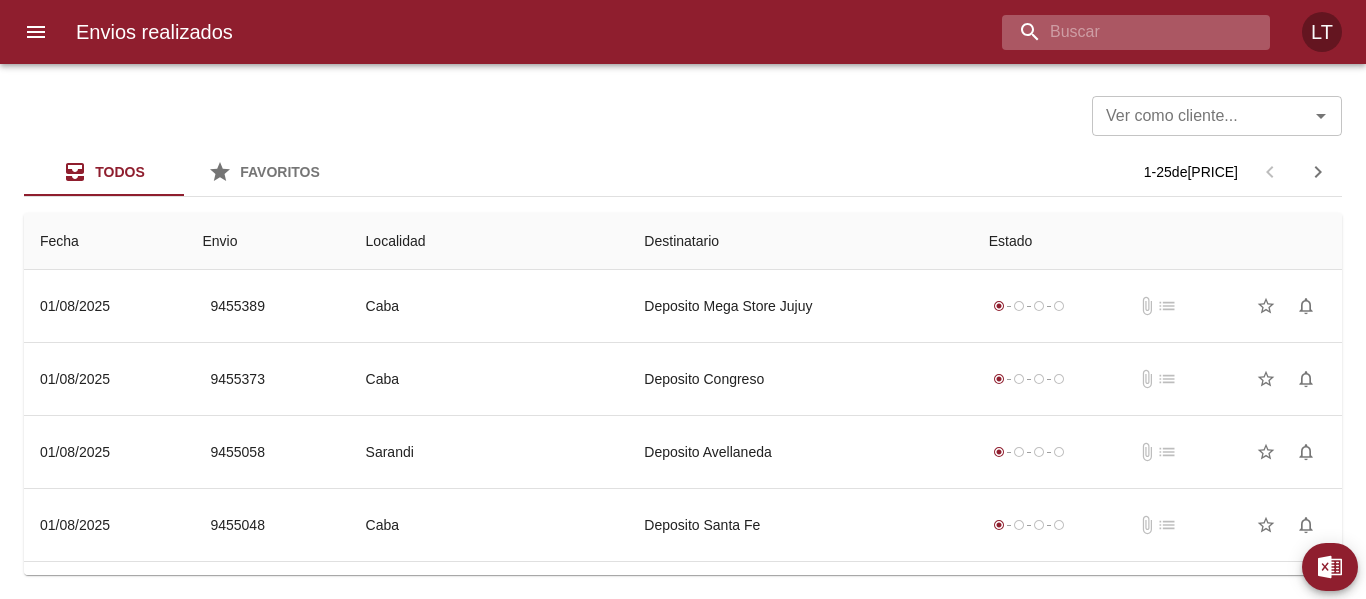 click at bounding box center [1119, 32] 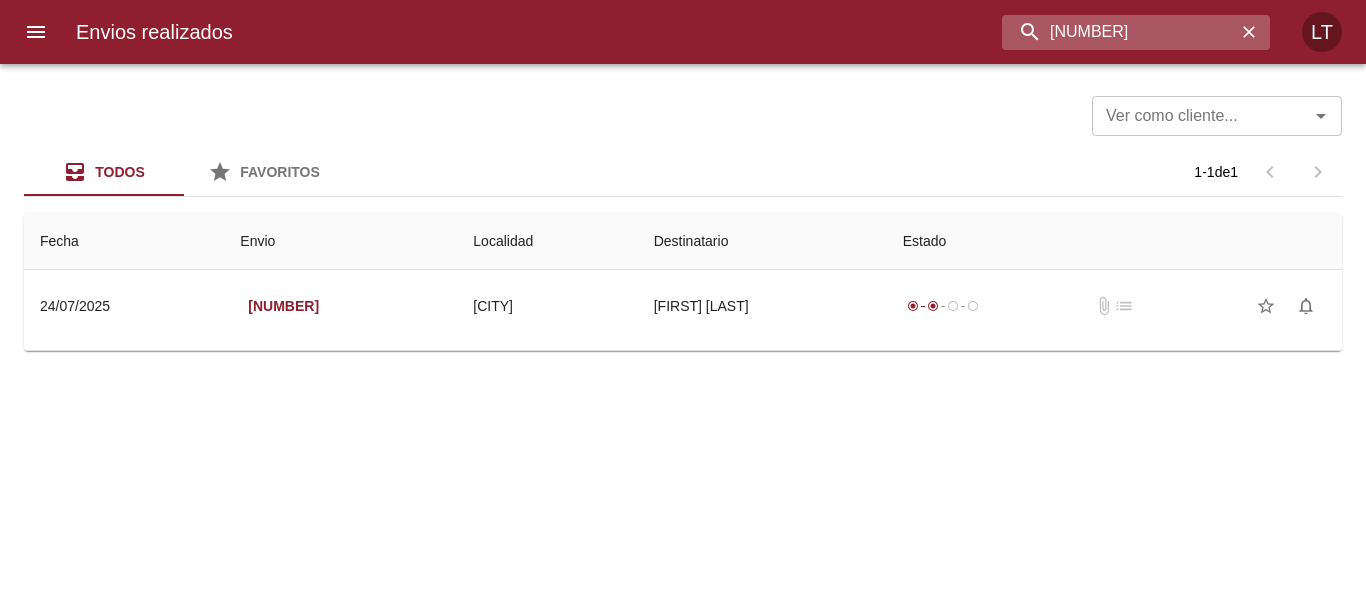 click on "9414567" at bounding box center (1119, 32) 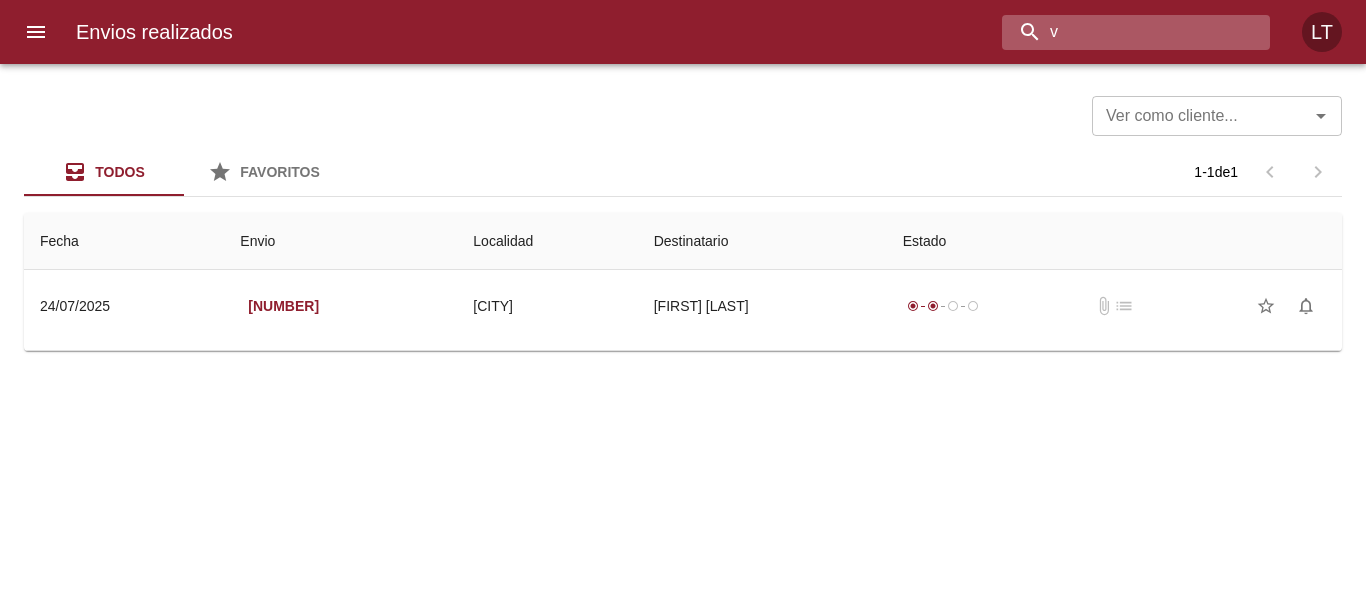 click on "v" at bounding box center (1119, 32) 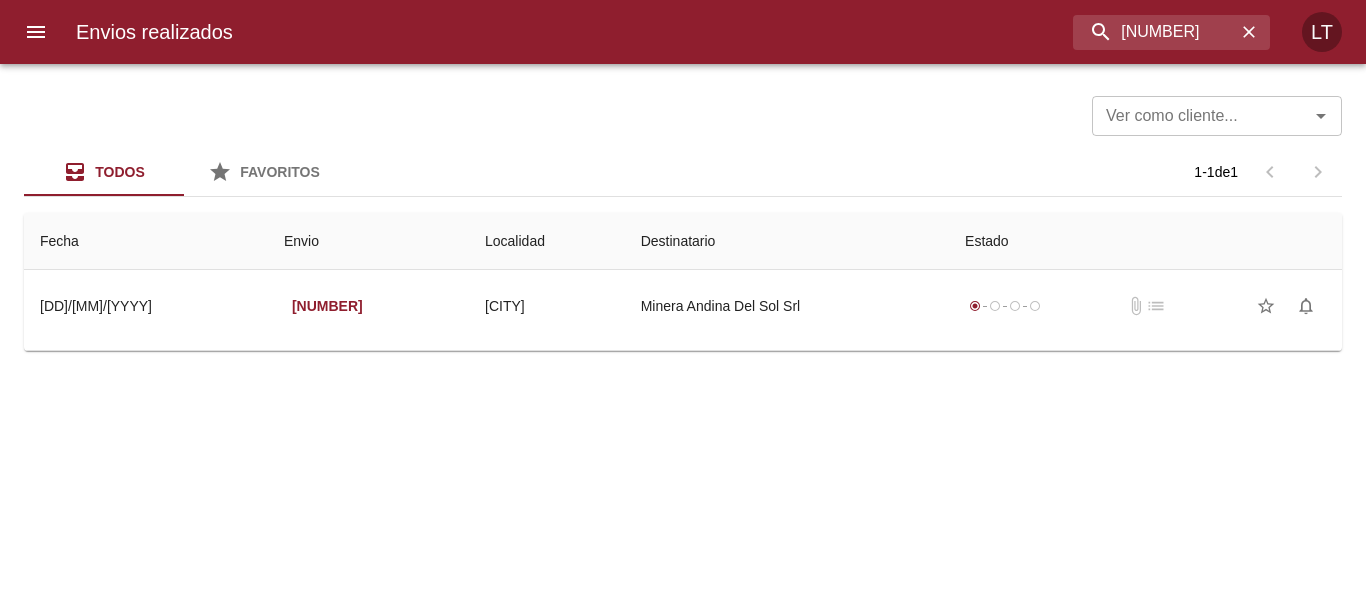 click on "Envios realizados 9416588 LT" at bounding box center (683, 32) 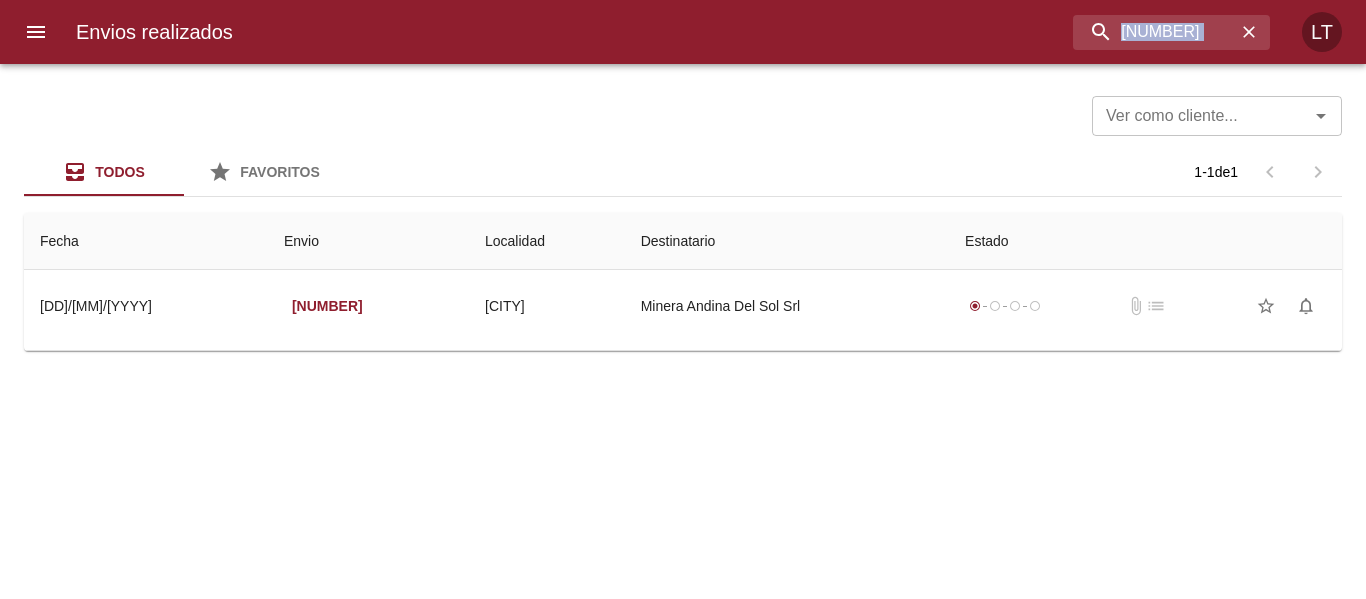 click on "Envios realizados 9416588 LT" at bounding box center (683, 32) 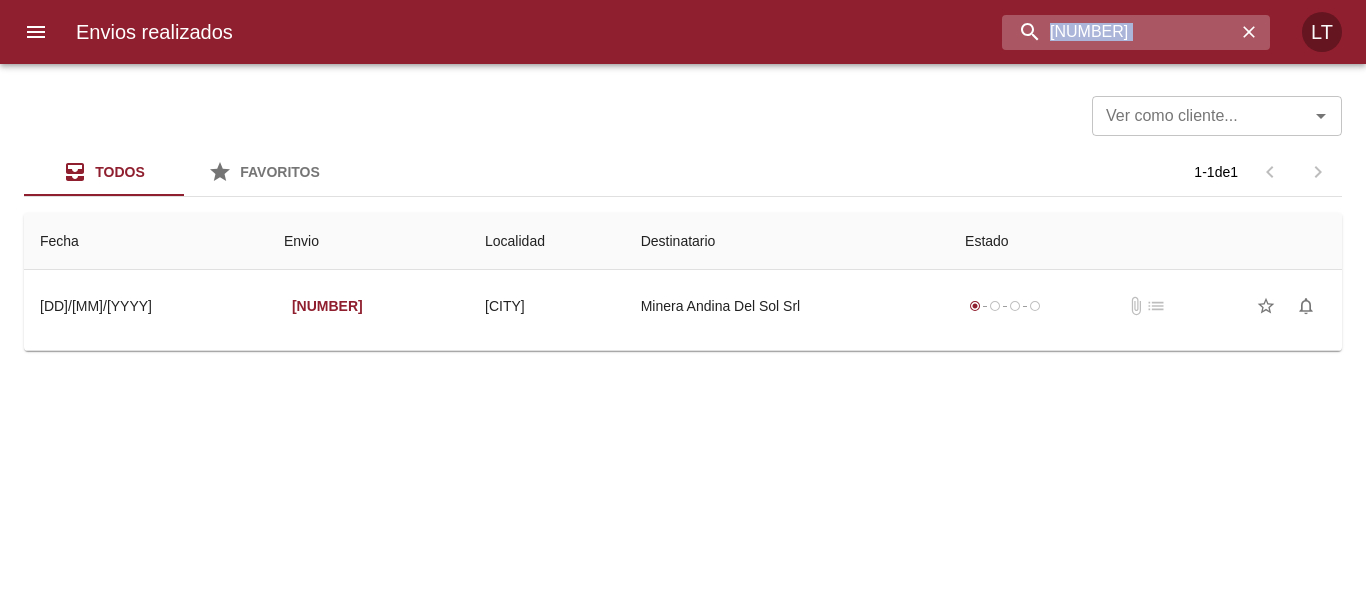 click on "9416588" at bounding box center (1119, 32) 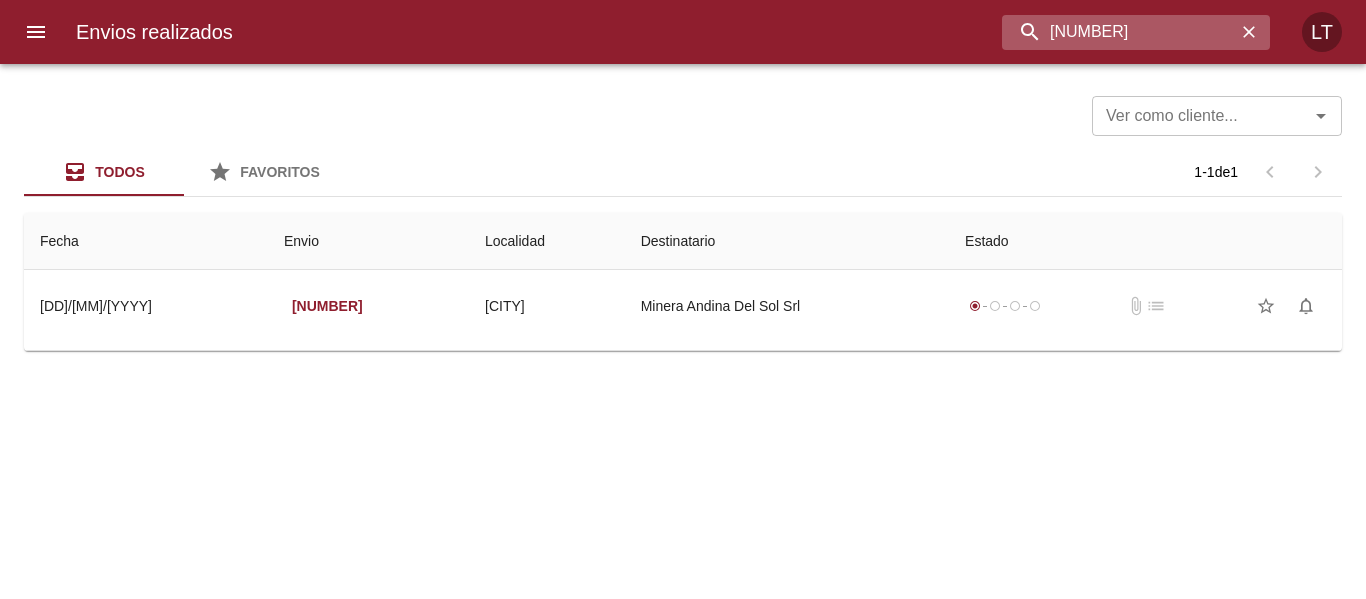 click on "9416588" at bounding box center [1119, 32] 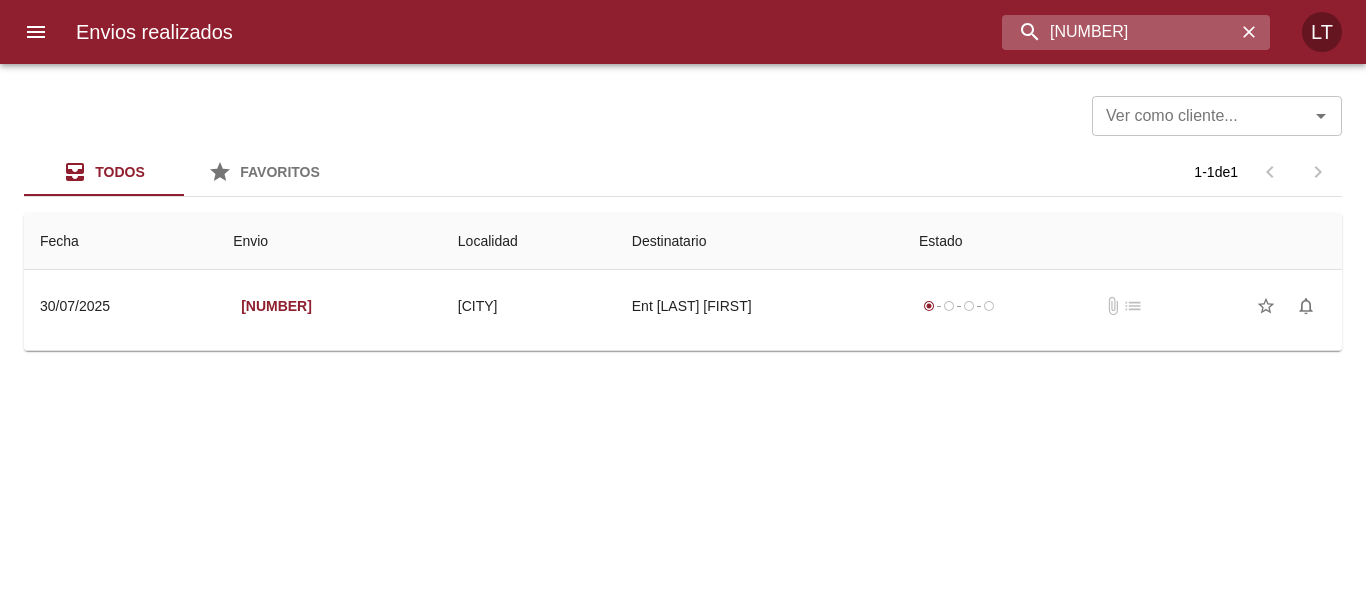 click on "9446485" at bounding box center (1119, 32) 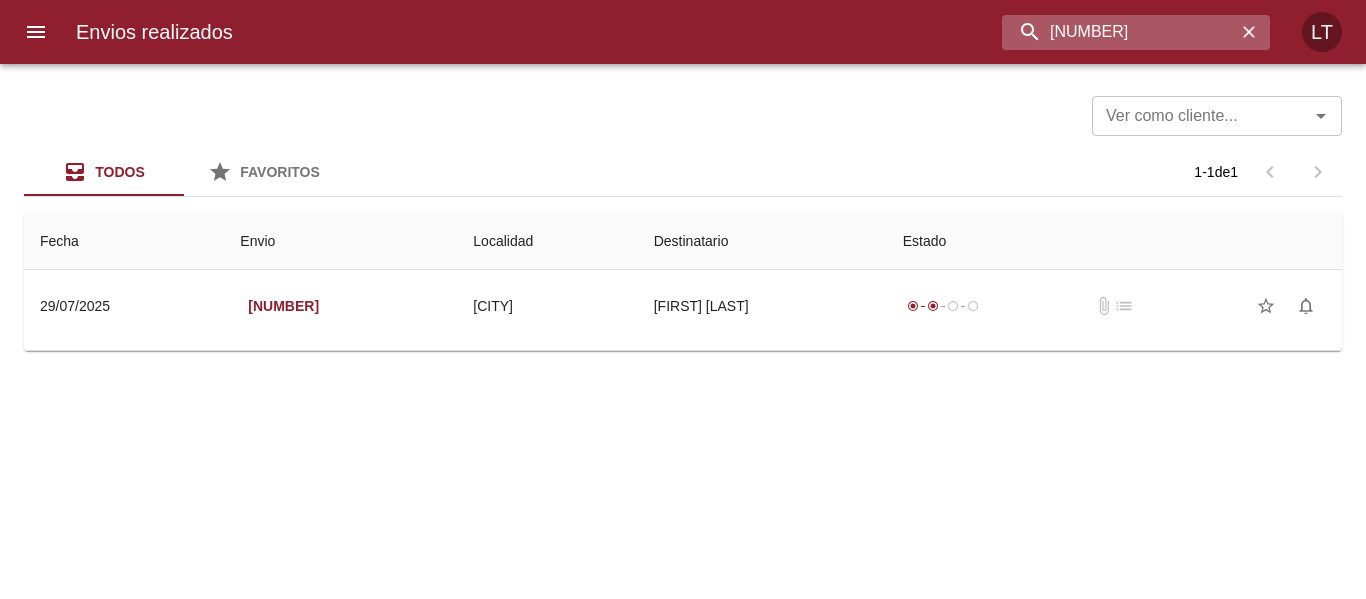 click on "9435350" at bounding box center [1119, 32] 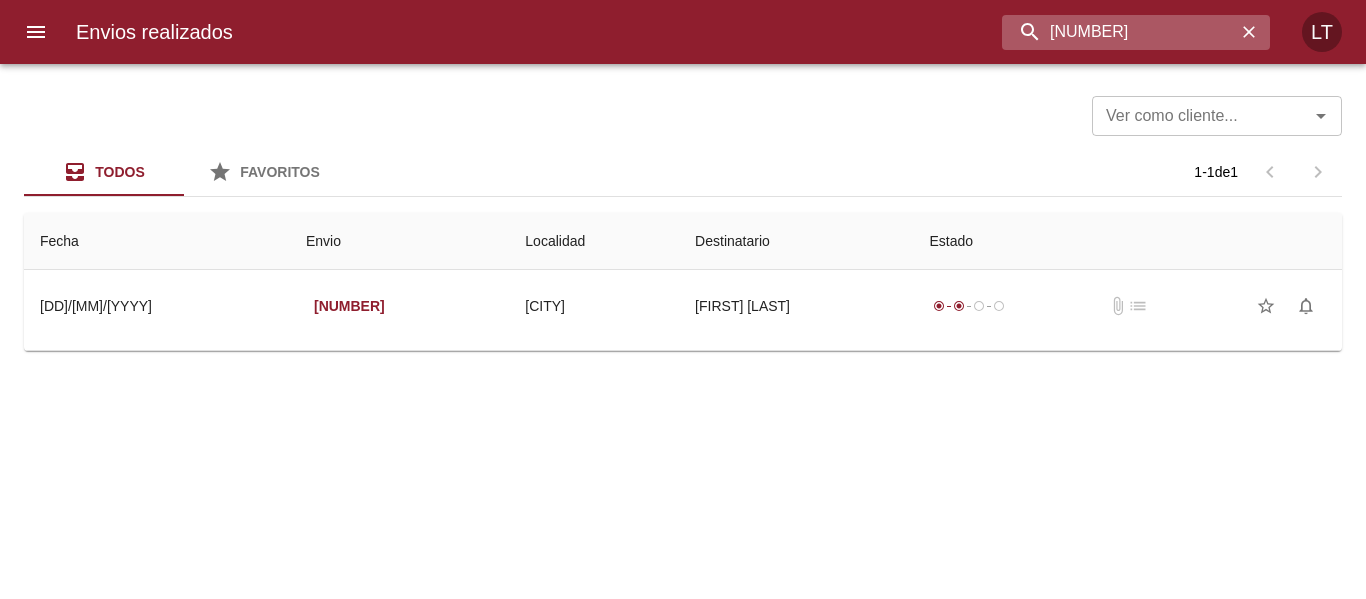 click on "9262645" at bounding box center (1119, 32) 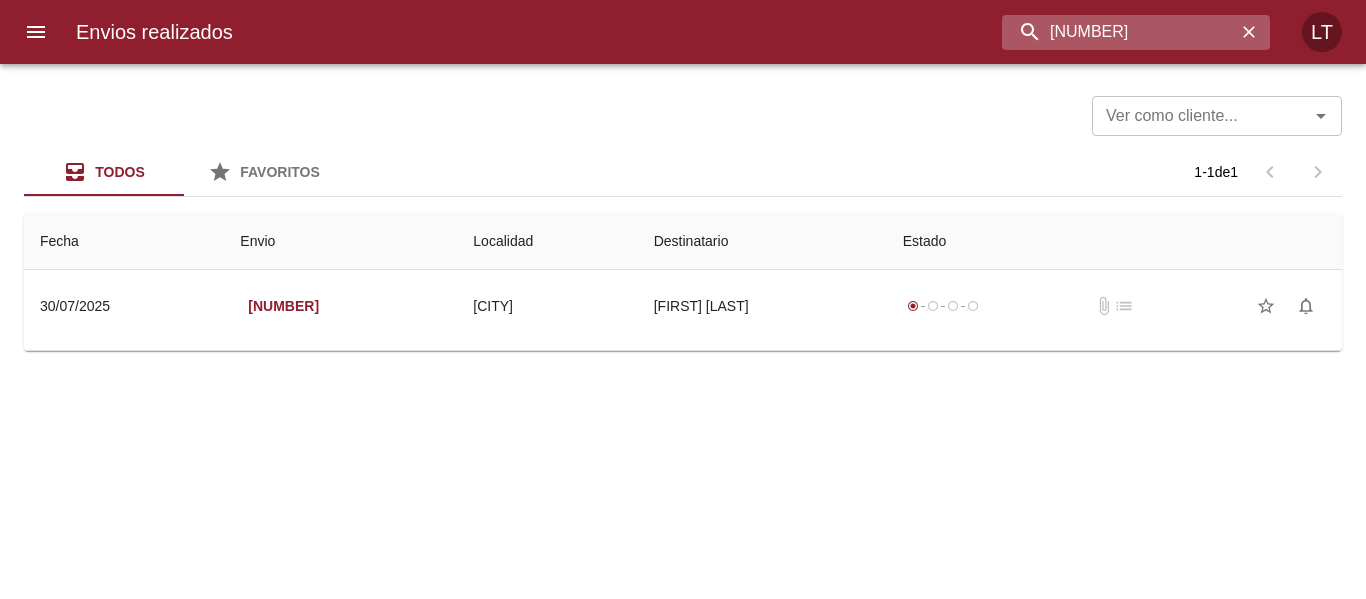 click on "9443449" at bounding box center [1119, 32] 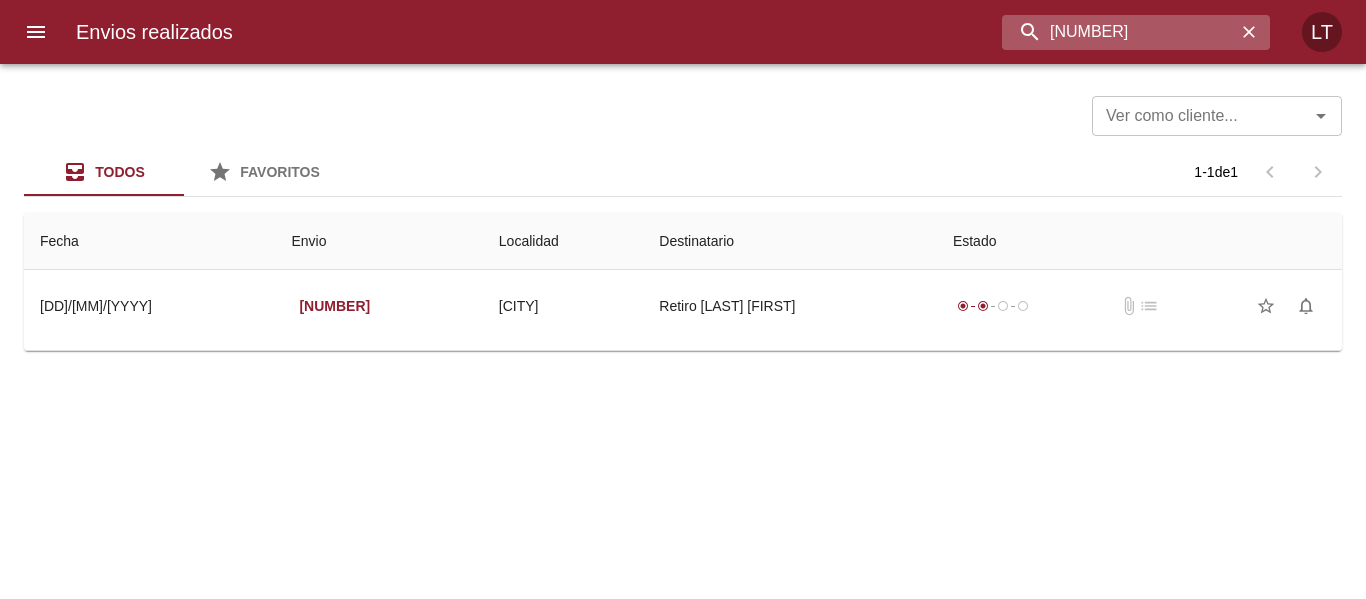 click on "9125781" at bounding box center (1119, 32) 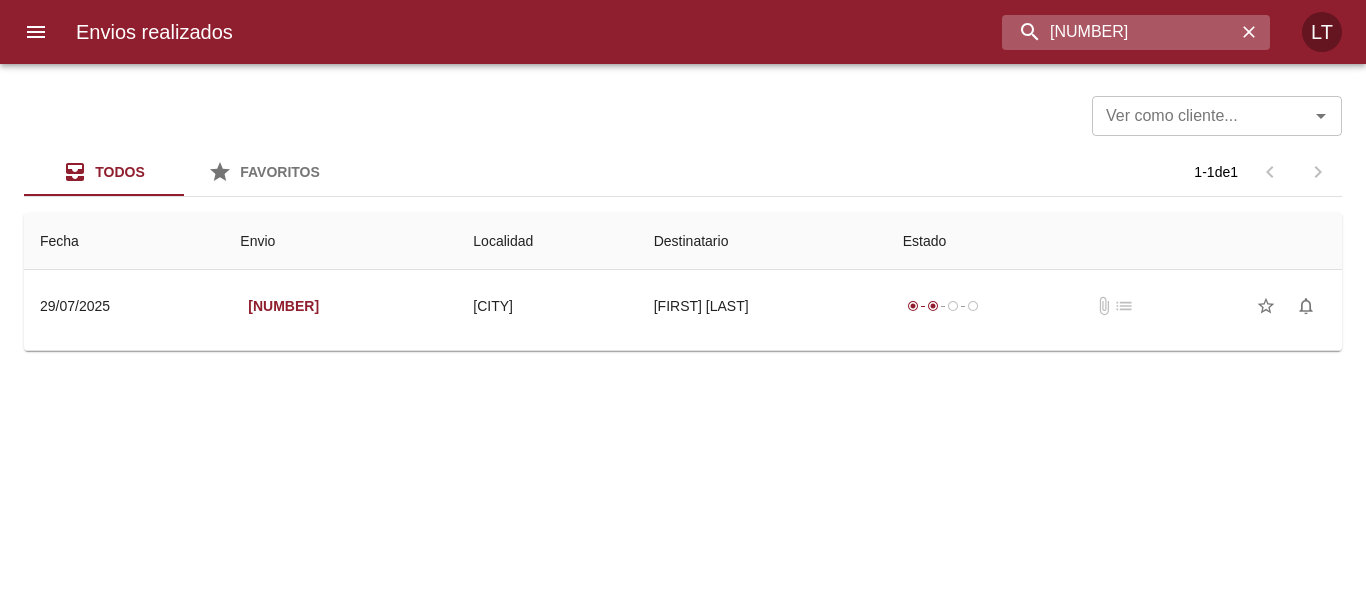 click on "9435282" at bounding box center [1119, 32] 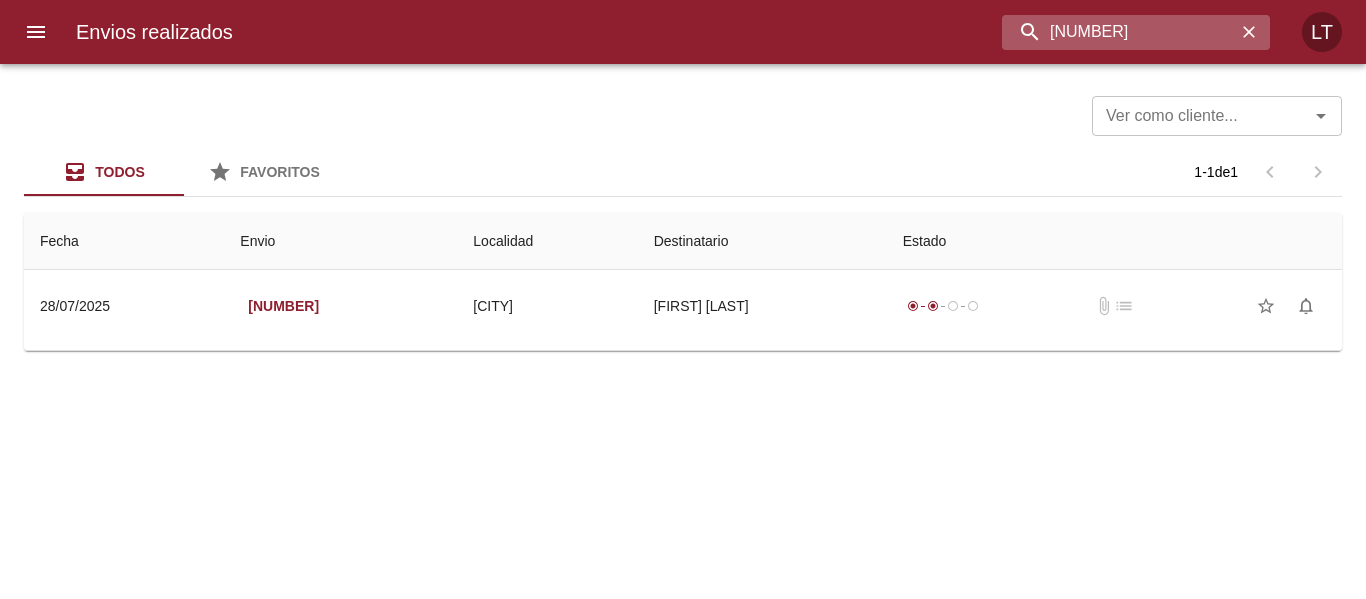 click on "9427734" at bounding box center [1119, 32] 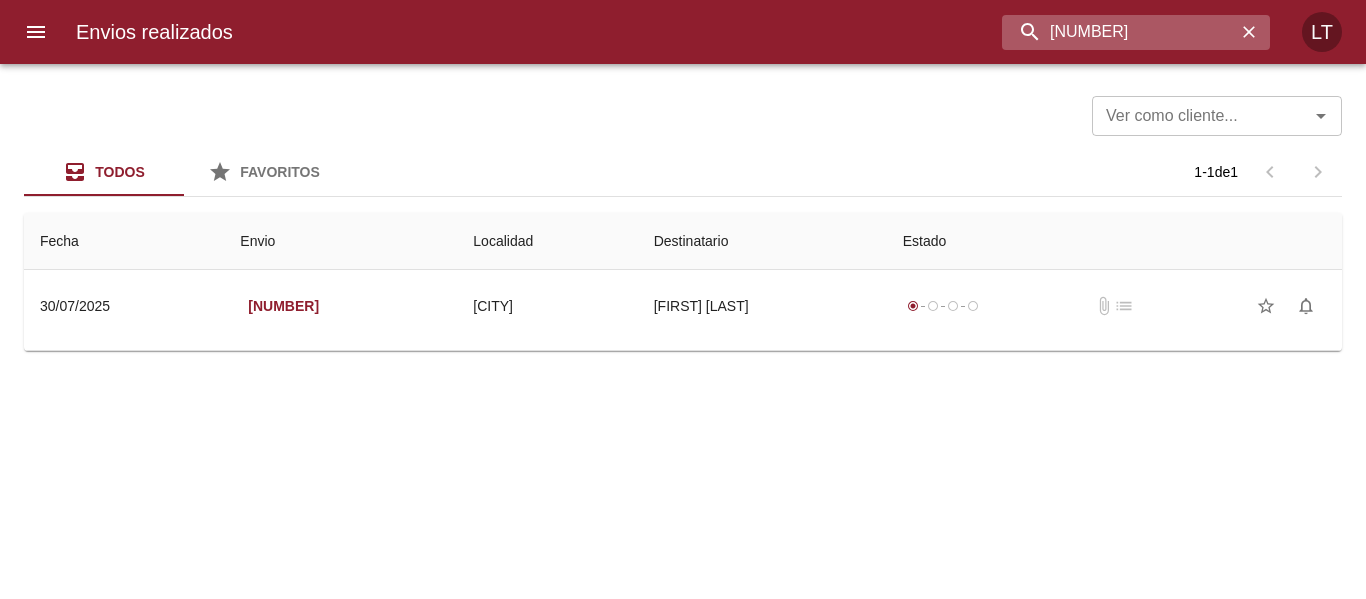 click on "9442881" at bounding box center (1119, 32) 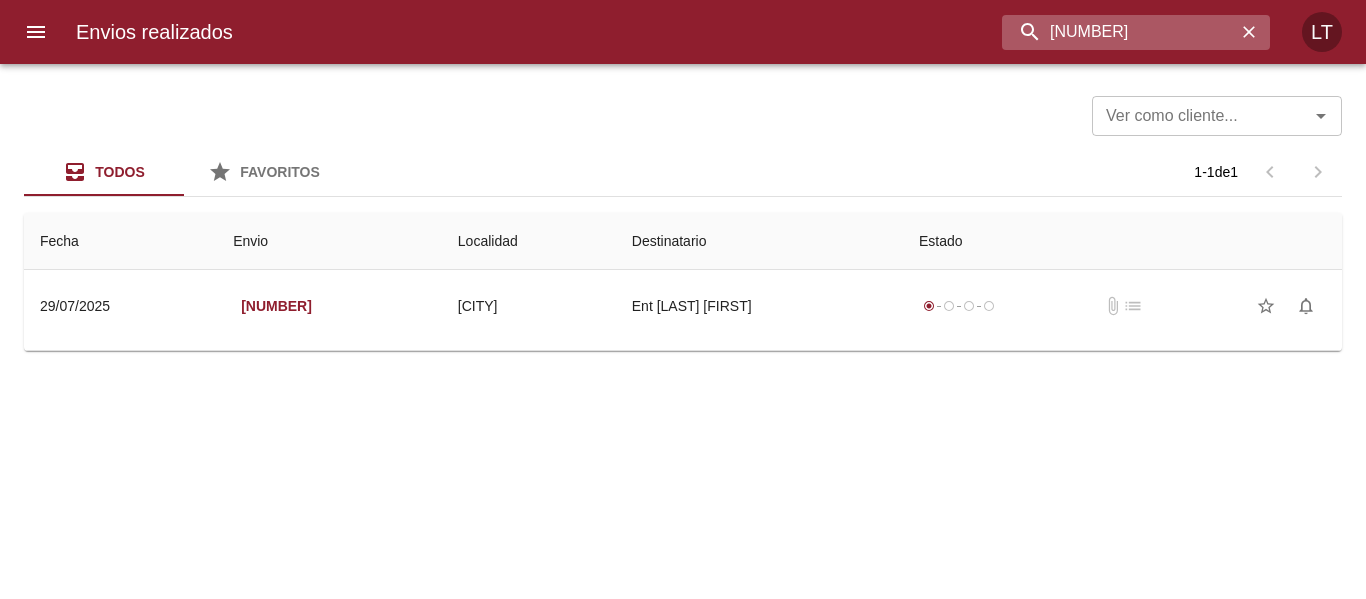 click on "9438431" at bounding box center [1119, 32] 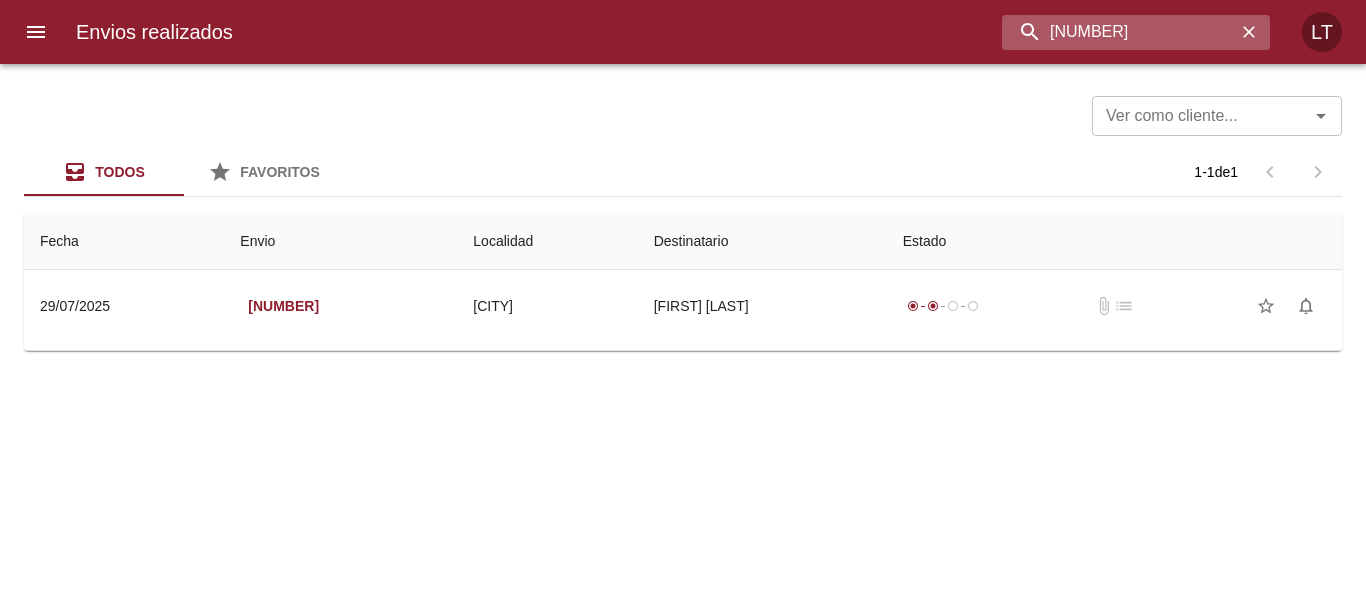click on "9436466" at bounding box center [1119, 32] 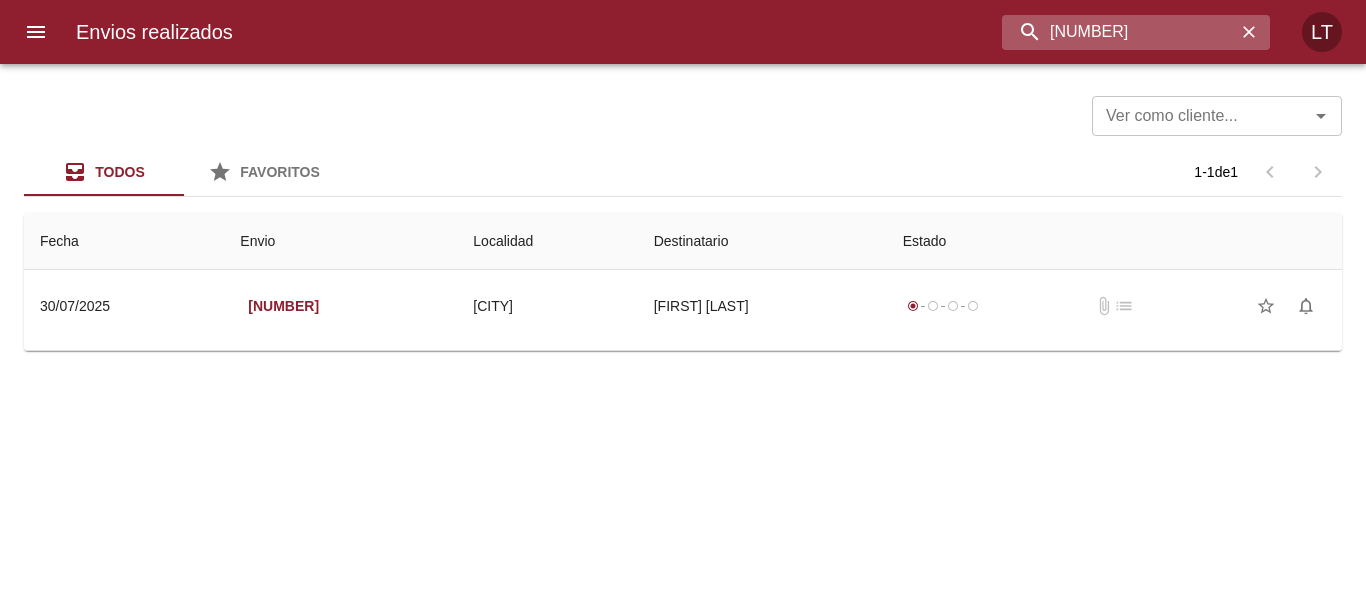 click on "9442776" at bounding box center [1119, 32] 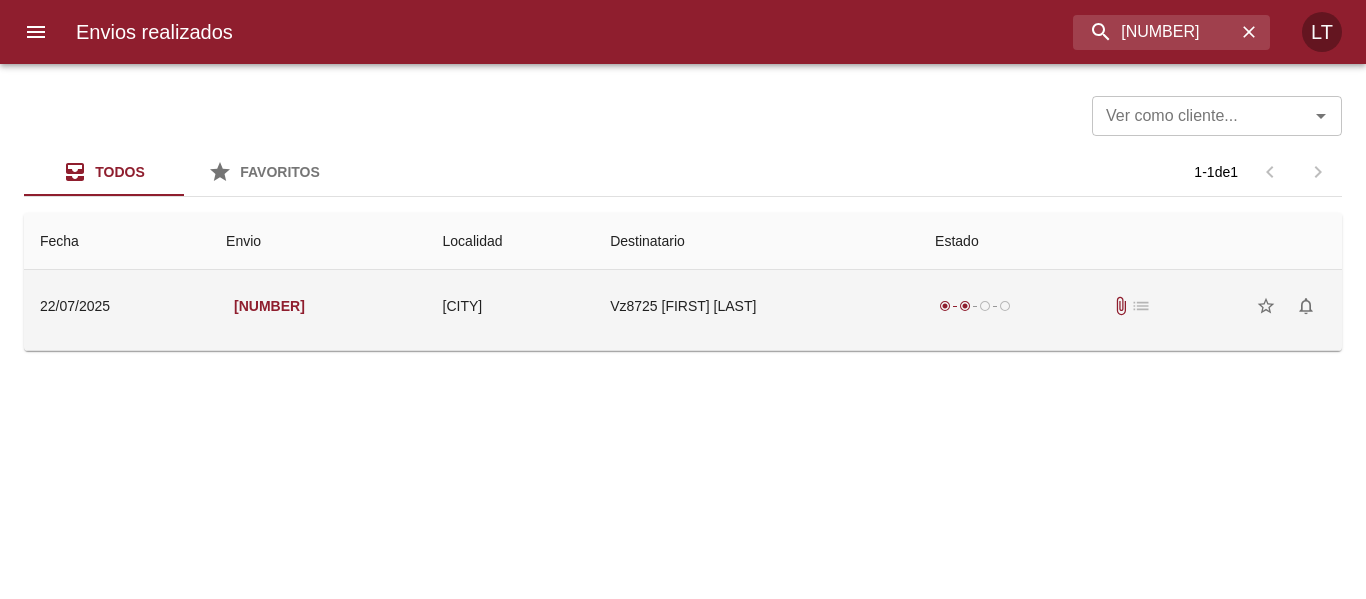 click on "Vz8725 Fabián Eduardo  Pizarr" at bounding box center (756, 306) 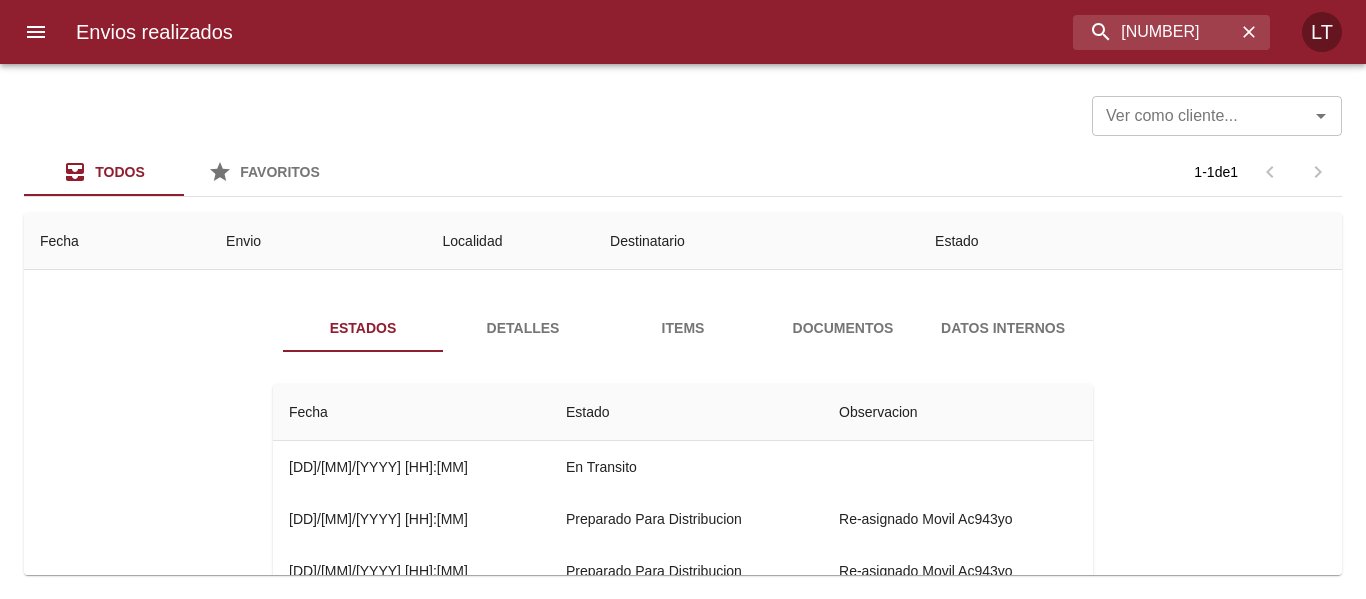 scroll, scrollTop: 100, scrollLeft: 0, axis: vertical 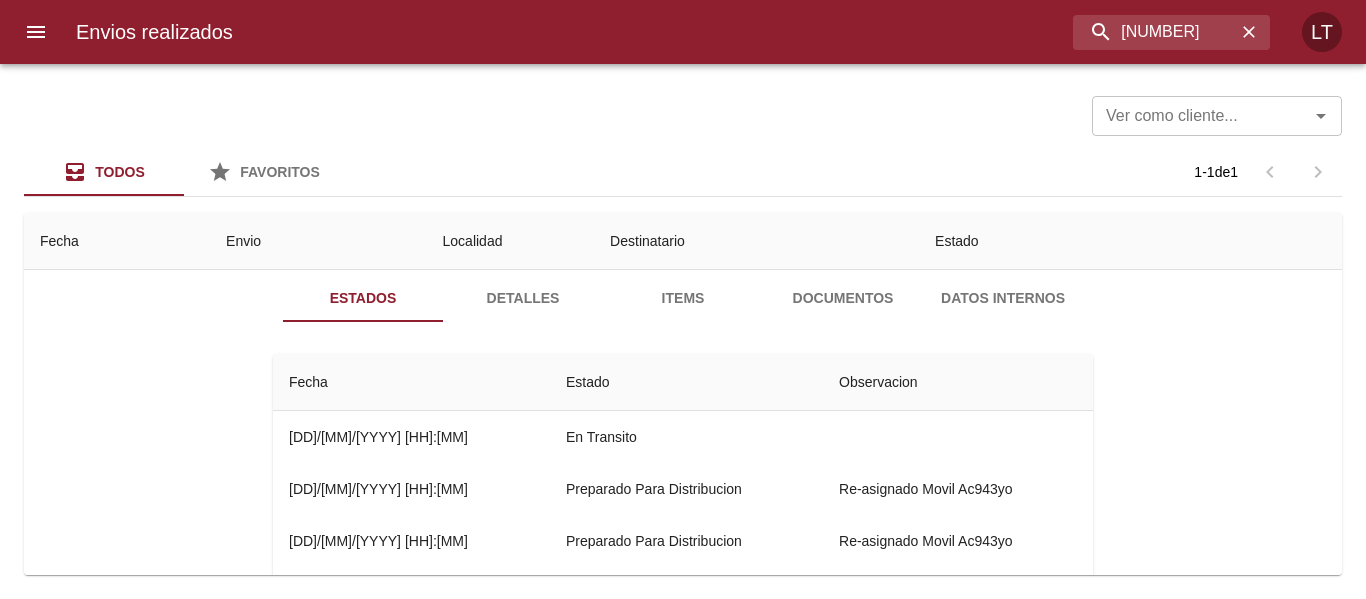 click on "Documentos" at bounding box center [843, 298] 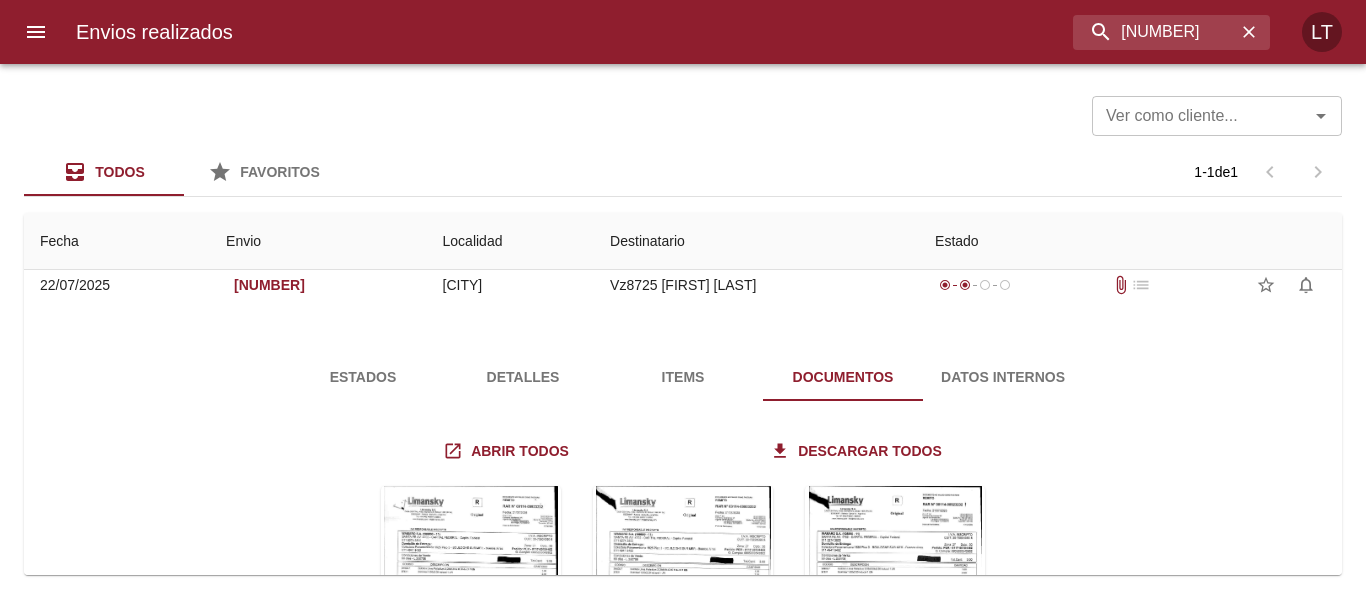 scroll, scrollTop: 0, scrollLeft: 0, axis: both 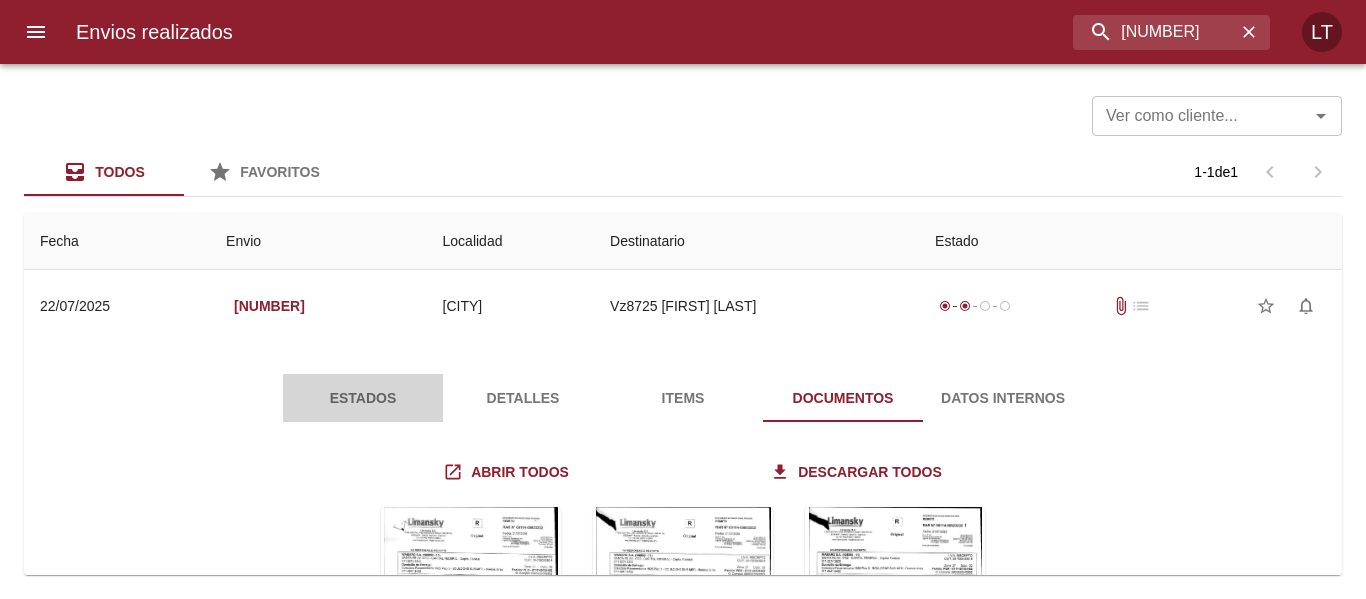 click on "Estados" at bounding box center [363, 398] 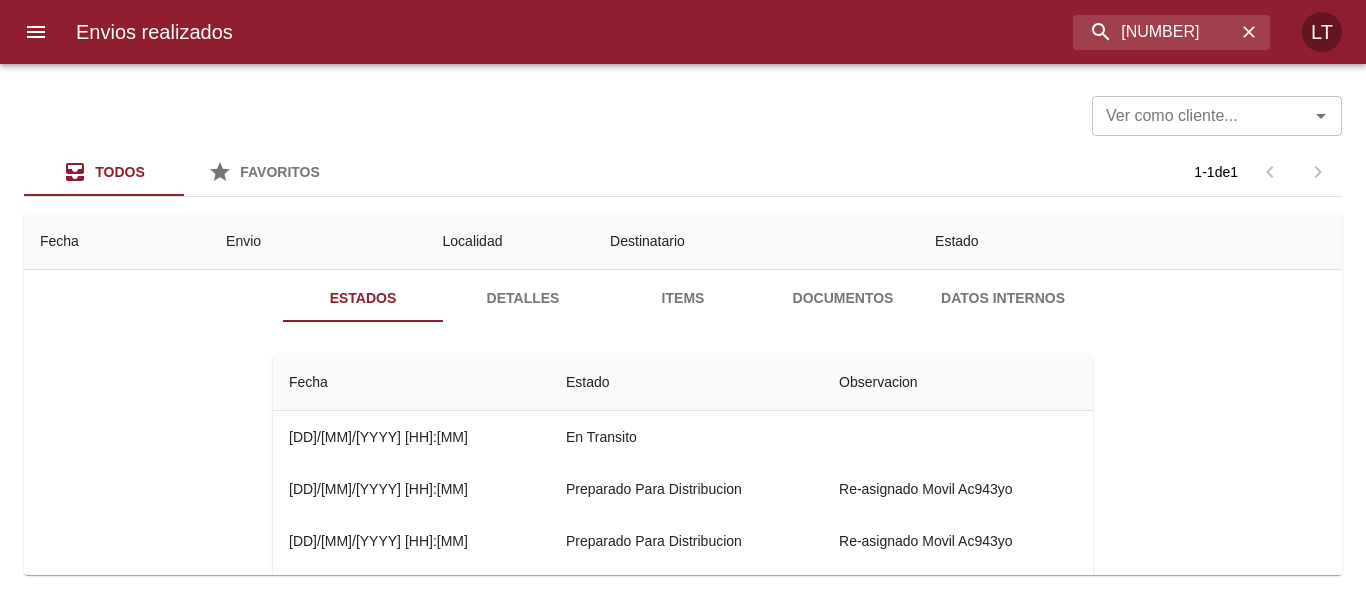 scroll, scrollTop: 0, scrollLeft: 0, axis: both 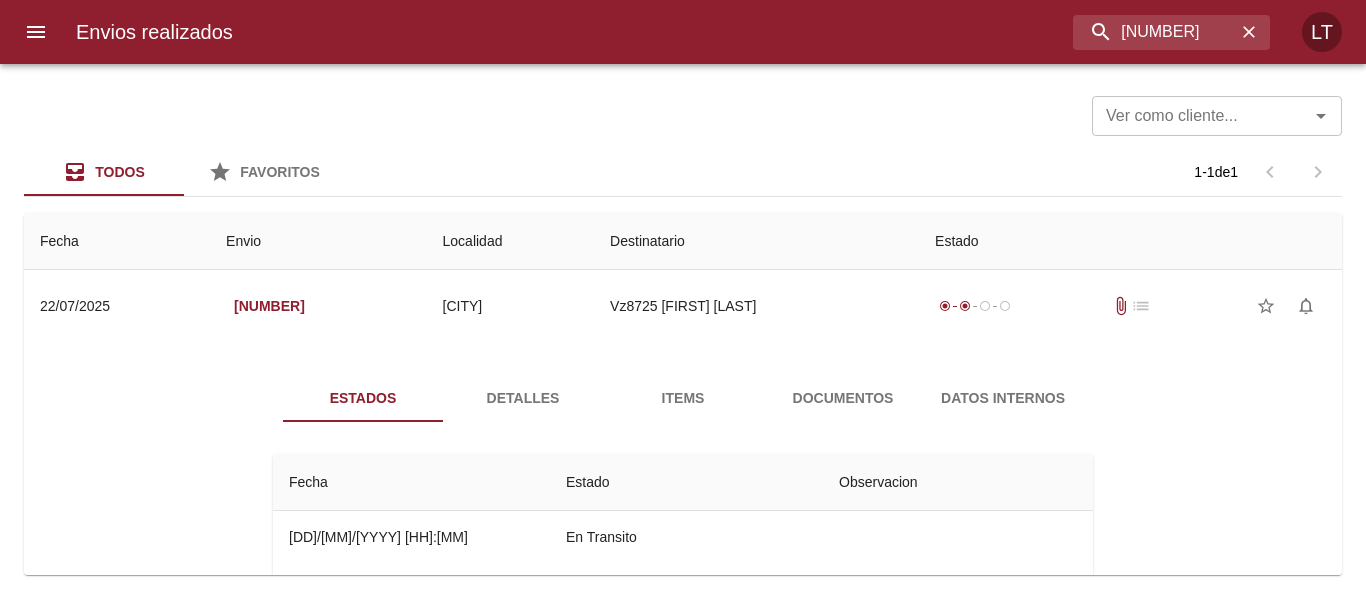 click on "Detalles" at bounding box center [523, 398] 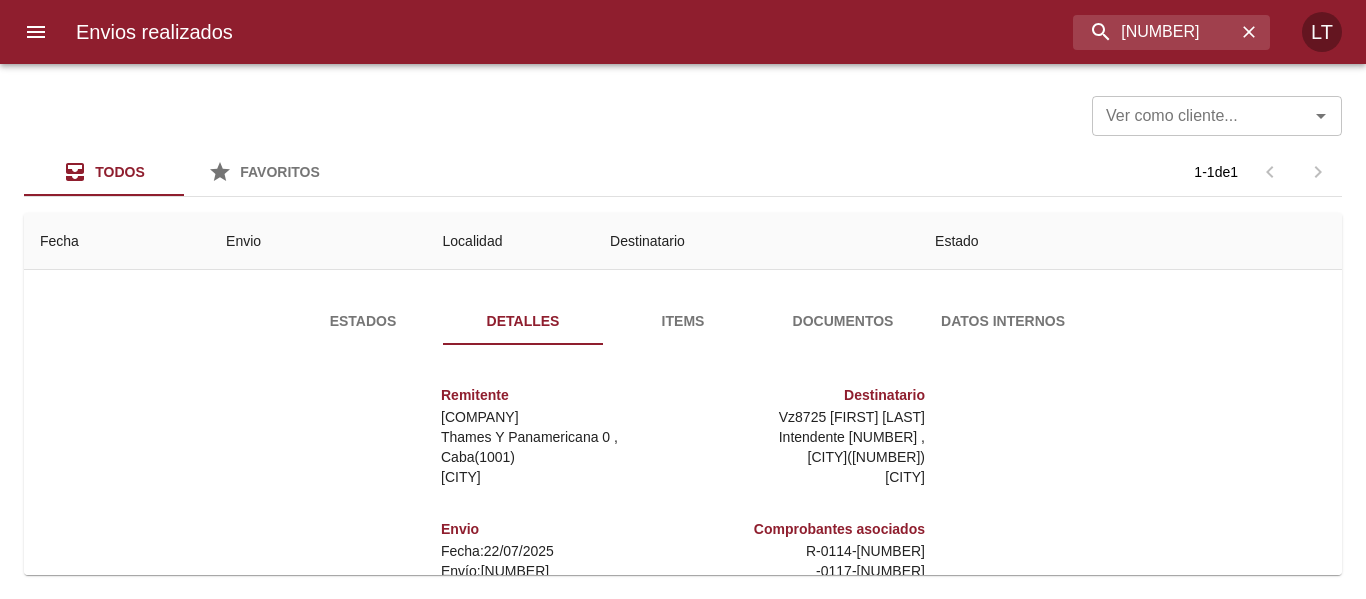 scroll, scrollTop: 288, scrollLeft: 0, axis: vertical 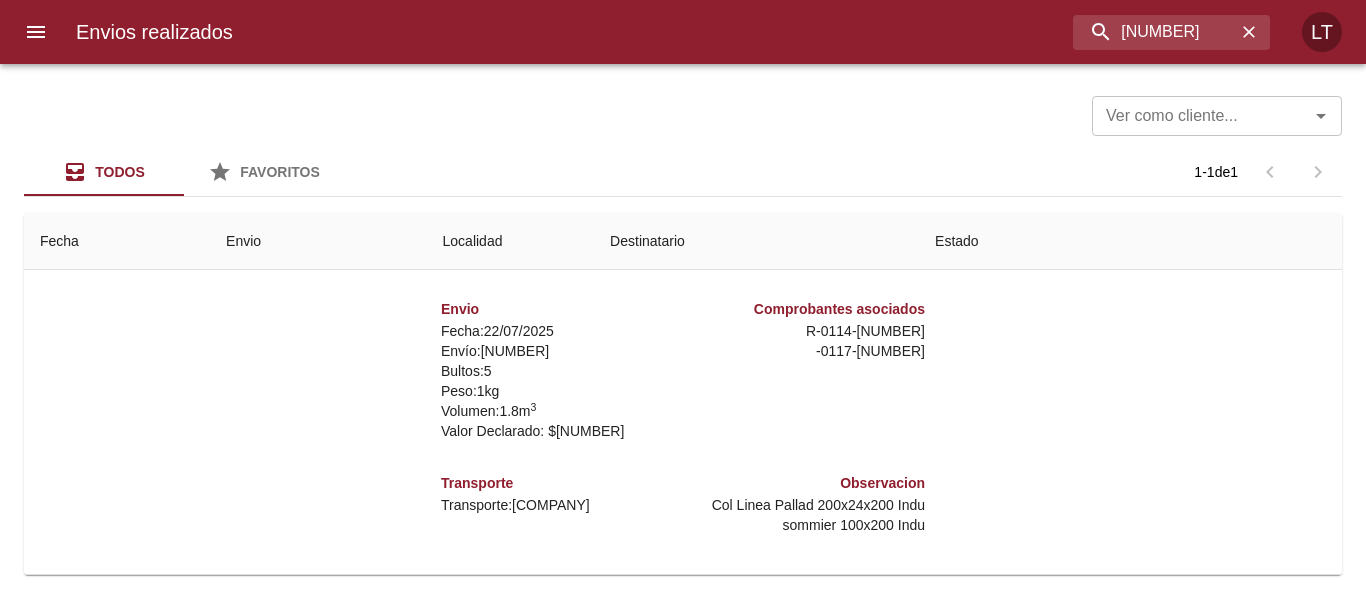 type 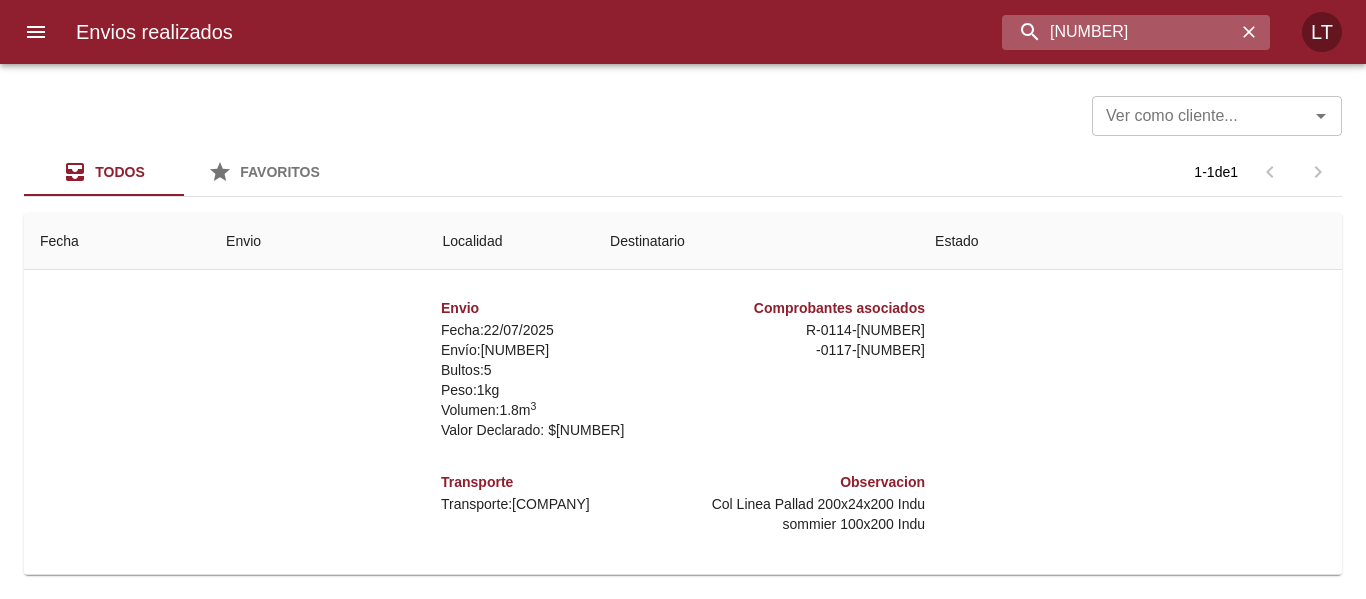 click on "9411067" at bounding box center [1119, 32] 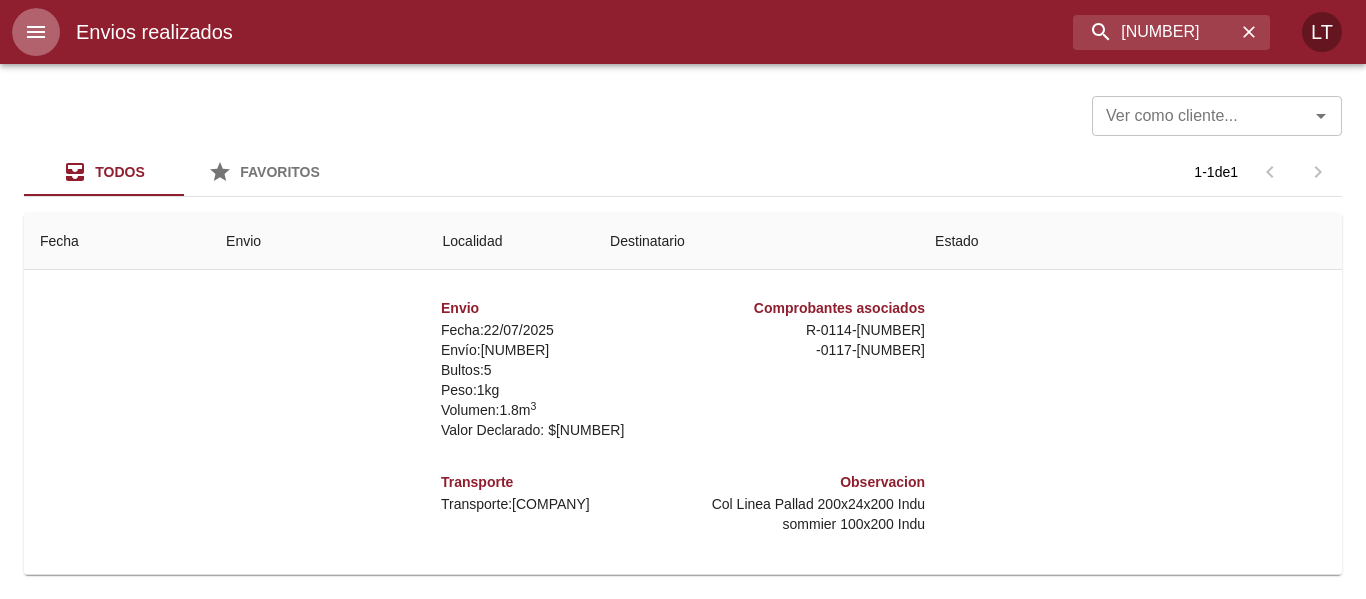 click 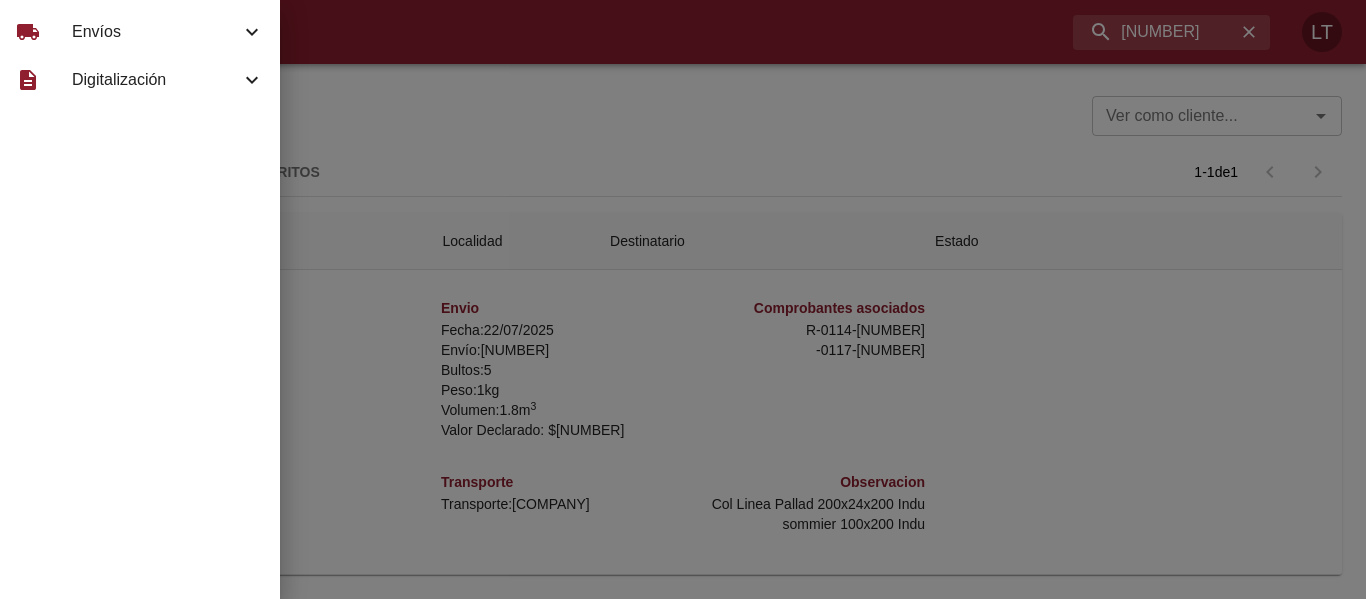 click on "Envíos" at bounding box center [156, 32] 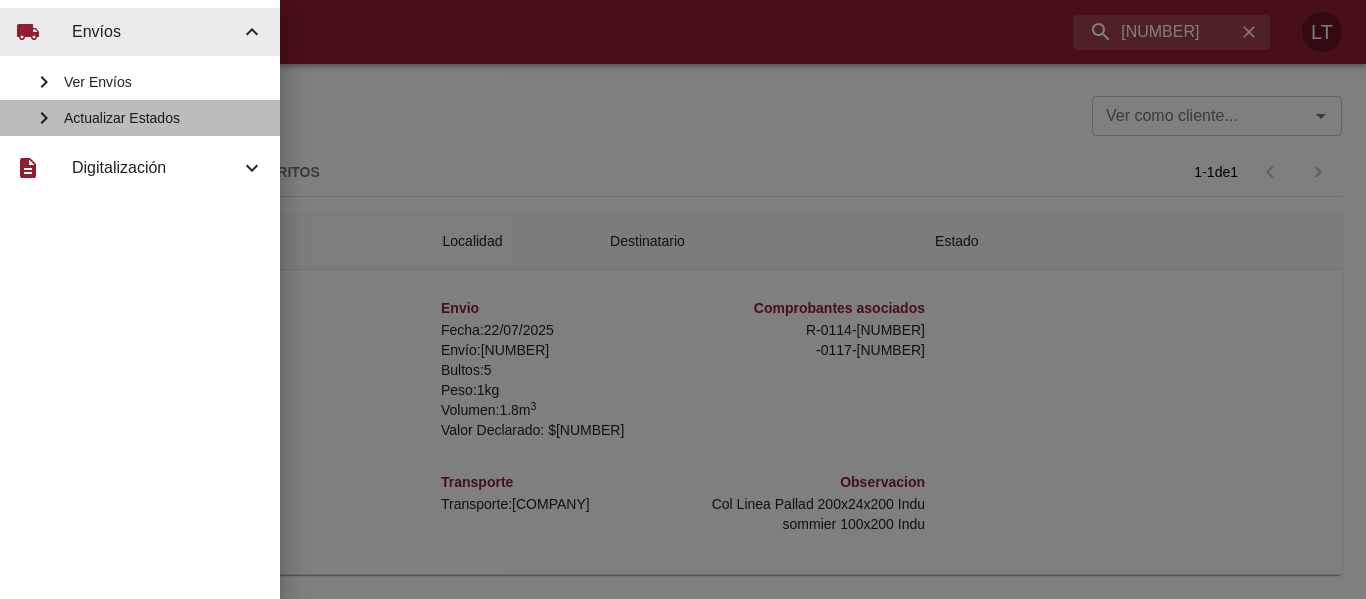 click on "Actualizar Estados" at bounding box center (164, 118) 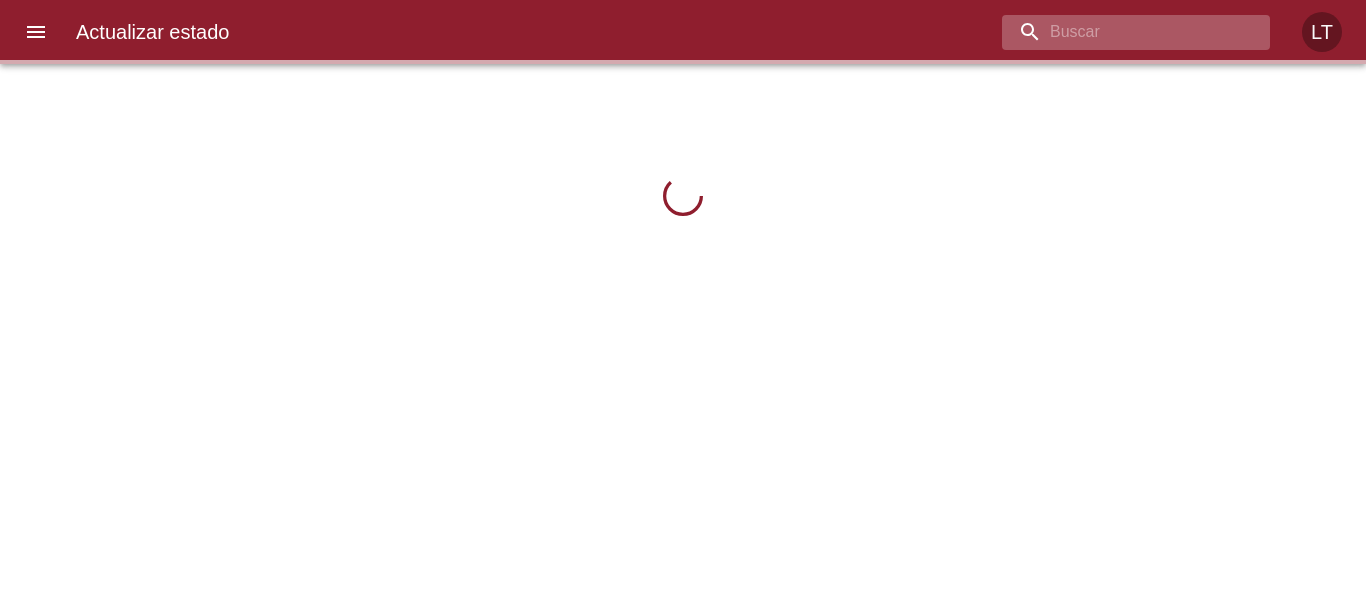 click at bounding box center (1119, 32) 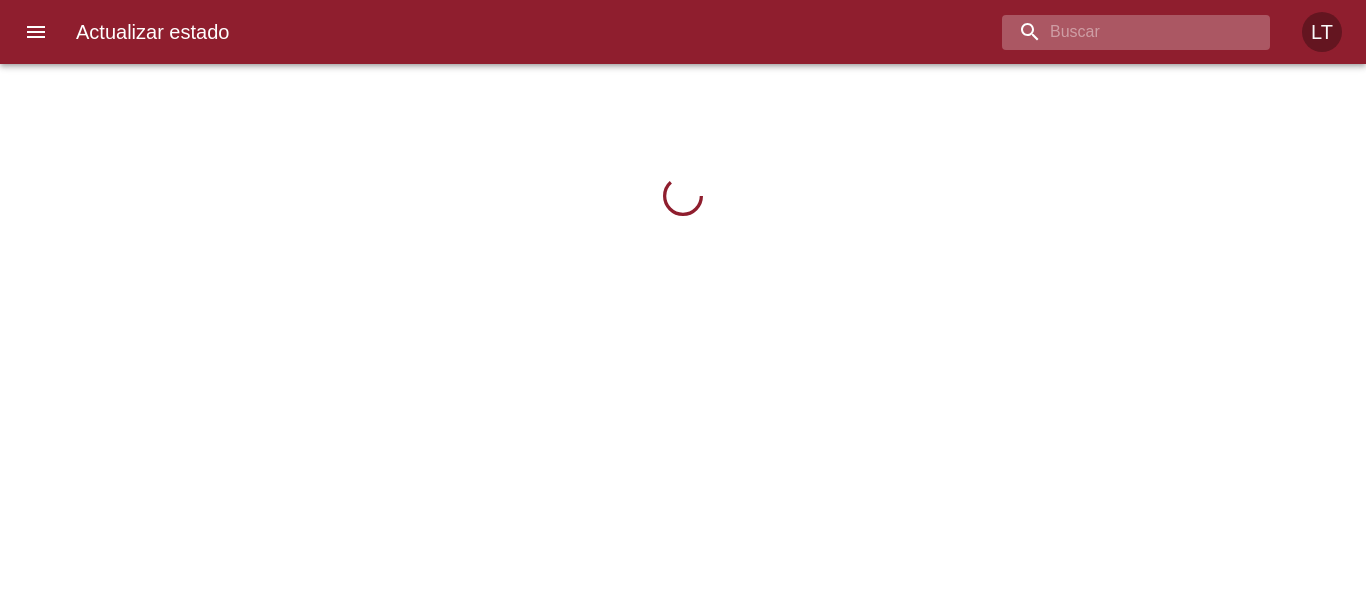 paste on "9432203" 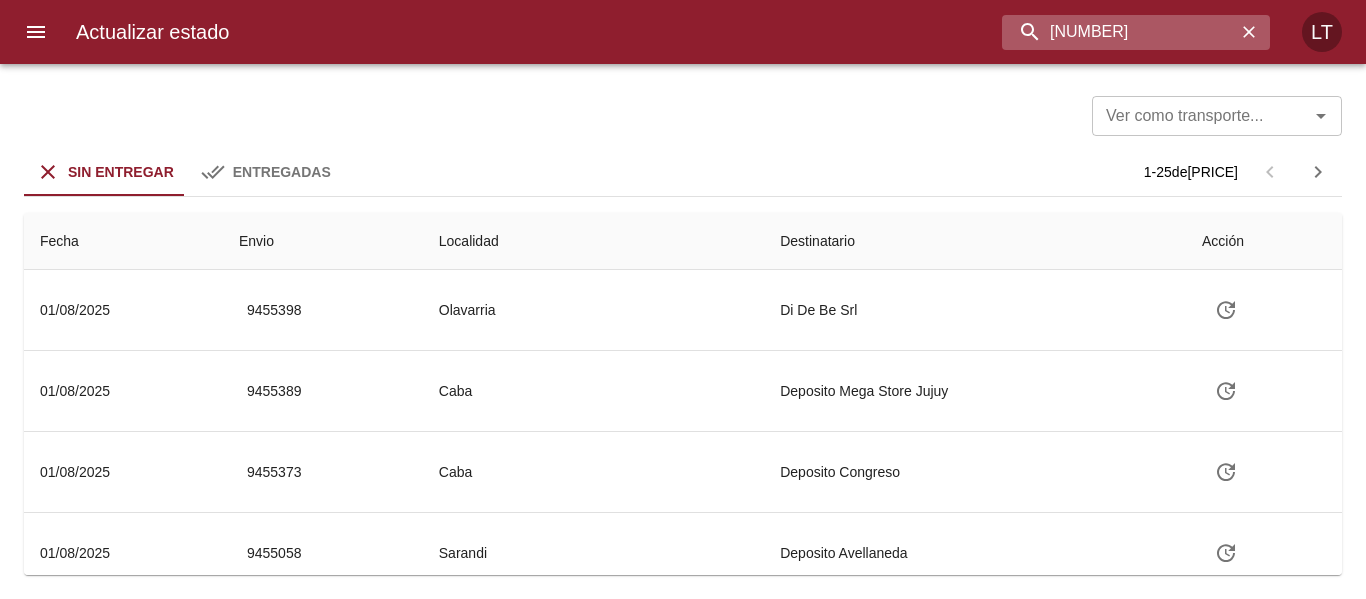 type on "9432203" 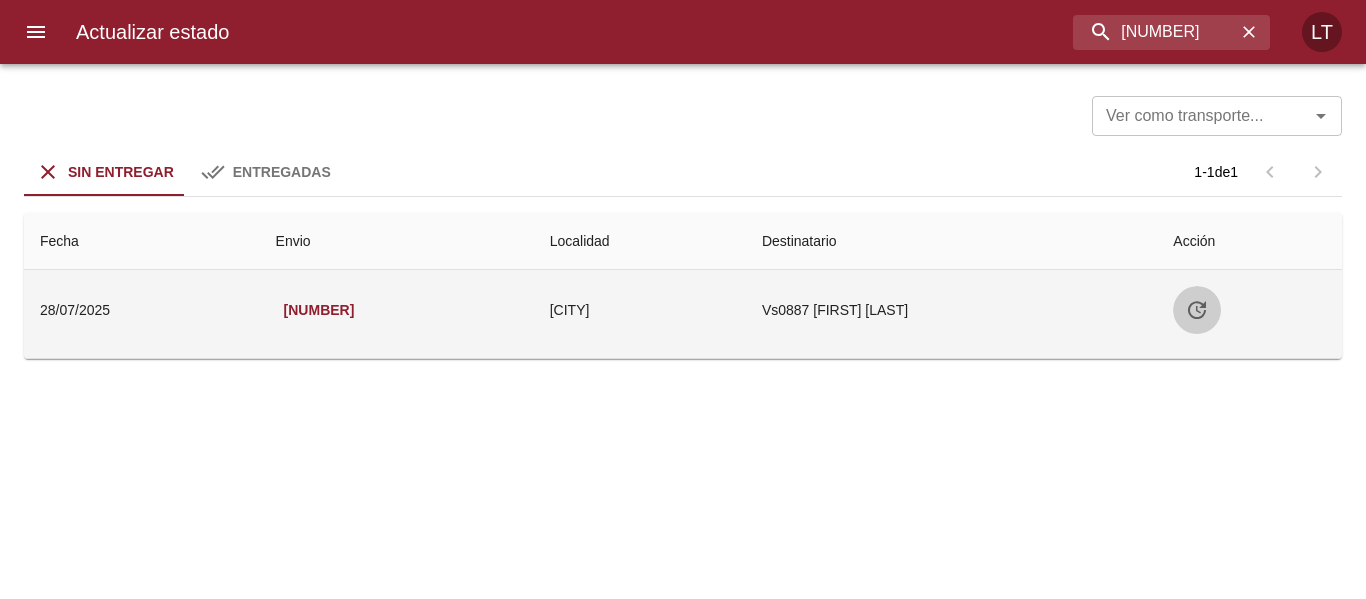 click at bounding box center (1197, 310) 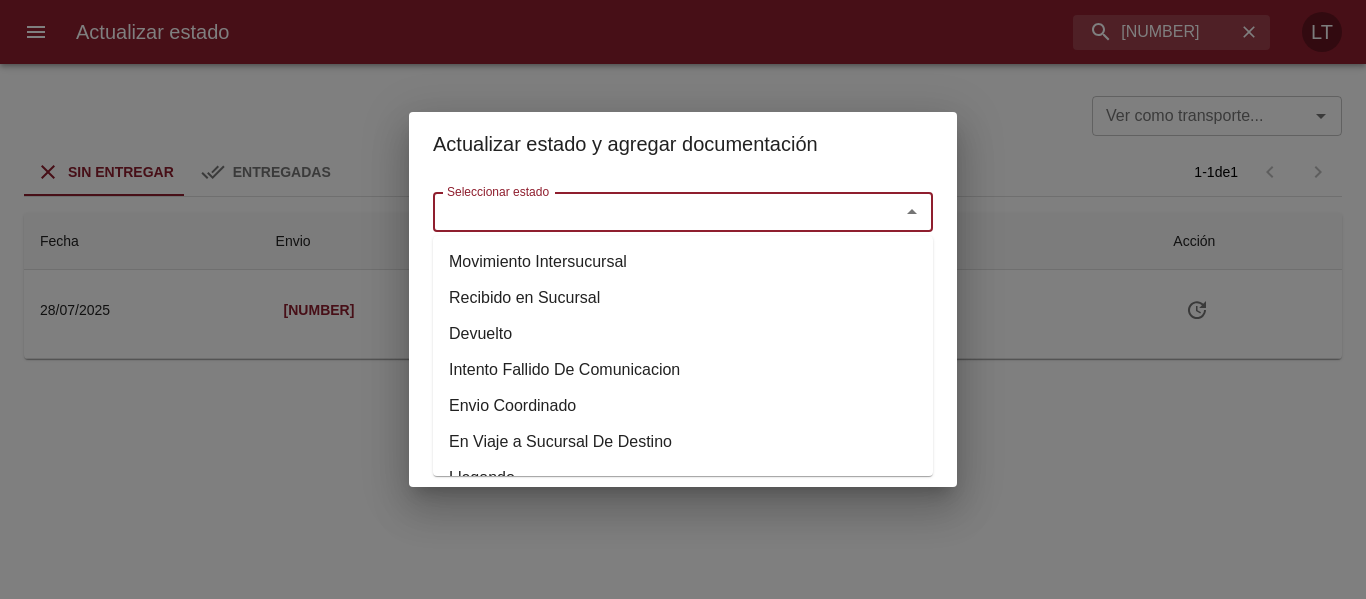 click on "Seleccionar estado" at bounding box center (653, 212) 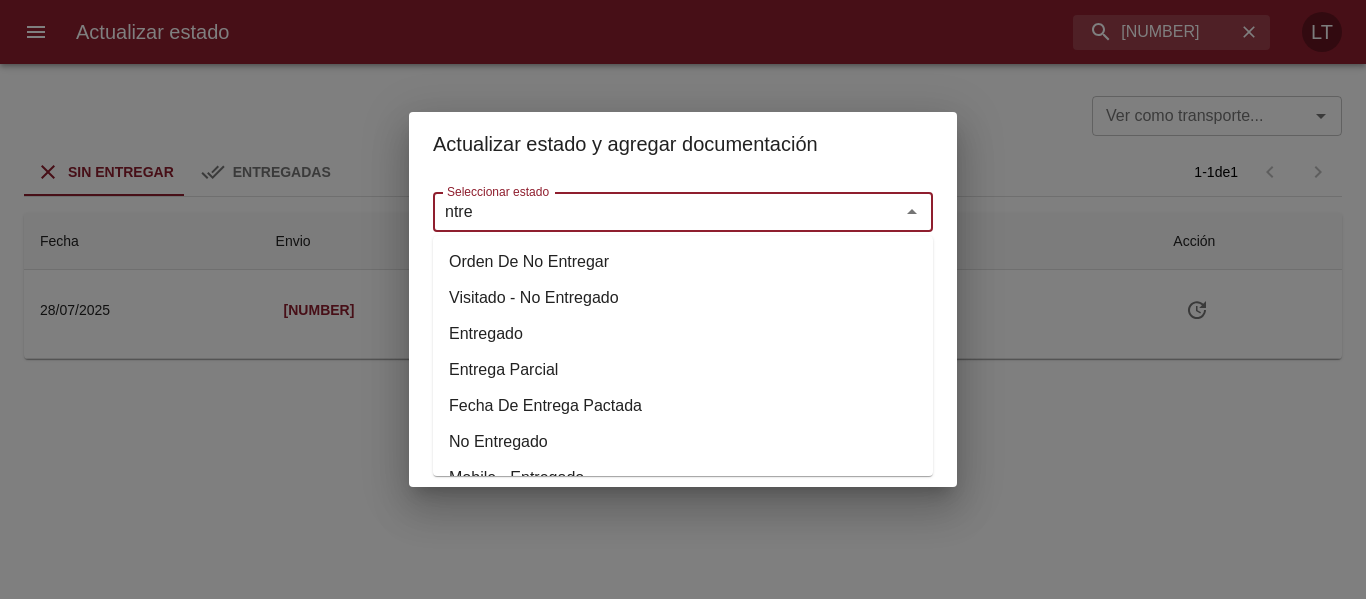 click on "Entregado" at bounding box center [683, 334] 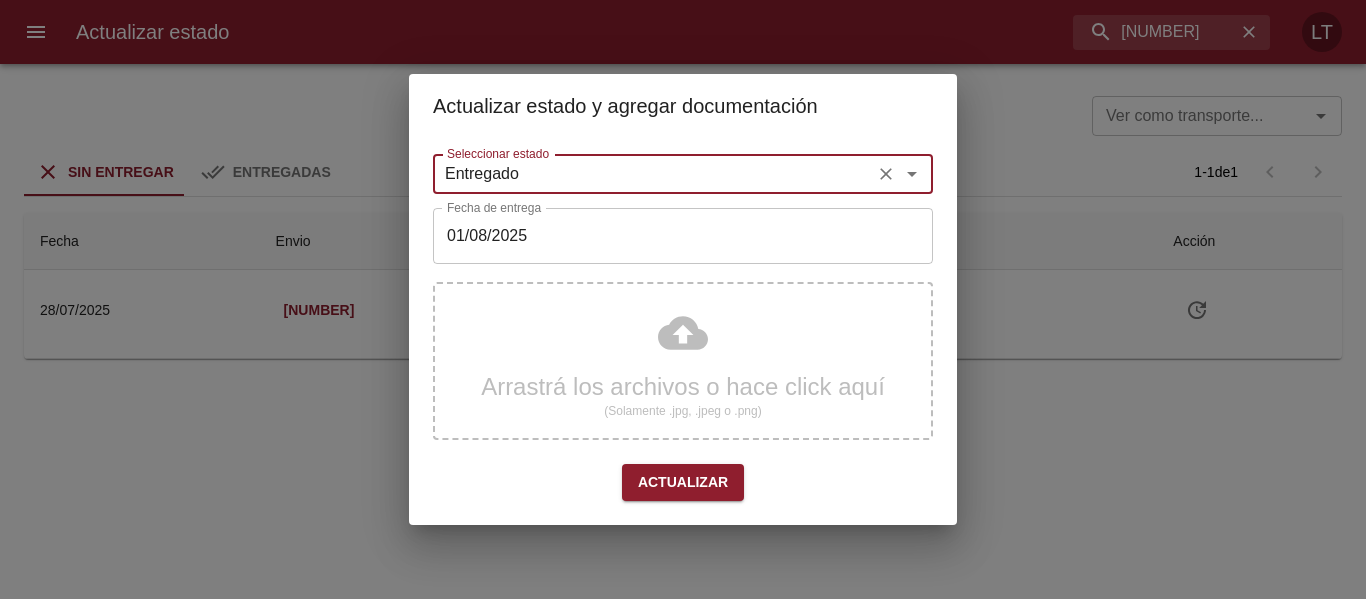 type on "Entregado" 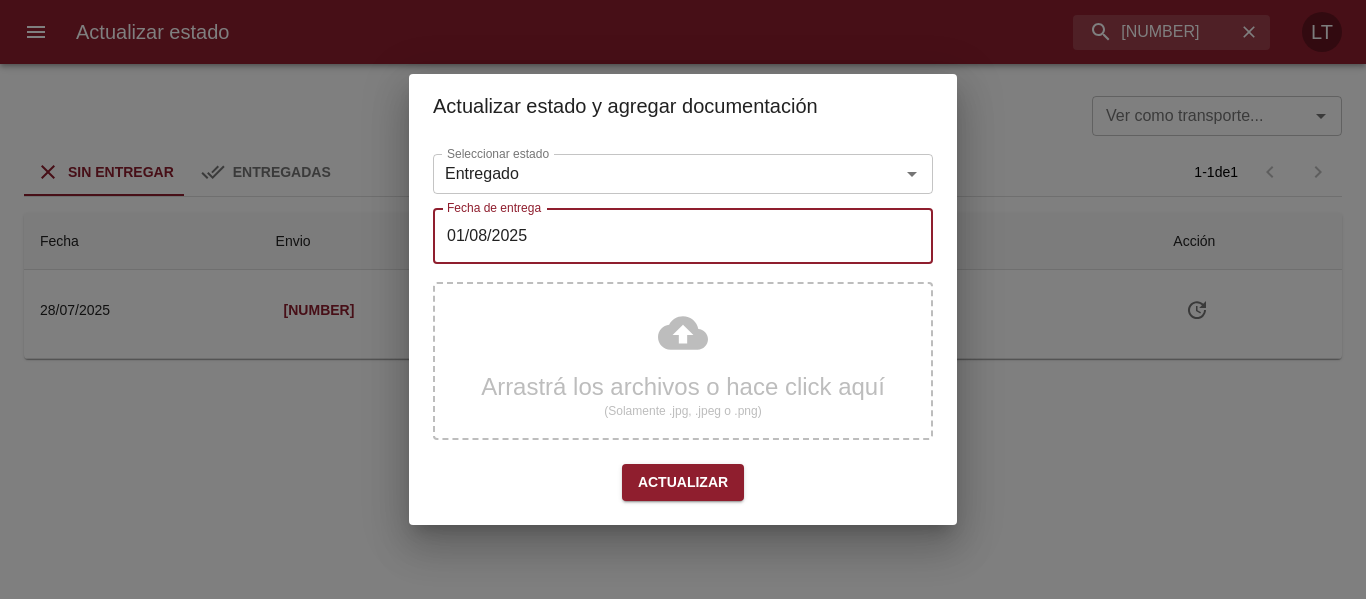 click on "01/08/2025" at bounding box center [683, 236] 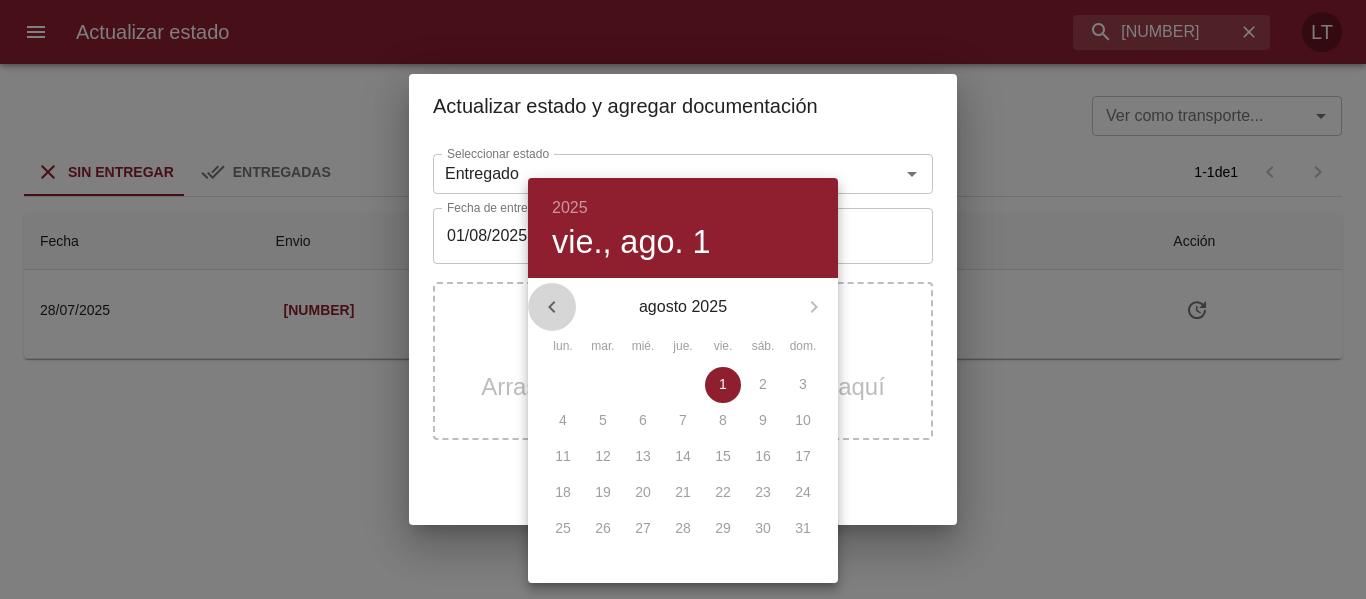 click at bounding box center [552, 307] 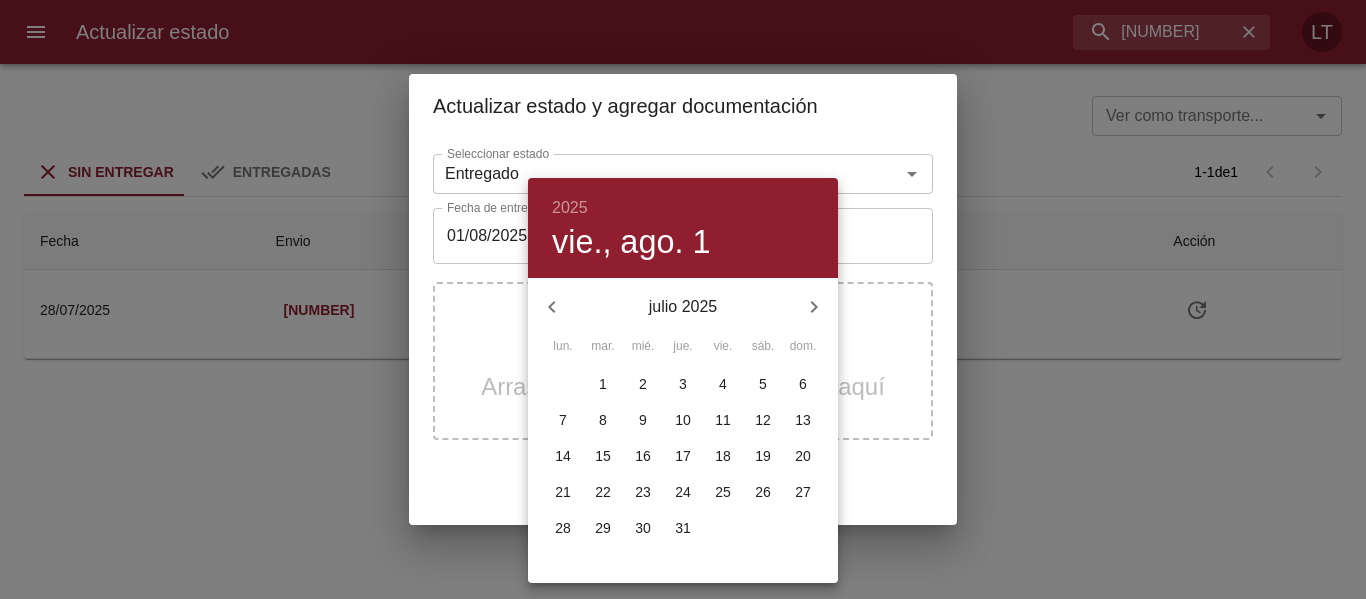 click on "30" at bounding box center [643, 528] 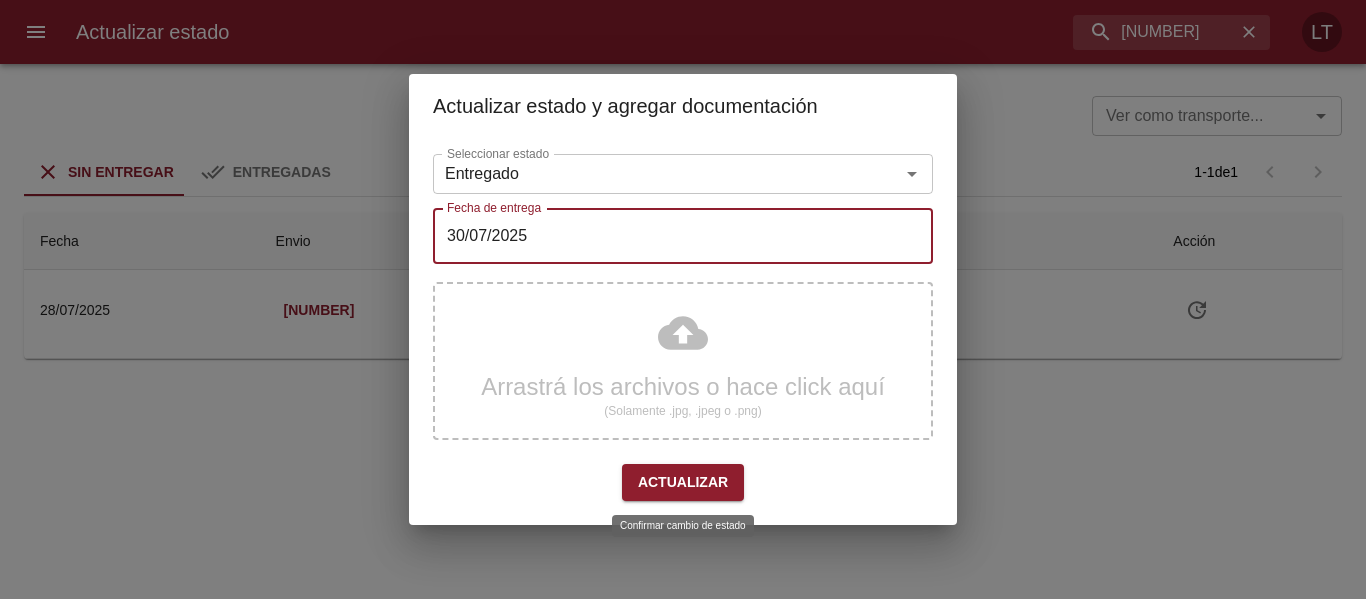 click on "Actualizar" at bounding box center [683, 482] 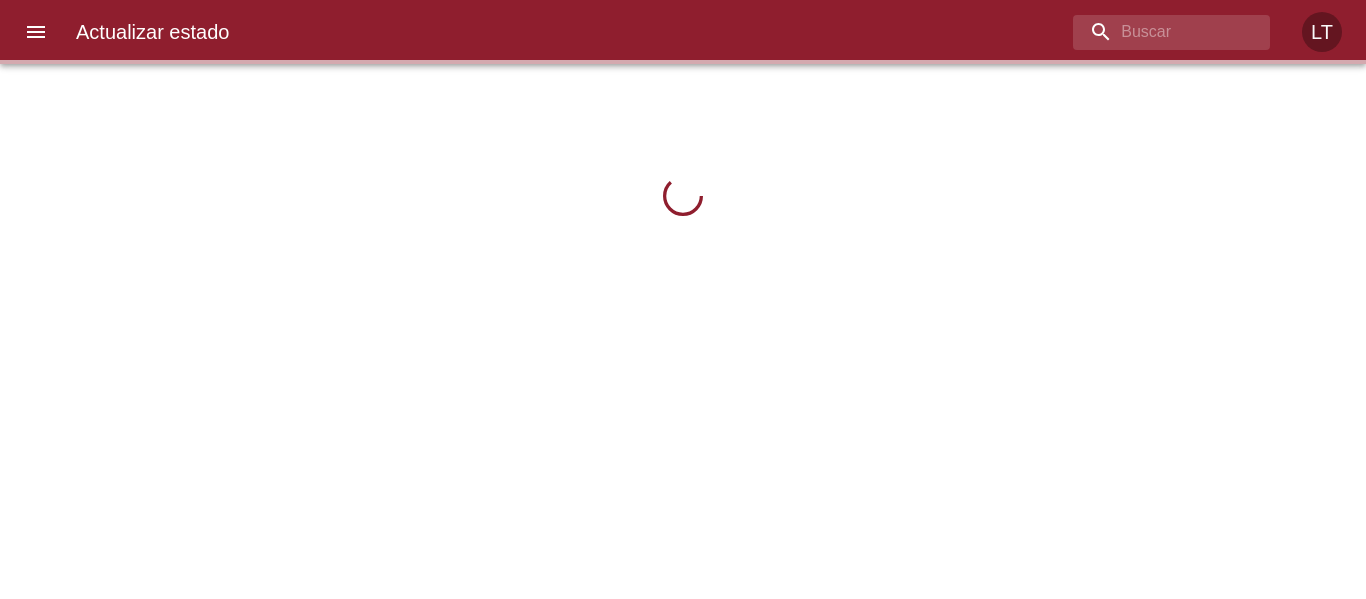 scroll, scrollTop: 0, scrollLeft: 0, axis: both 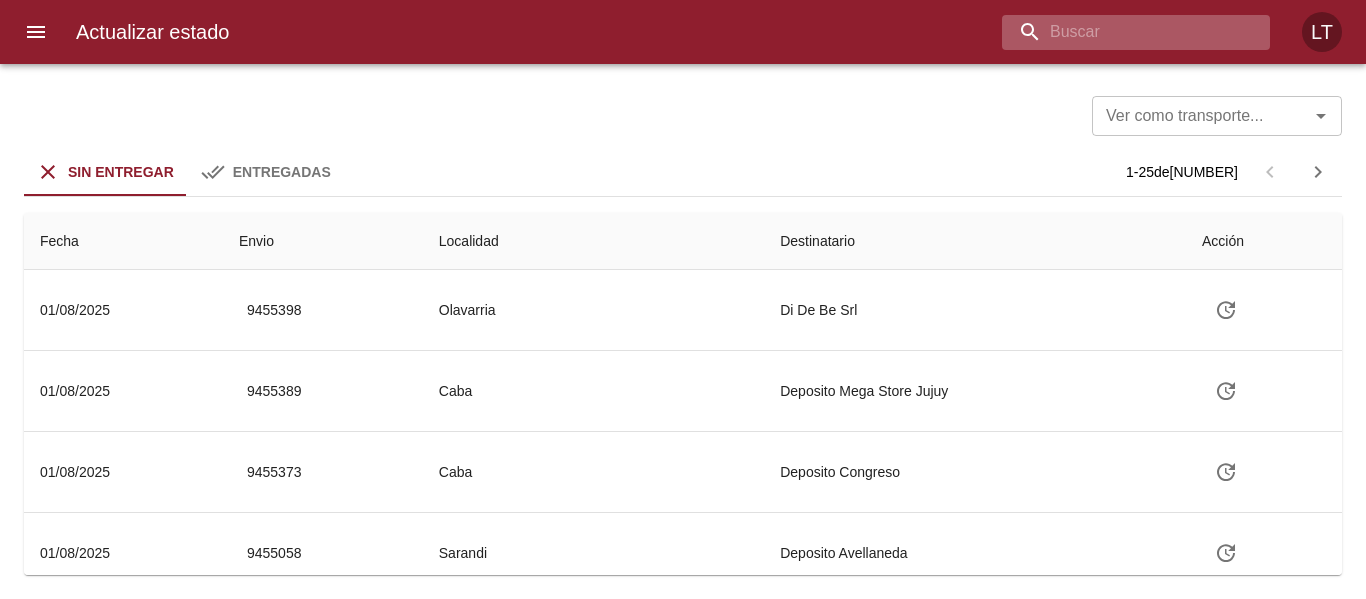 click at bounding box center [1119, 32] 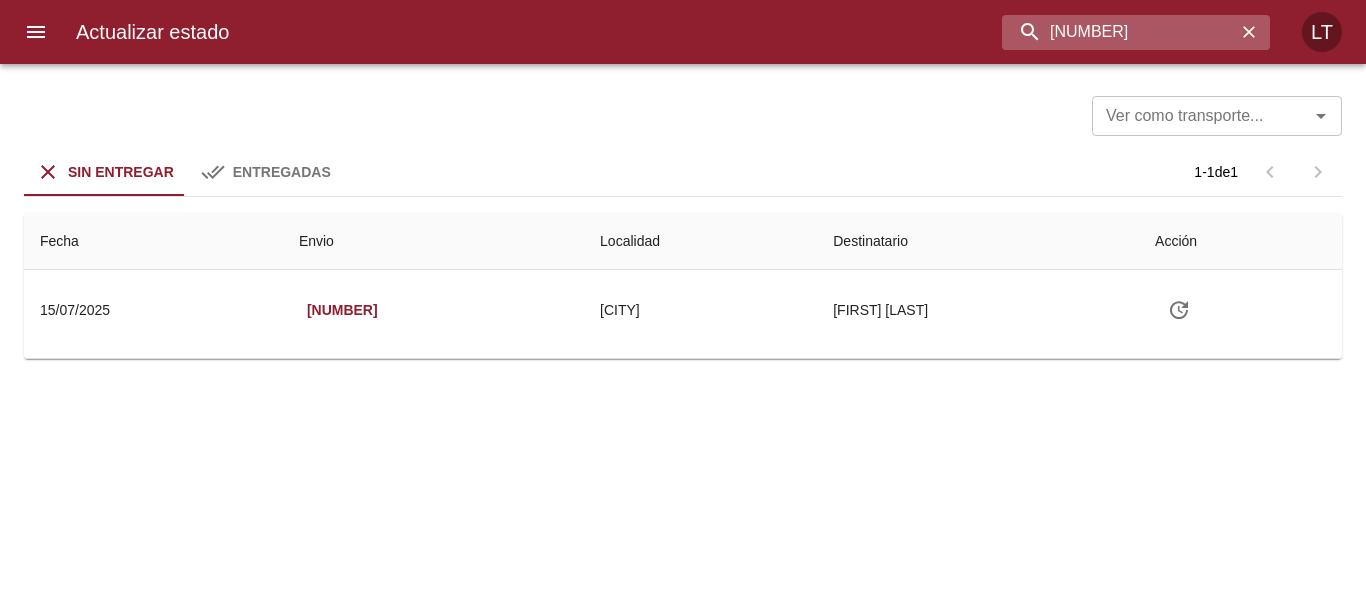 click on "9395233" at bounding box center [1119, 32] 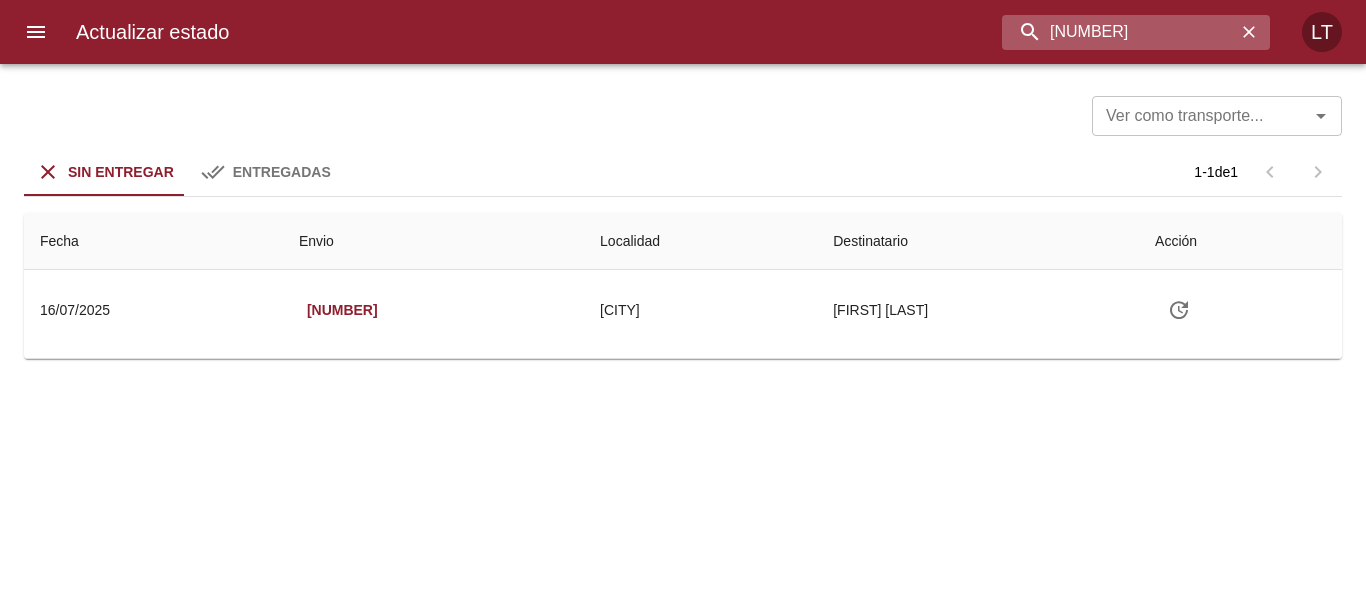 click on "9395661" at bounding box center (1119, 32) 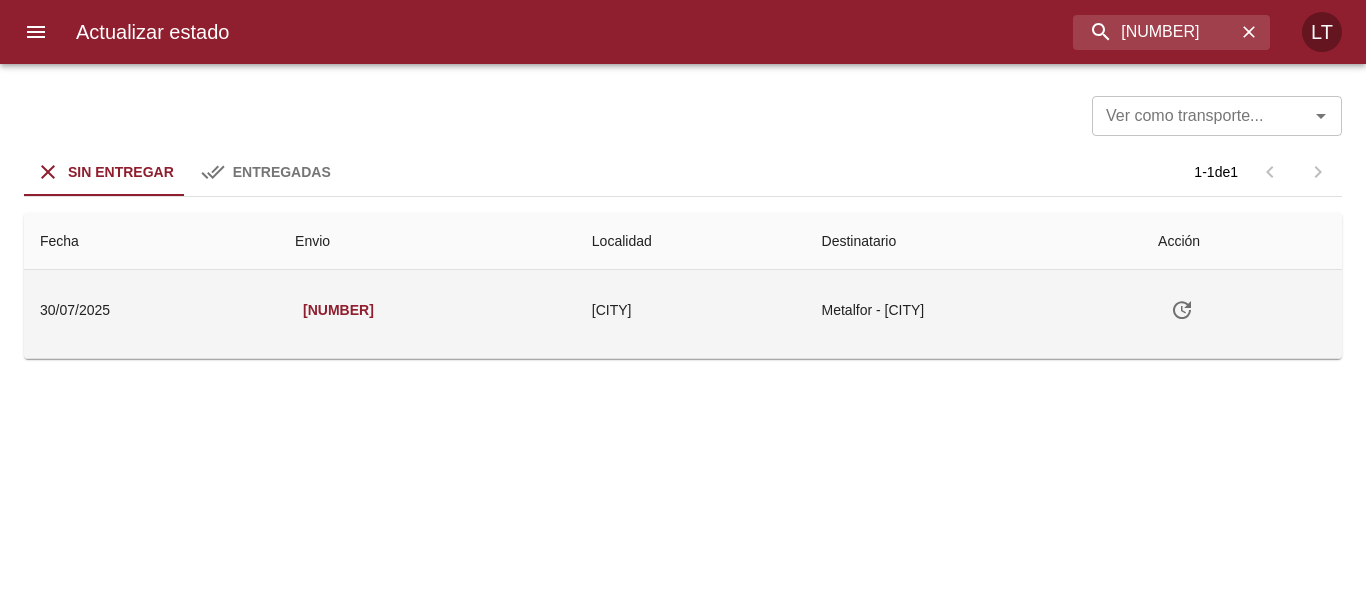 click 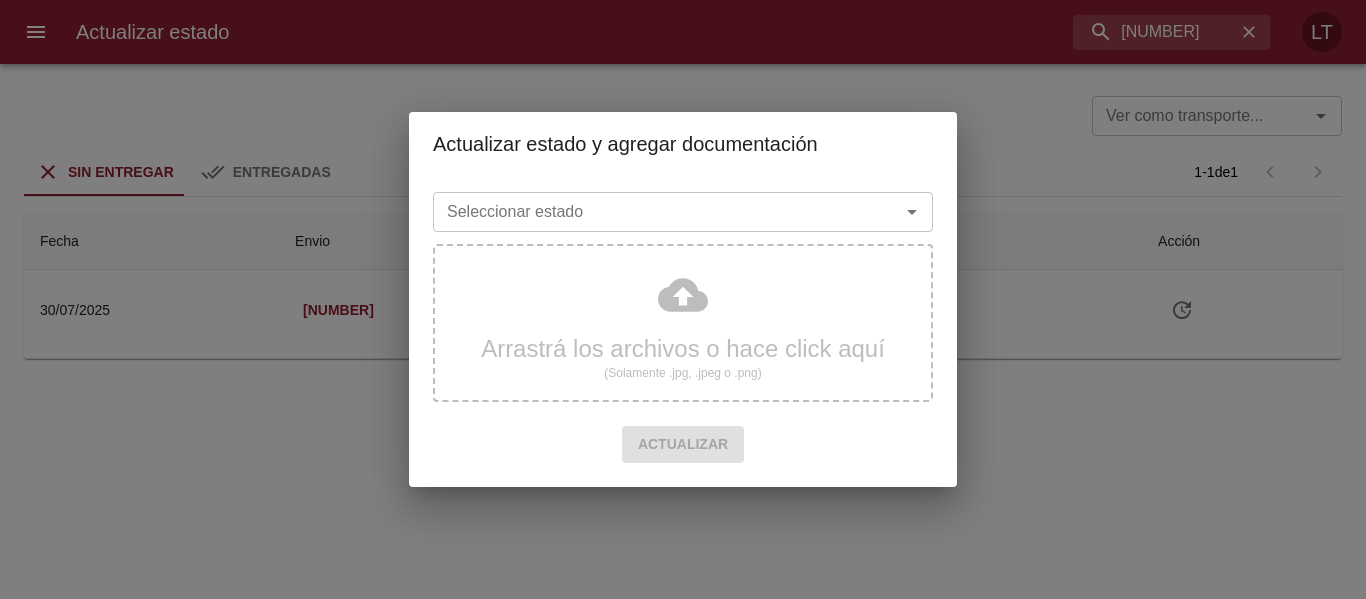 click on "Seleccionar estado" at bounding box center [653, 212] 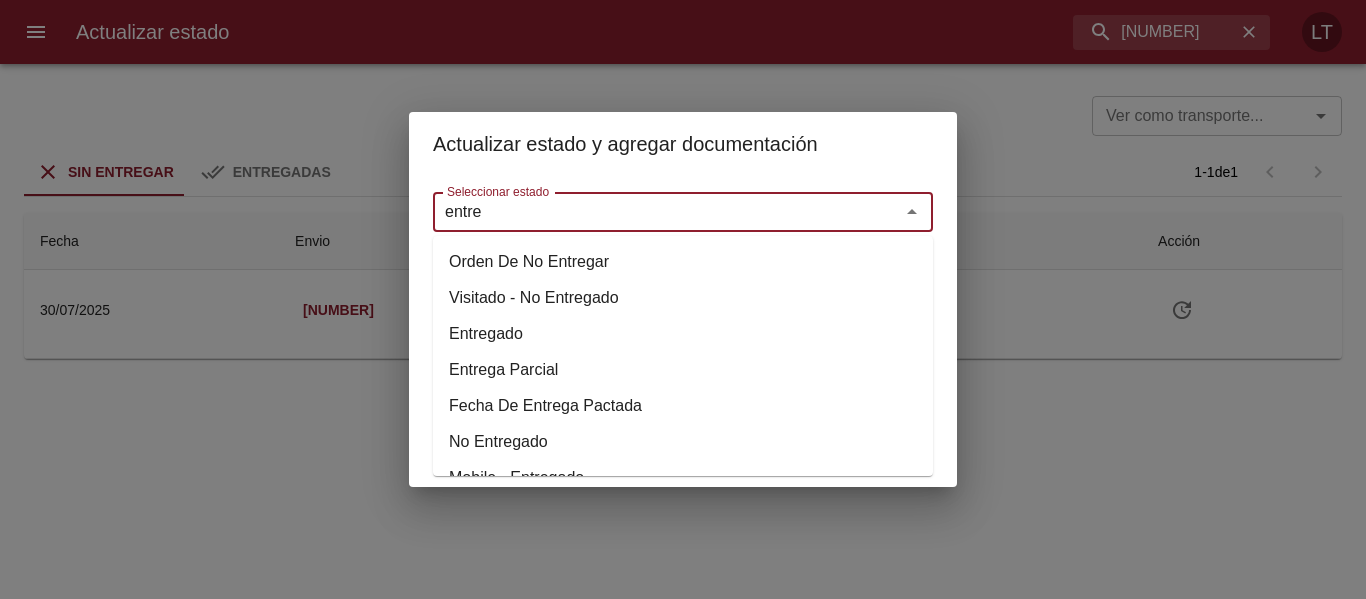click on "Entregado" at bounding box center [683, 334] 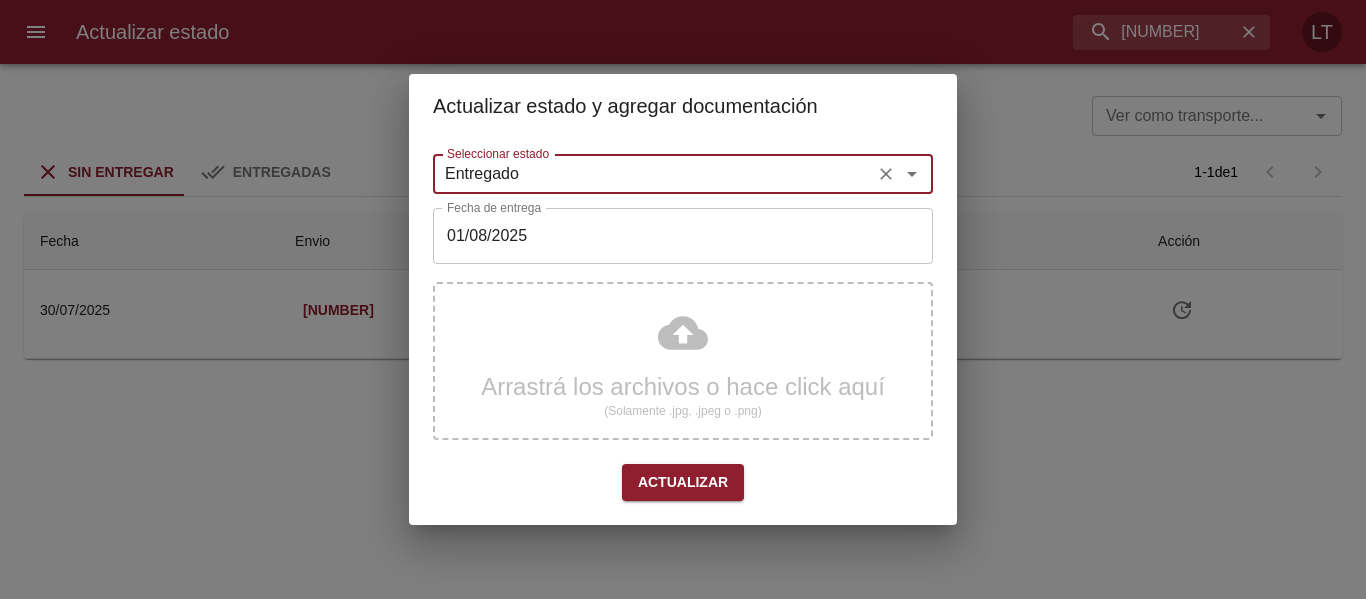 type on "Entregado" 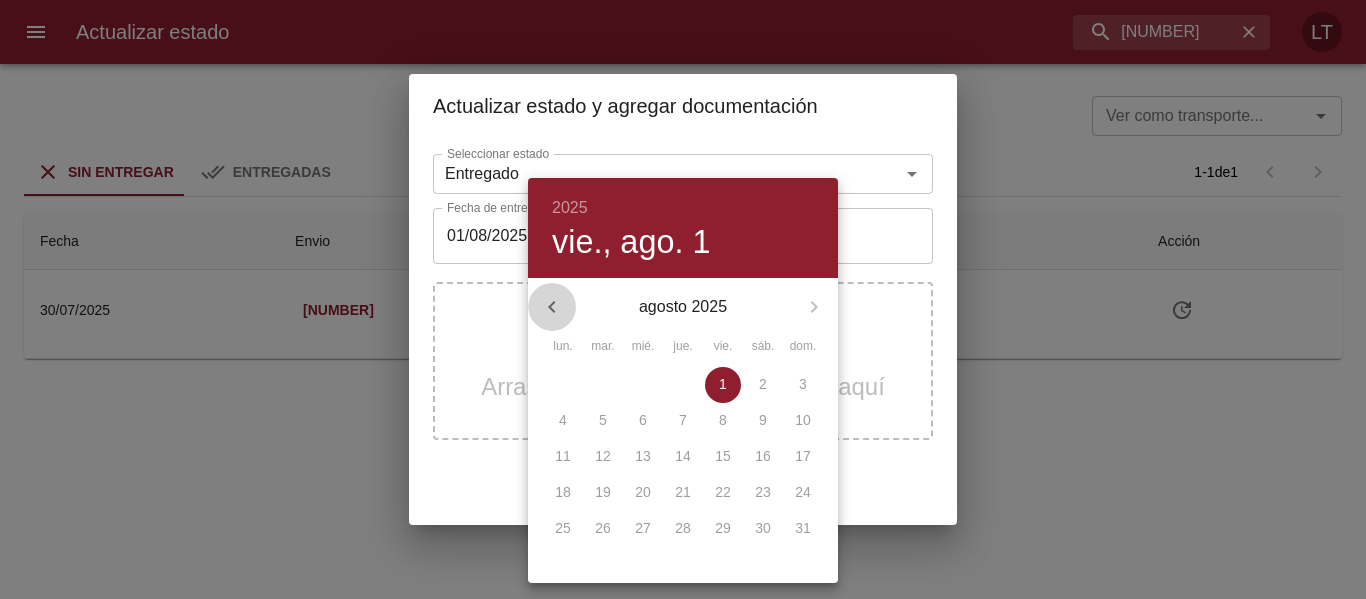 click 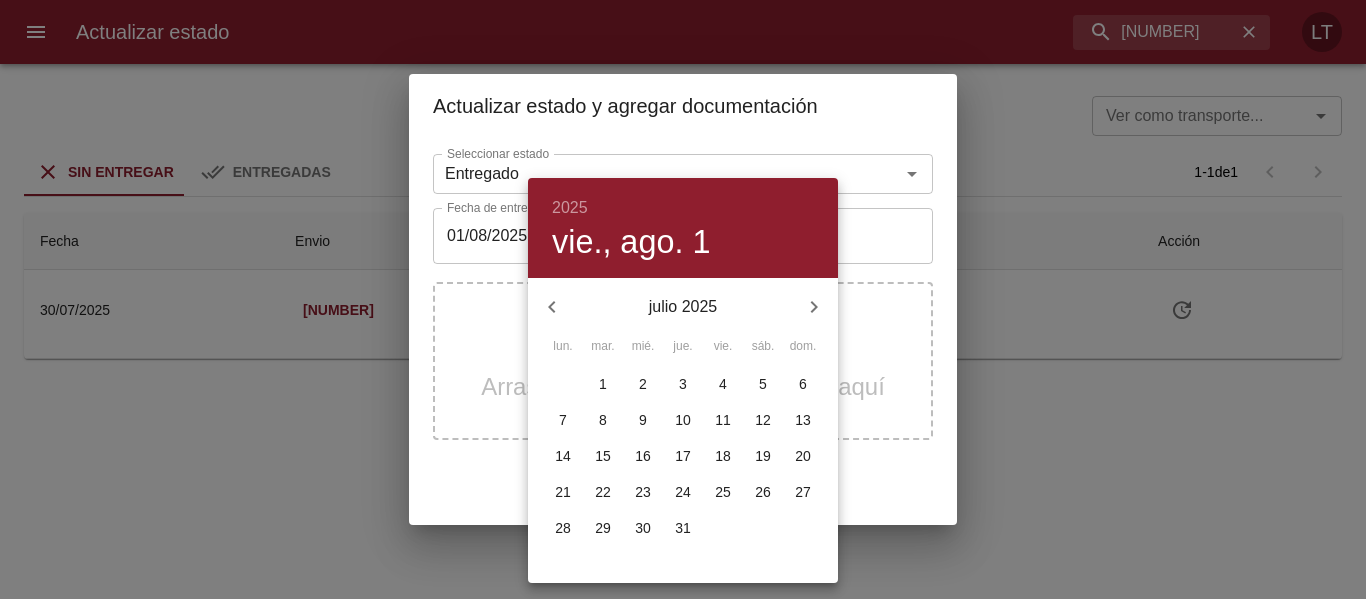 click on "31" at bounding box center (683, 528) 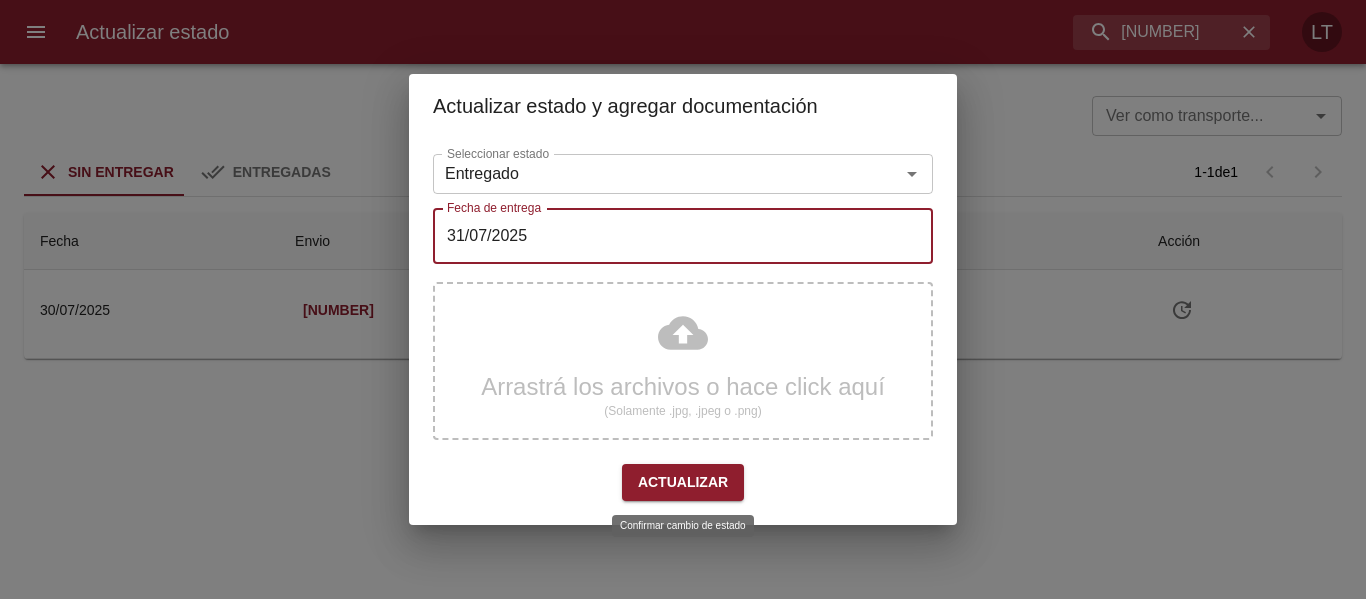 click on "Actualizar" at bounding box center [683, 482] 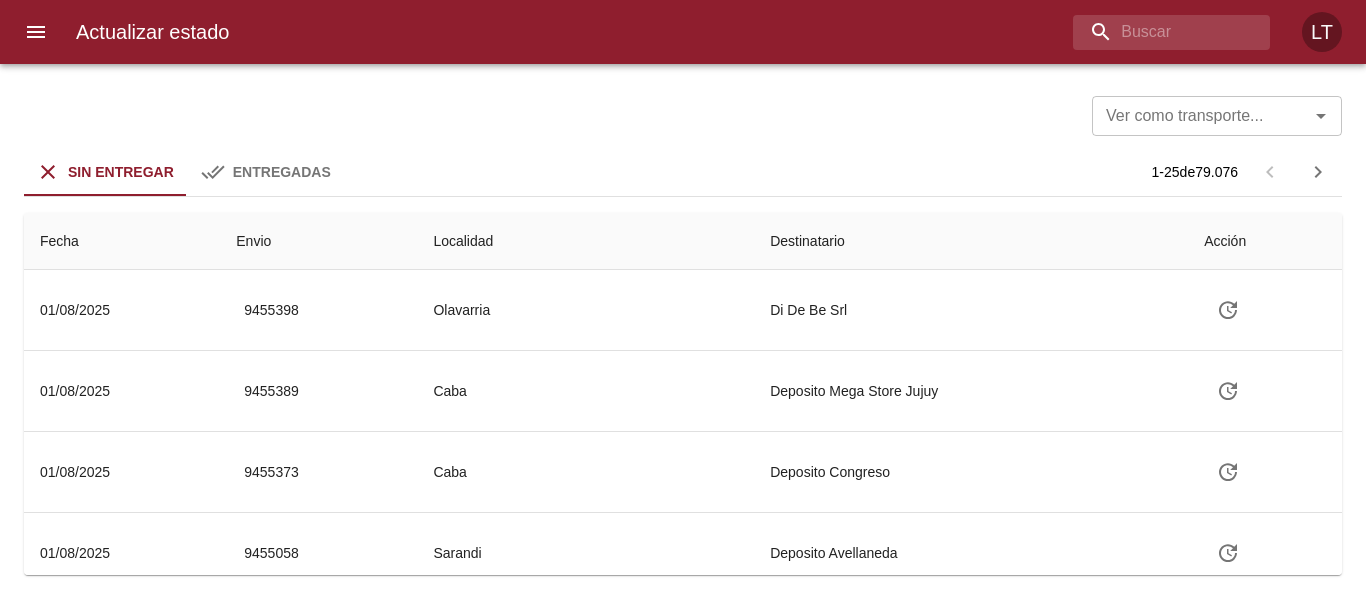 scroll, scrollTop: 0, scrollLeft: 0, axis: both 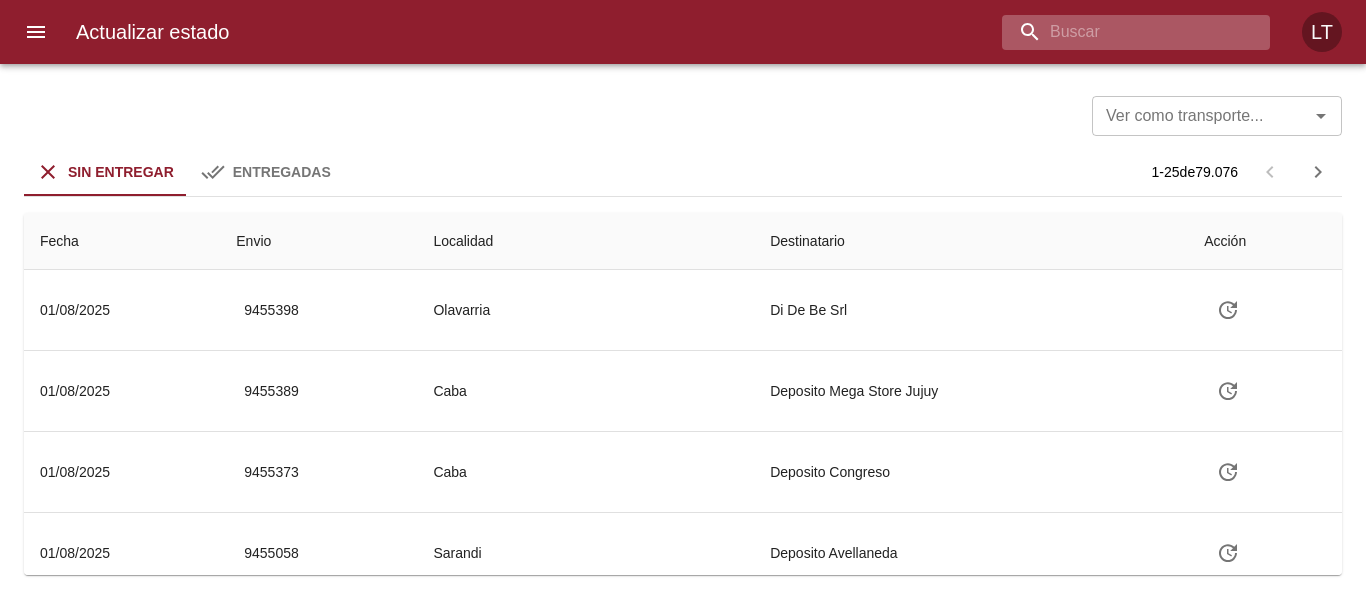 click at bounding box center (1119, 32) 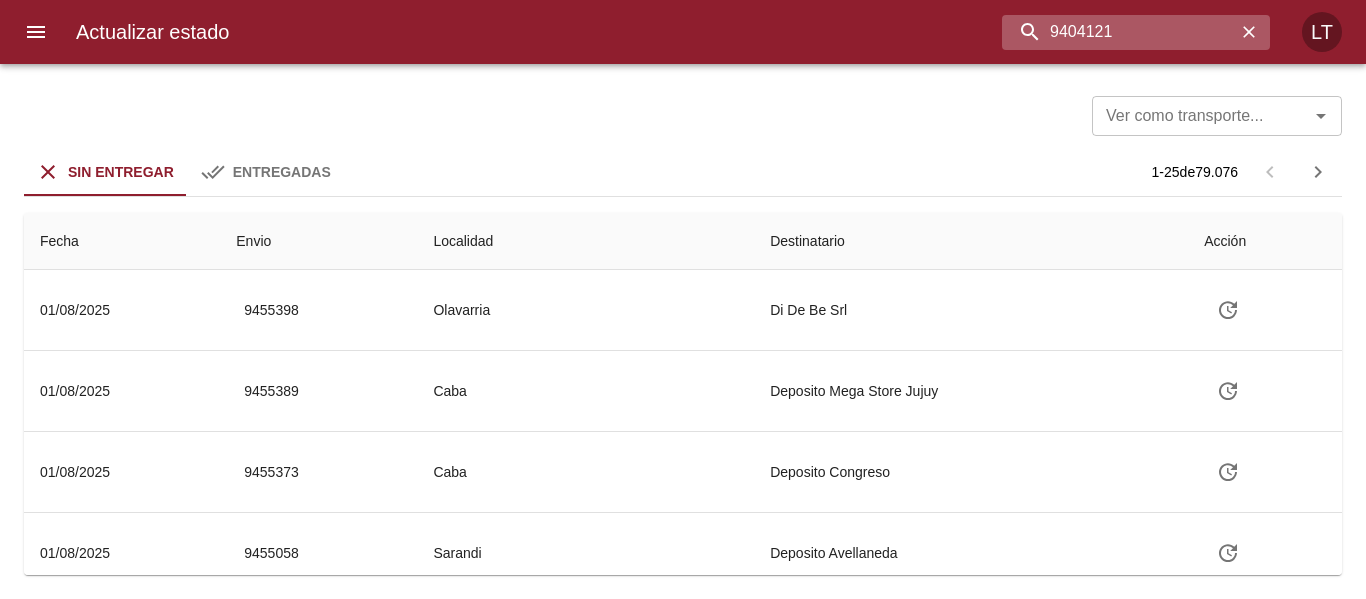 type on "9404121" 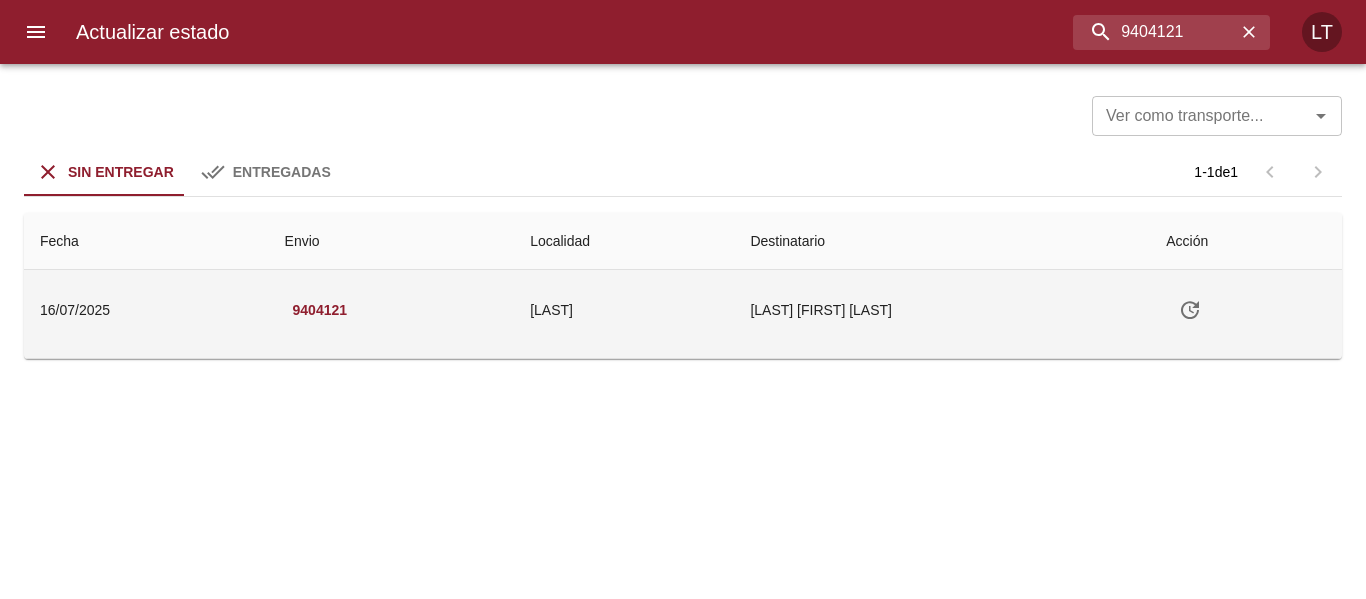 click 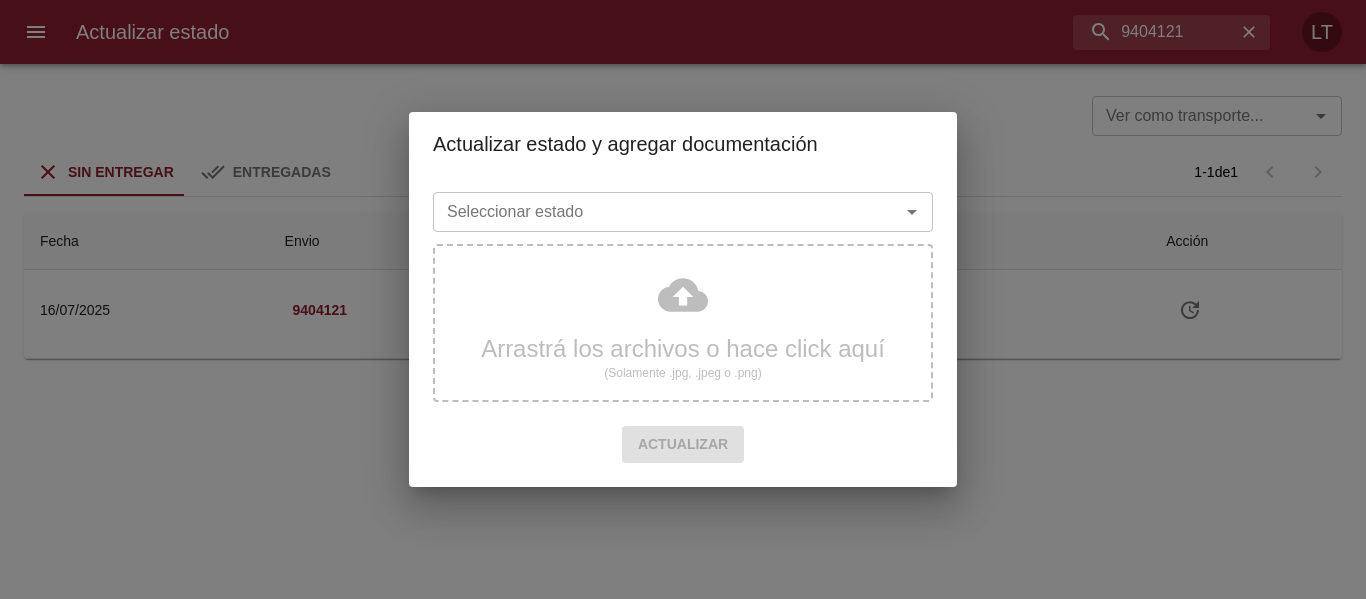 click on "Seleccionar estado" at bounding box center [653, 212] 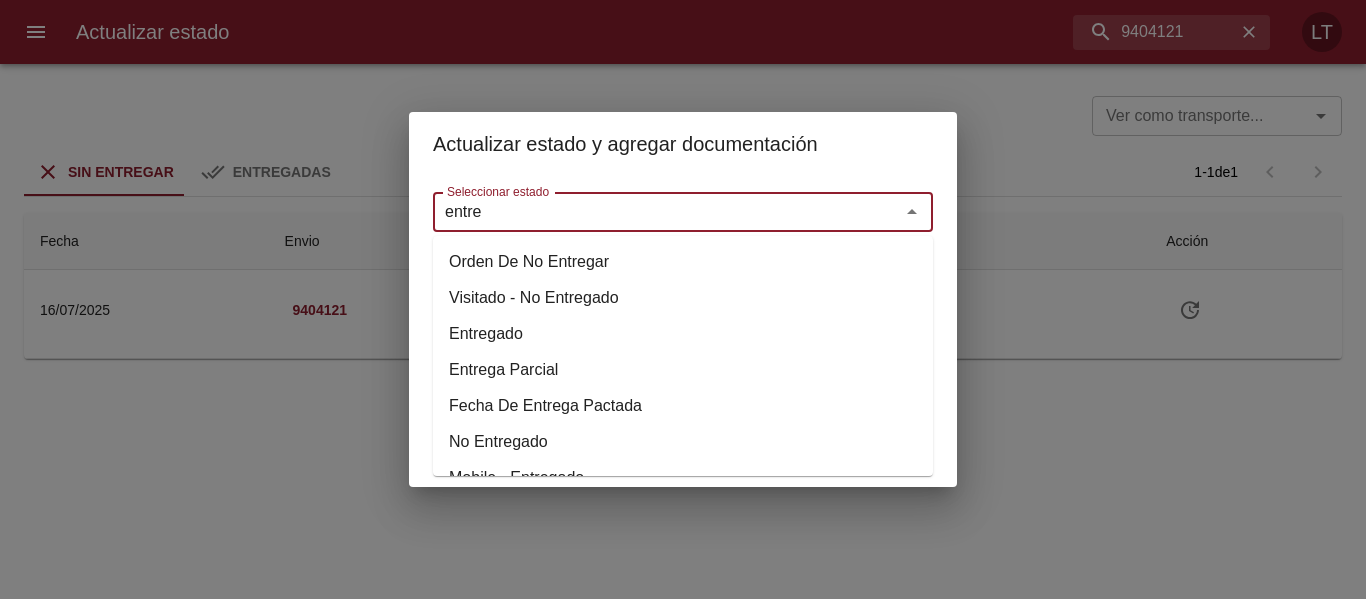 click on "Entregado" at bounding box center (683, 334) 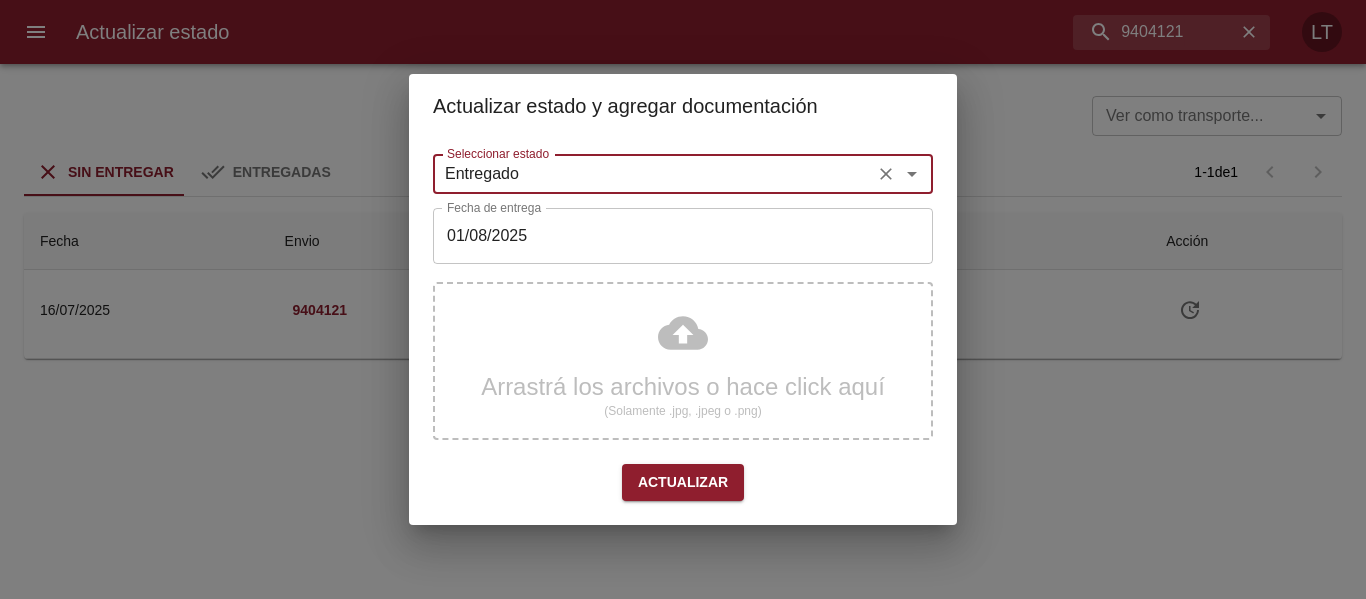 type on "Entregado" 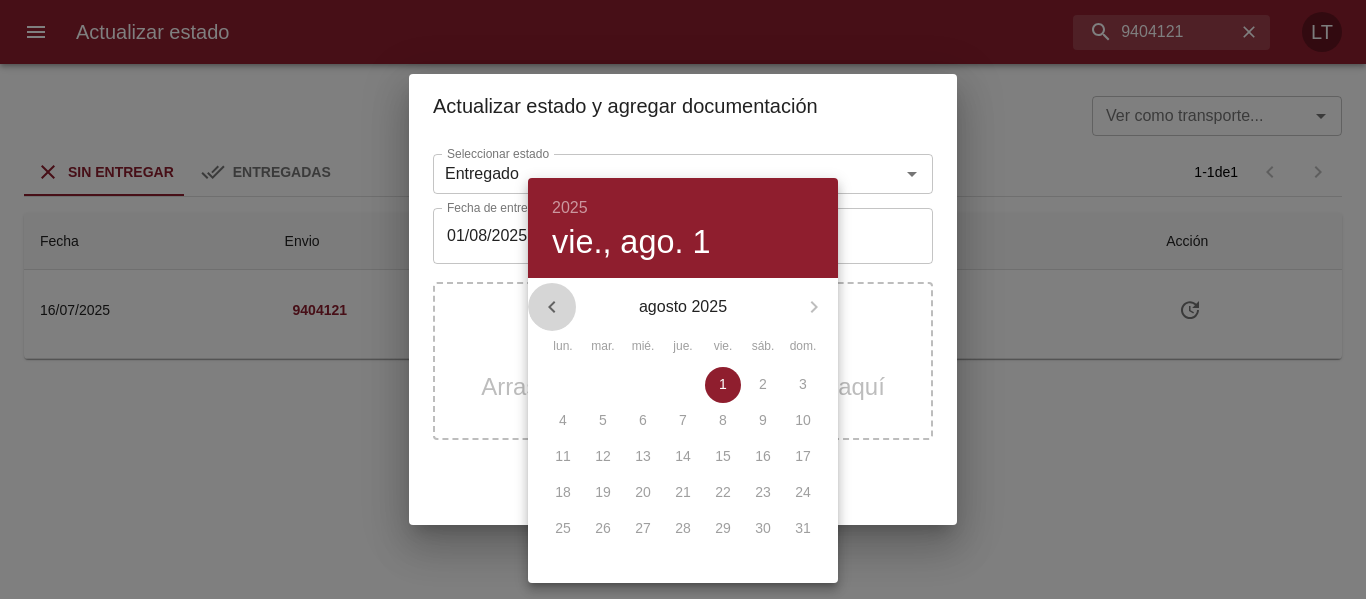 click at bounding box center (552, 307) 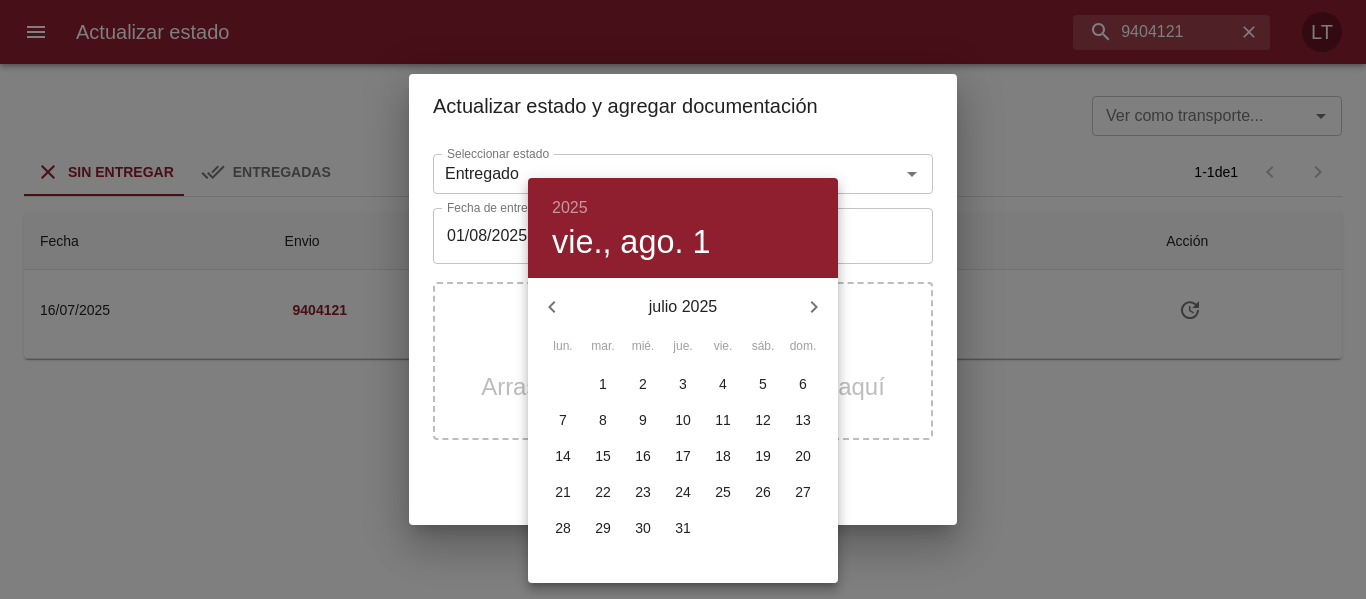 click on "21" at bounding box center (563, 492) 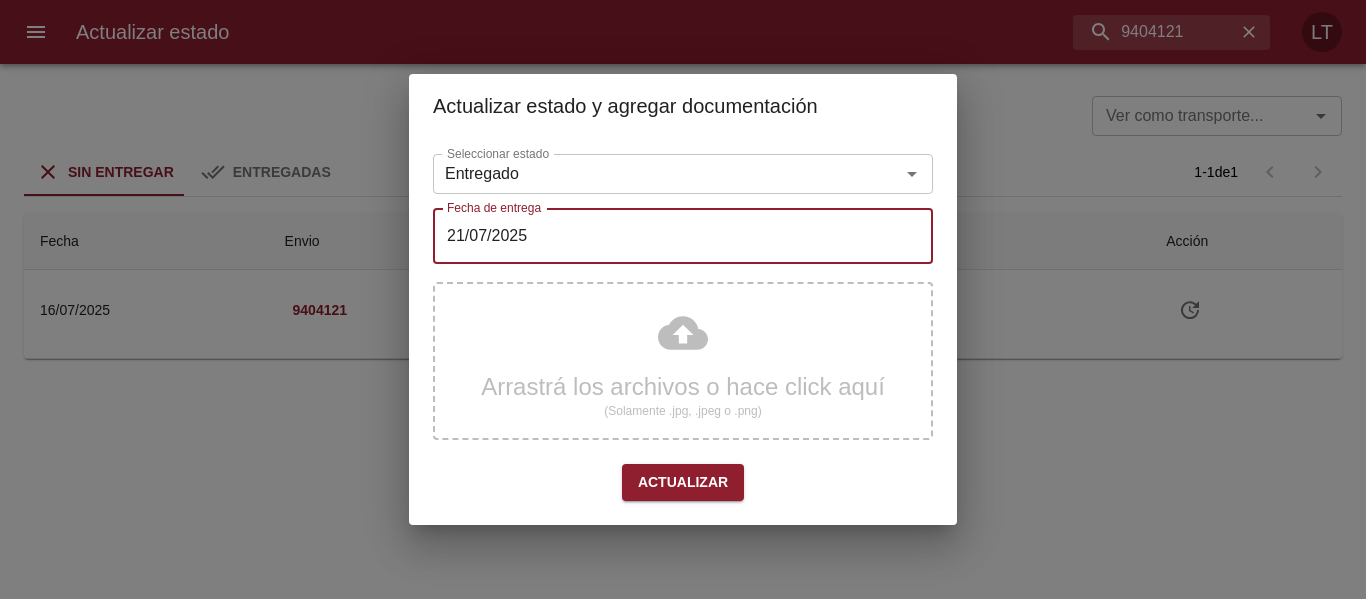 click on "Seleccionar estado Entregado Seleccionar estado Fecha de entrega 21/07/2025 Fecha de entrega Arrastrá los archivos o hace click aquí (Solamente .jpg, .jpeg o .png) Actualizar" at bounding box center (683, 331) 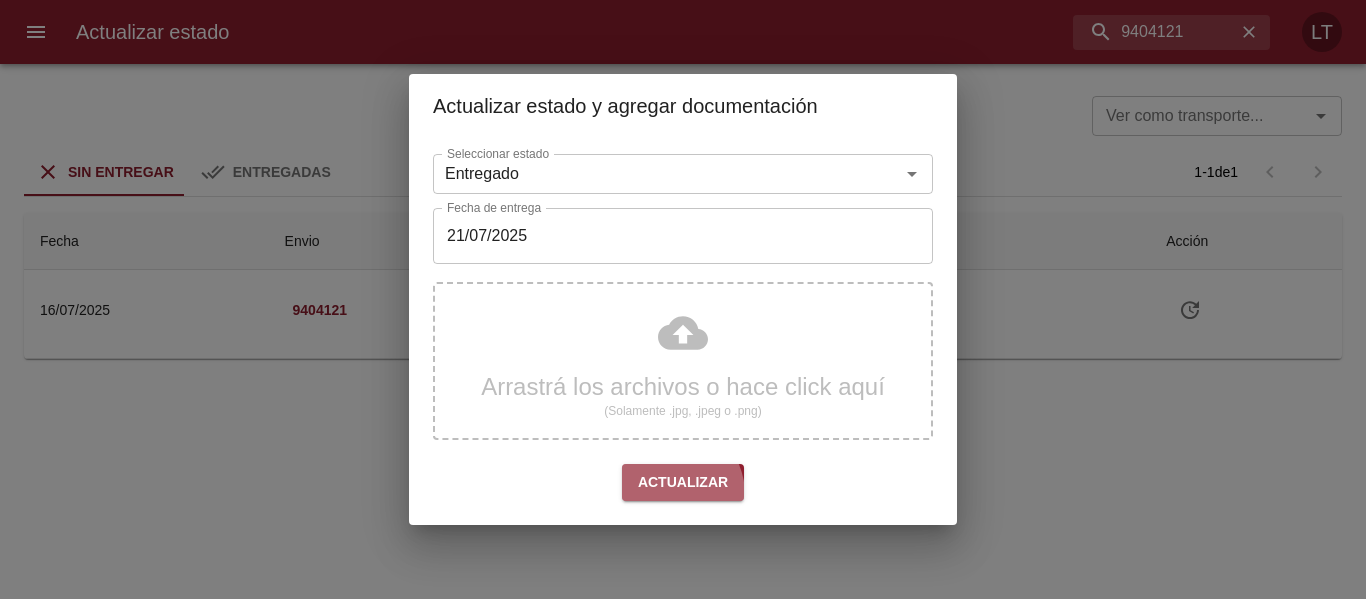 click on "Actualizar" at bounding box center (683, 482) 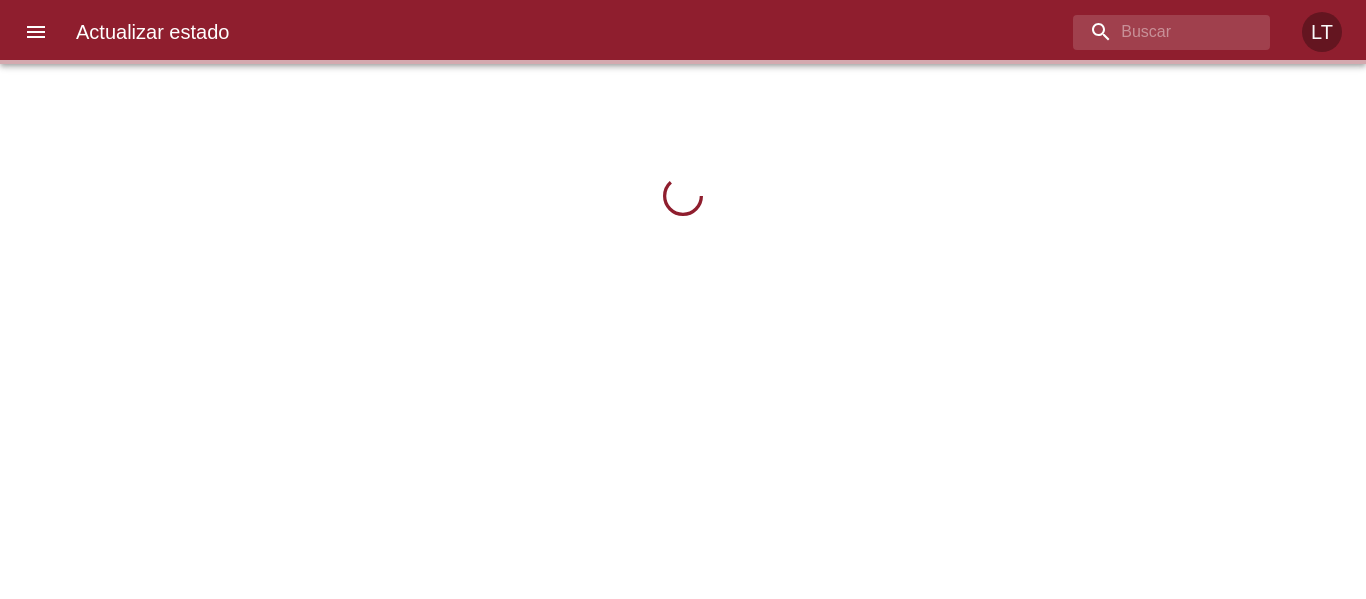 scroll, scrollTop: 0, scrollLeft: 0, axis: both 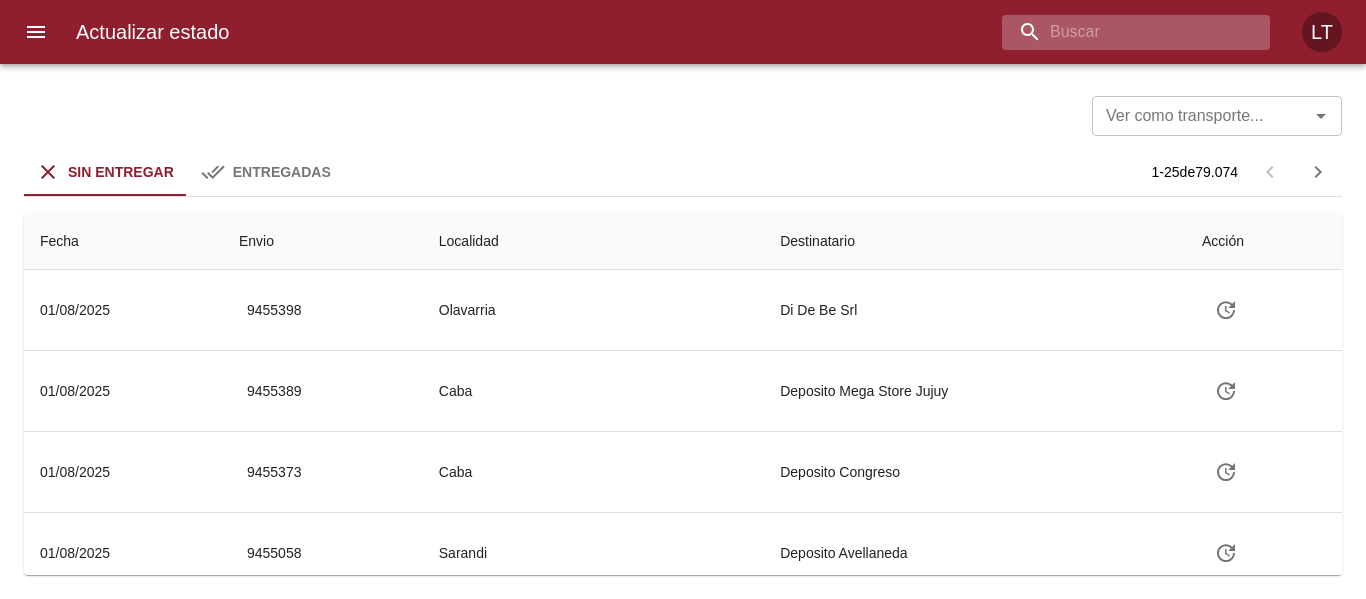 click at bounding box center (1119, 32) 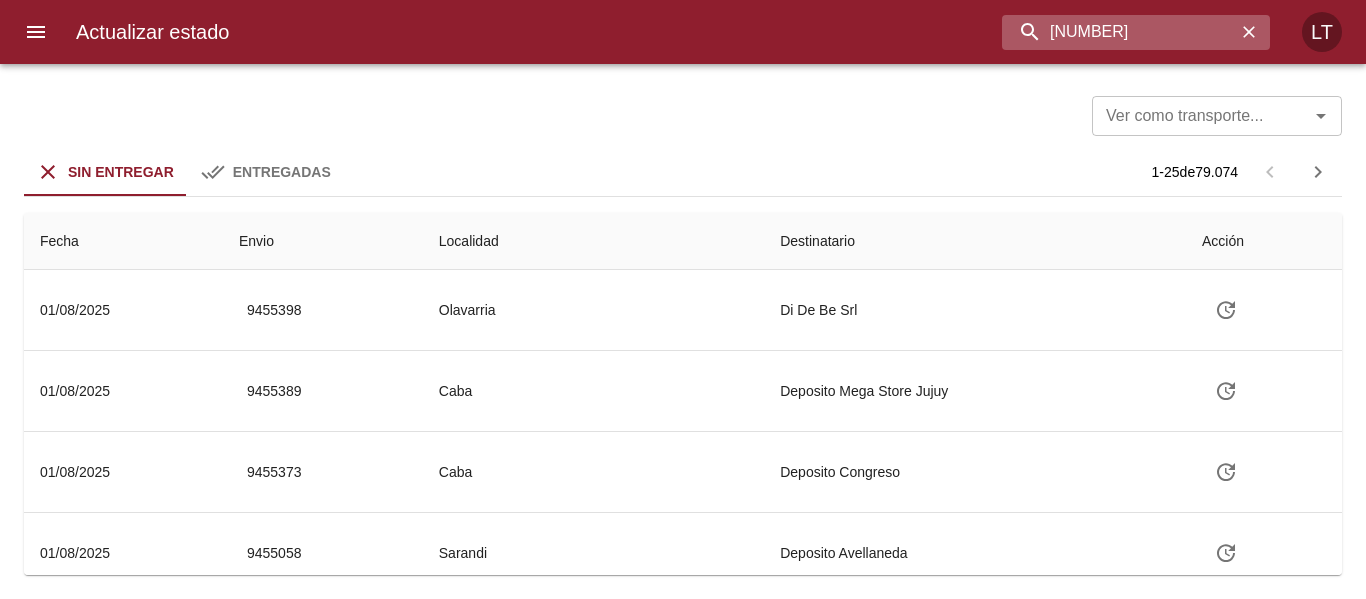 type on "9404132" 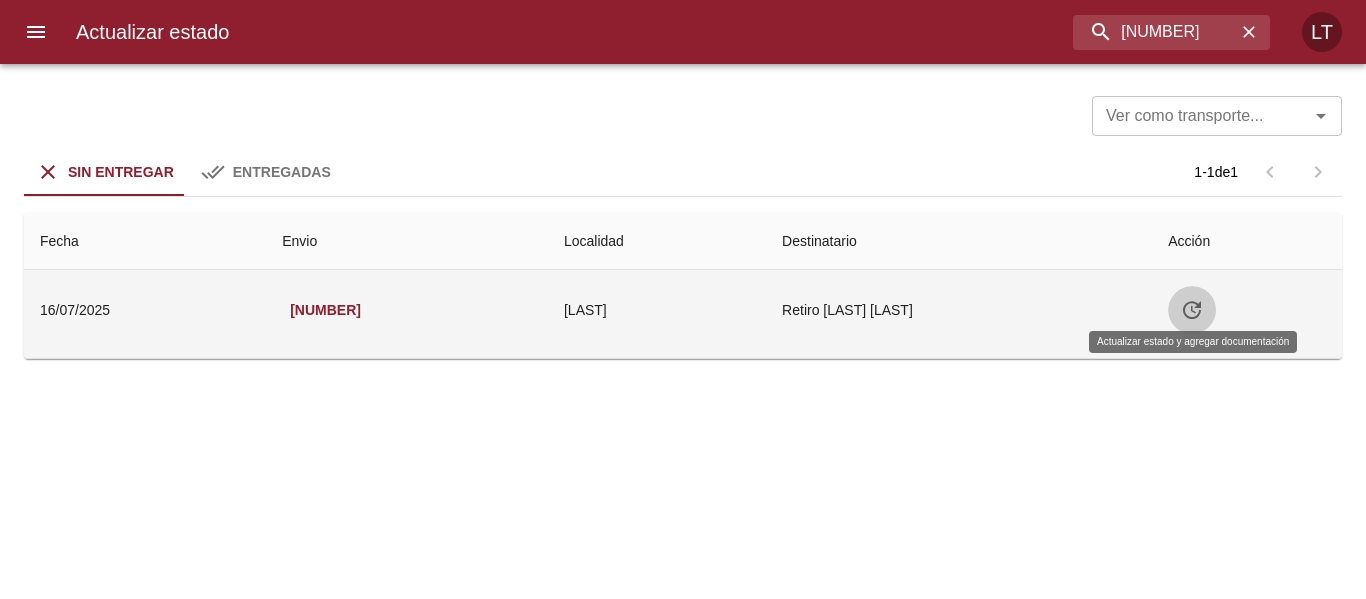 click 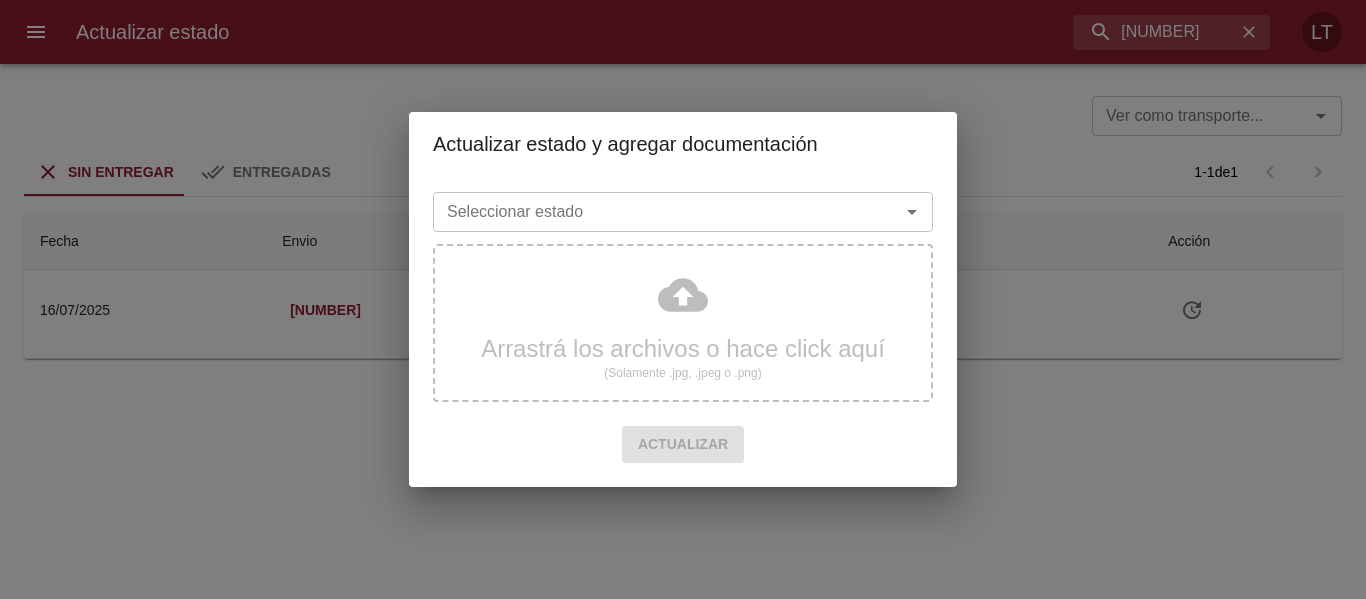 click on "Actualizar estado y agregar documentación Seleccionar estado Seleccionar estado Arrastrá los archivos o hace click aquí (Solamente .jpg, .jpeg o .png) Actualizar" at bounding box center [683, 299] 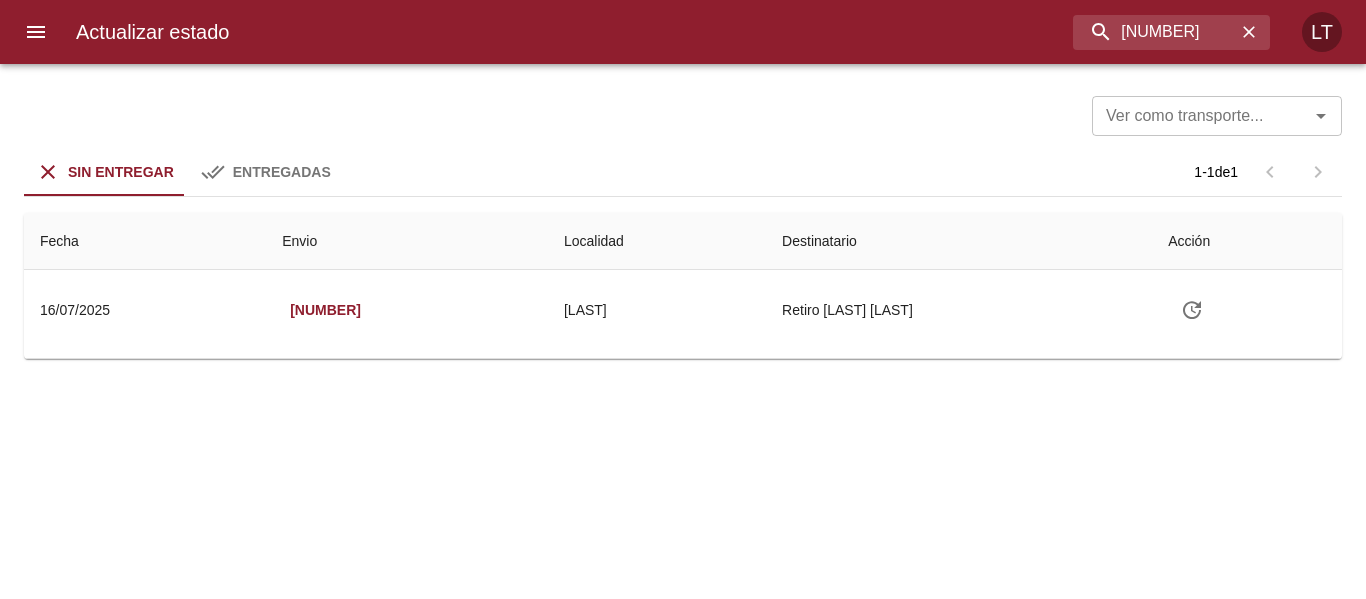 type 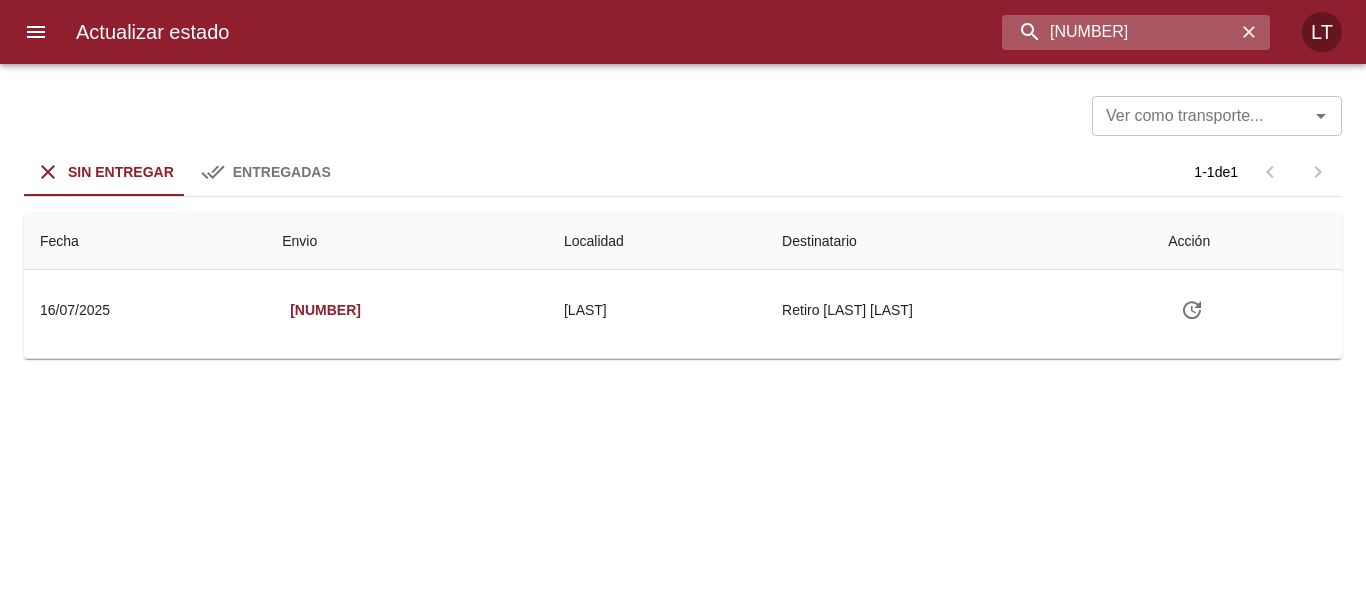 click on "9404132" at bounding box center (1119, 32) 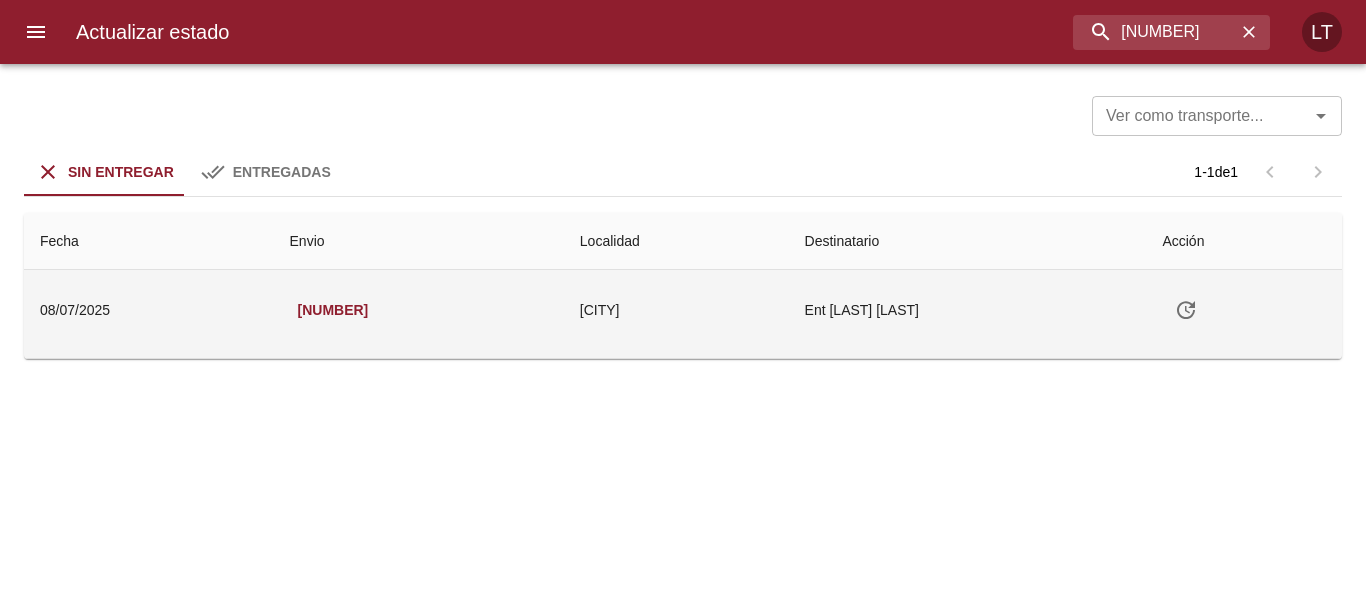 click 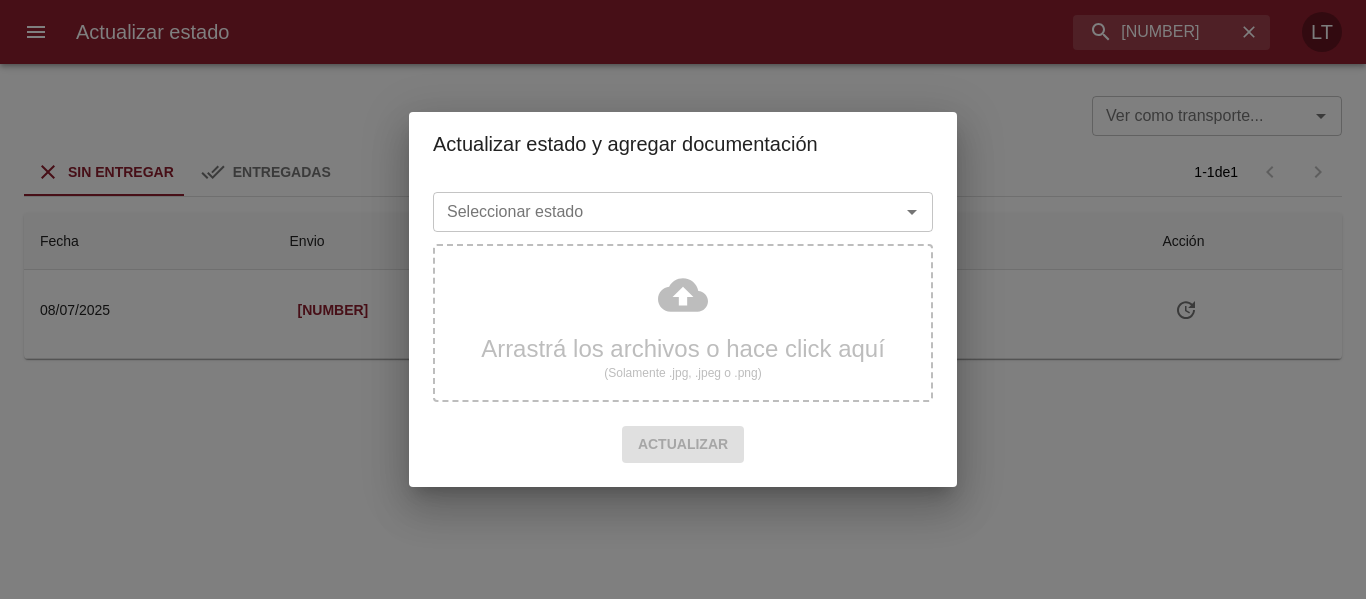 click on "Seleccionar estado" at bounding box center (653, 212) 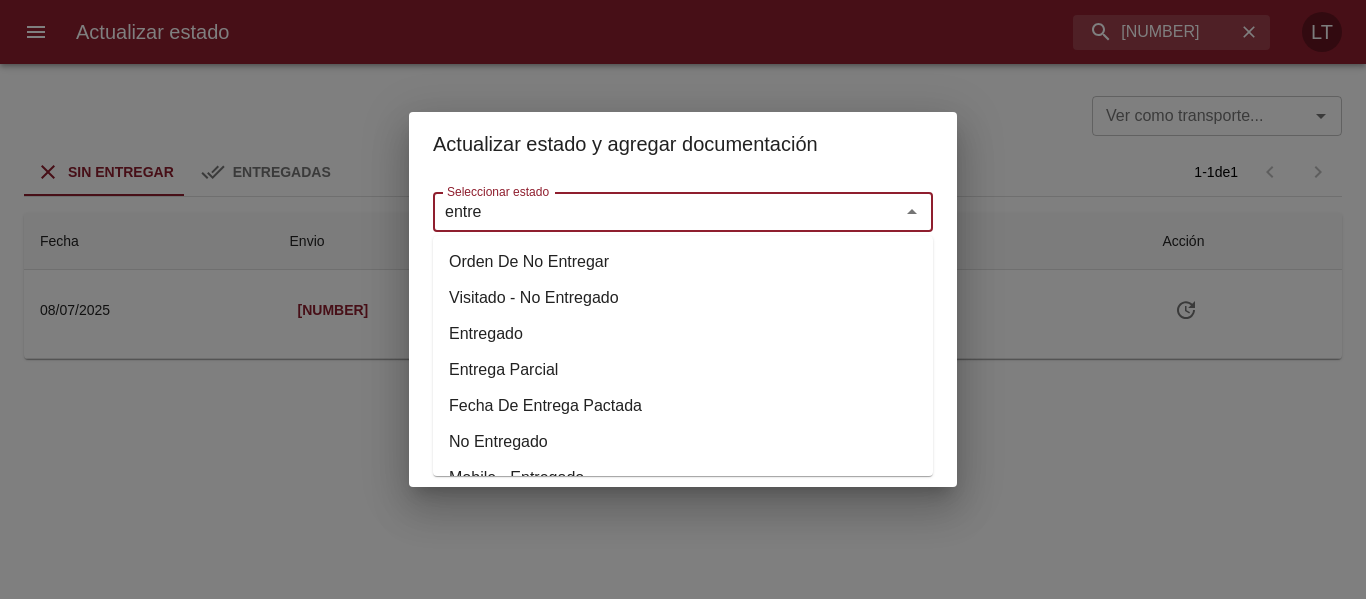 click on "Entregado" at bounding box center (683, 334) 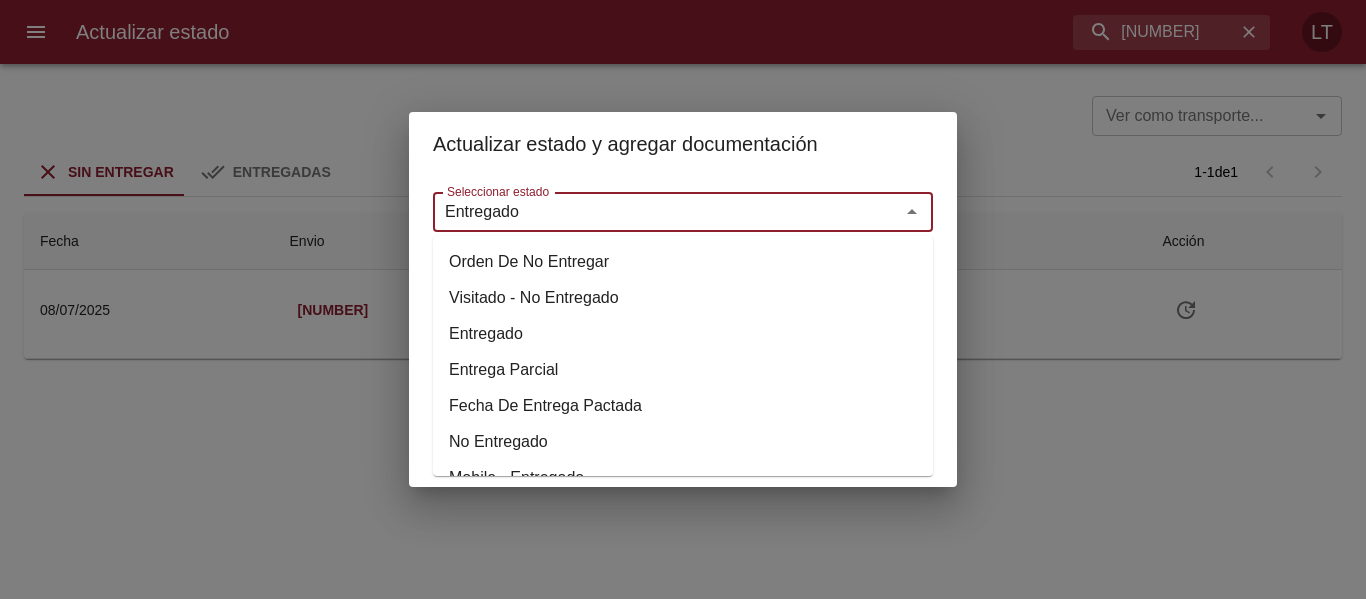 type on "Entregado" 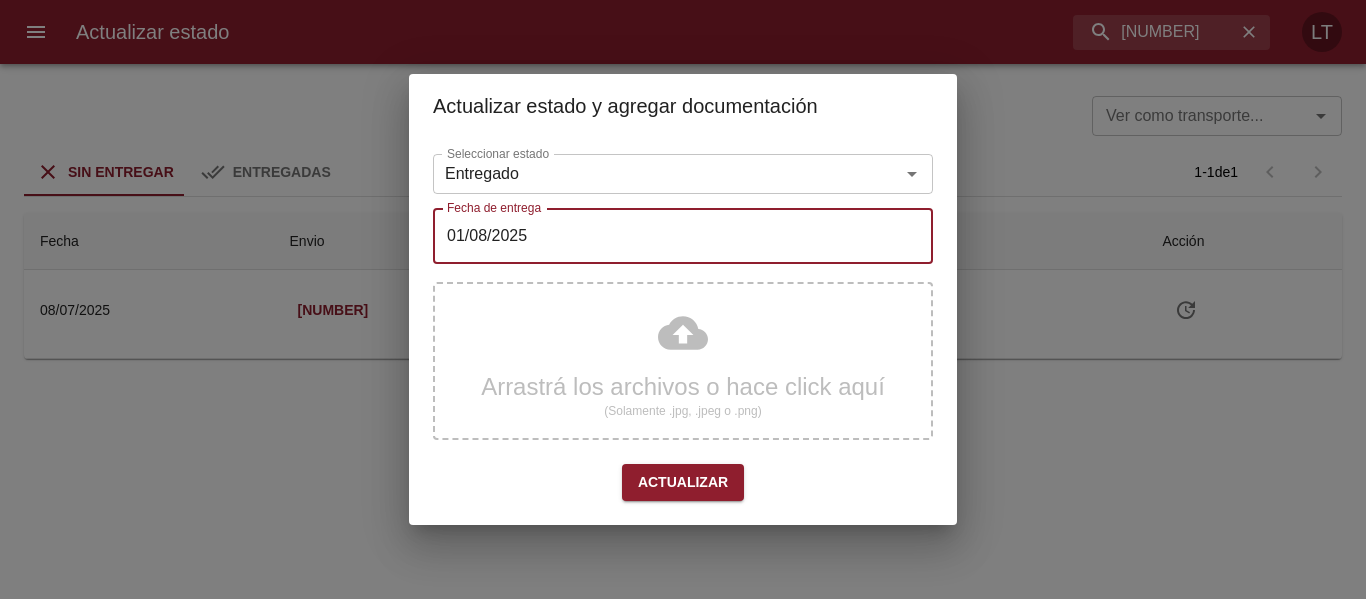 click on "01/08/2025" at bounding box center [683, 236] 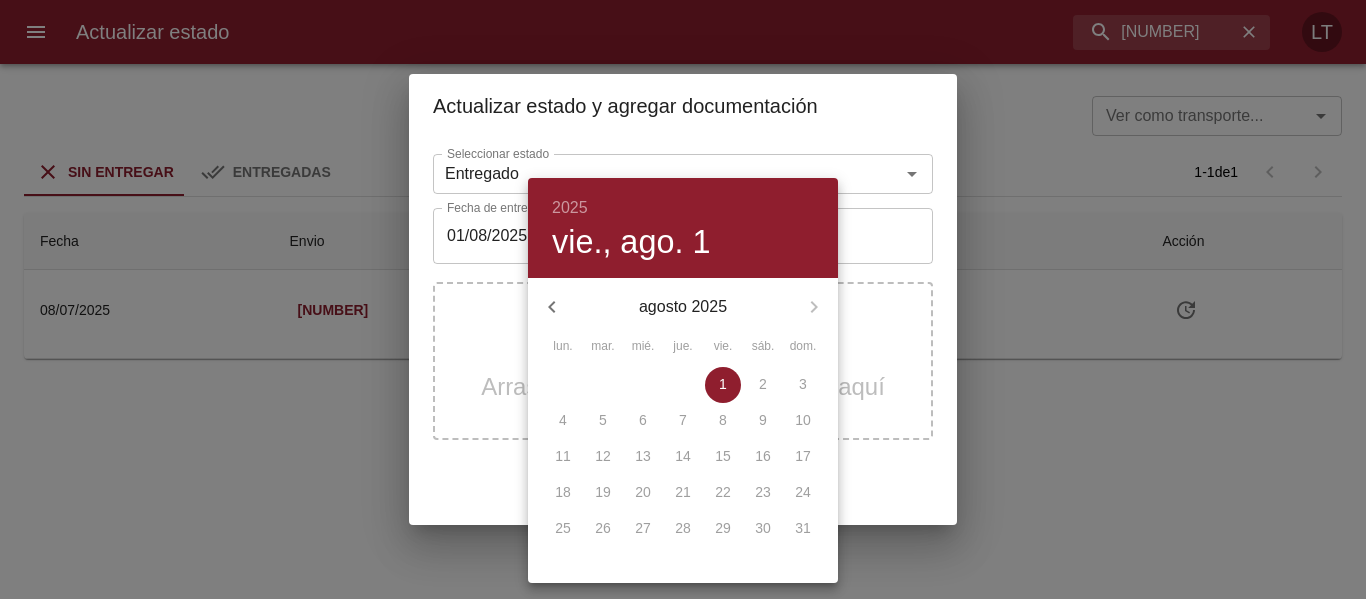 click at bounding box center (552, 307) 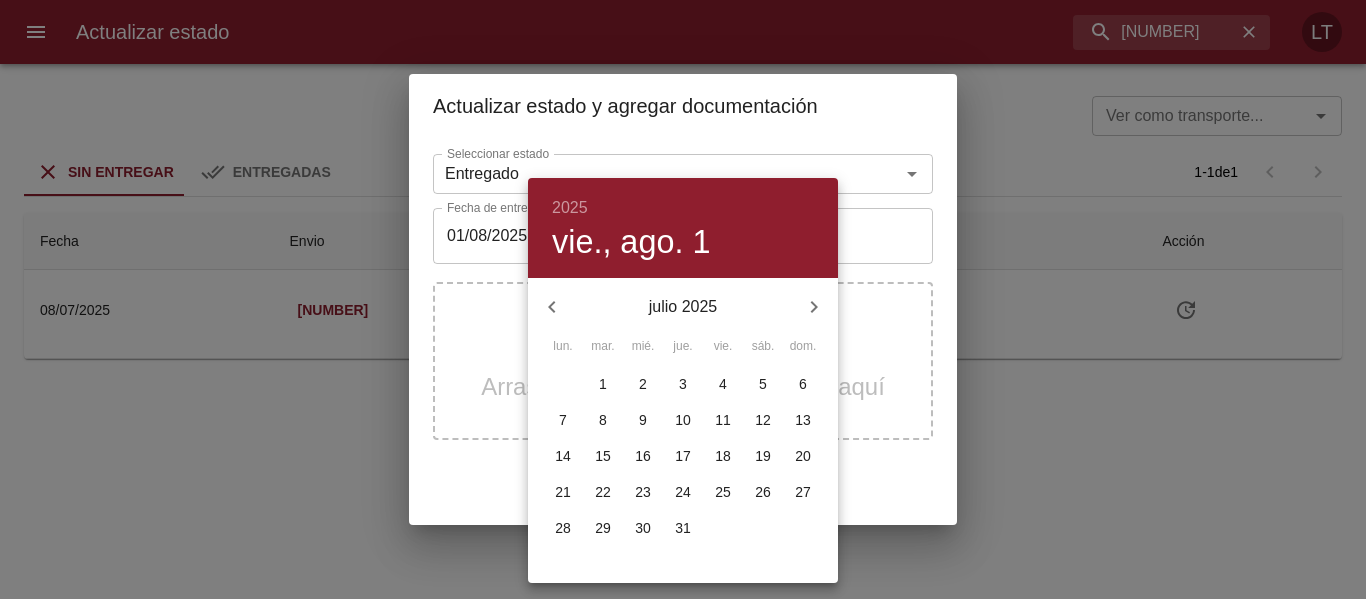 click on "17" at bounding box center (683, 456) 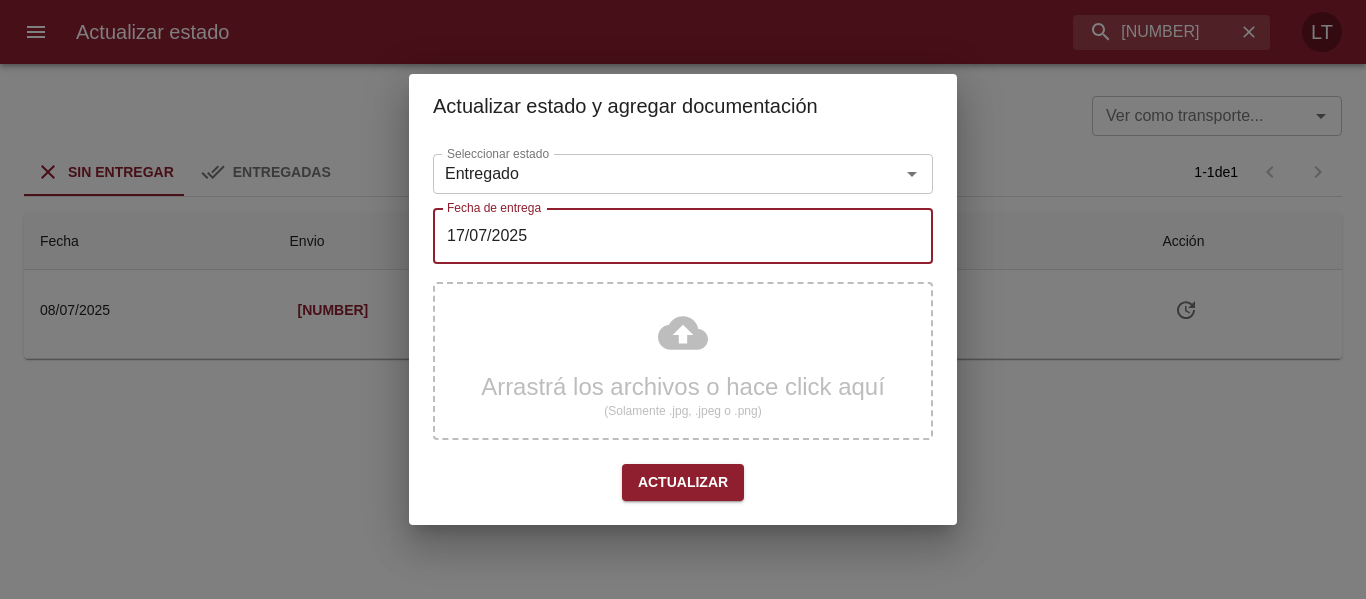 click on "Actualizar" at bounding box center (683, 482) 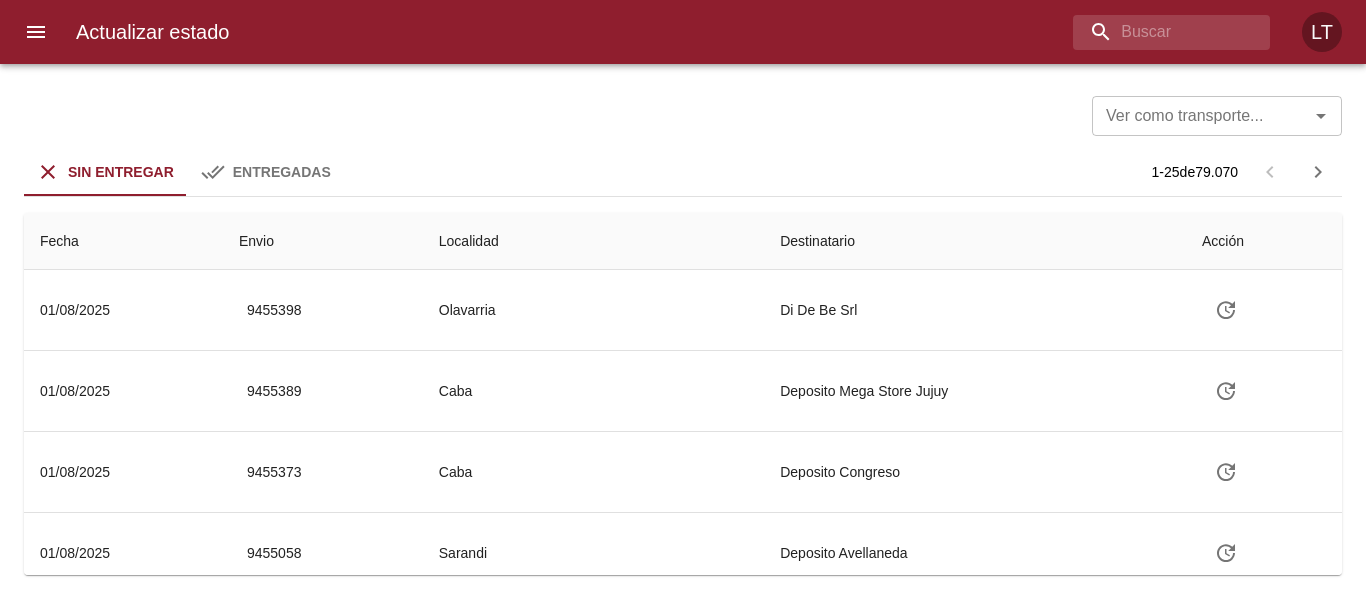 scroll, scrollTop: 0, scrollLeft: 0, axis: both 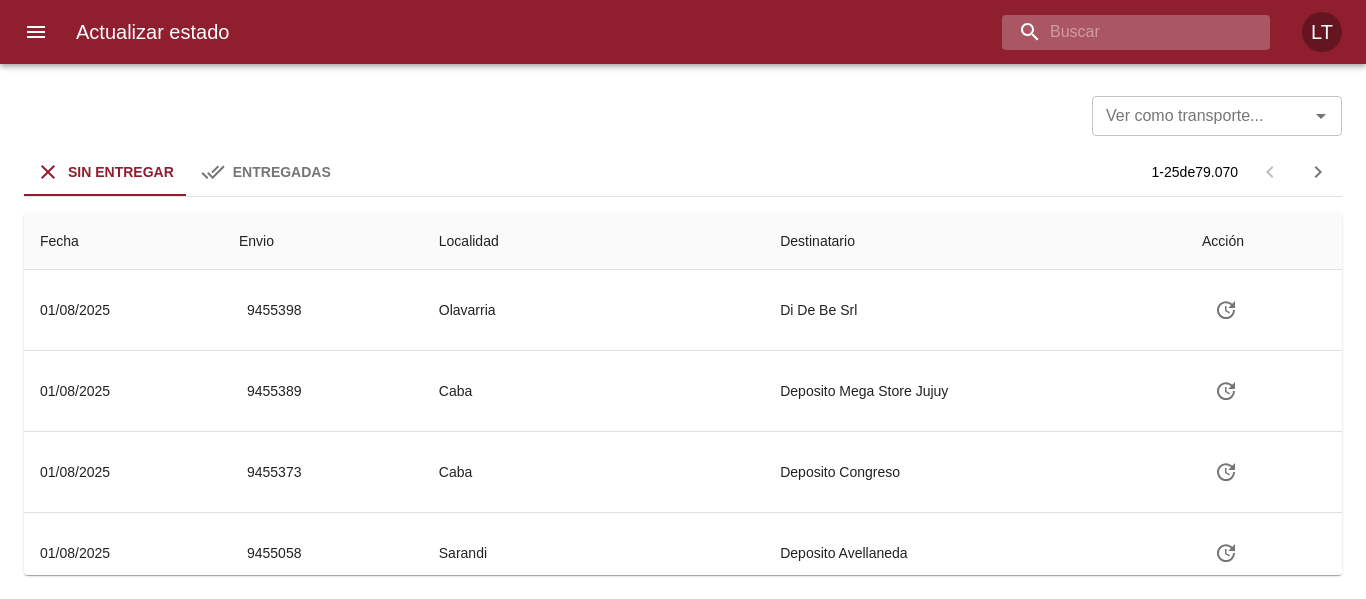 click at bounding box center (1119, 32) 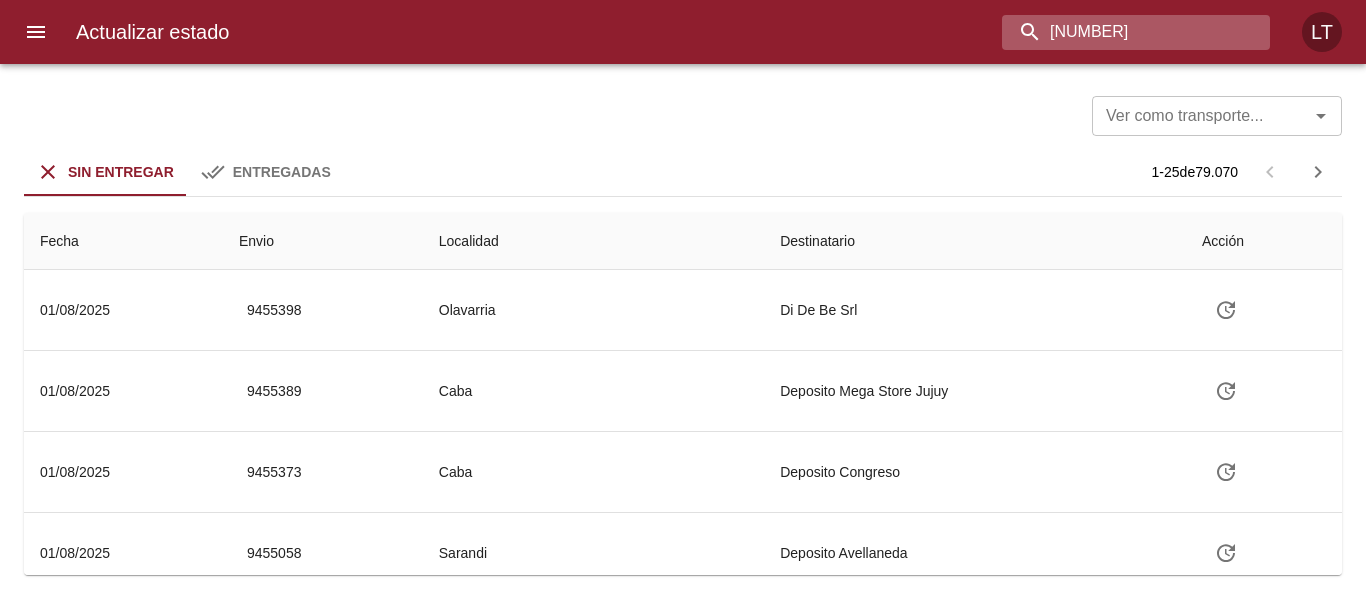 type on "[NUMBER]" 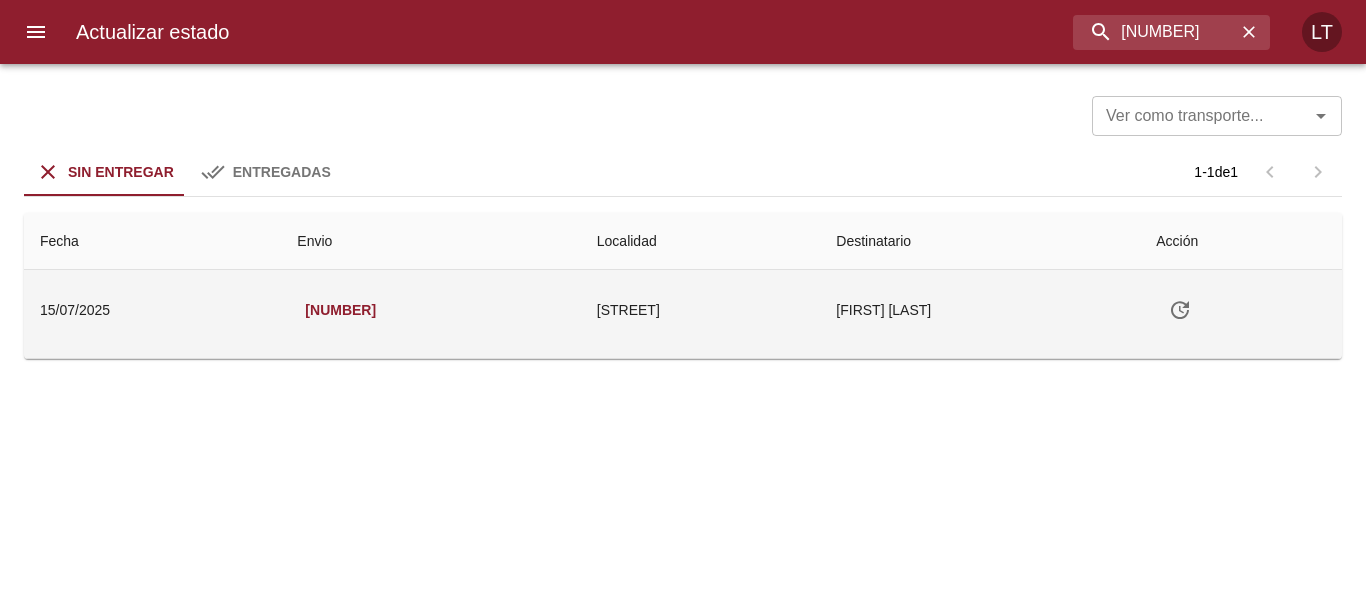 click 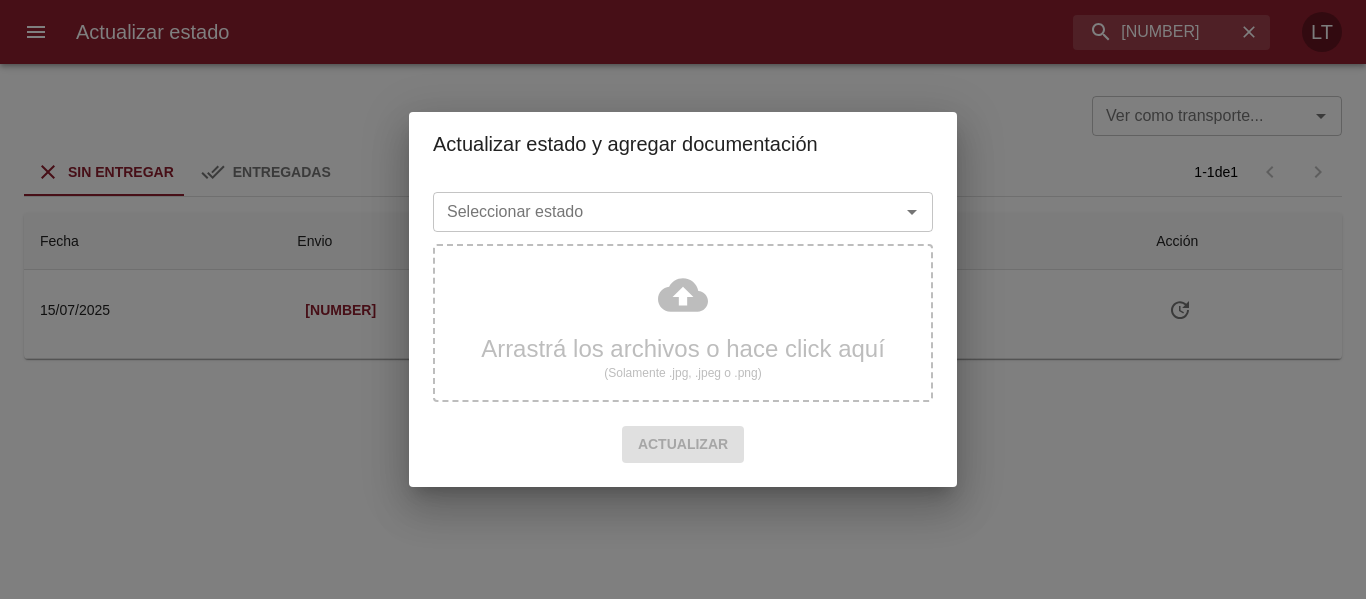 click on "Seleccionar estado" at bounding box center (653, 212) 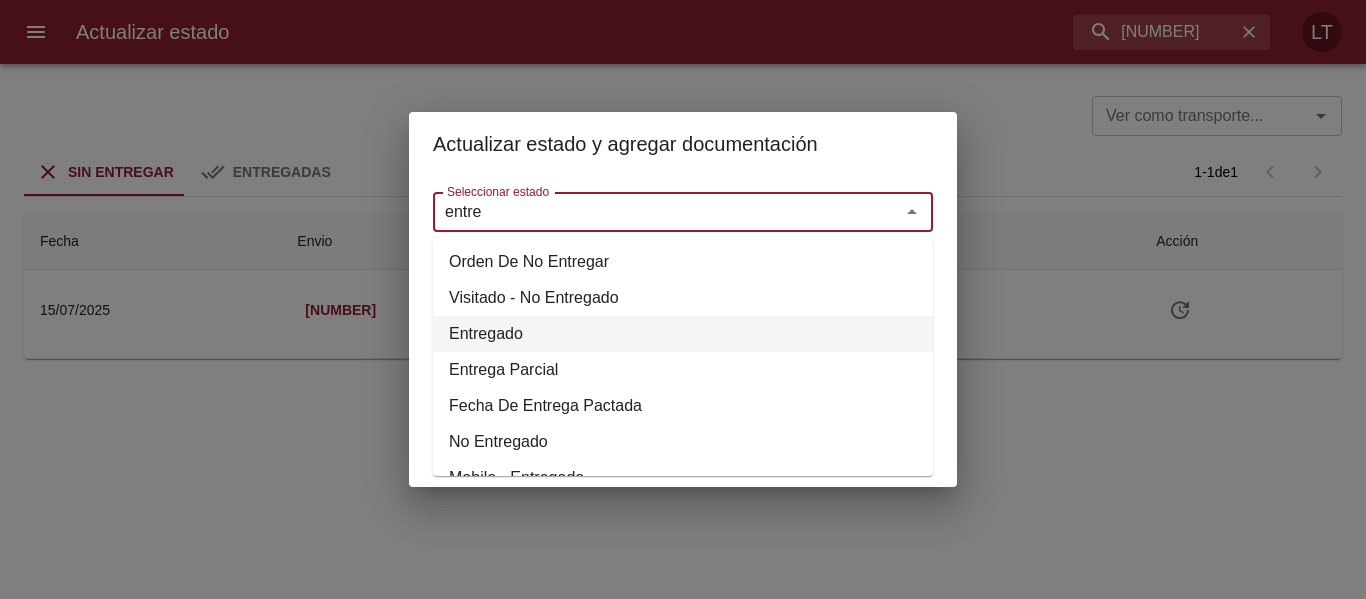 drag, startPoint x: 499, startPoint y: 324, endPoint x: 494, endPoint y: 278, distance: 46.270943 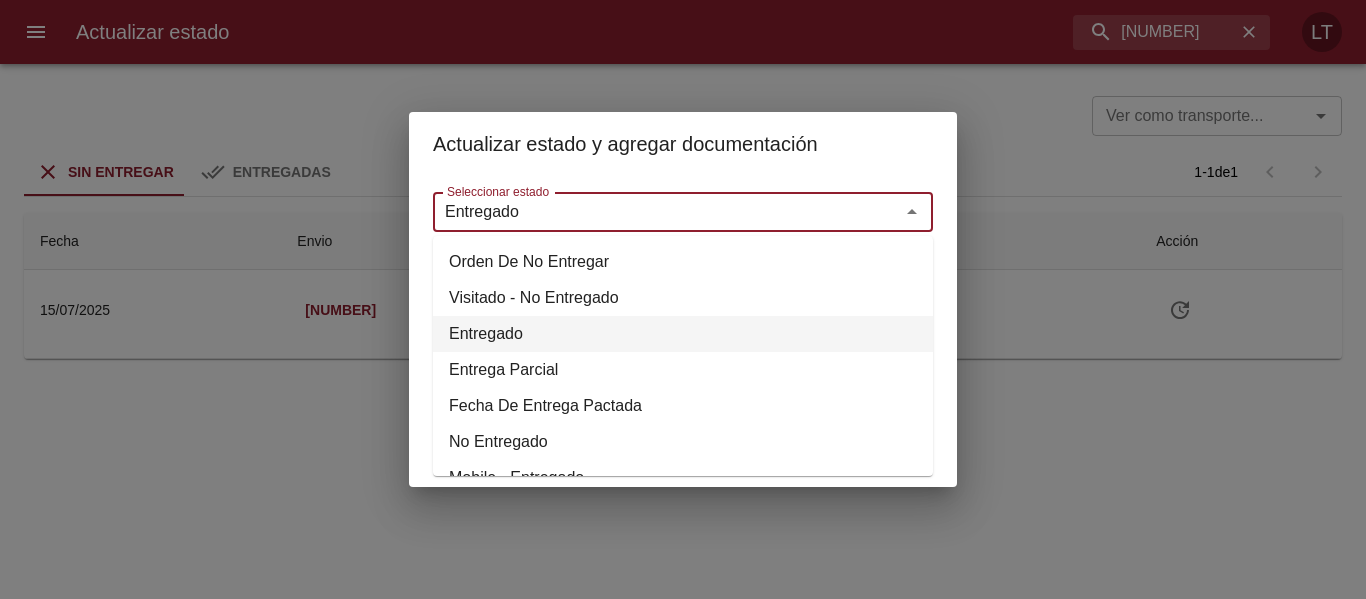 type on "Entregado" 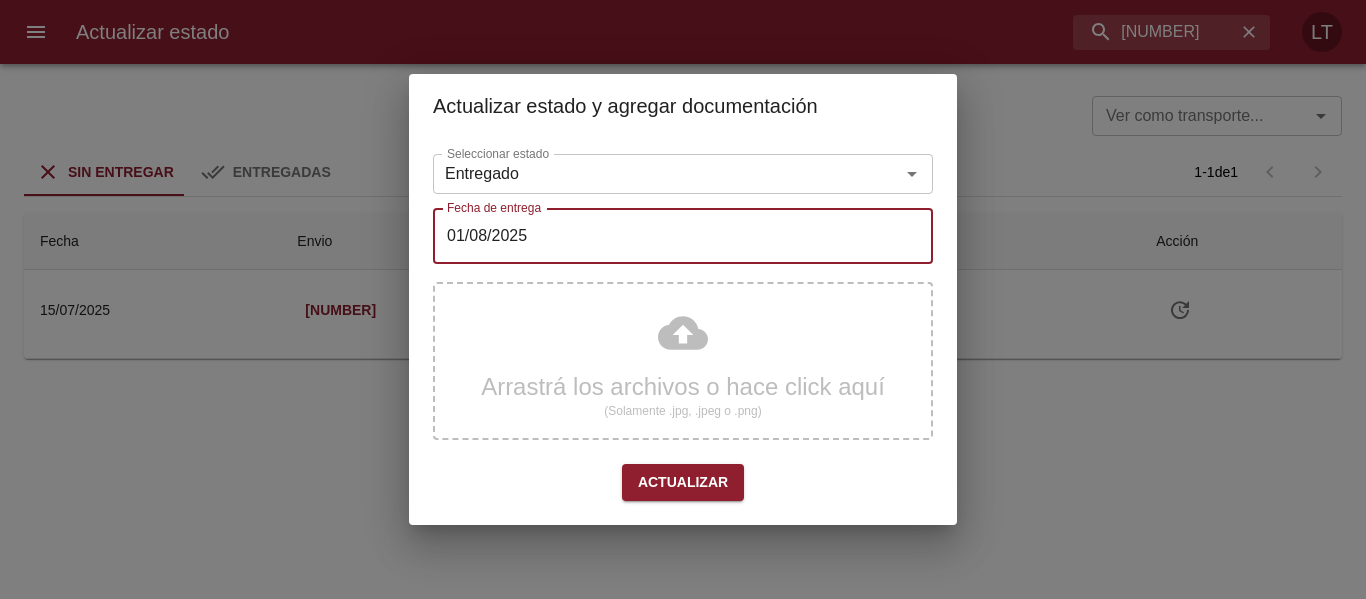 click on "01/08/2025" at bounding box center [683, 236] 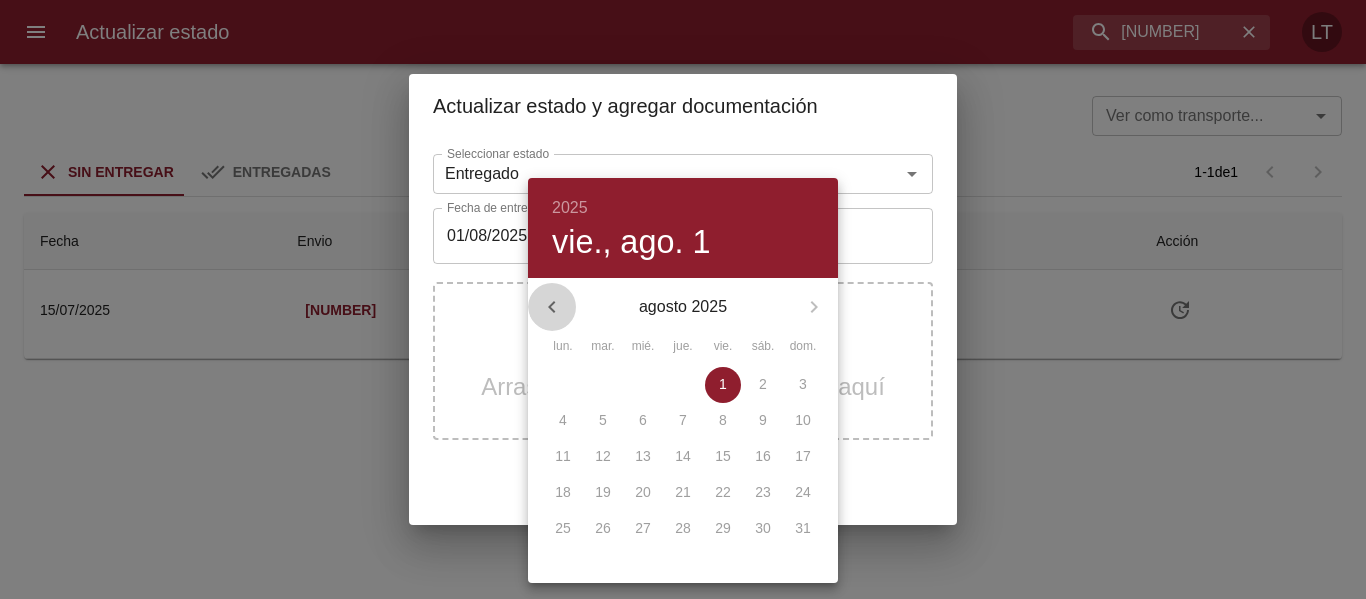 click 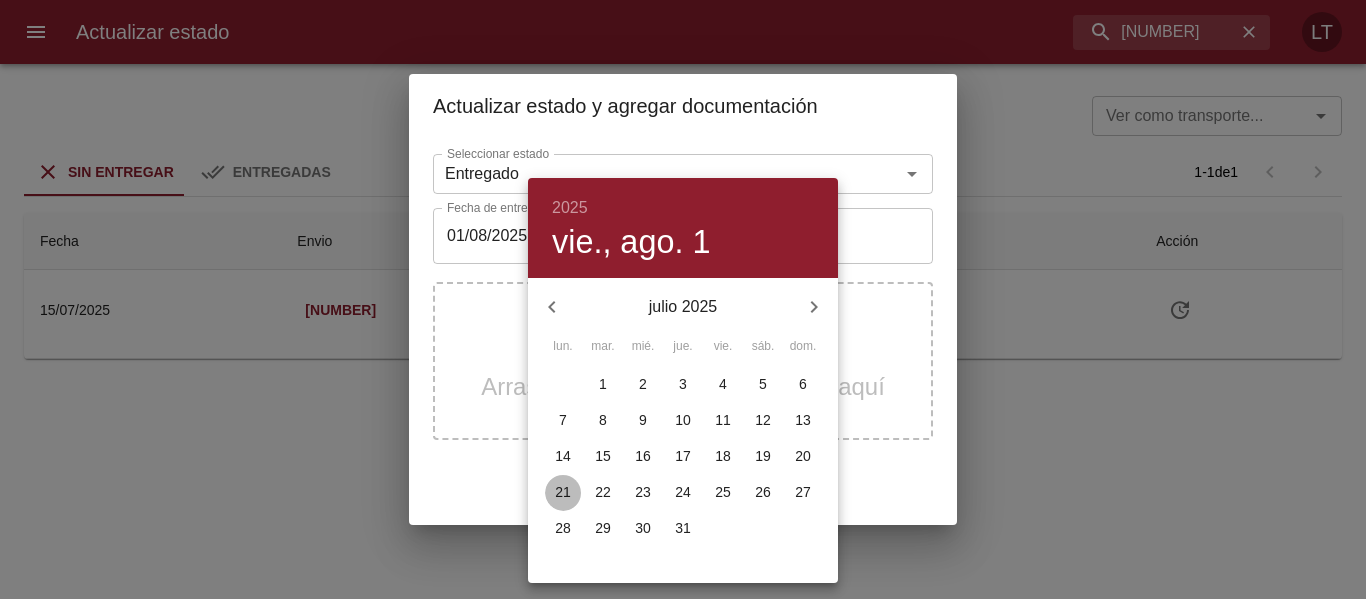 click on "21" at bounding box center [563, 492] 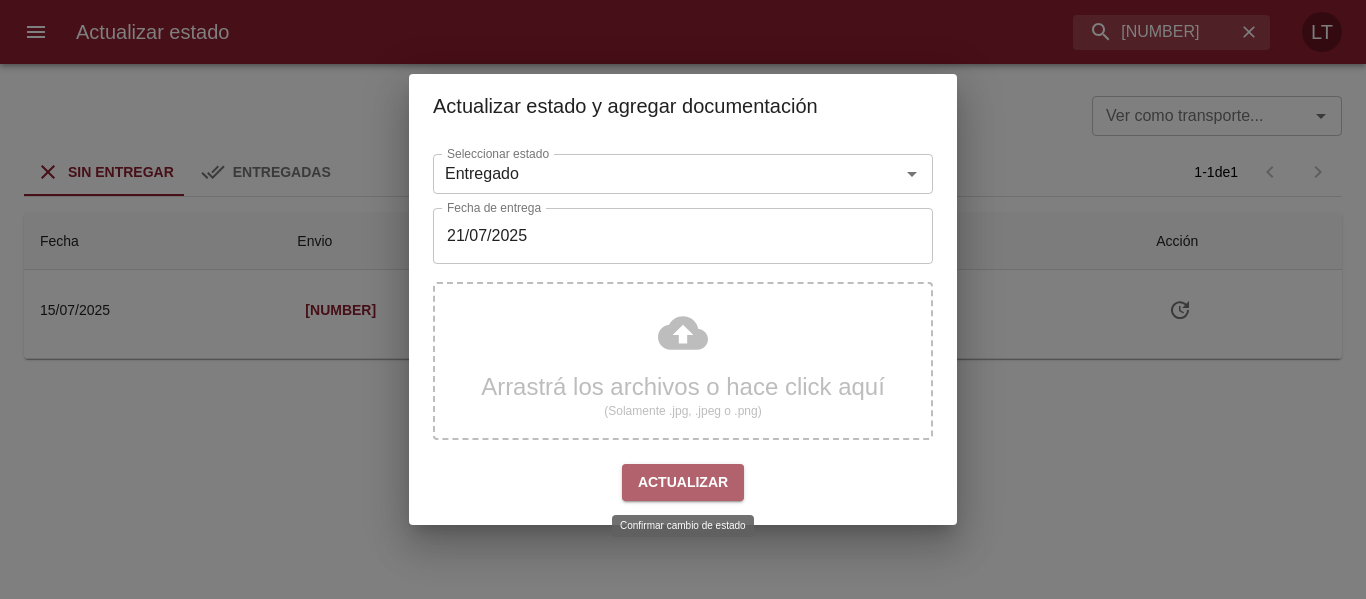 click on "Actualizar" at bounding box center [683, 482] 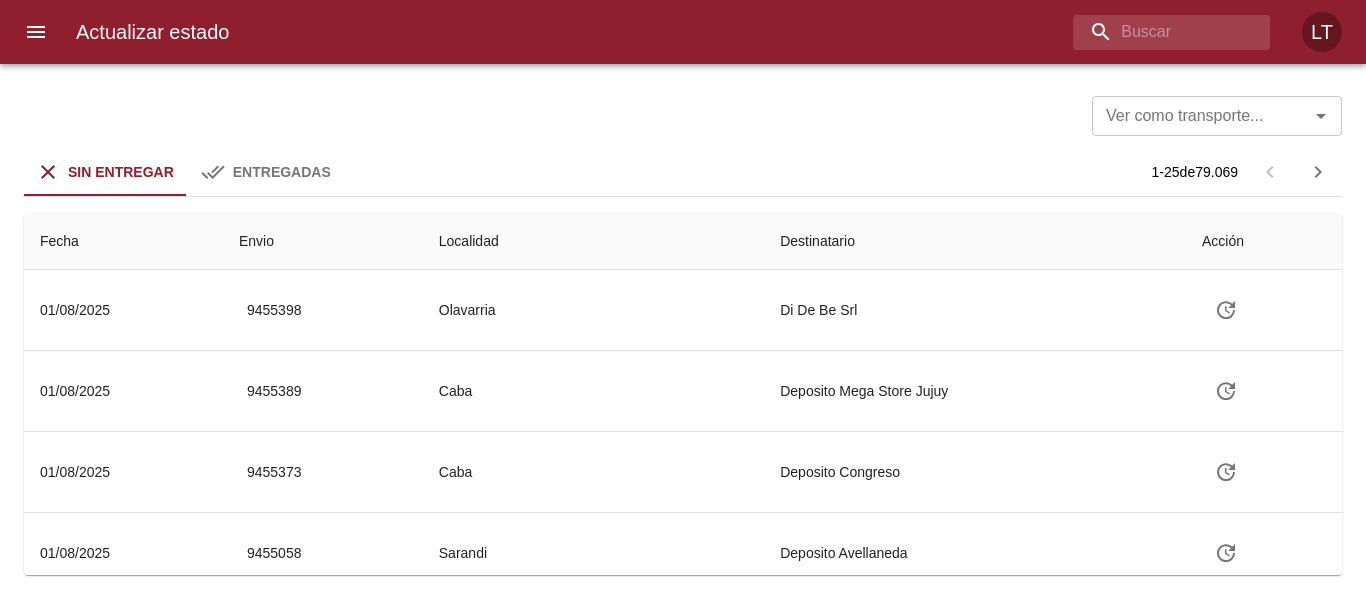 scroll, scrollTop: 0, scrollLeft: 0, axis: both 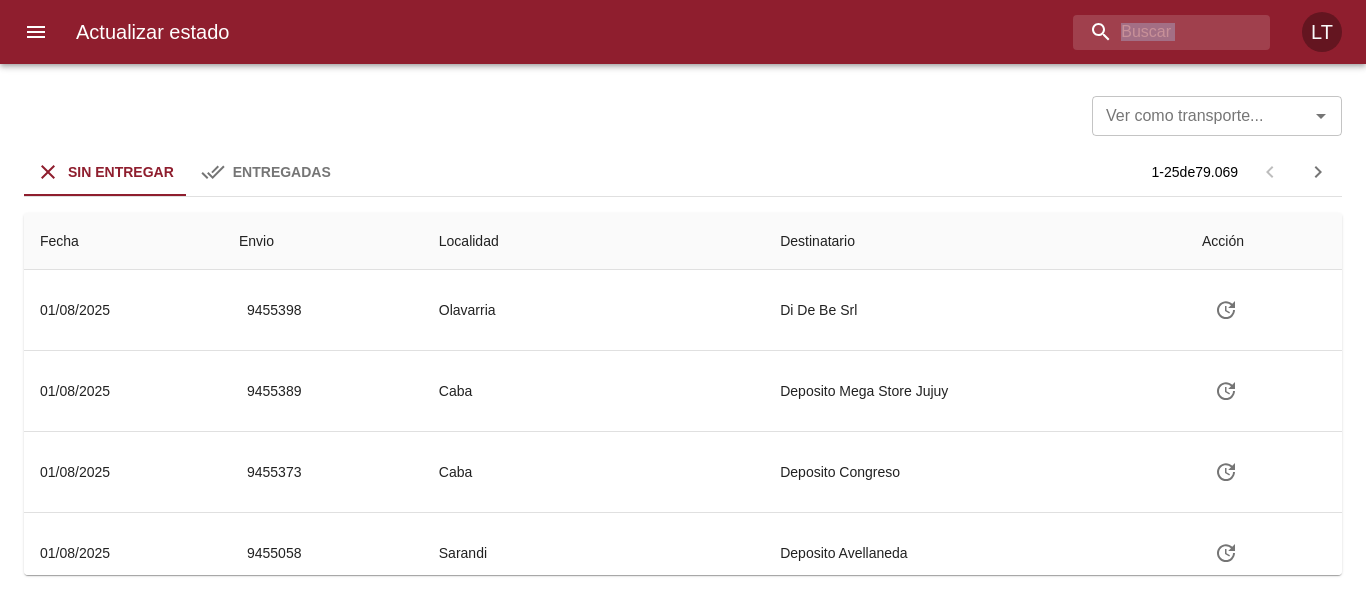 click on "Actualizar estado LT" at bounding box center [683, 32] 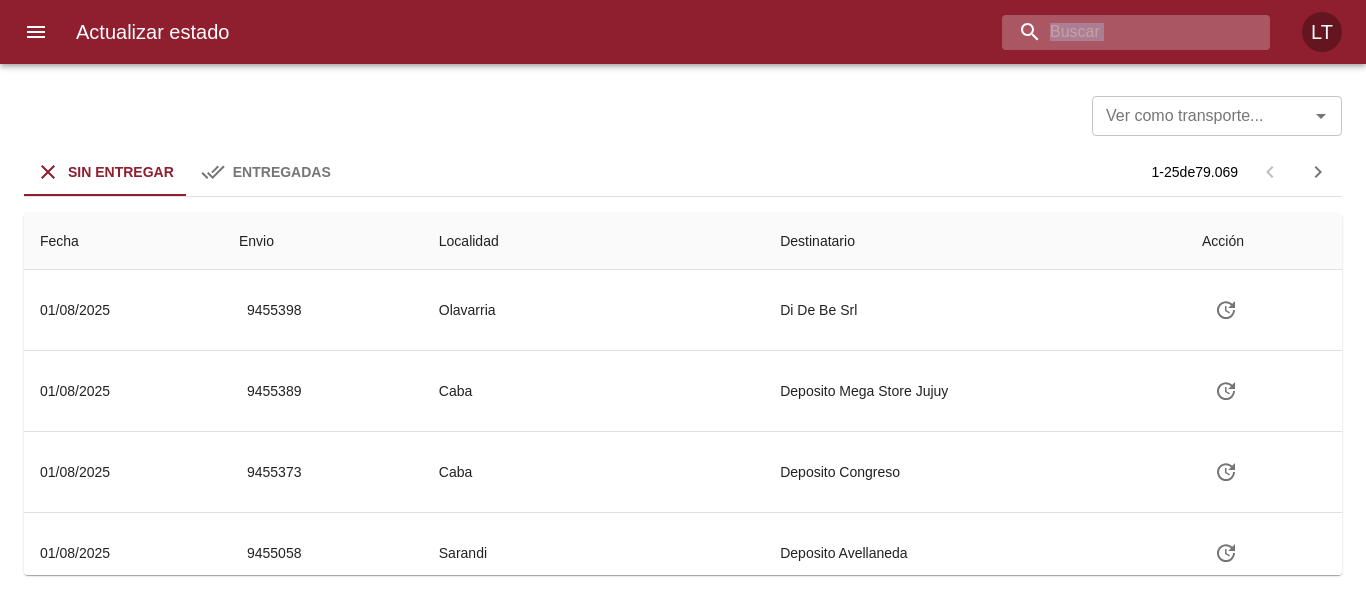 click at bounding box center [1119, 32] 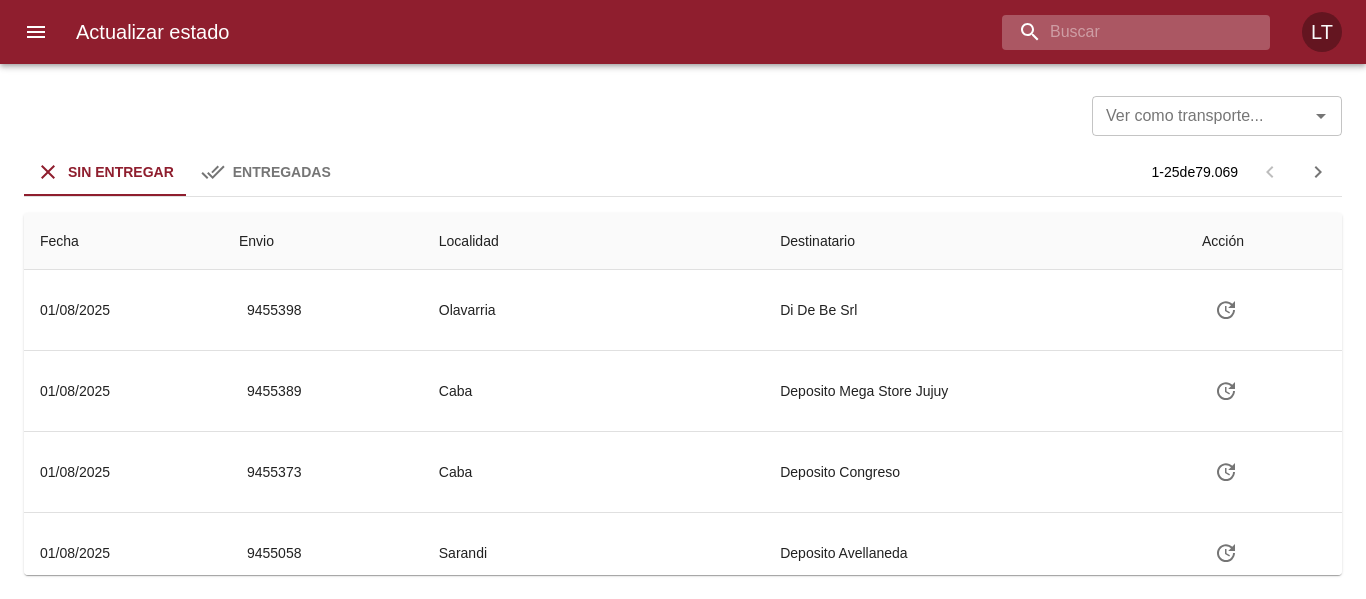 paste on "9410717" 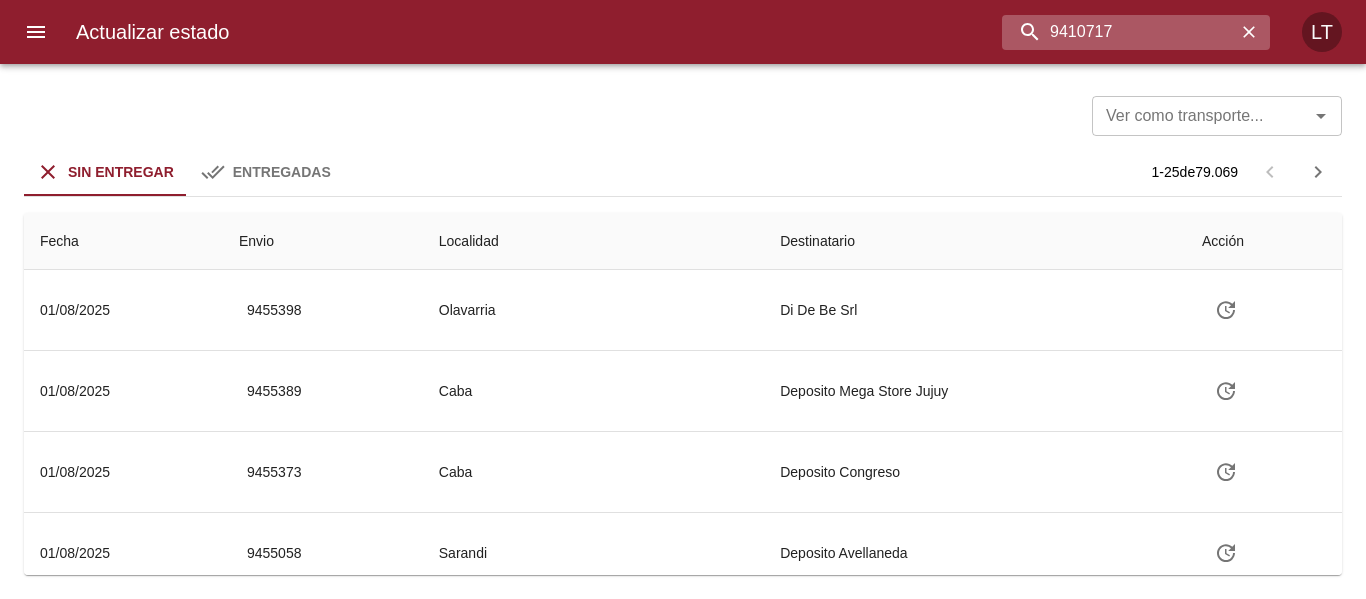 type on "9410717" 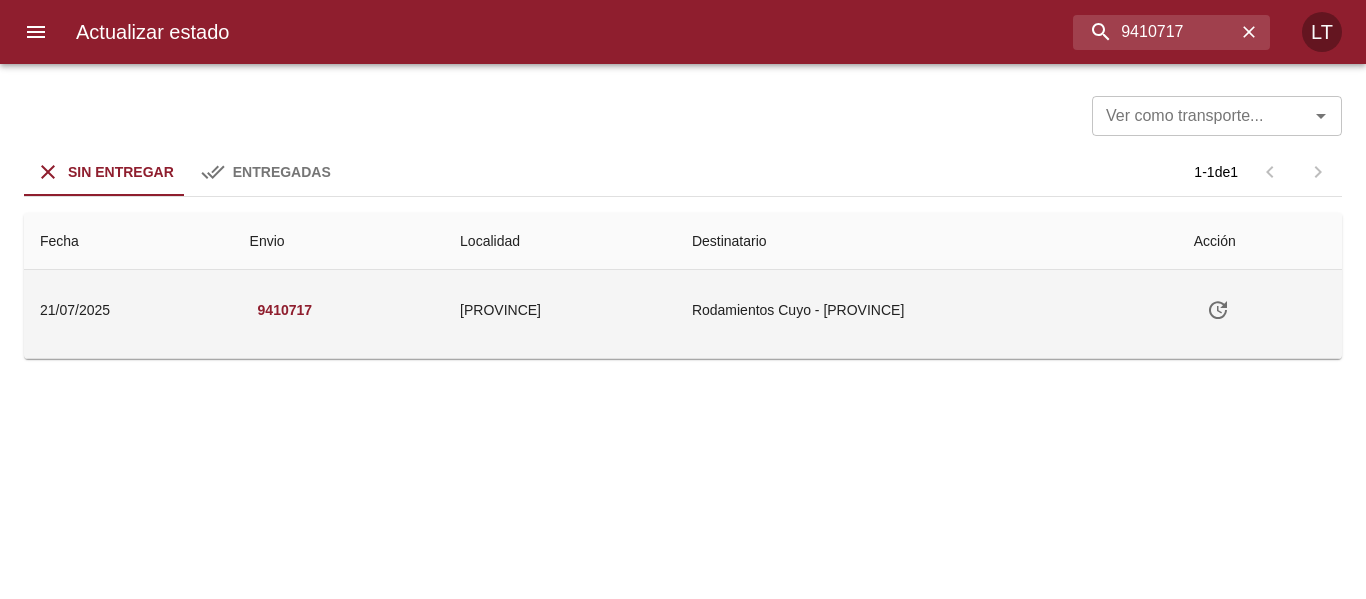 click on "Rodamientos Cuyo - [PROVINCE]" at bounding box center [927, 310] 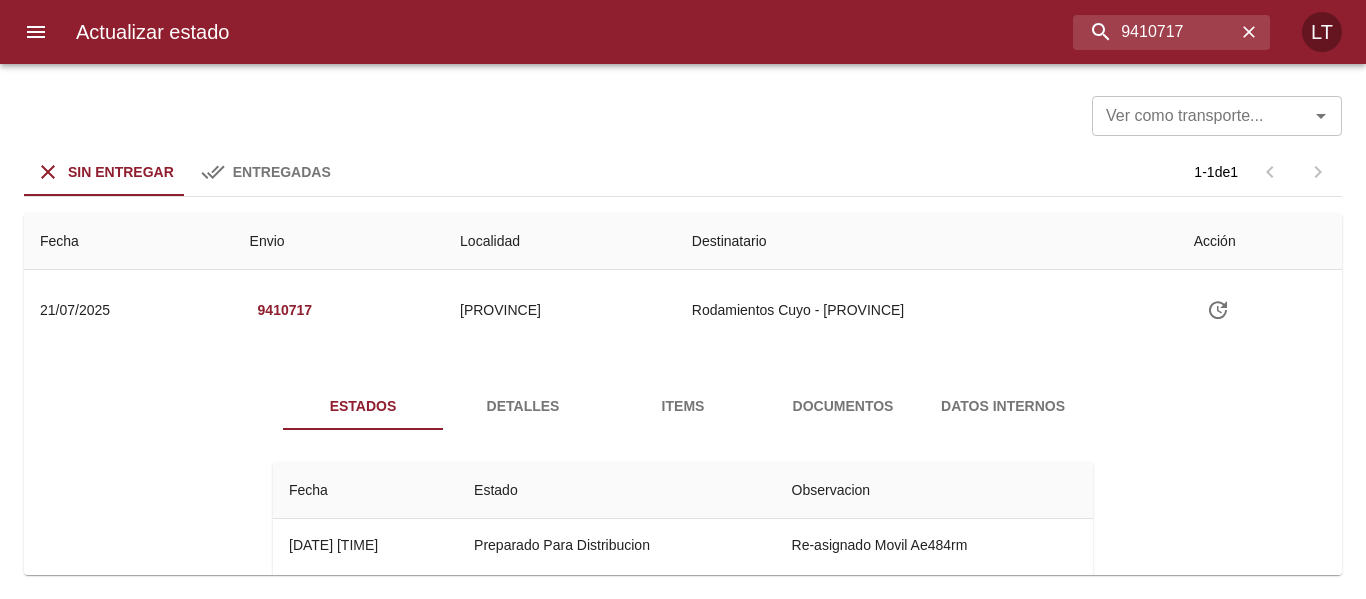 click on "Documentos" at bounding box center (843, 406) 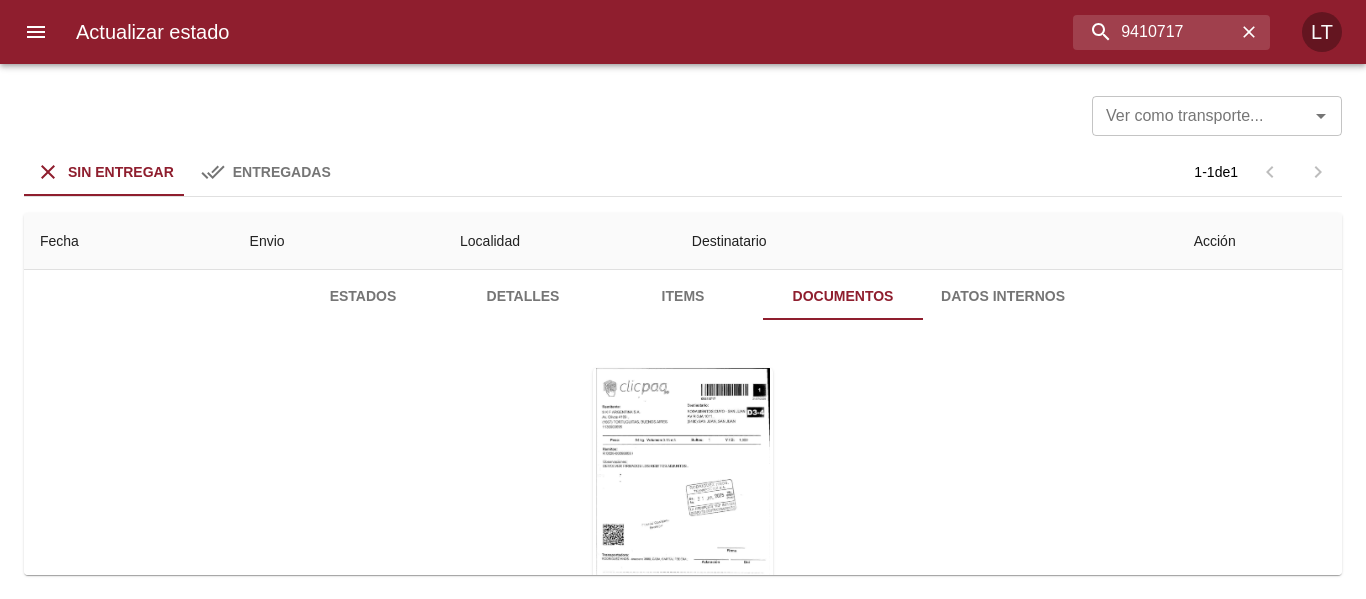 scroll, scrollTop: 5, scrollLeft: 0, axis: vertical 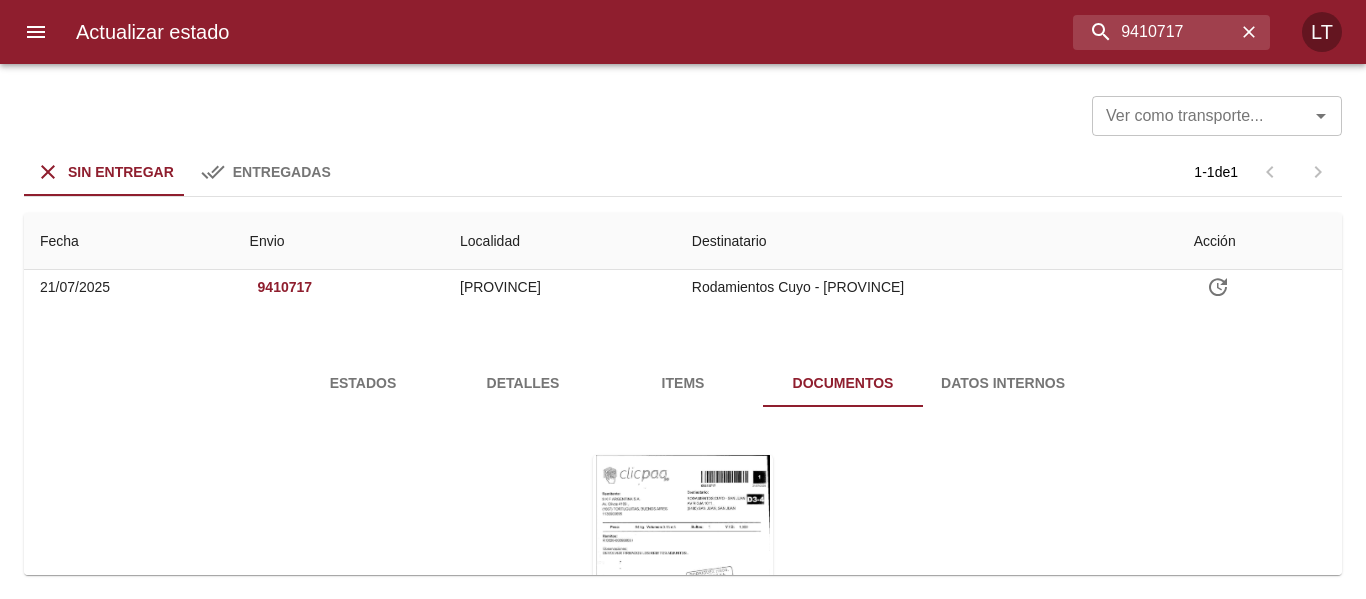 type 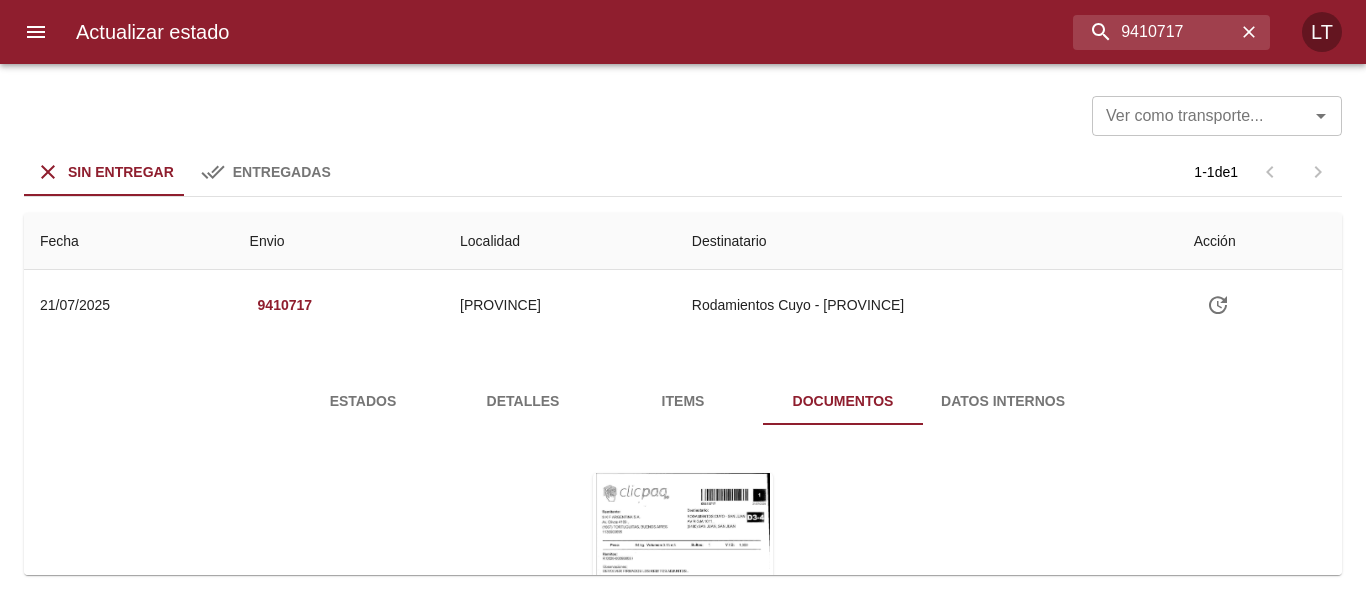 scroll, scrollTop: 0, scrollLeft: 0, axis: both 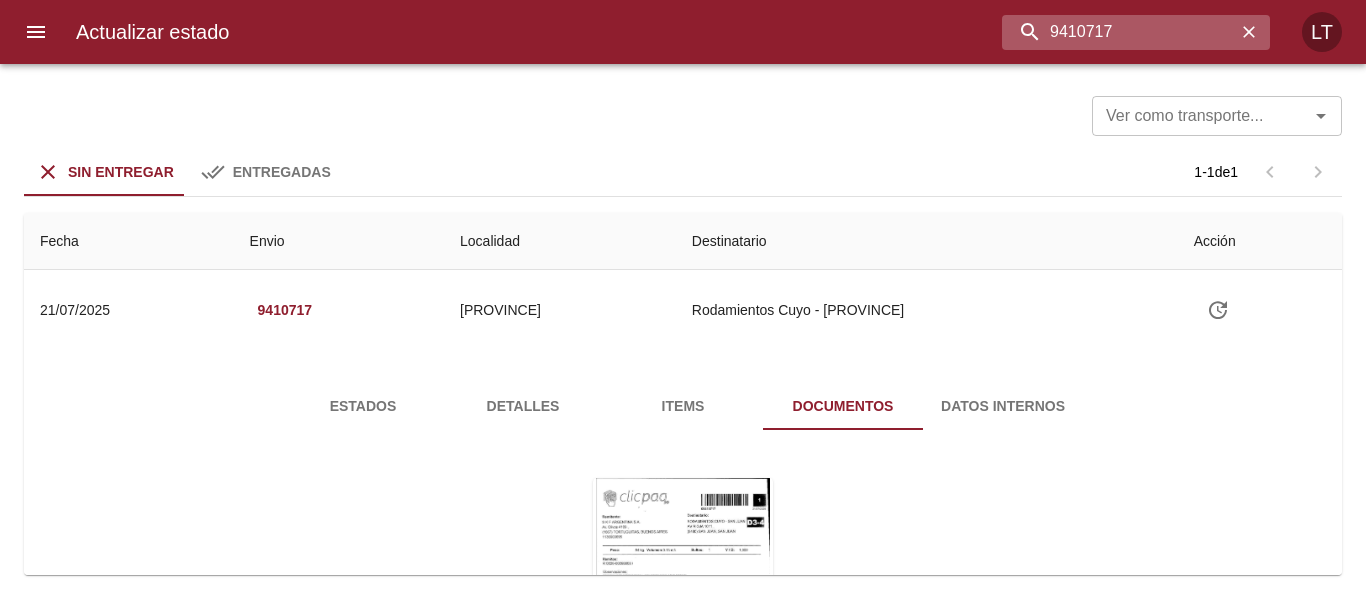 click on "9410717" at bounding box center (1119, 32) 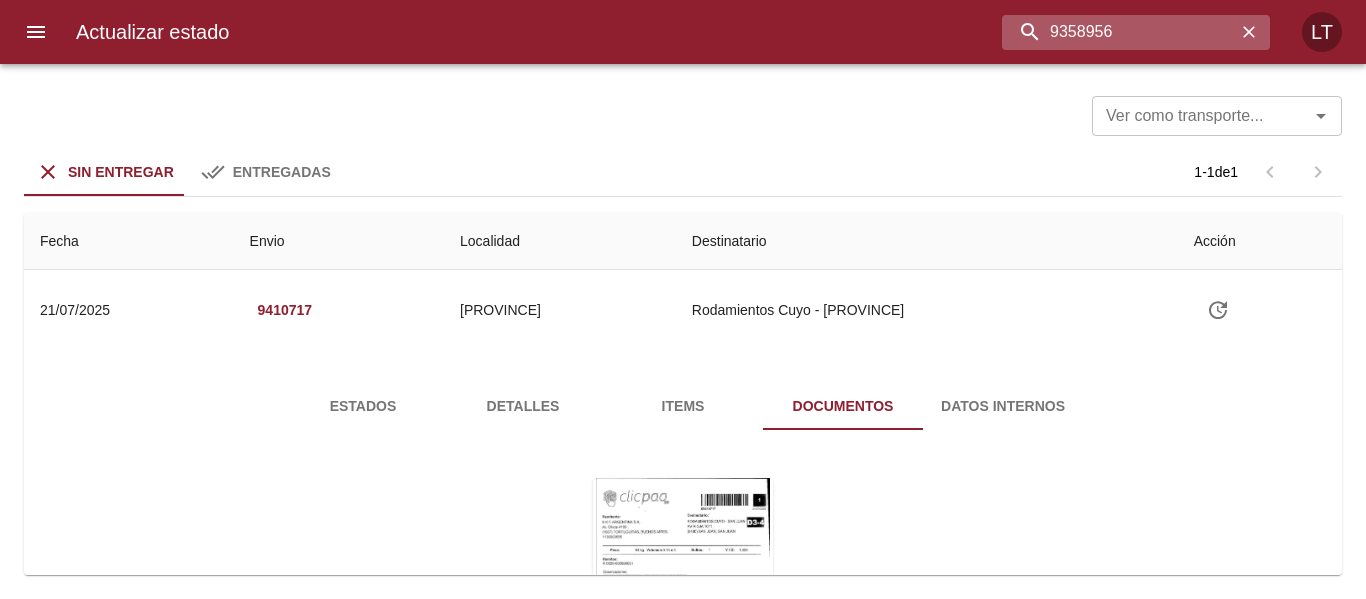 type on "9358956" 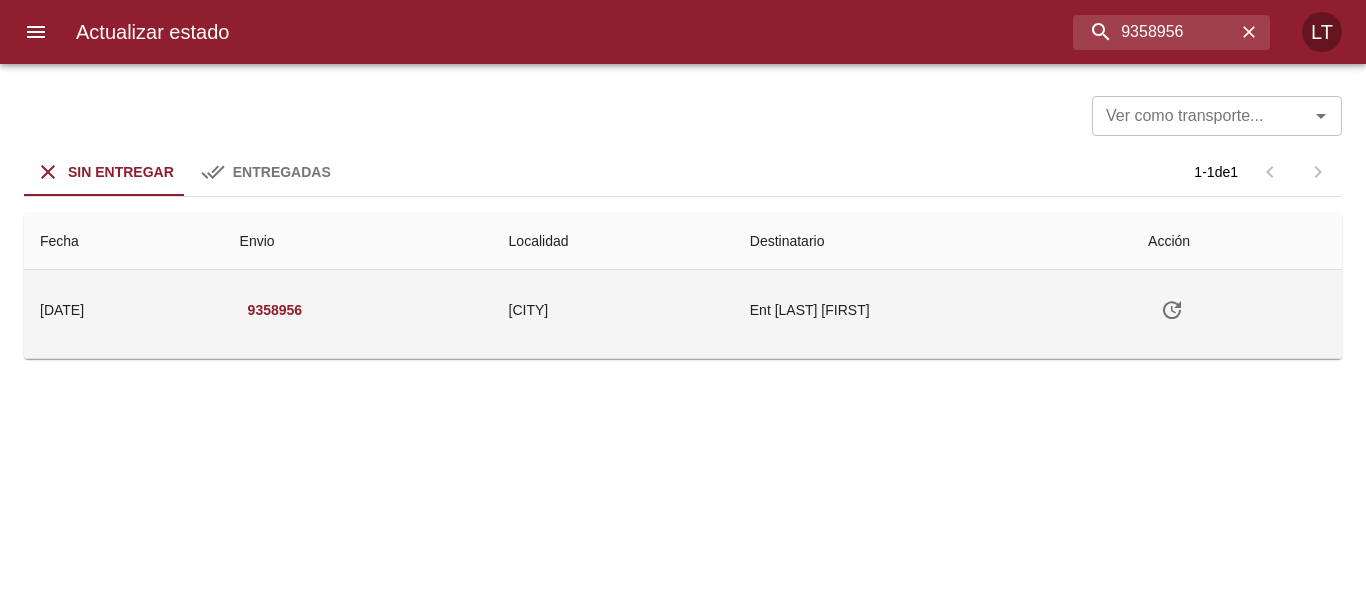 click at bounding box center (1172, 310) 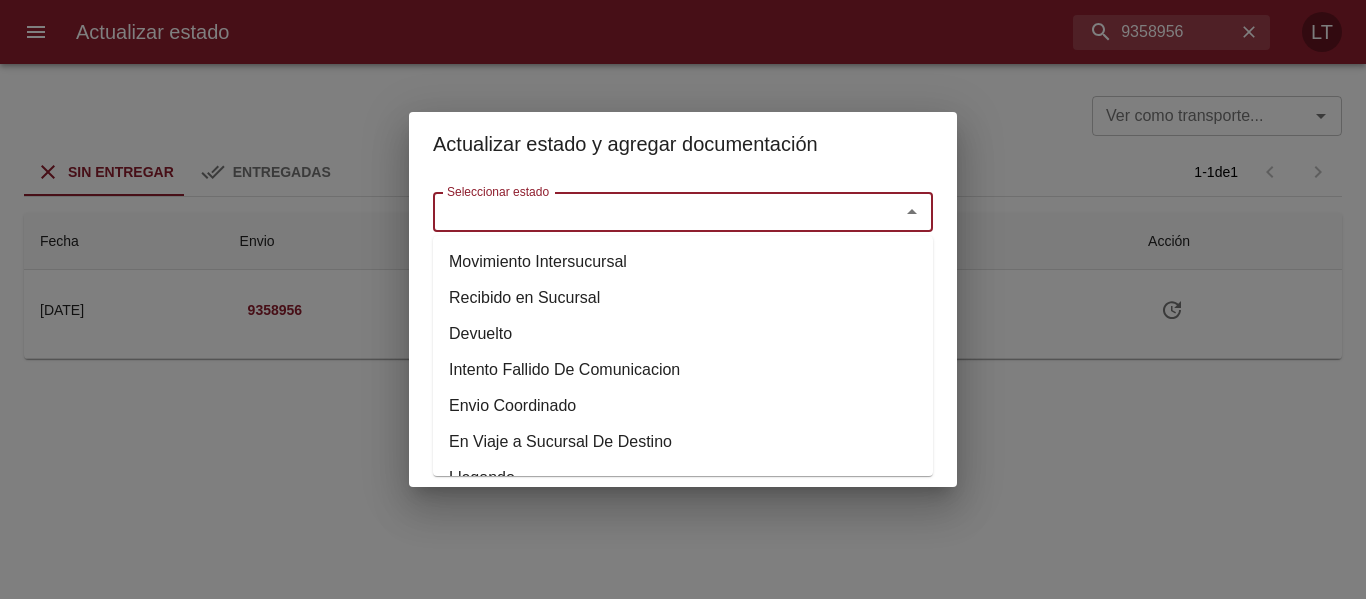 click on "Seleccionar estado" at bounding box center [653, 212] 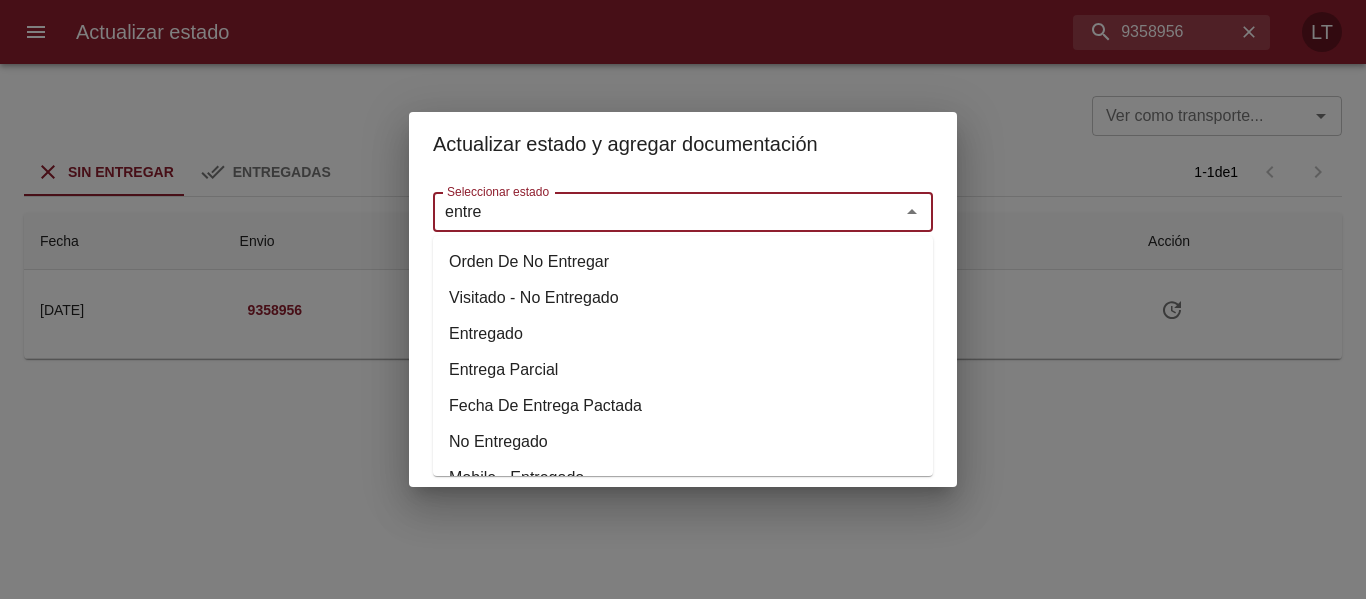click on "Entregado" at bounding box center (683, 334) 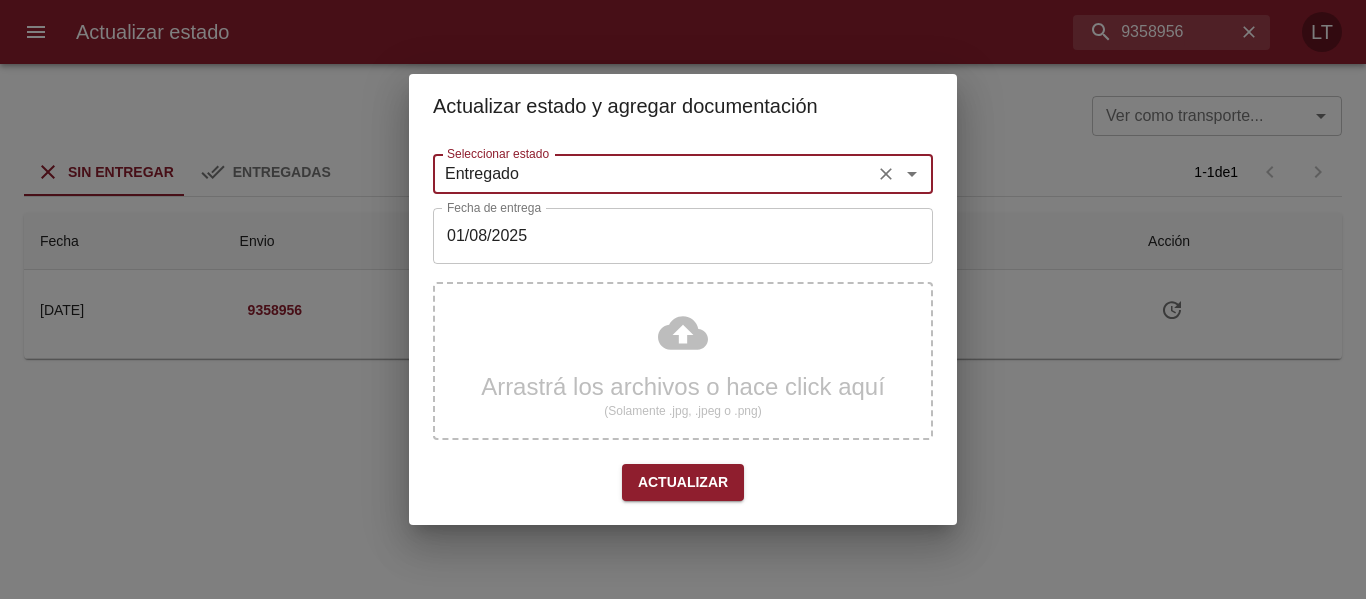 type on "Entregado" 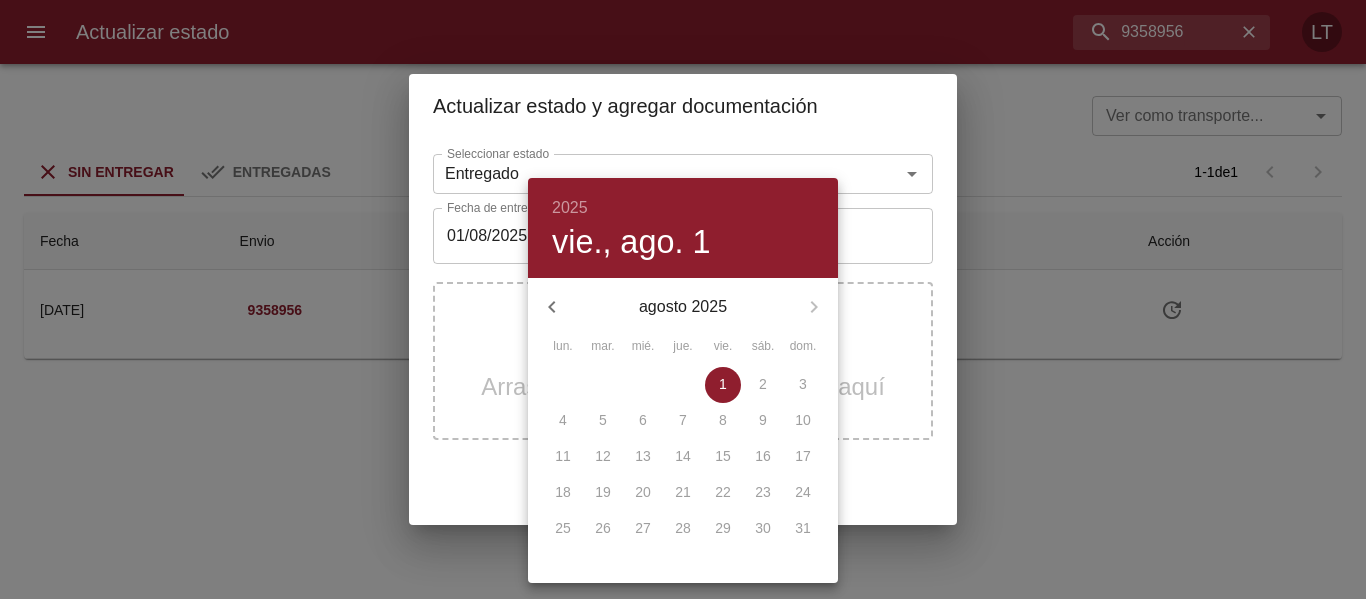 click 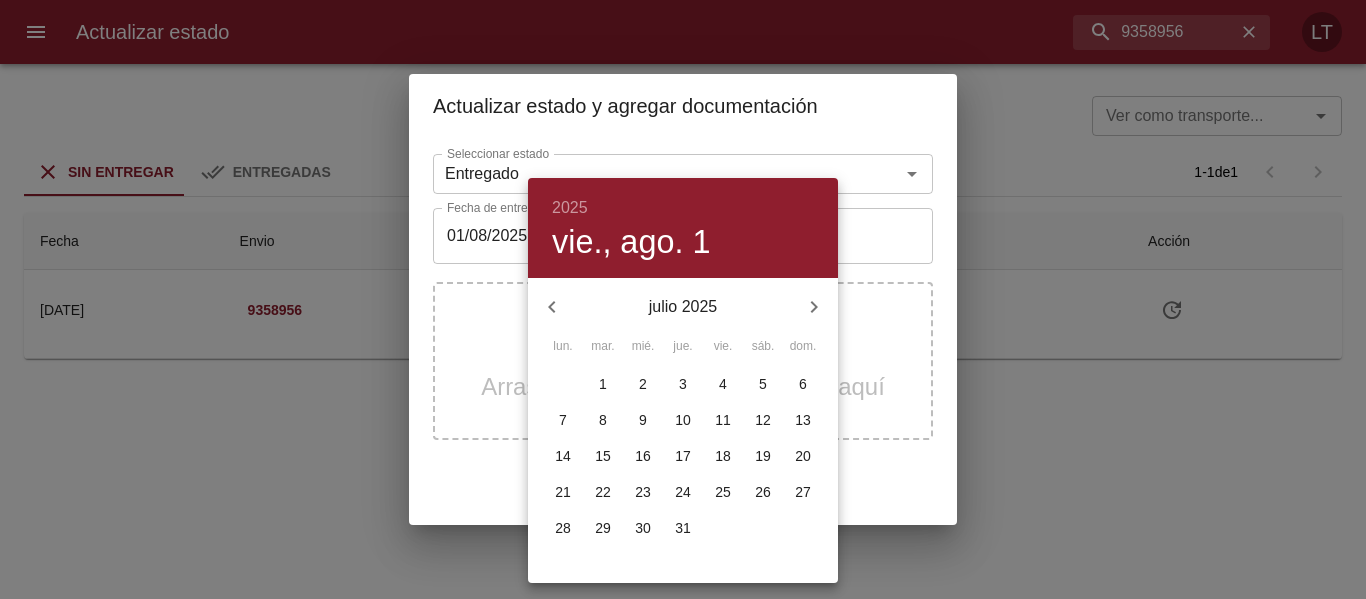 click on "17" at bounding box center (683, 456) 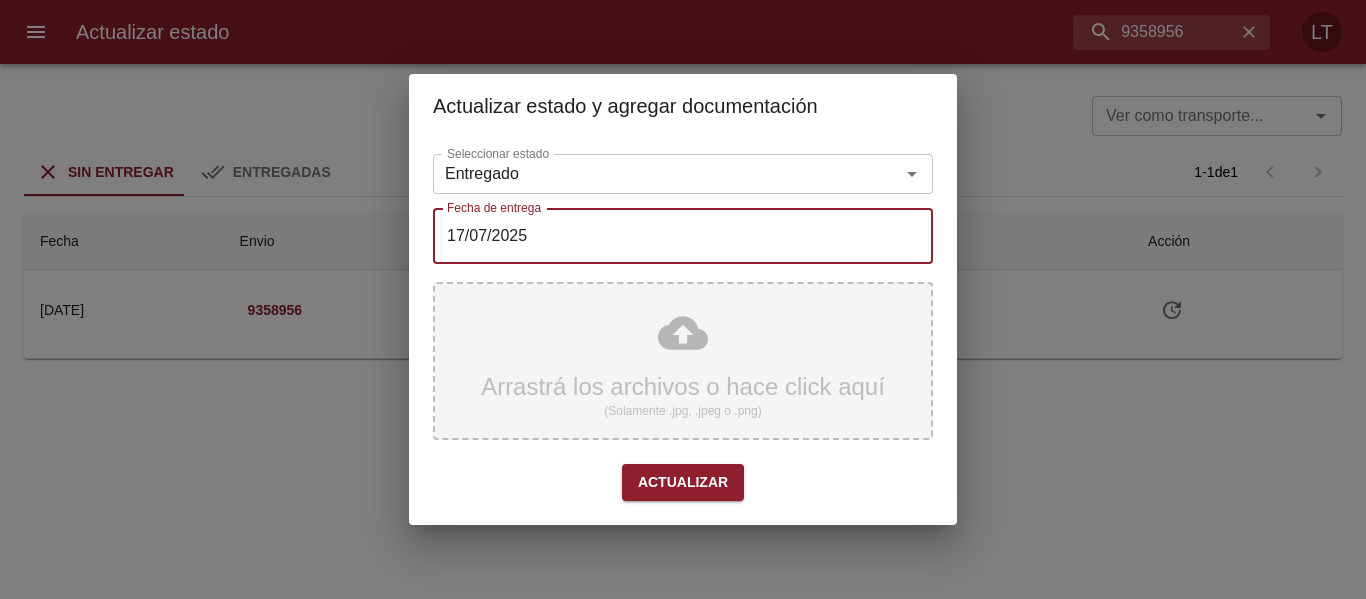 click on "Arrastrá los archivos o hace click aquí (Solamente .jpg, .jpeg o .png)" at bounding box center (683, 361) 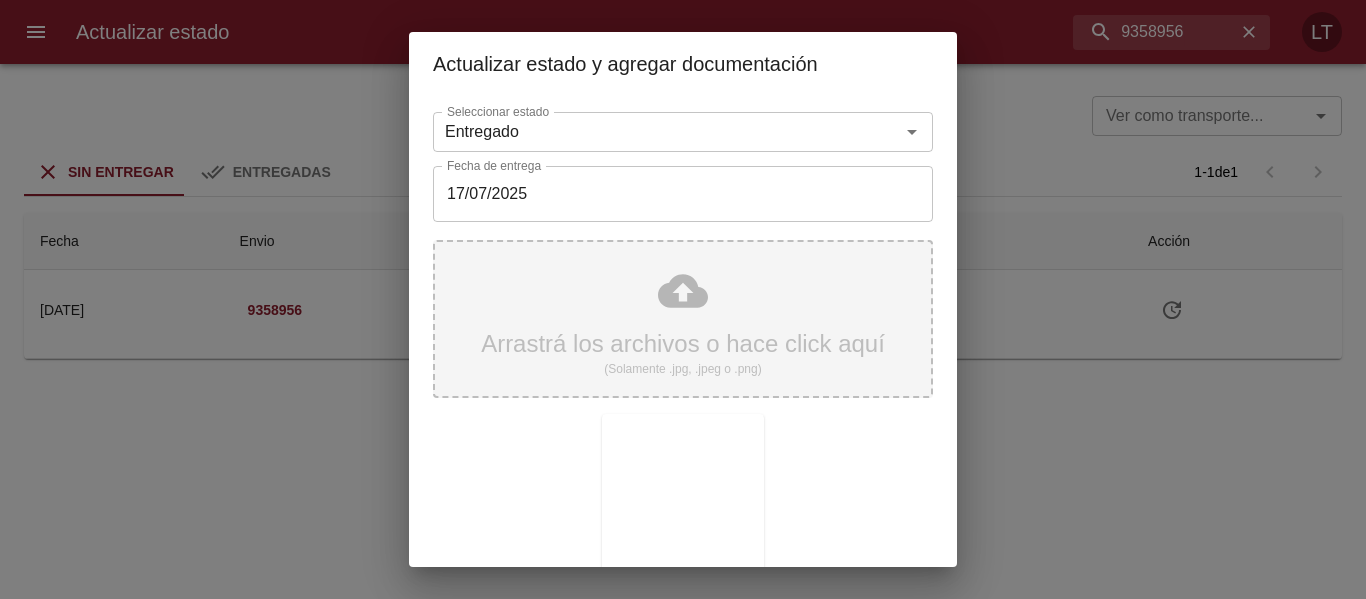 scroll, scrollTop: 187, scrollLeft: 0, axis: vertical 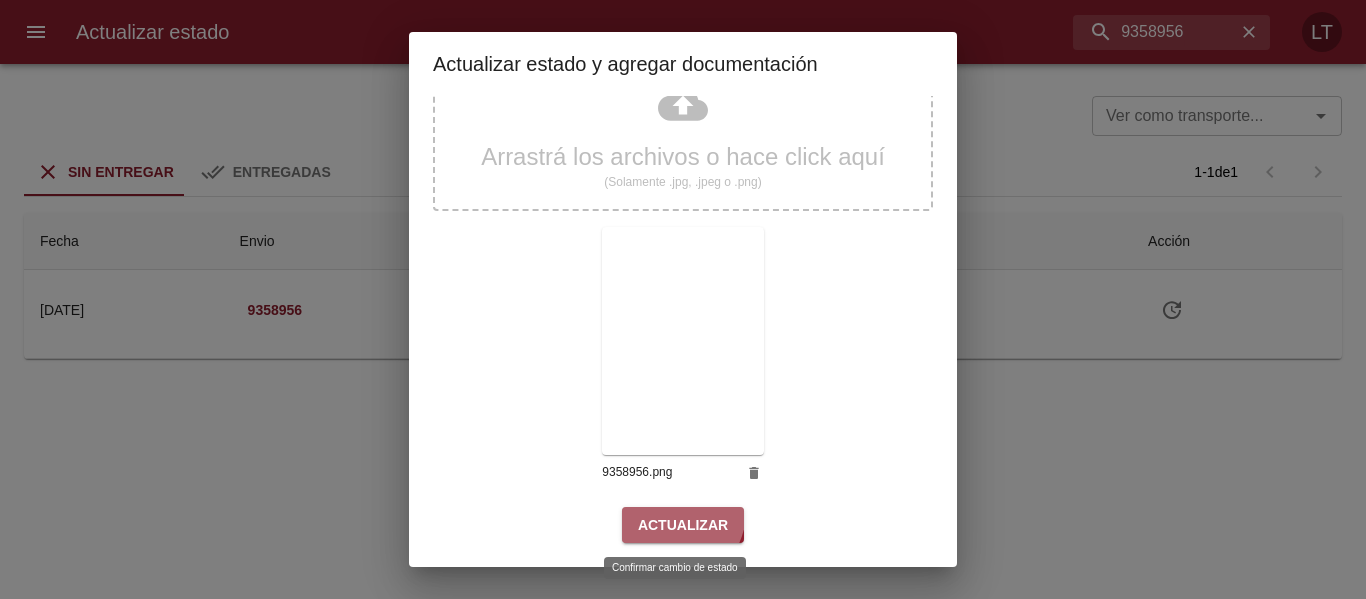 click on "Actualizar" at bounding box center [683, 525] 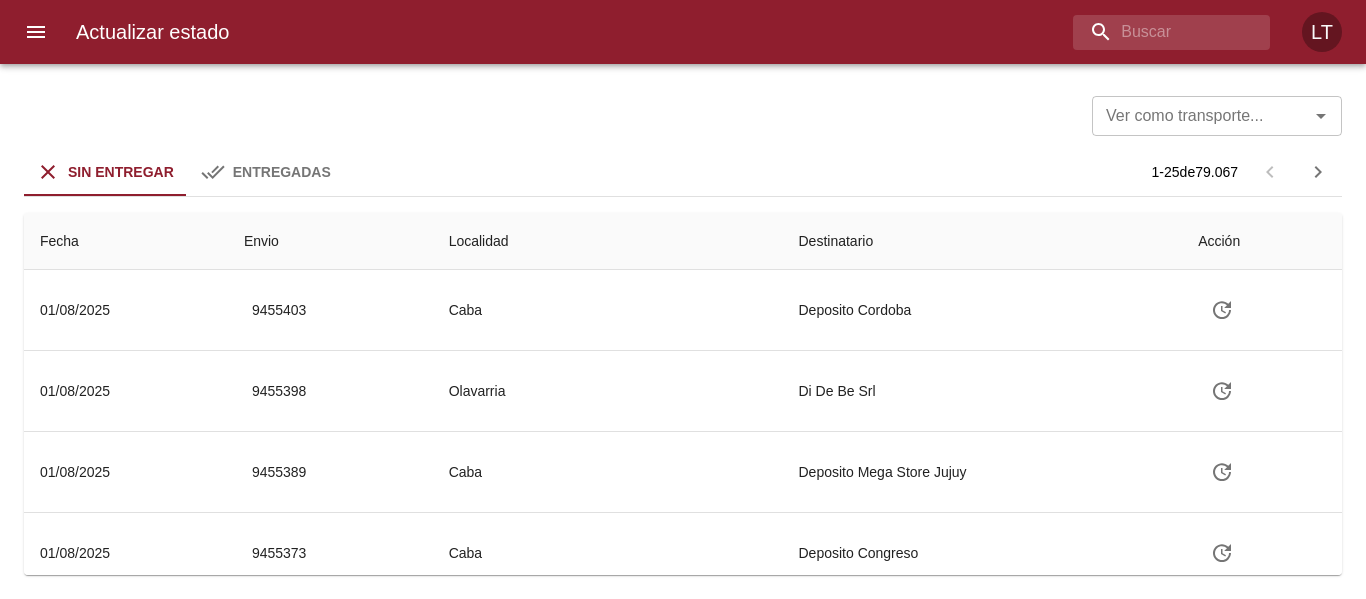 scroll, scrollTop: 0, scrollLeft: 0, axis: both 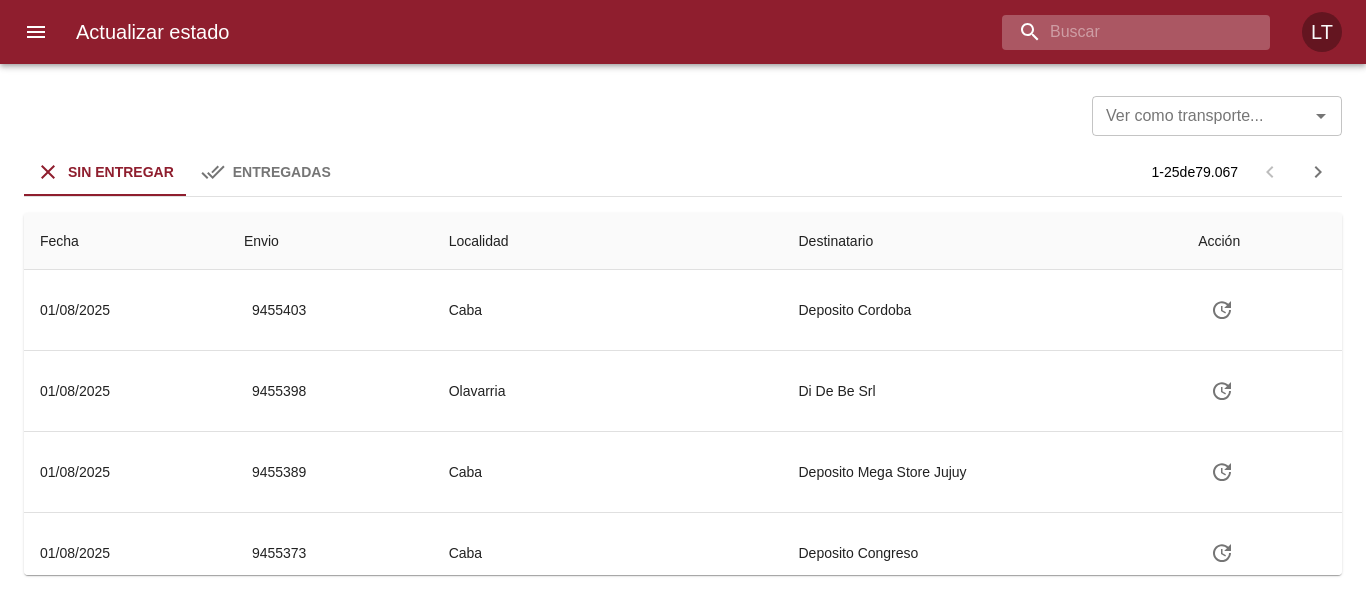 click at bounding box center (1119, 32) 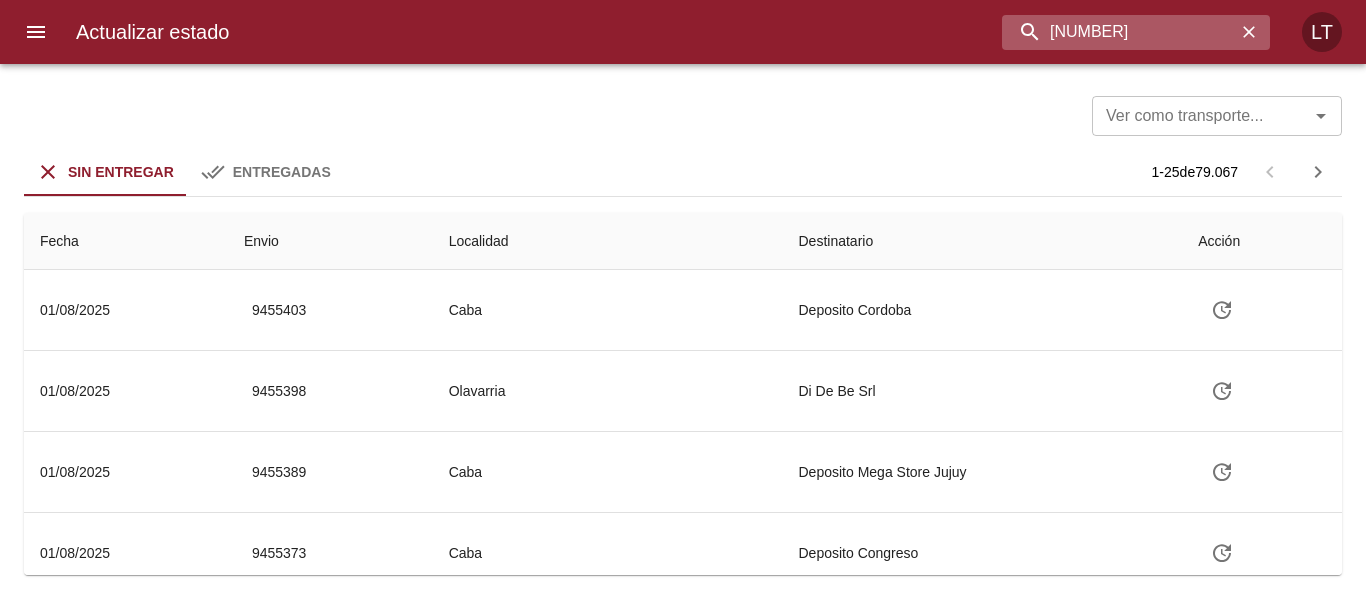 type on "[NUMBER]" 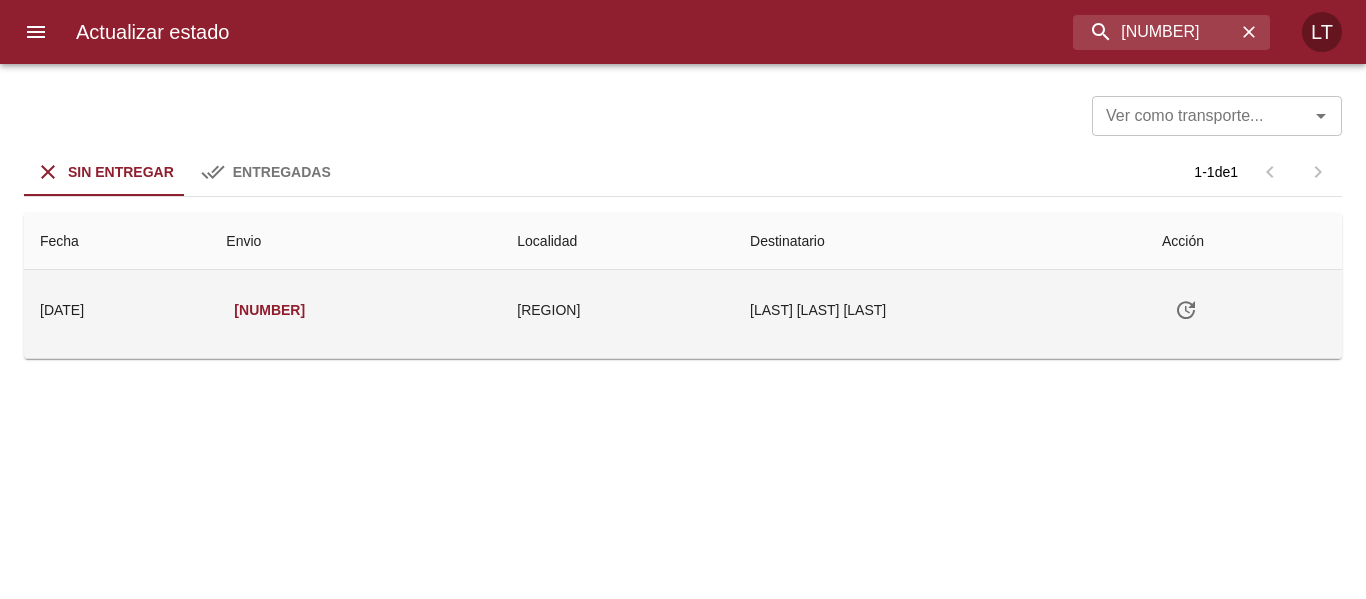 click 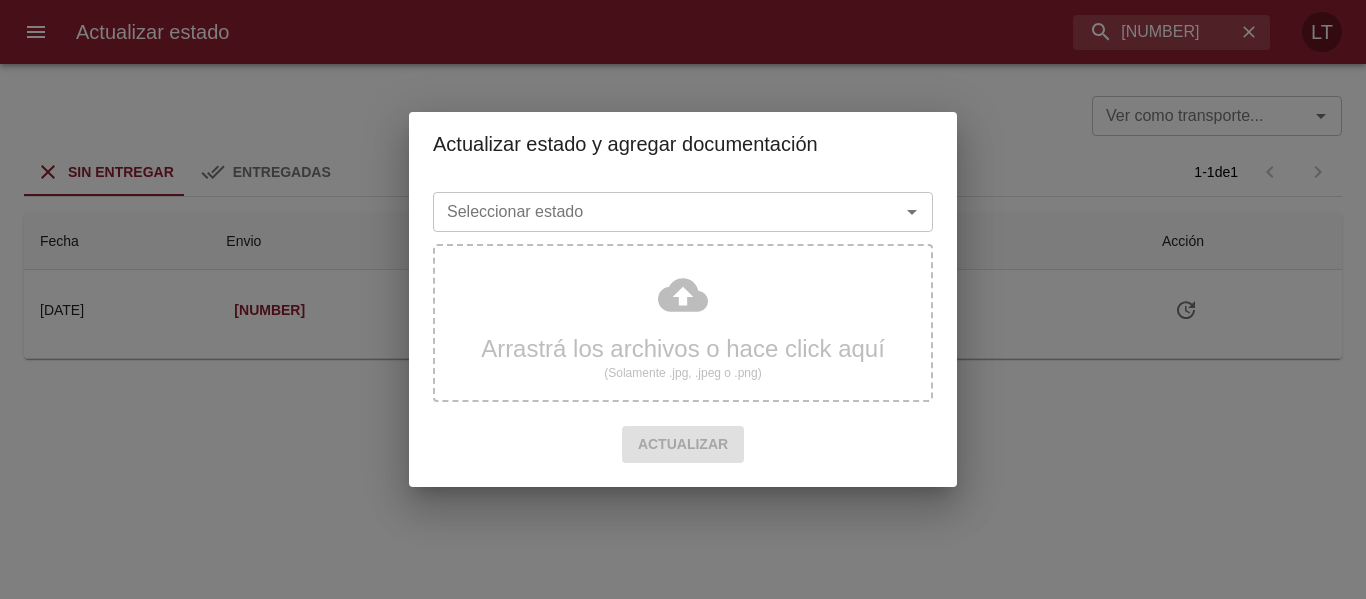 click on "Seleccionar estado" at bounding box center [653, 212] 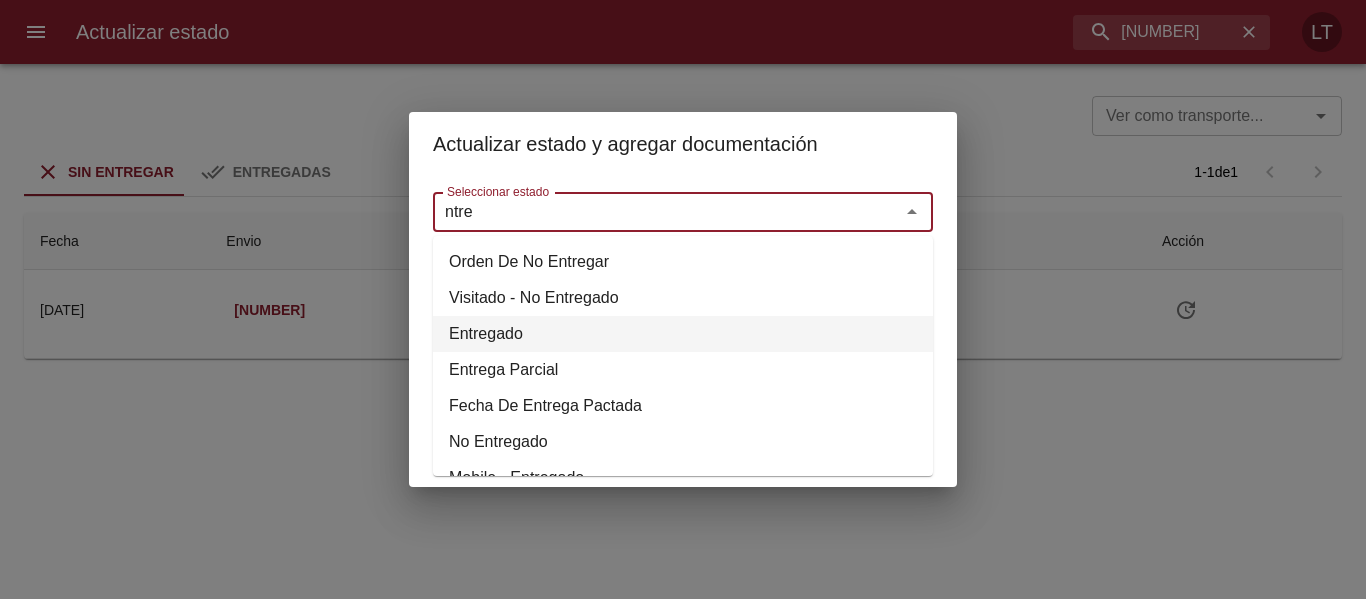 click on "Entregado" at bounding box center (683, 334) 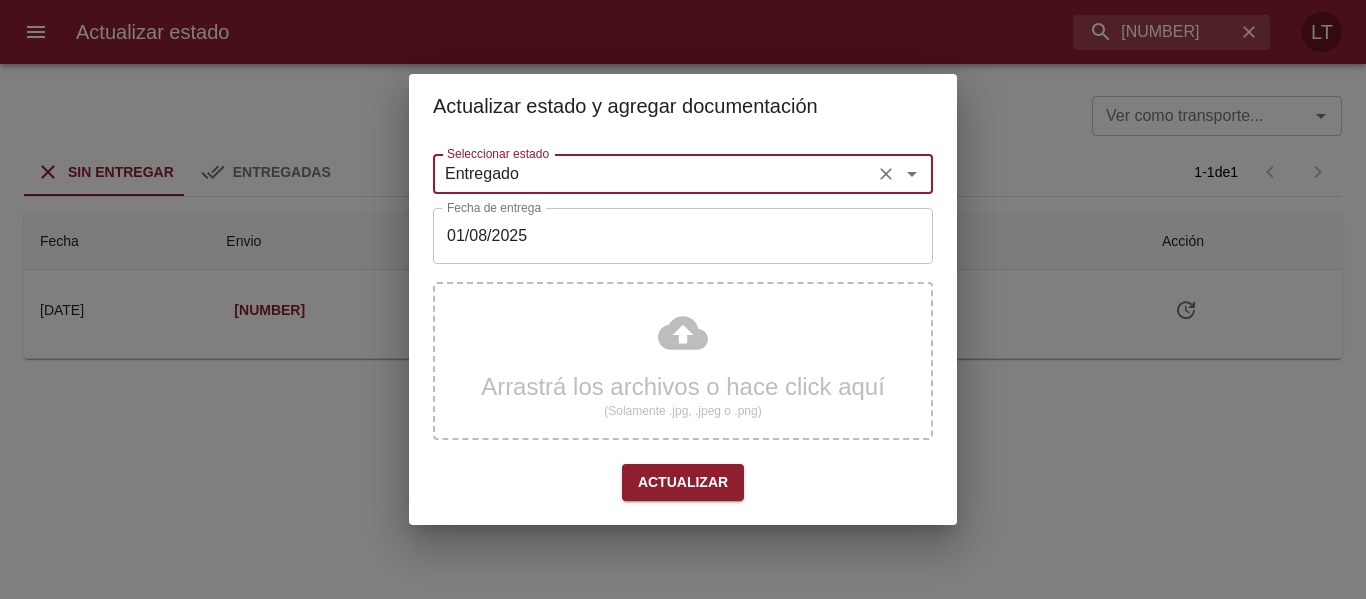 type on "Entregado" 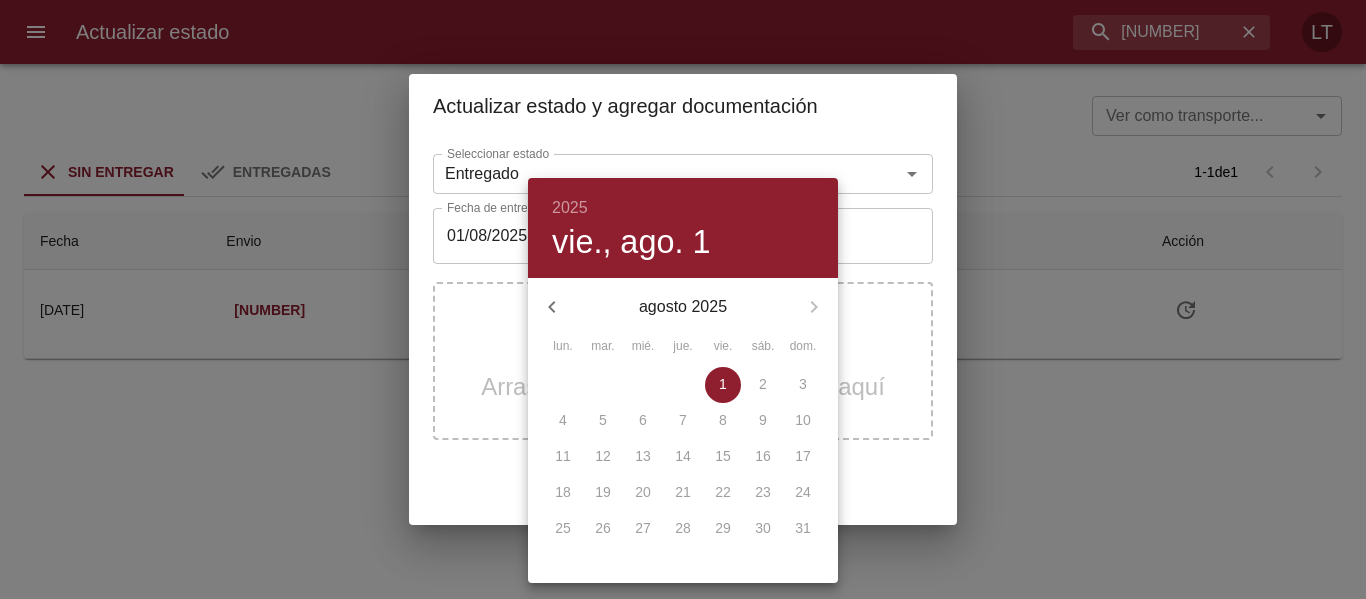 click 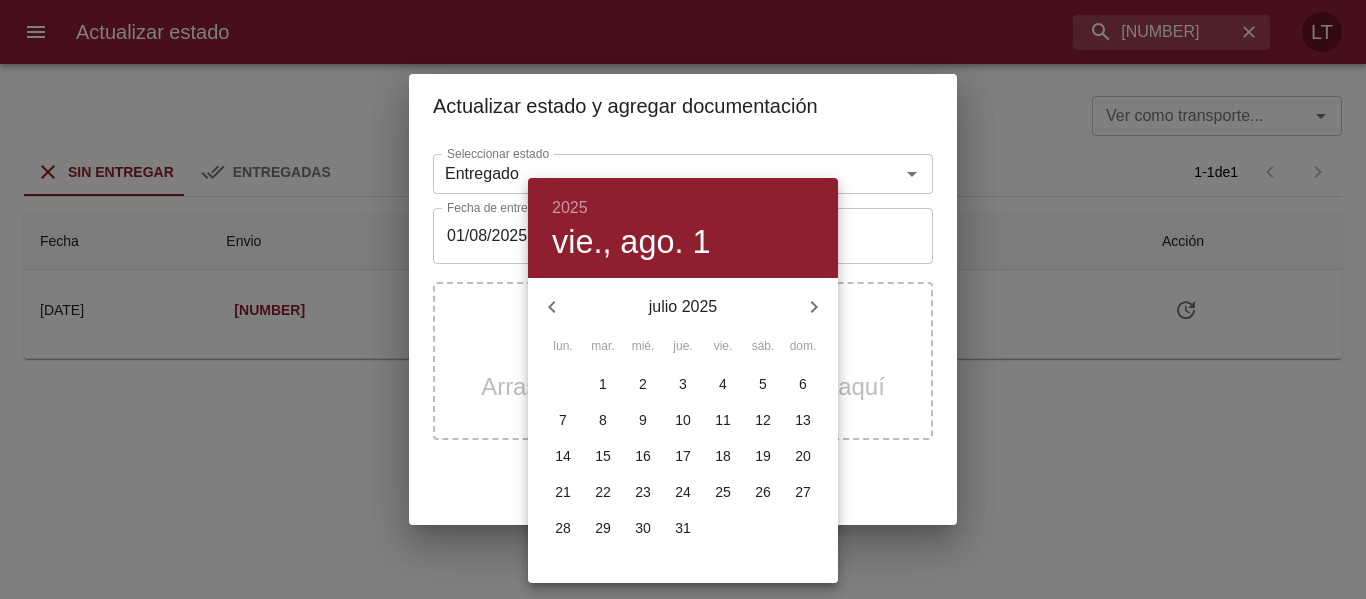 click on "17" at bounding box center [683, 456] 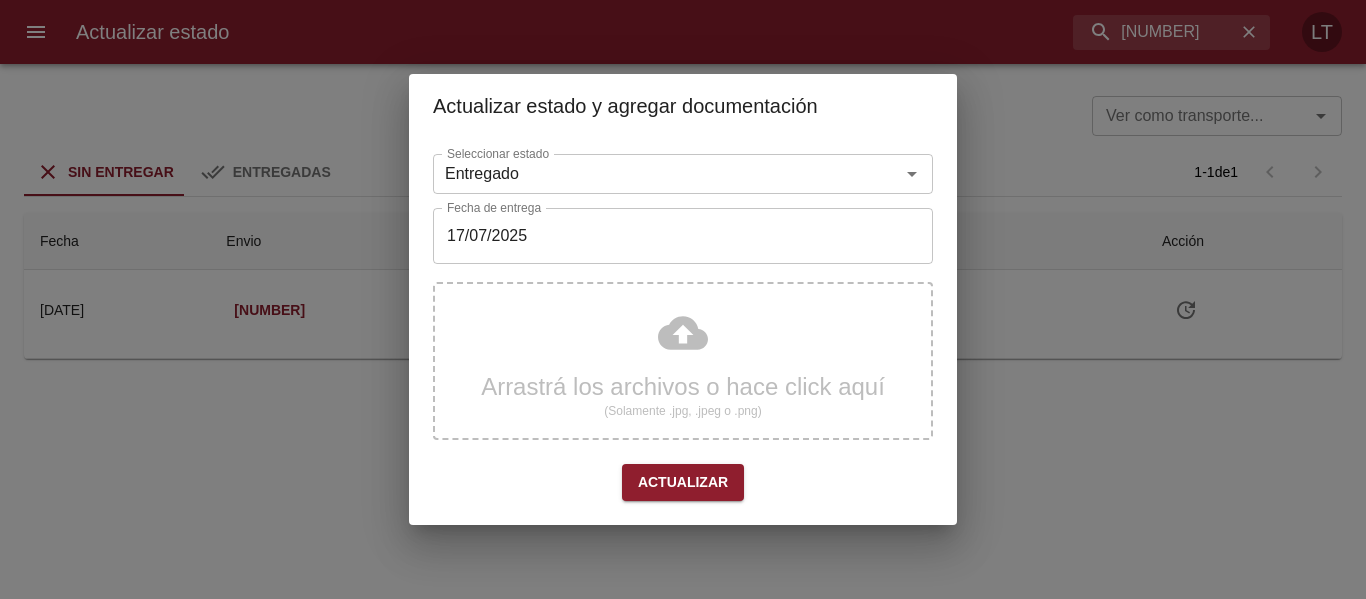 click on "Arrastrá los archivos o hace click aquí (Solamente .jpg, .jpeg o .png)" at bounding box center [683, 361] 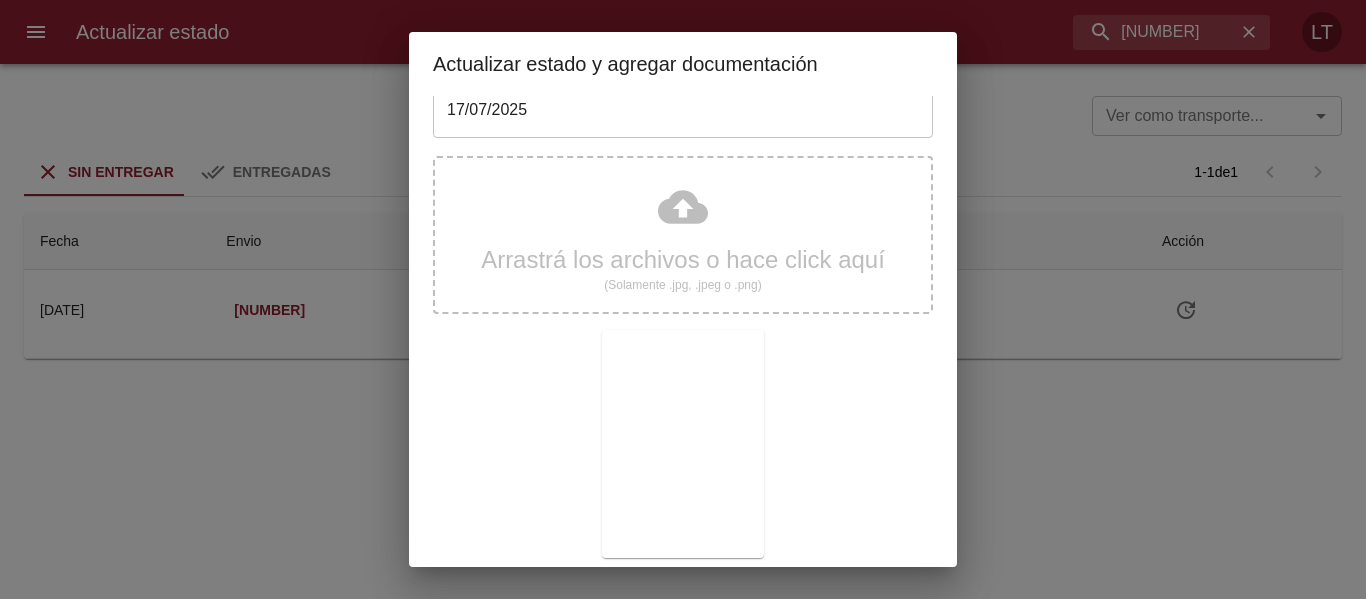 scroll, scrollTop: 187, scrollLeft: 0, axis: vertical 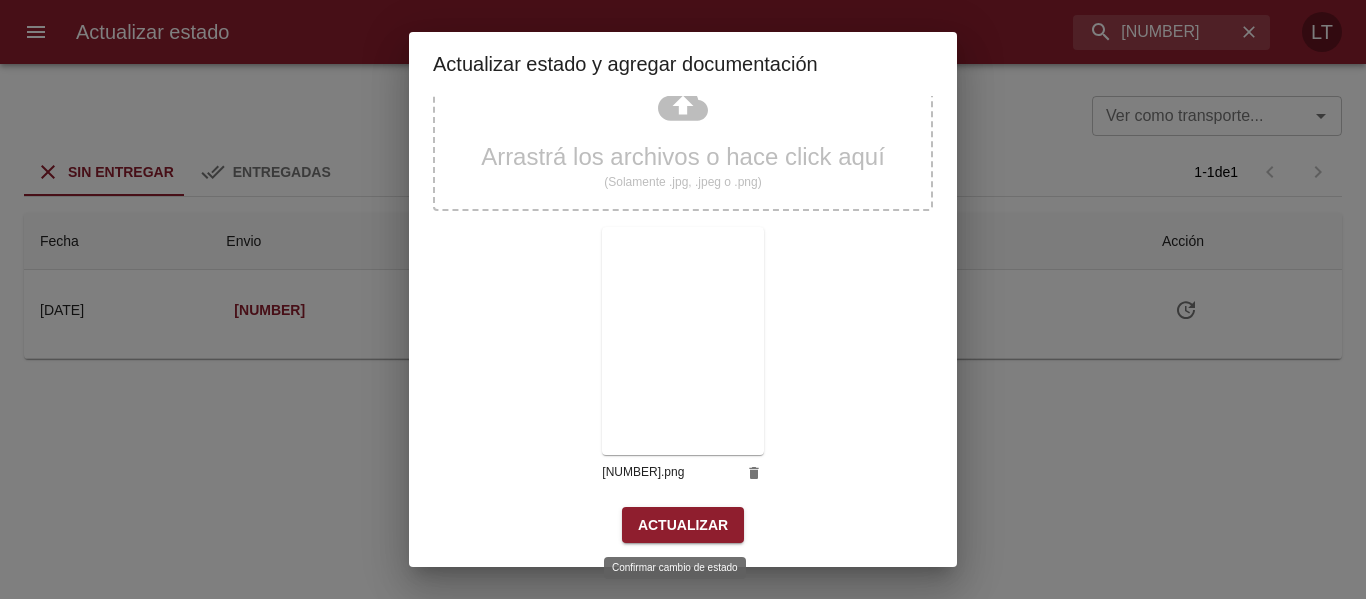click on "Actualizar" at bounding box center [683, 525] 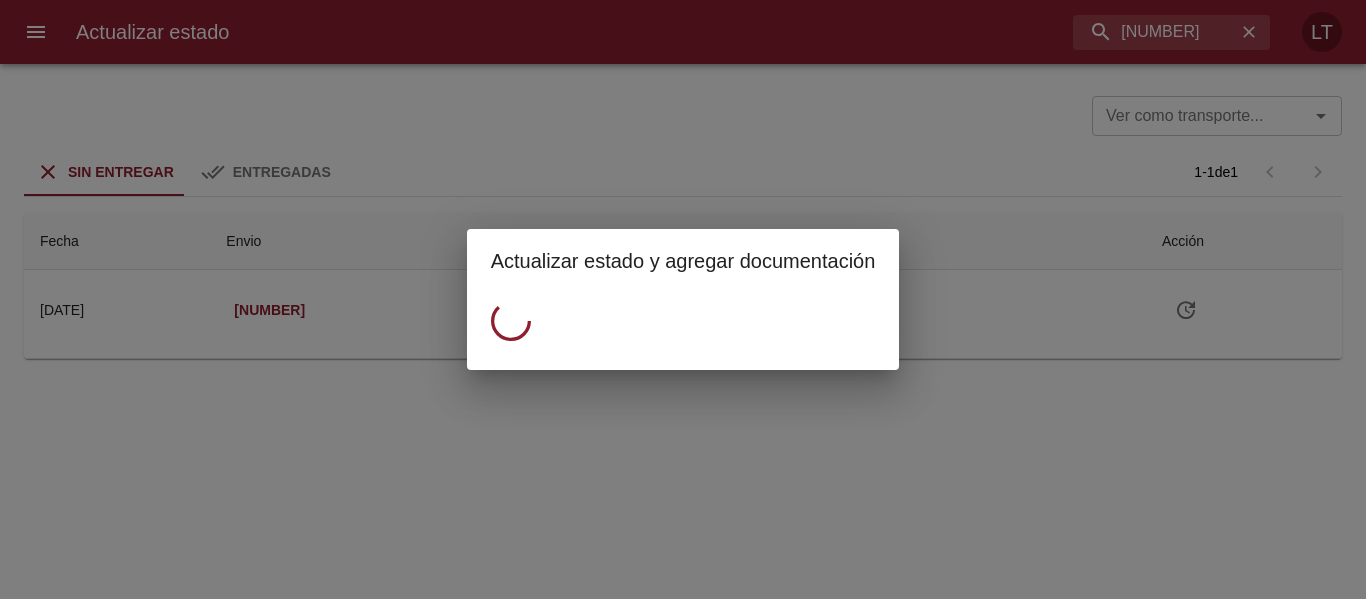 scroll, scrollTop: 0, scrollLeft: 0, axis: both 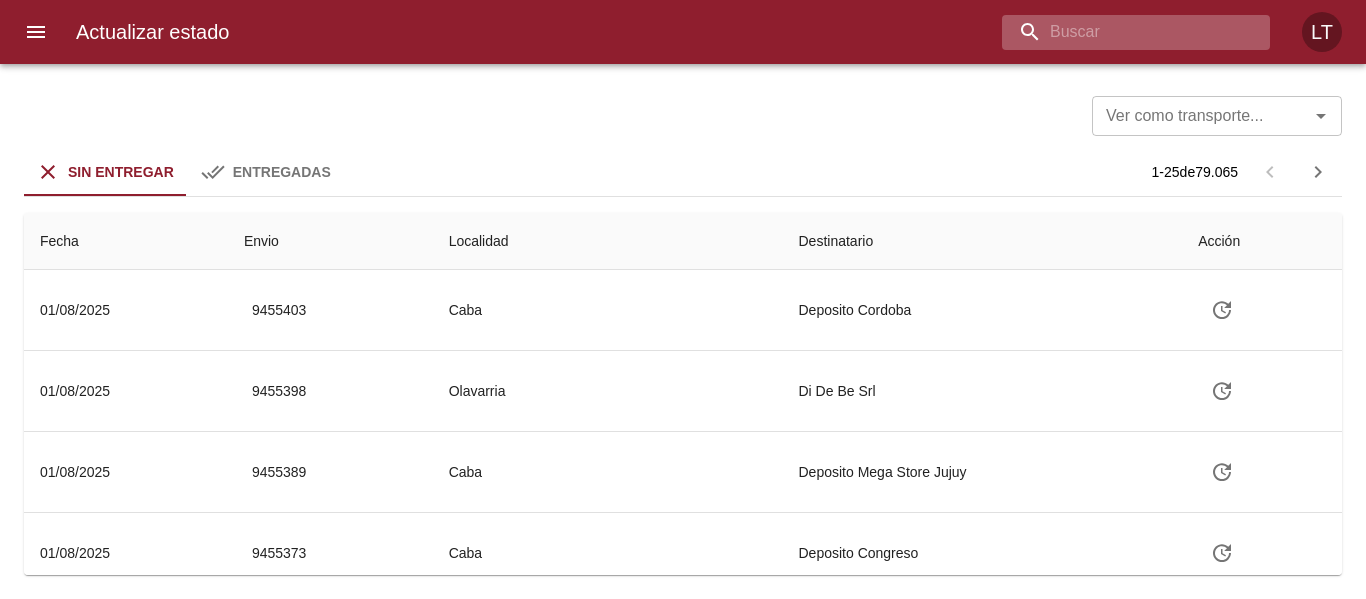 click at bounding box center [1119, 32] 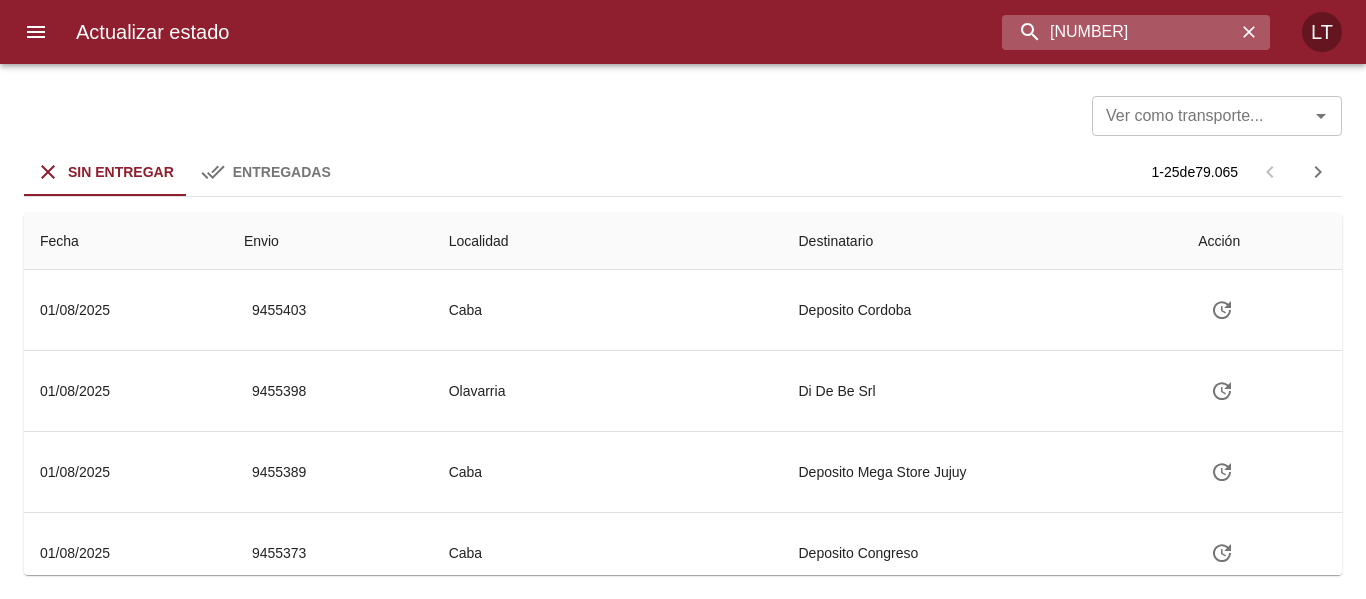 type on "[NUMBER]" 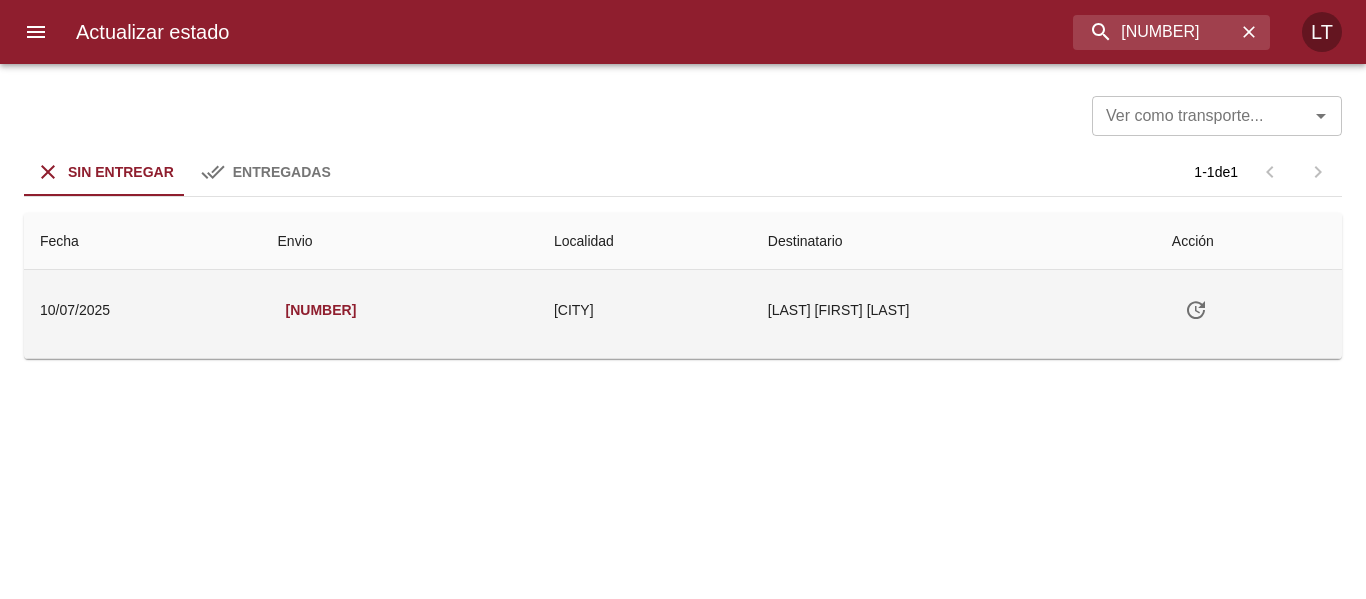 click 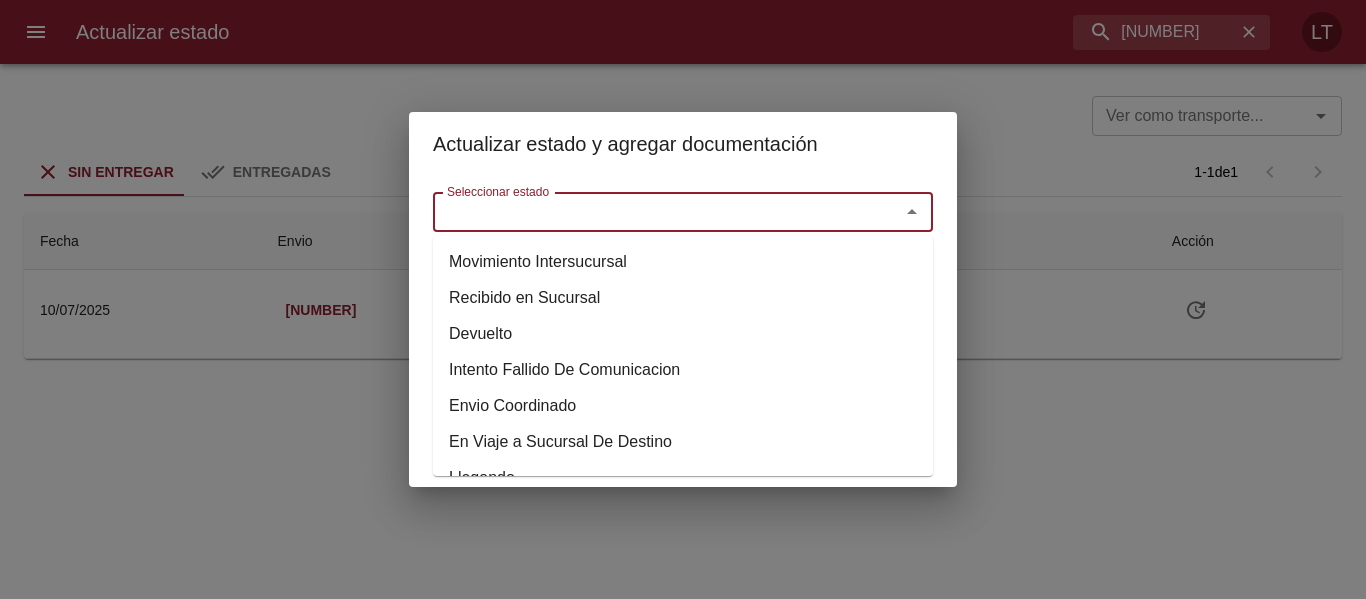 click on "Seleccionar estado" at bounding box center (653, 212) 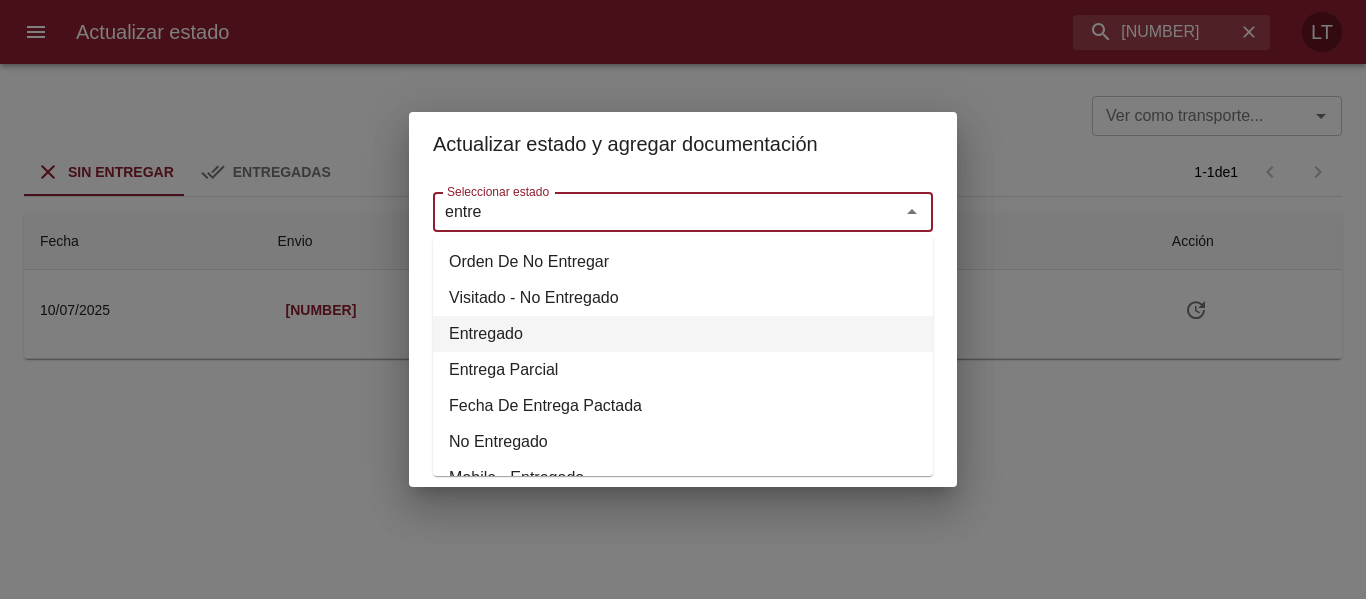 click on "Entregado" at bounding box center [683, 334] 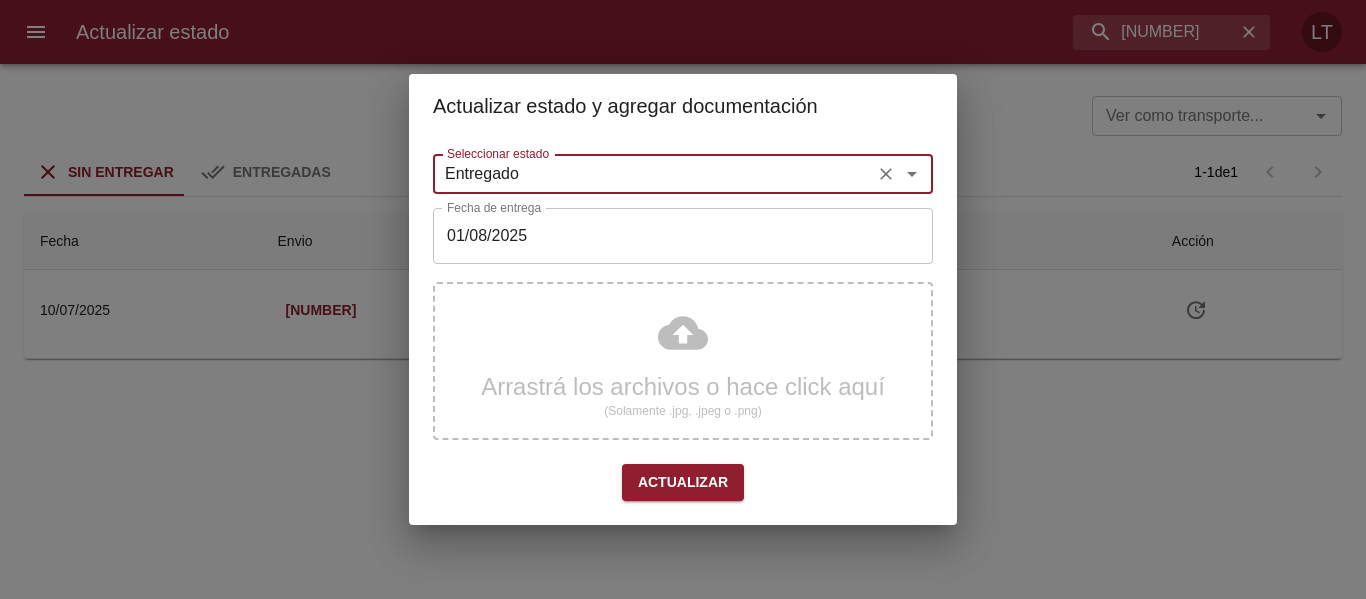 type on "Entregado" 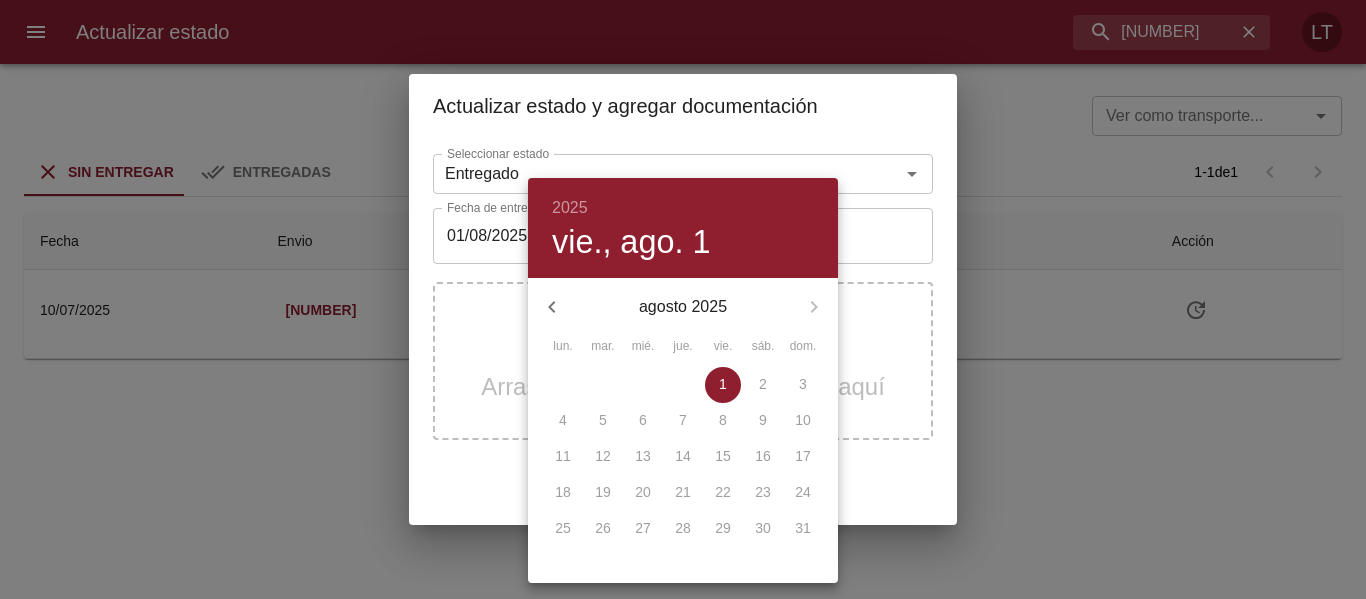 click 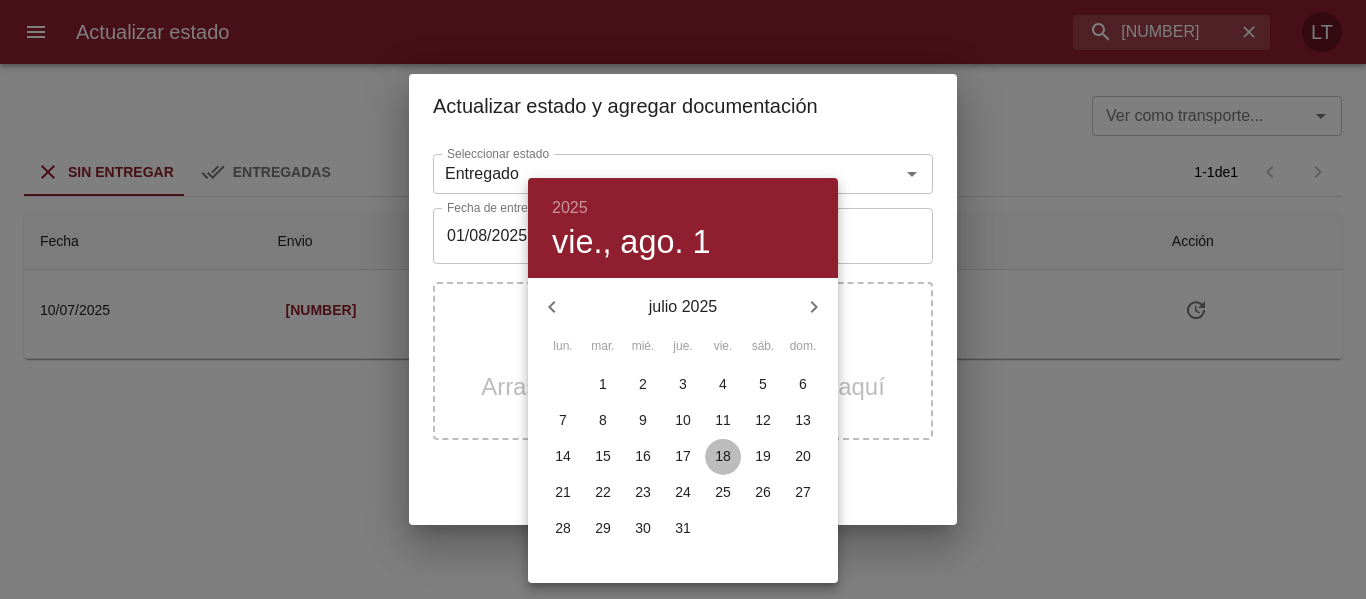 click on "18" at bounding box center [723, 456] 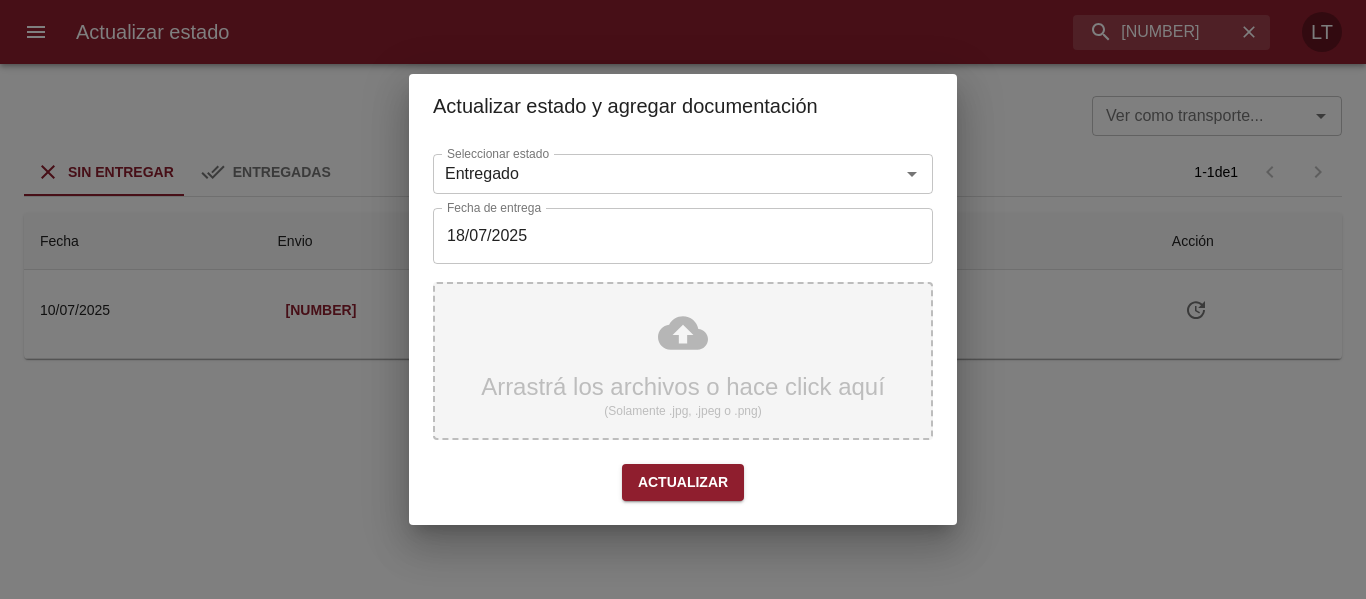 click on "Arrastrá los archivos o hace click aquí (Solamente .jpg, .jpeg o .png)" at bounding box center (683, 361) 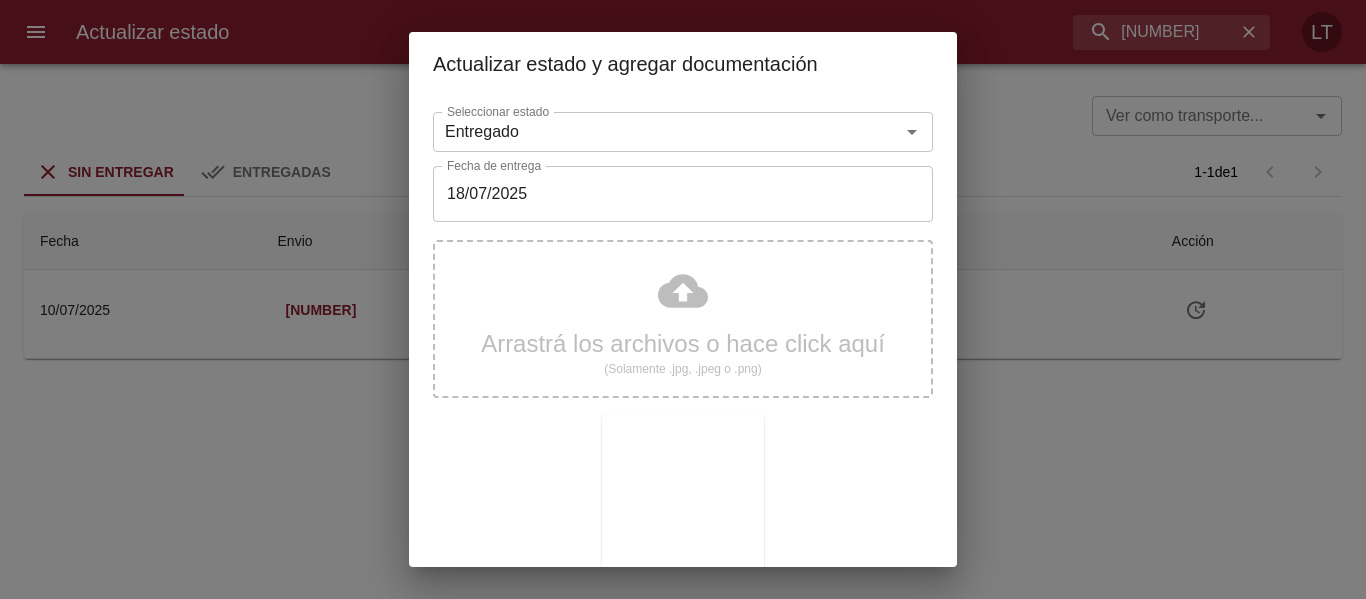 scroll, scrollTop: 187, scrollLeft: 0, axis: vertical 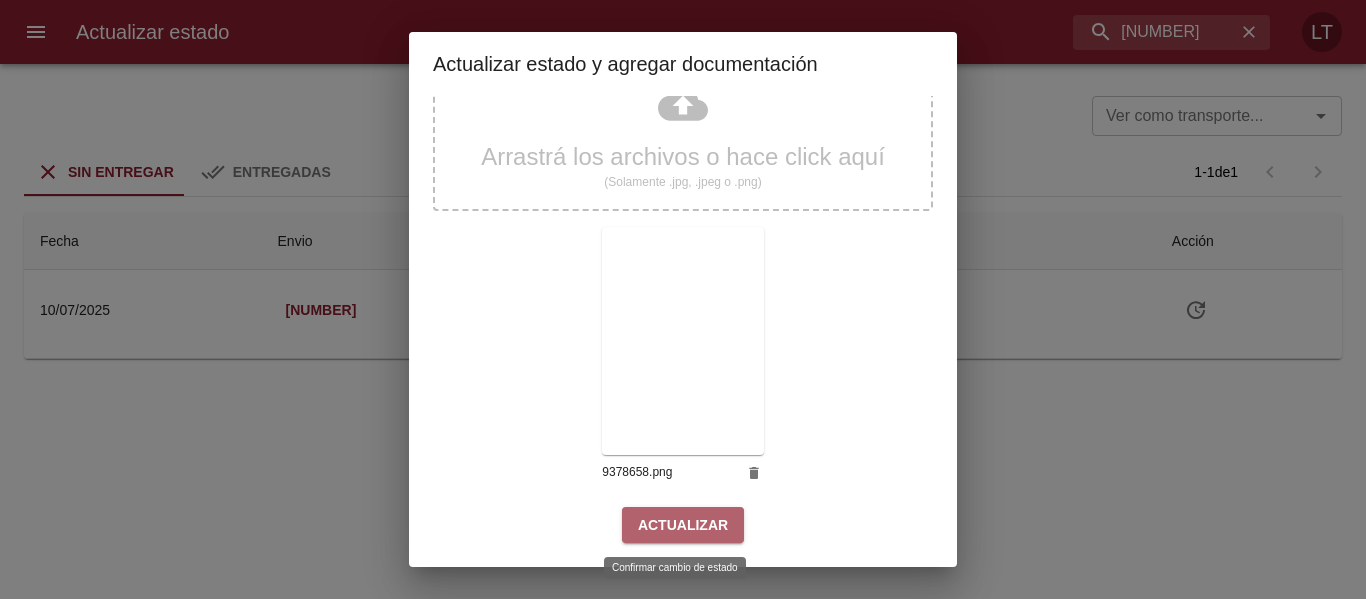 click on "Actualizar" at bounding box center (683, 525) 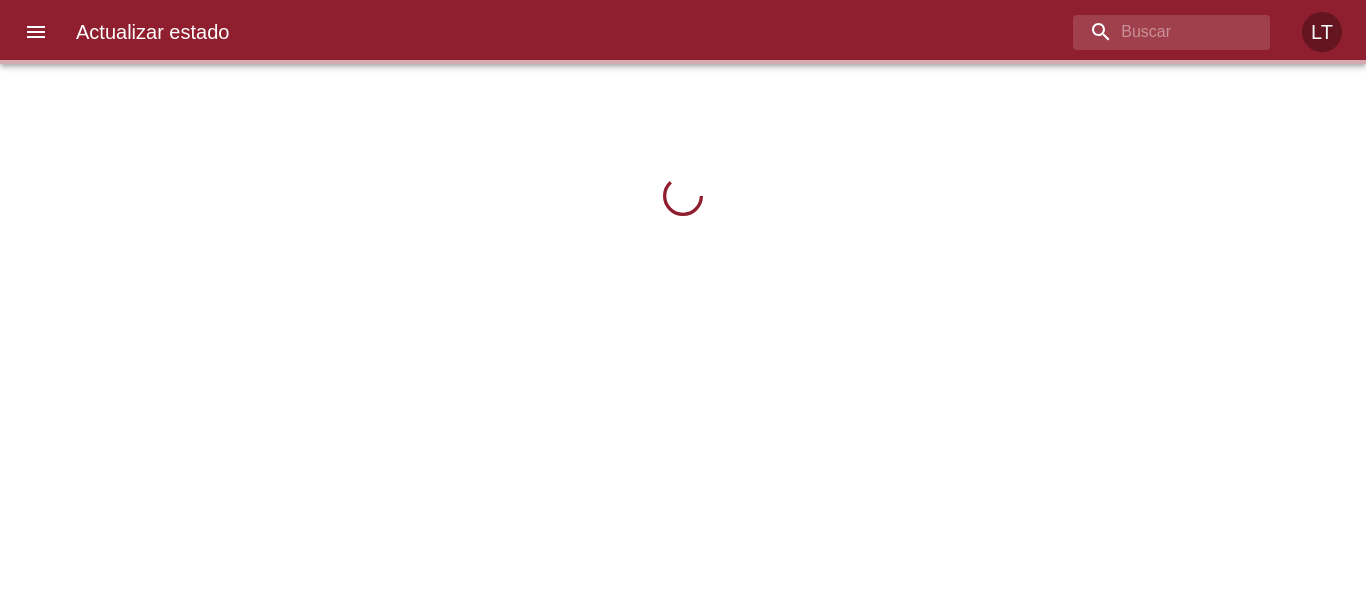 scroll, scrollTop: 0, scrollLeft: 0, axis: both 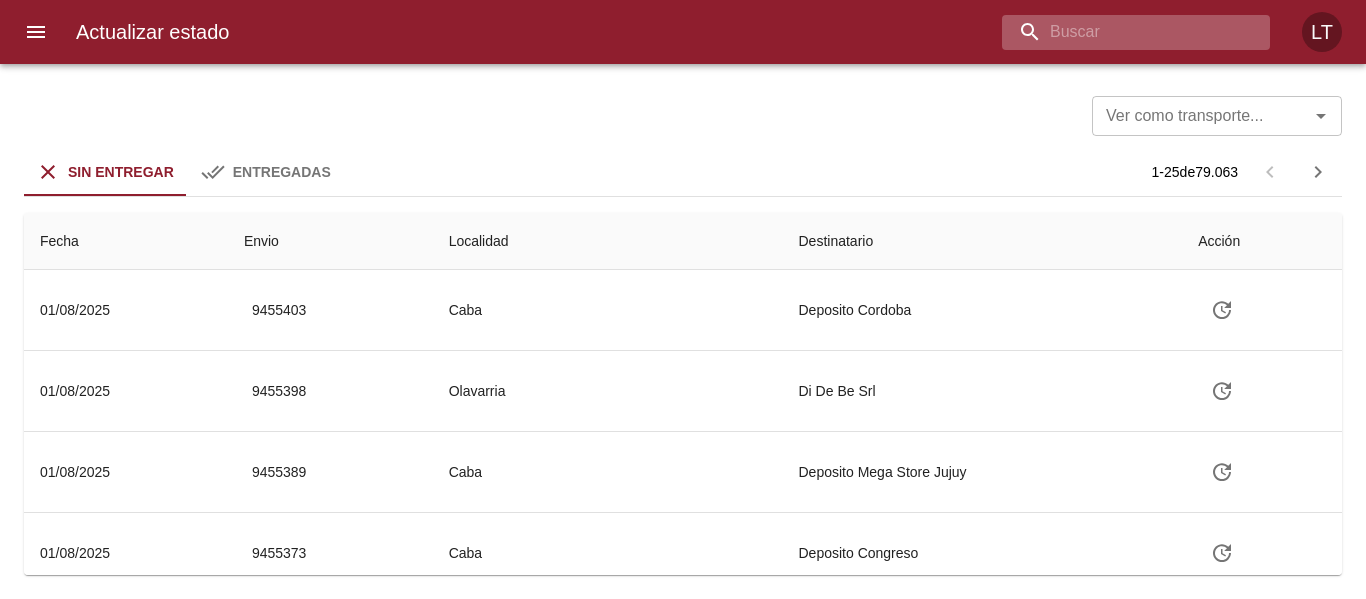 click at bounding box center (1119, 32) 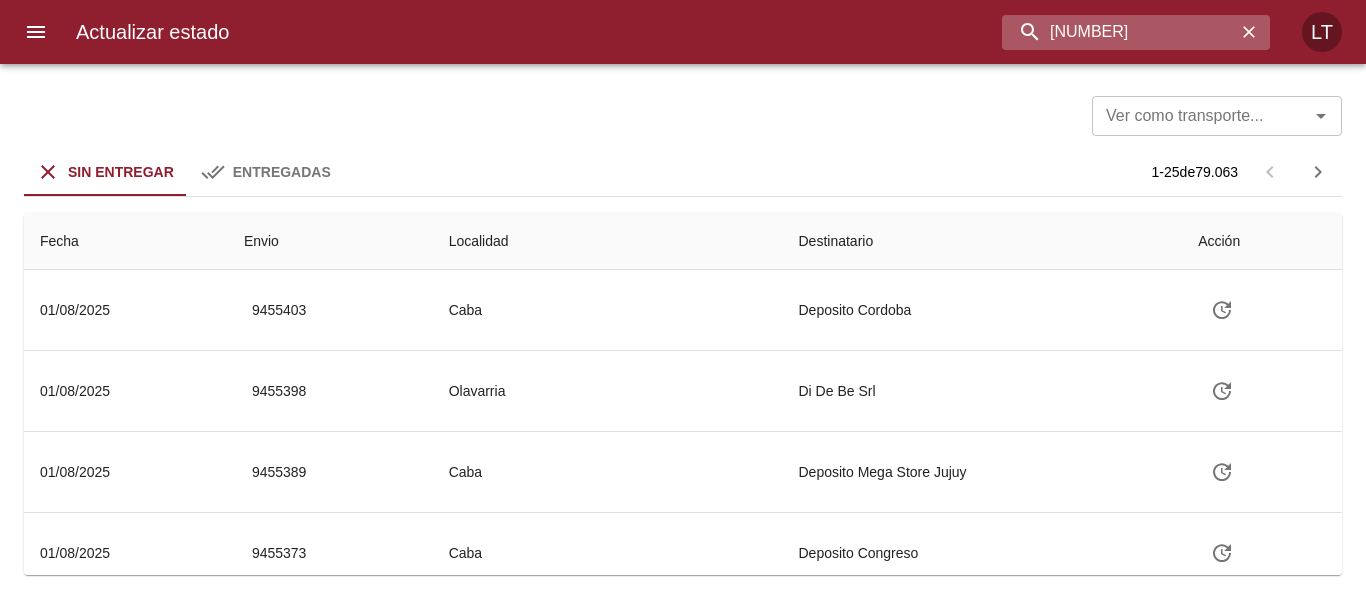 type on "[NUMBER]" 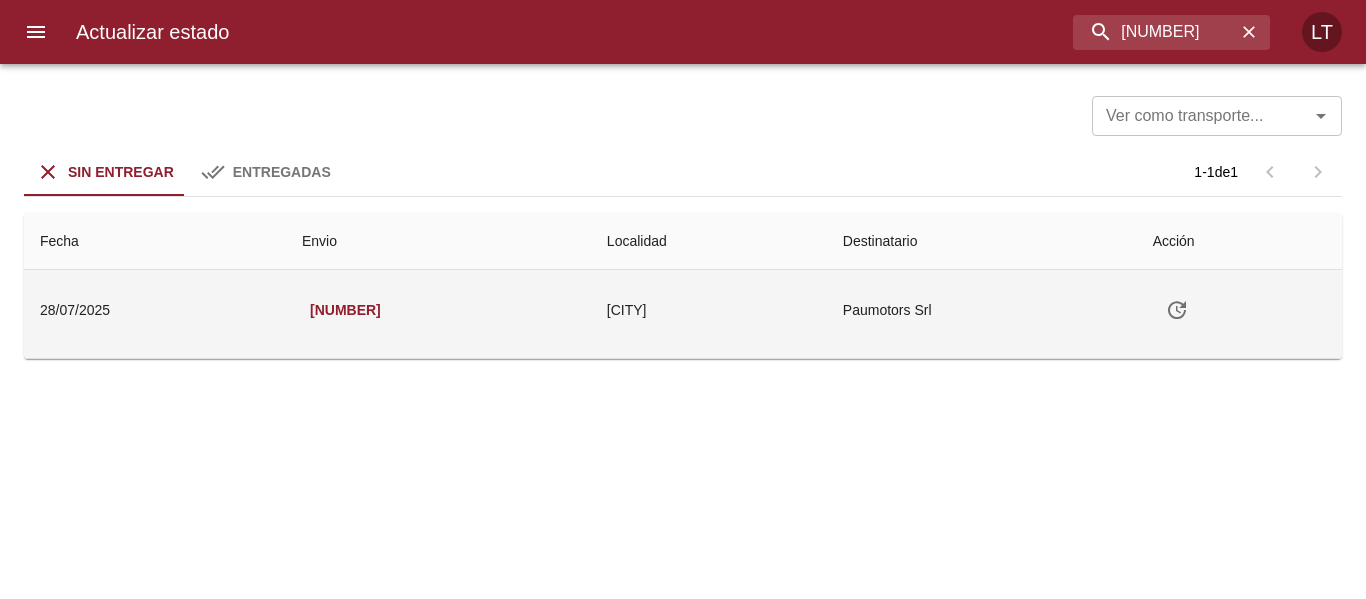 click 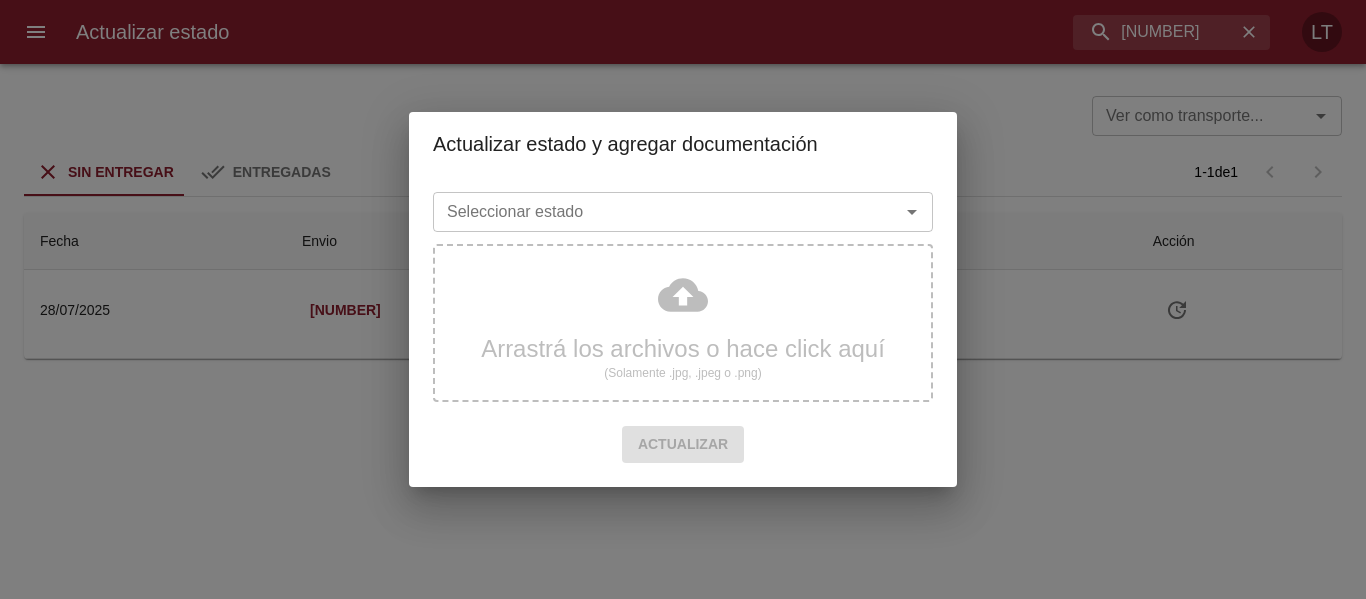 click on "Seleccionar estado" at bounding box center (653, 212) 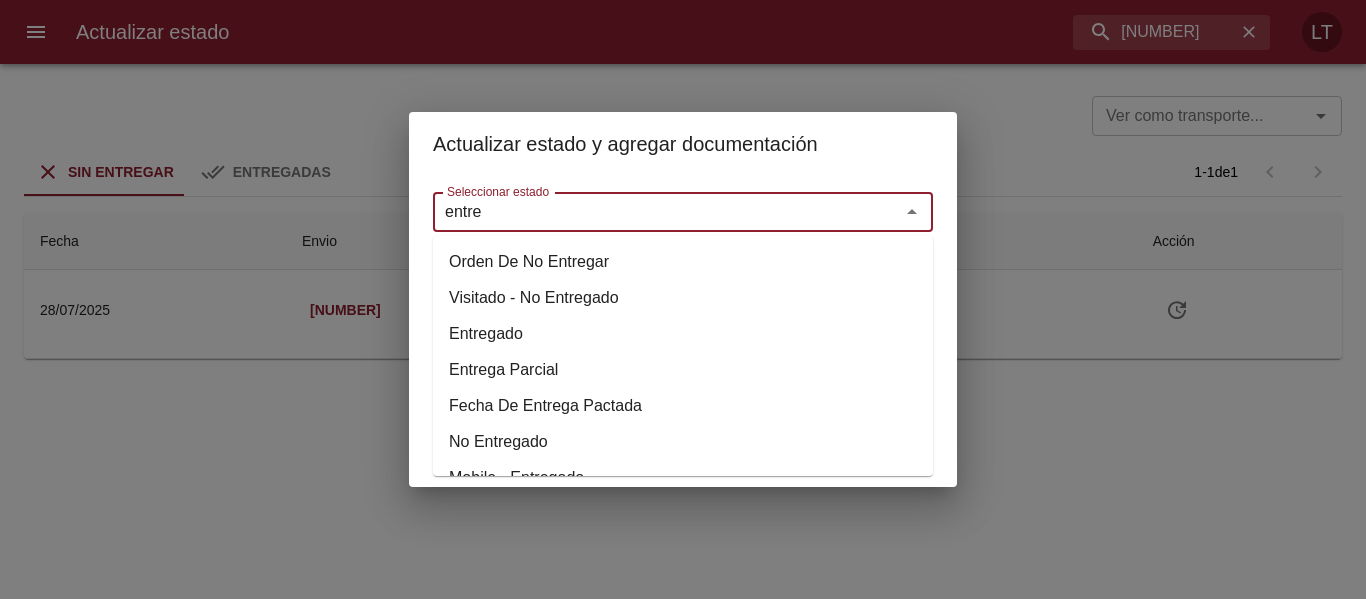 click on "Entregado" at bounding box center [683, 334] 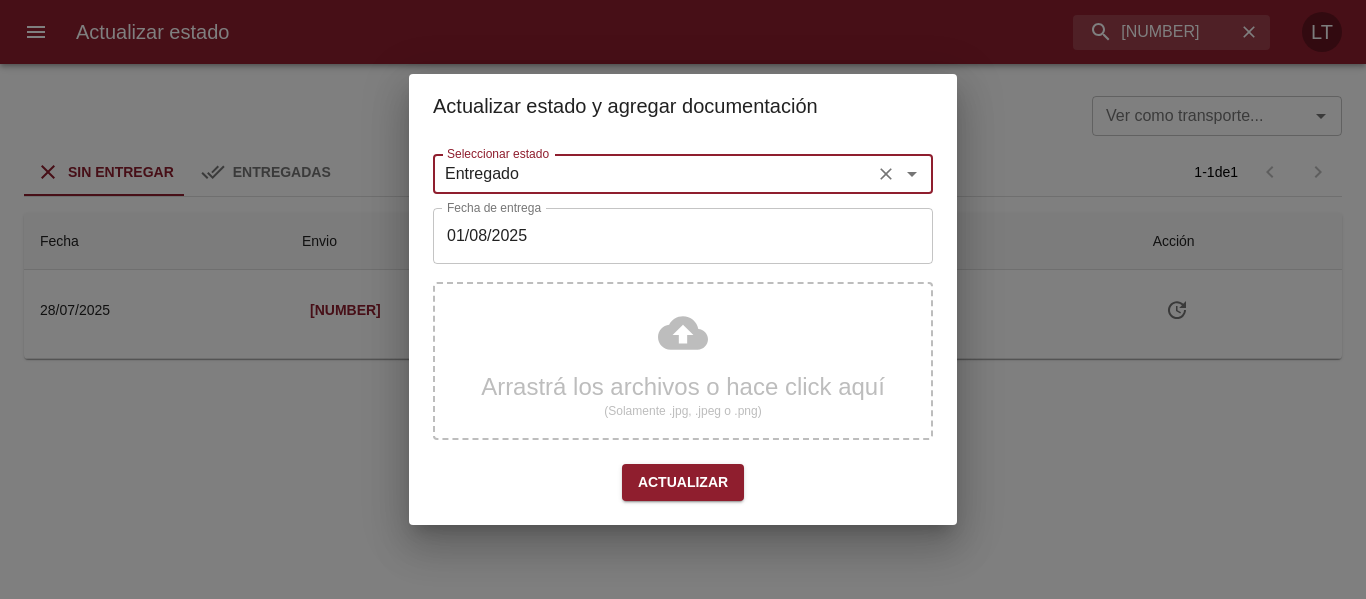 type on "Entregado" 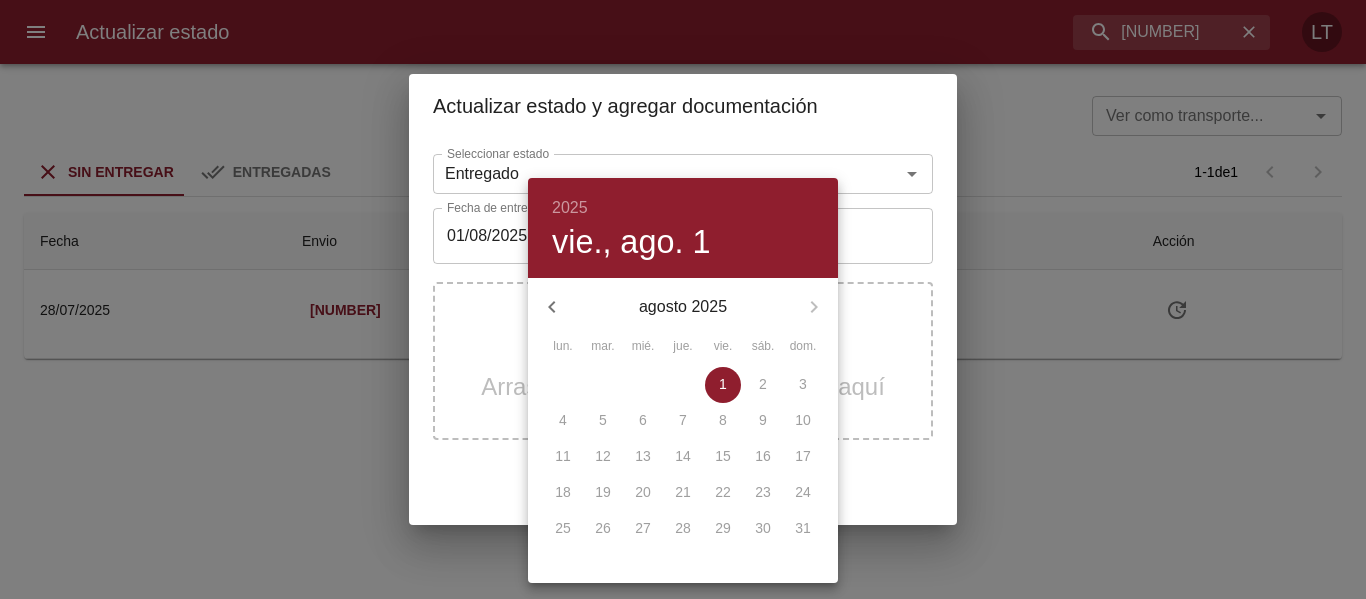 click at bounding box center [683, 299] 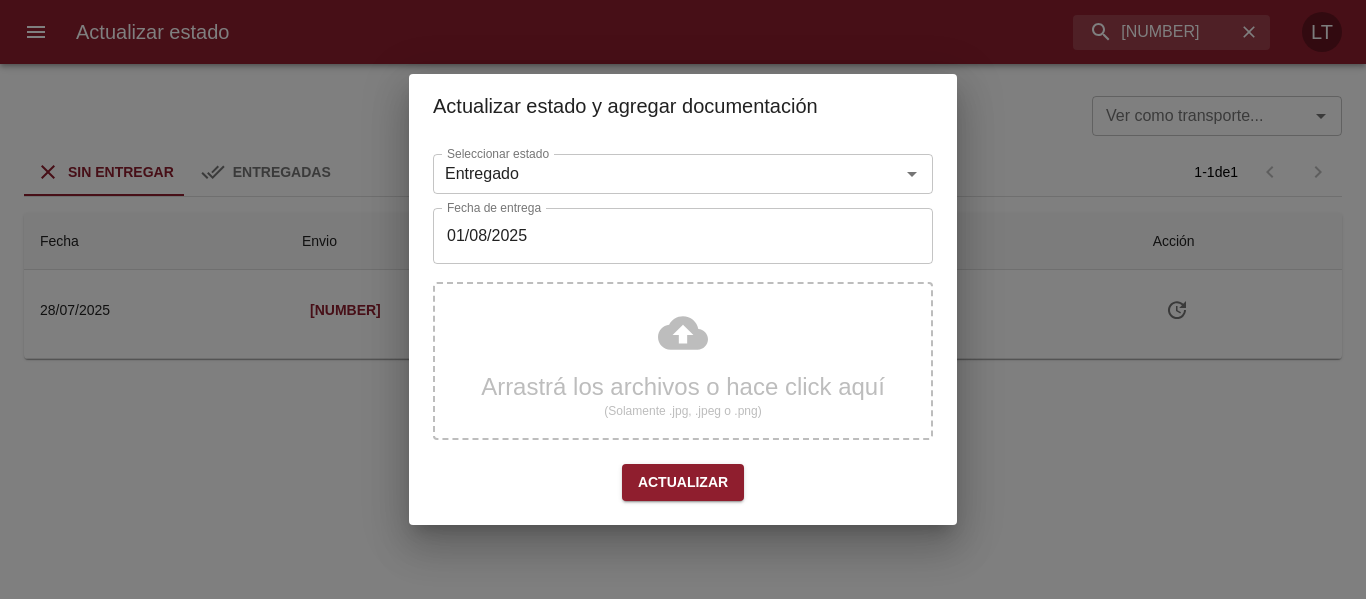 click on "Arrastrá los archivos o hace click aquí (Solamente .jpg, .jpeg o .png)" at bounding box center [683, 361] 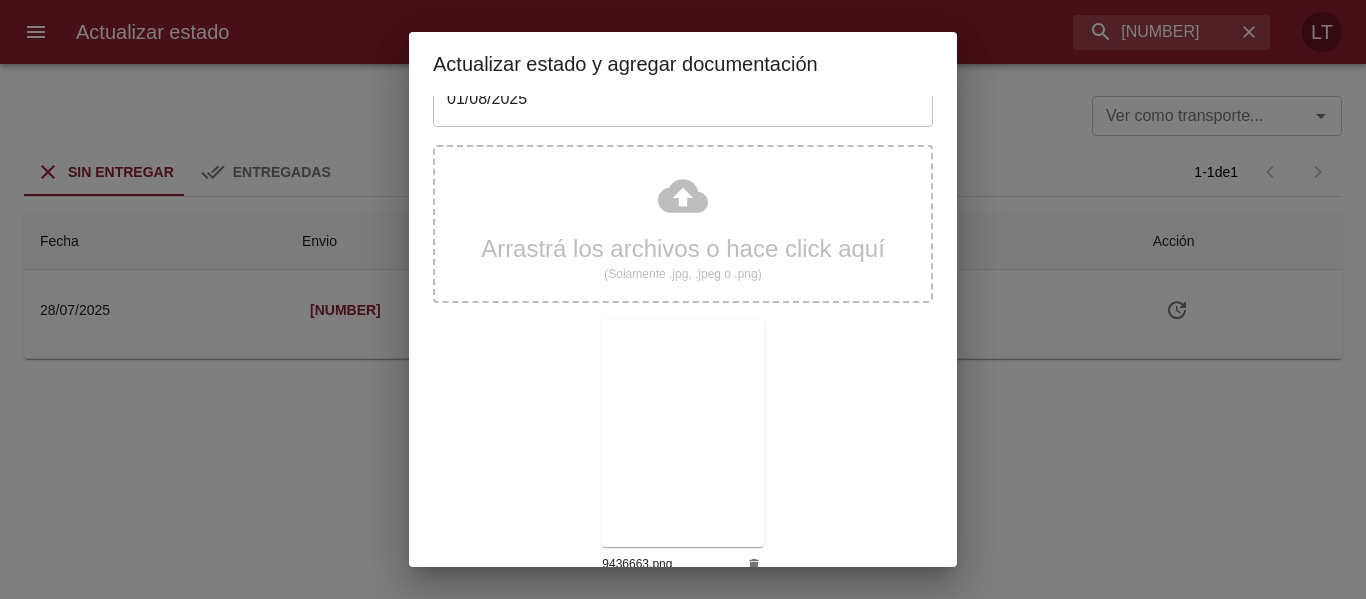scroll, scrollTop: 187, scrollLeft: 0, axis: vertical 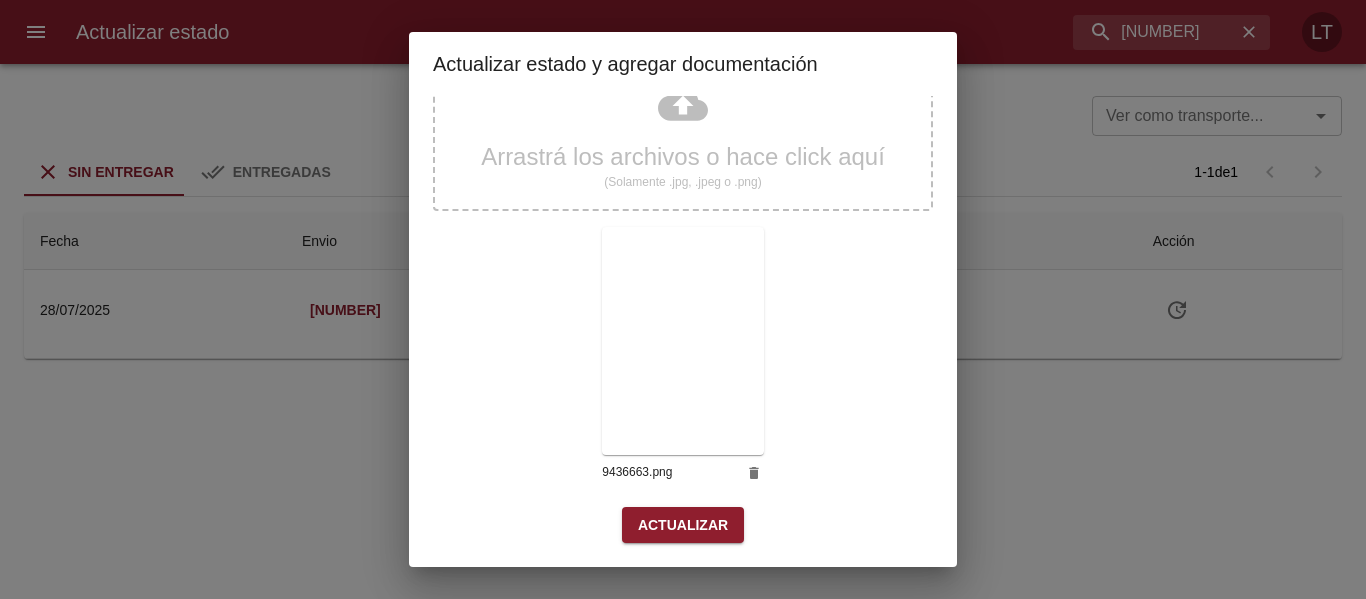 click on "Actualizar" at bounding box center [683, 525] 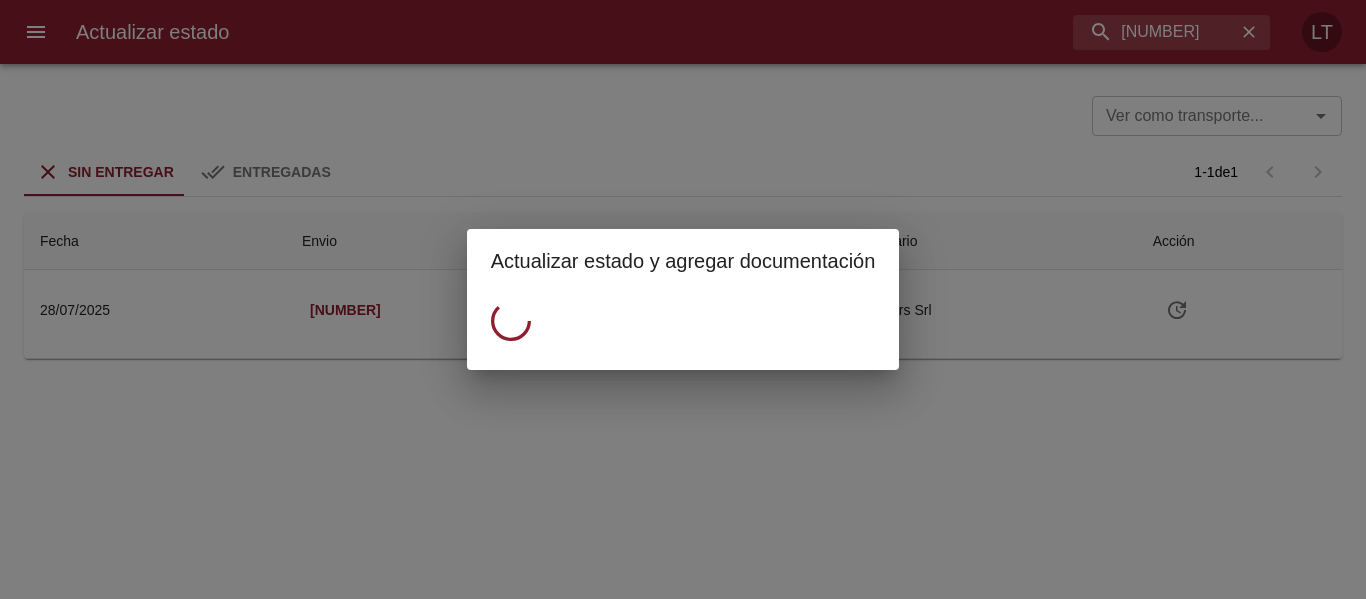 scroll, scrollTop: 0, scrollLeft: 0, axis: both 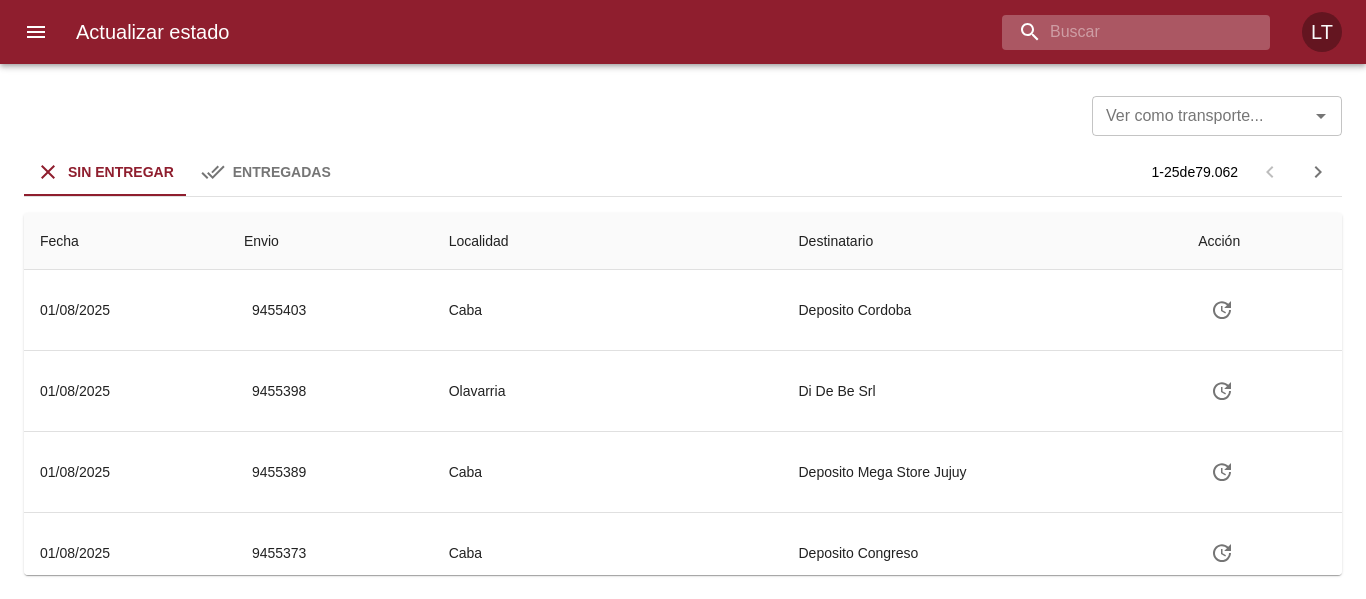 click at bounding box center (1119, 32) 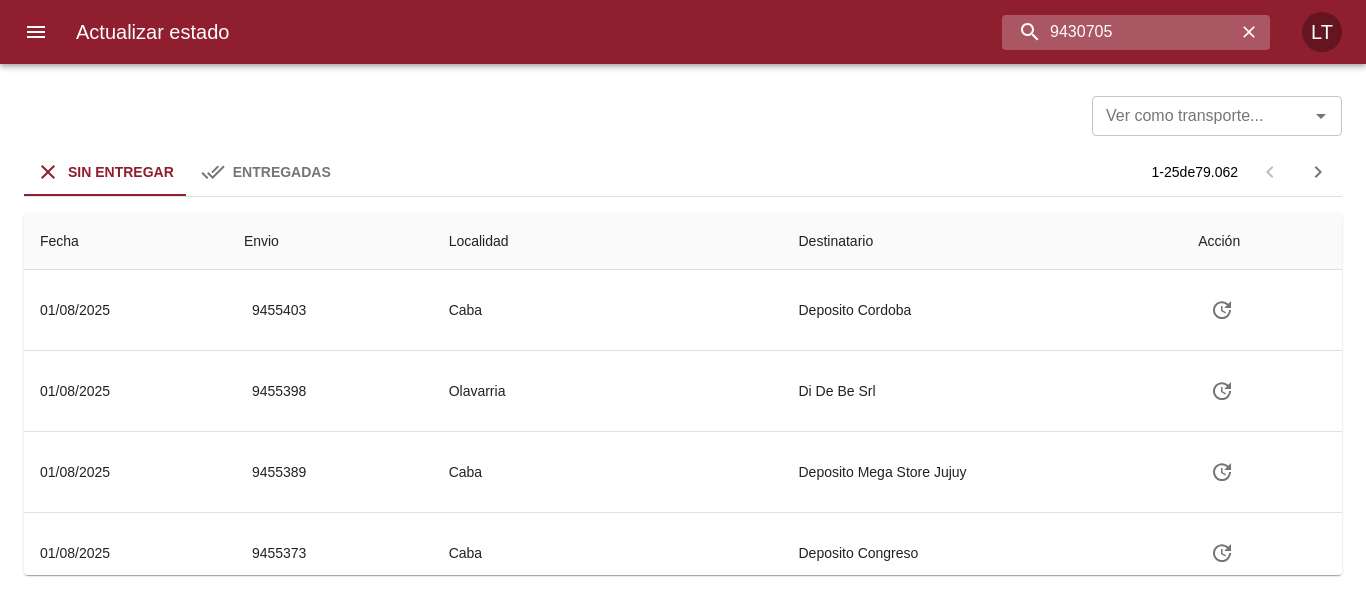 type on "9430705" 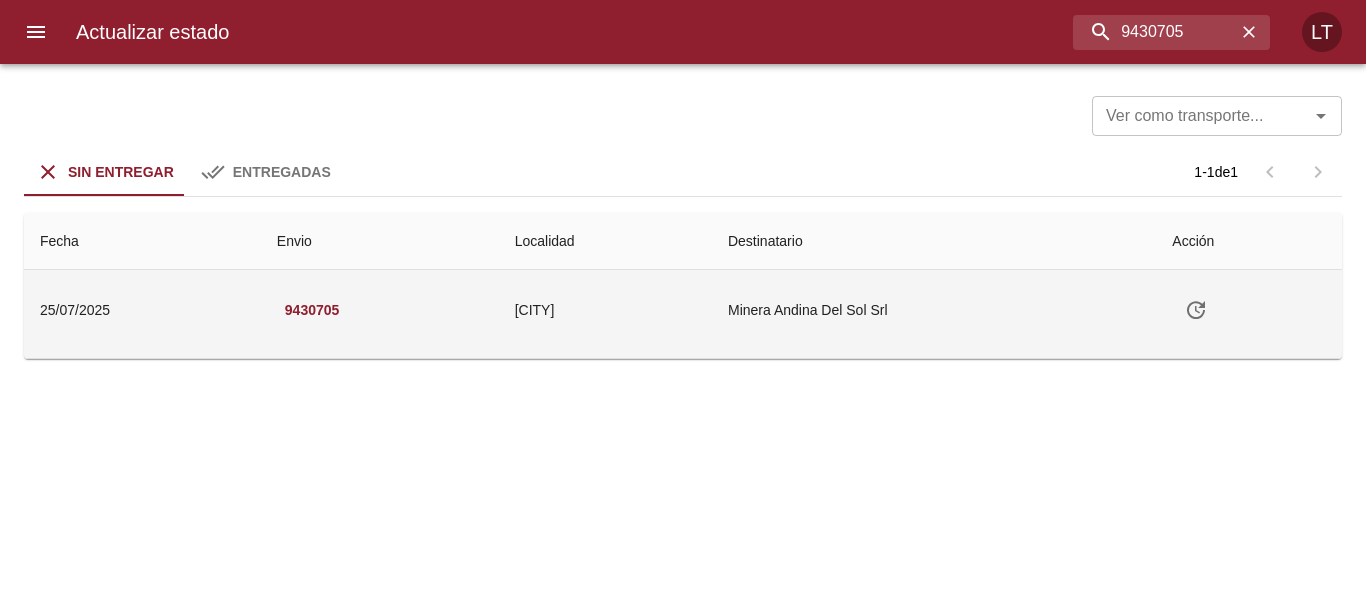 click 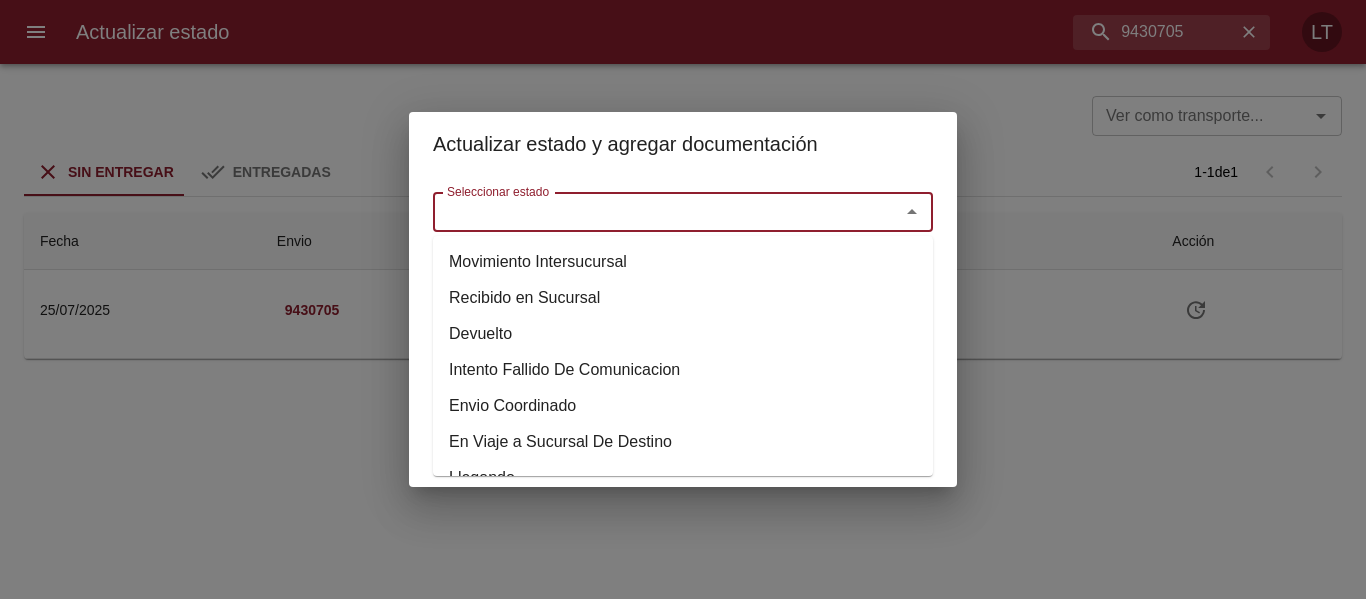 click on "Seleccionar estado" at bounding box center [653, 212] 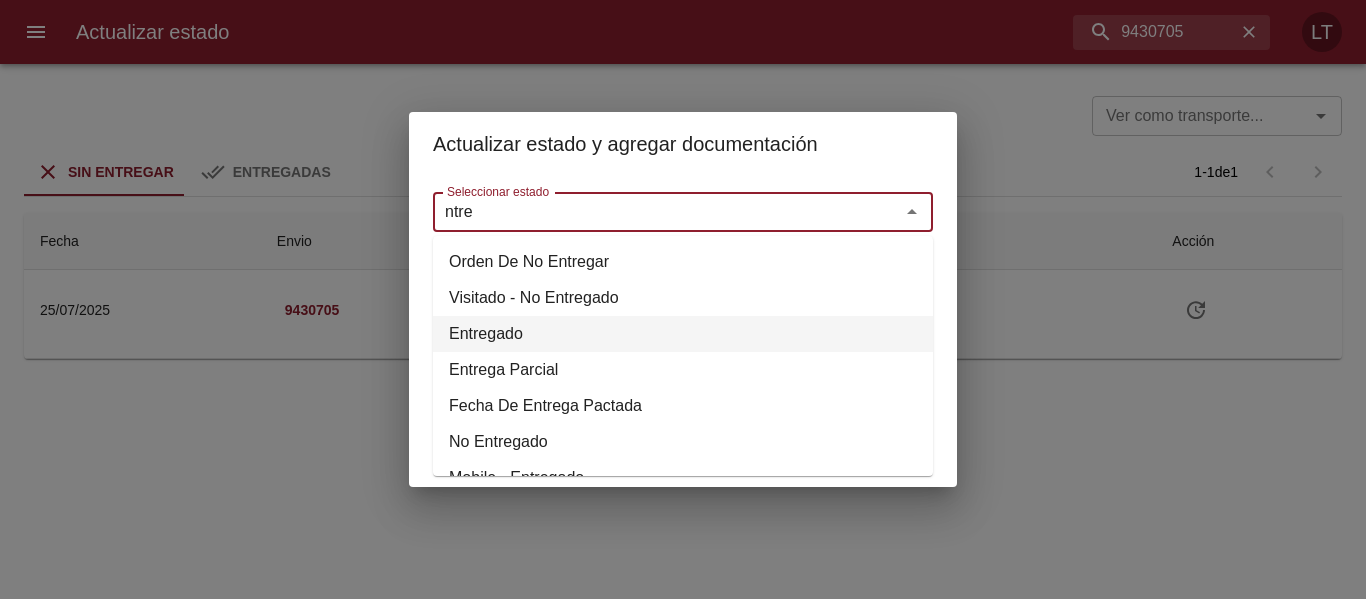 click on "Entregado" at bounding box center (683, 334) 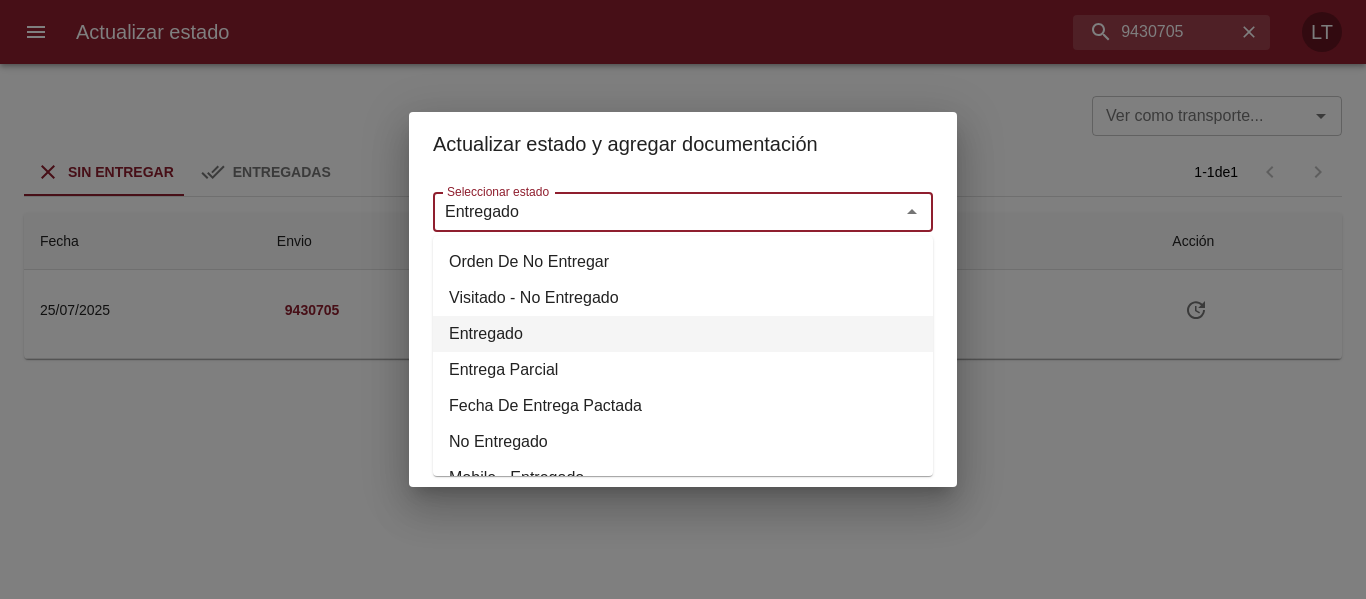type on "Entregado" 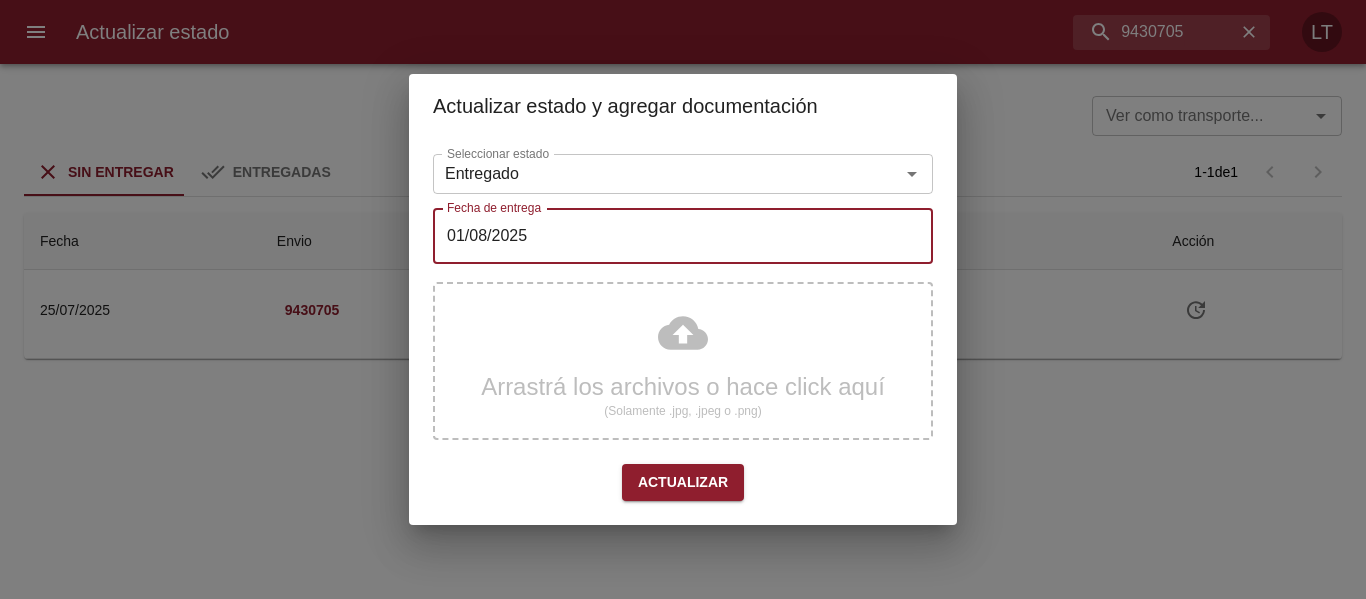 click on "01/08/2025" at bounding box center (683, 236) 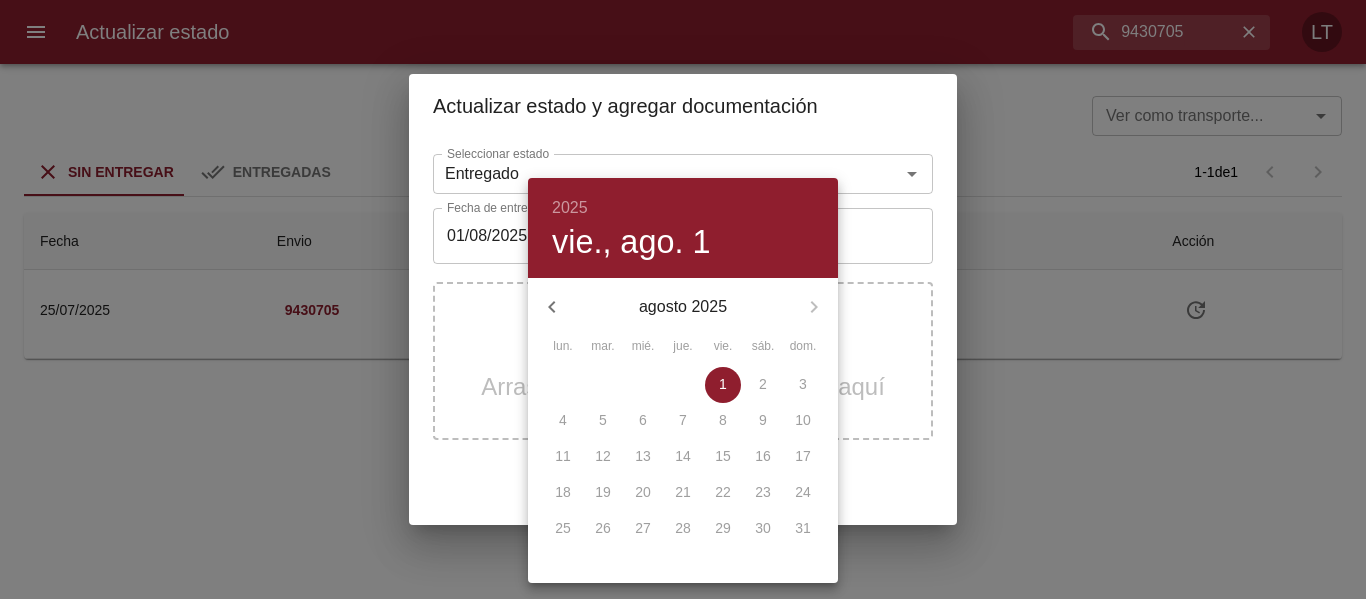 click 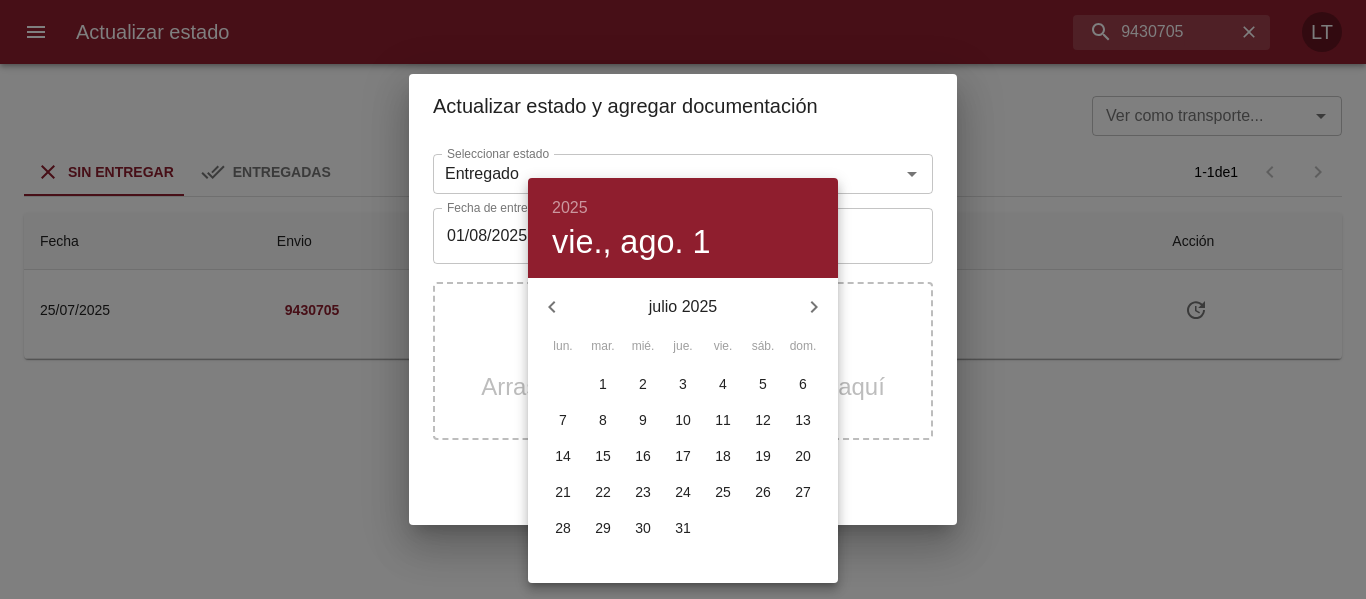 click on "31" at bounding box center (683, 528) 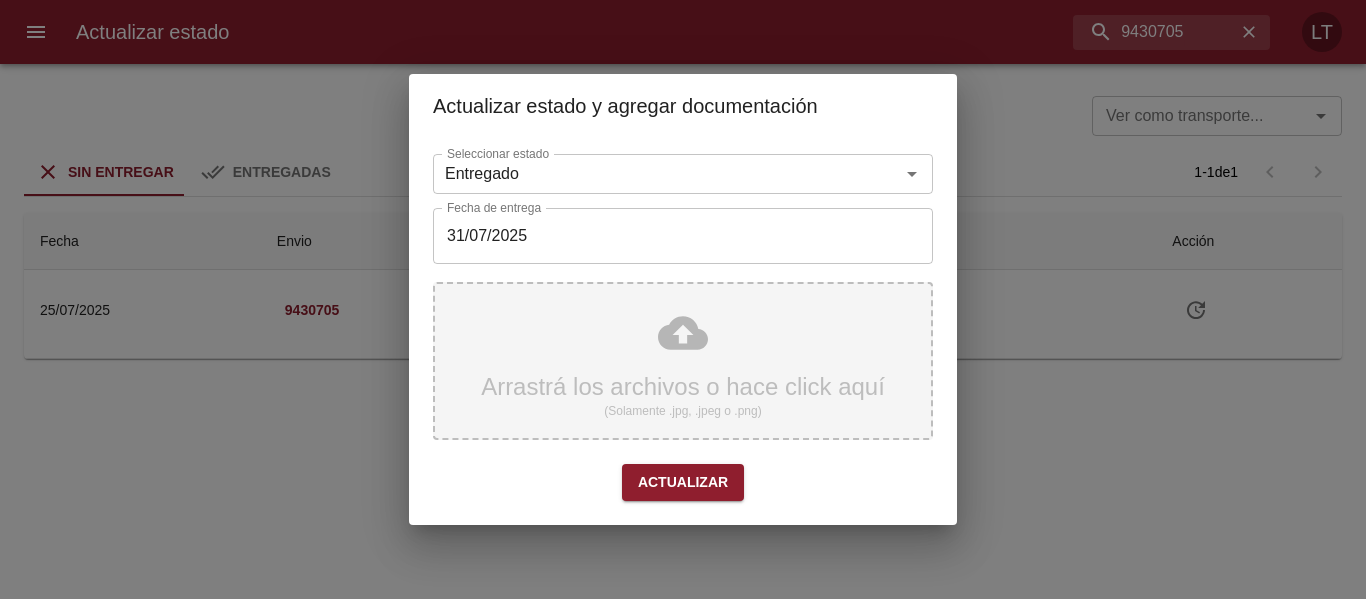click on "Arrastrá los archivos o hace click aquí (Solamente .jpg, .jpeg o .png)" at bounding box center (683, 361) 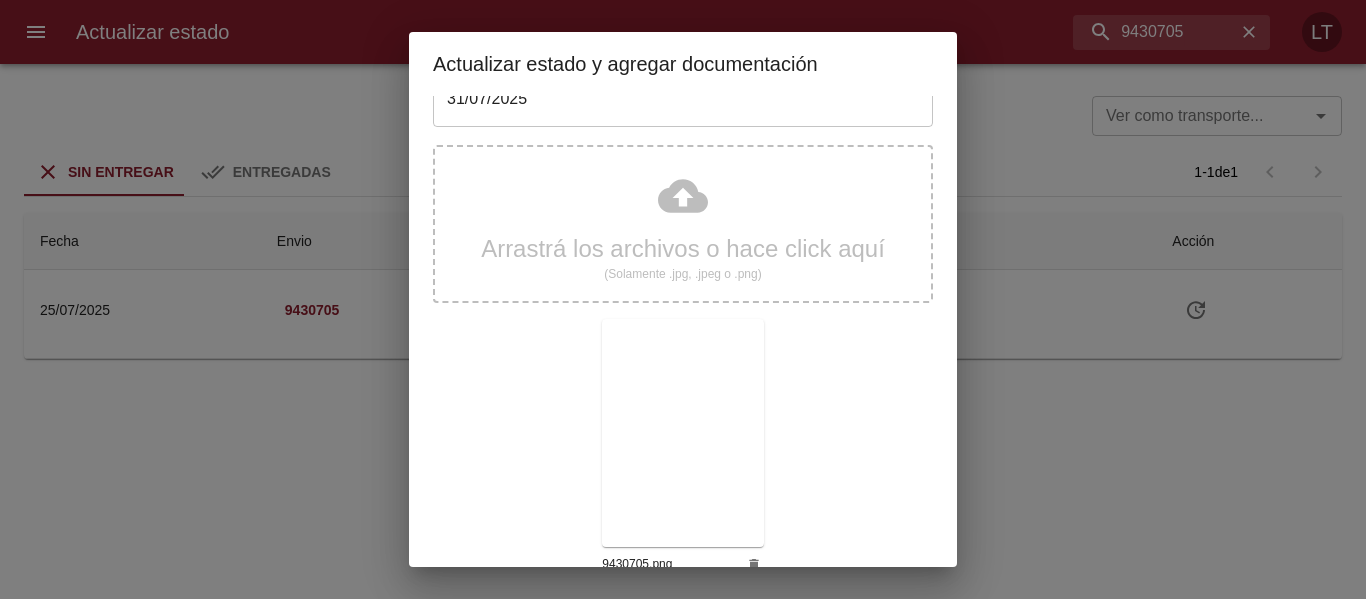 scroll, scrollTop: 187, scrollLeft: 0, axis: vertical 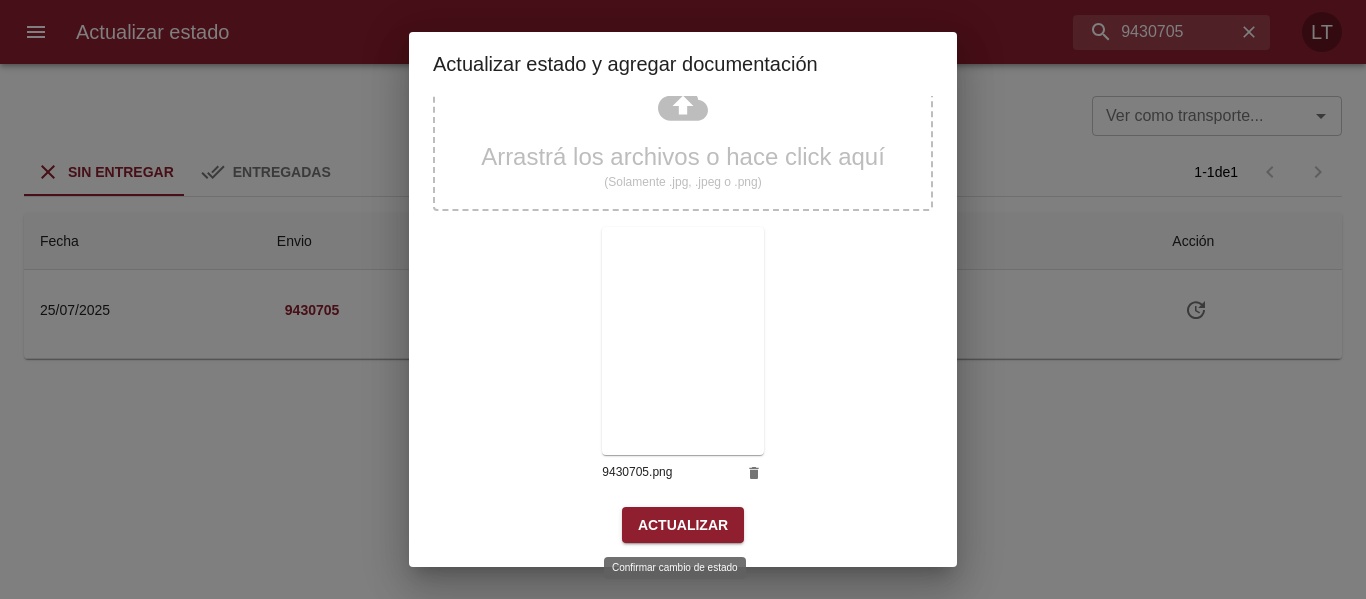 click on "Actualizar" at bounding box center [683, 525] 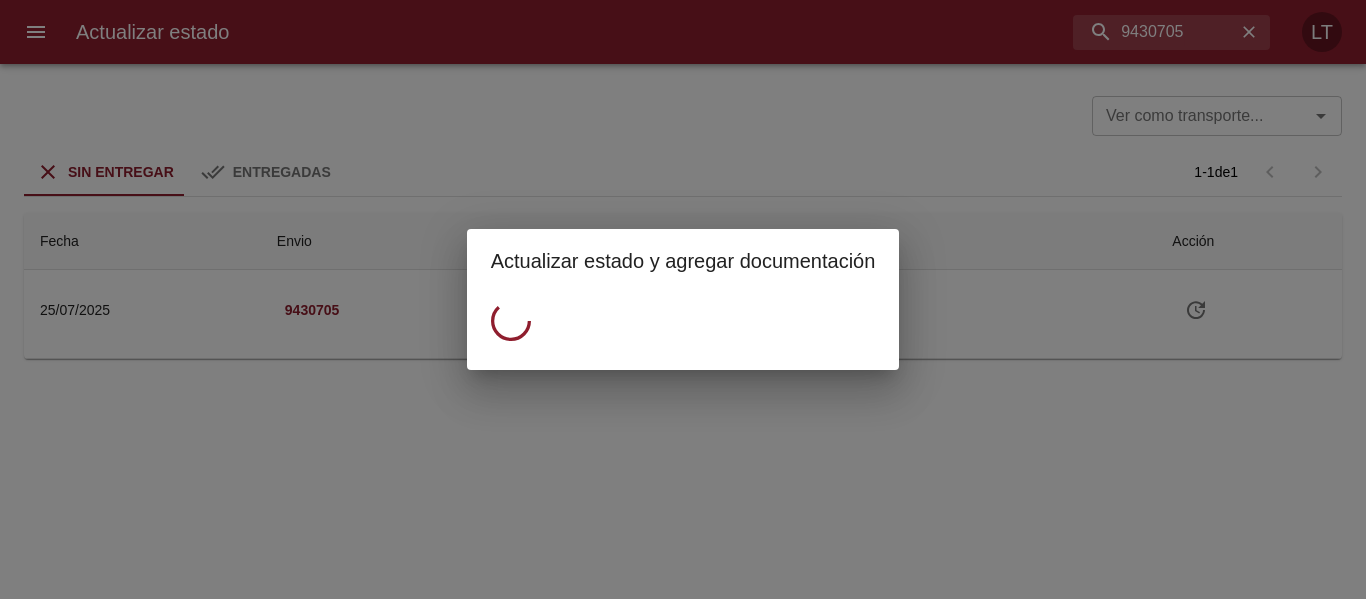 scroll, scrollTop: 0, scrollLeft: 0, axis: both 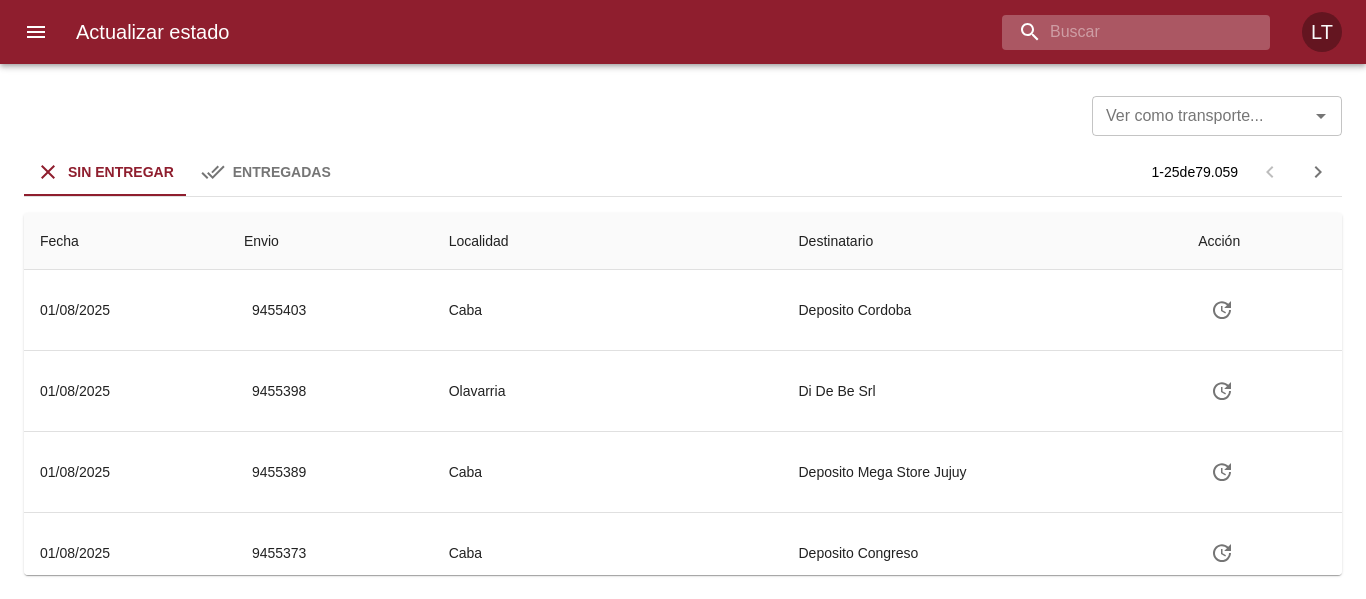 click at bounding box center (1119, 32) 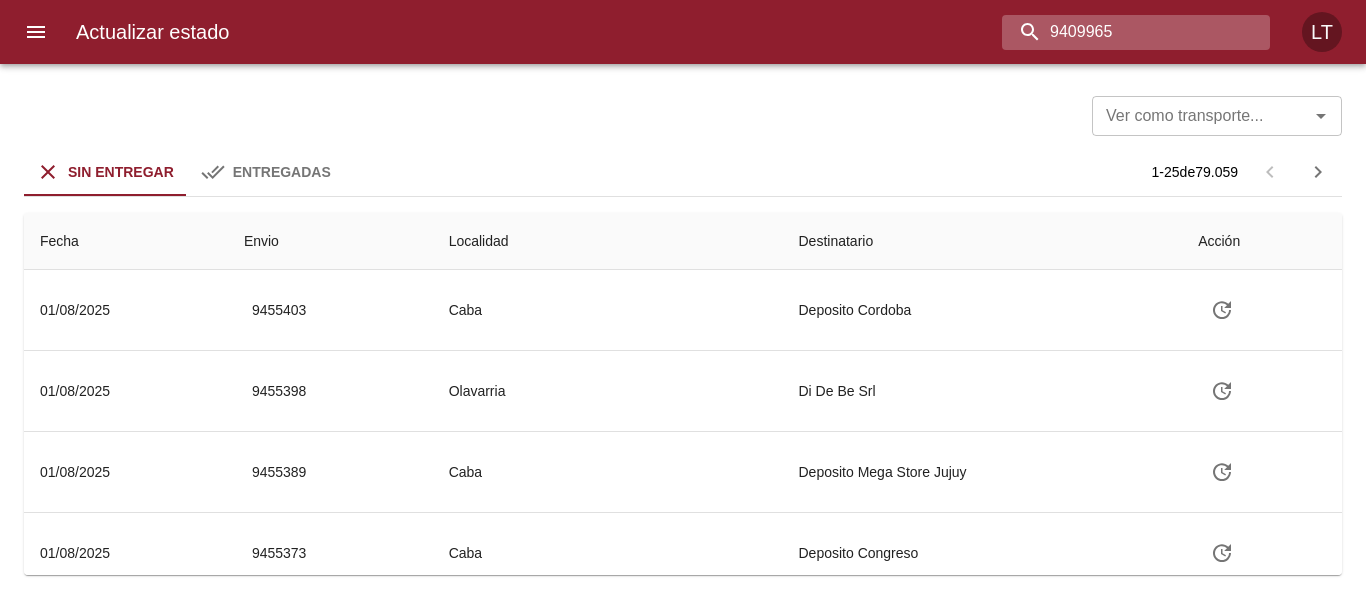 type on "9409965" 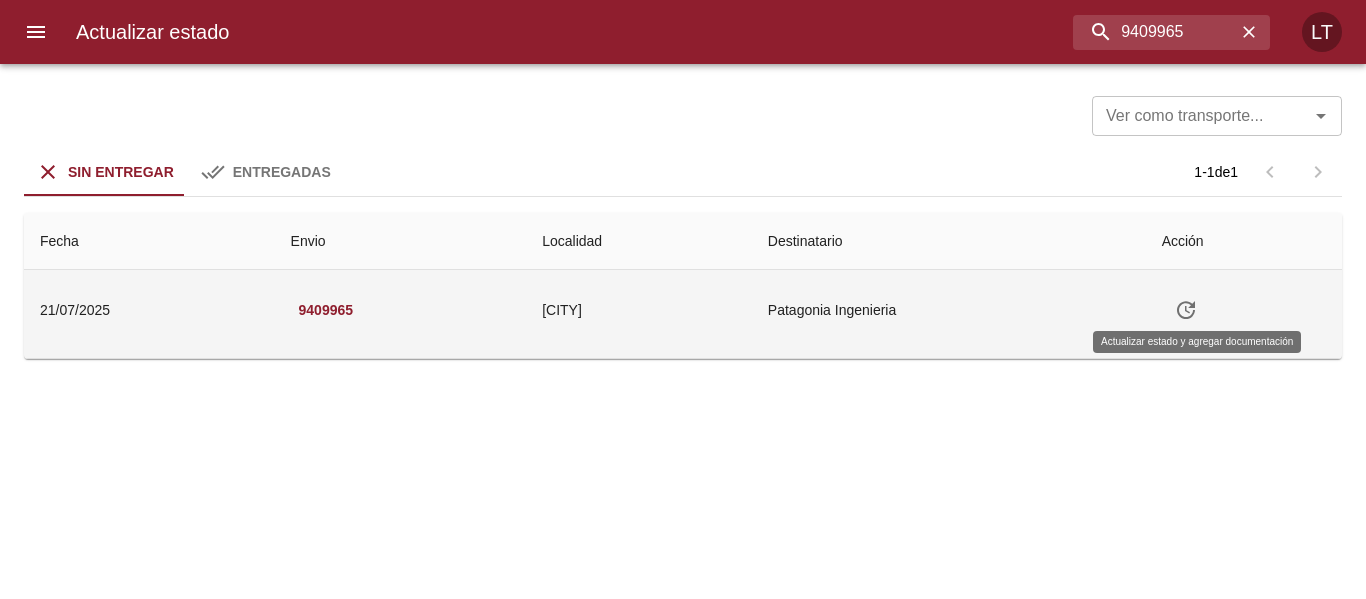 click 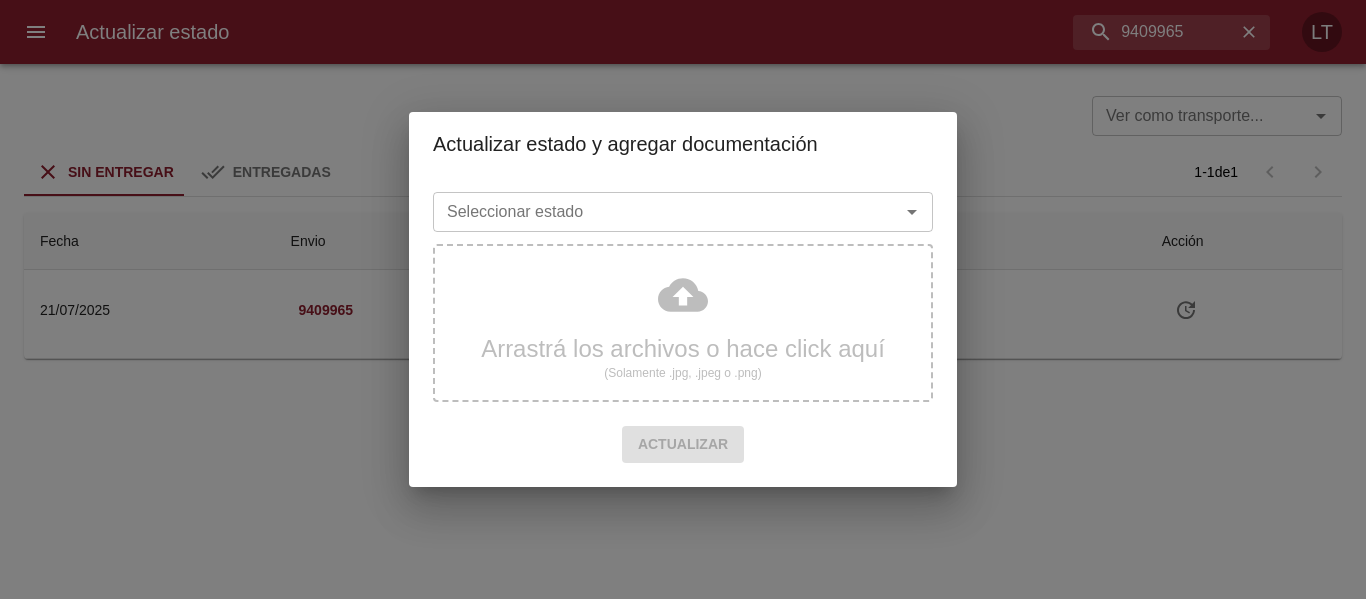 click on "Seleccionar estado" at bounding box center (653, 212) 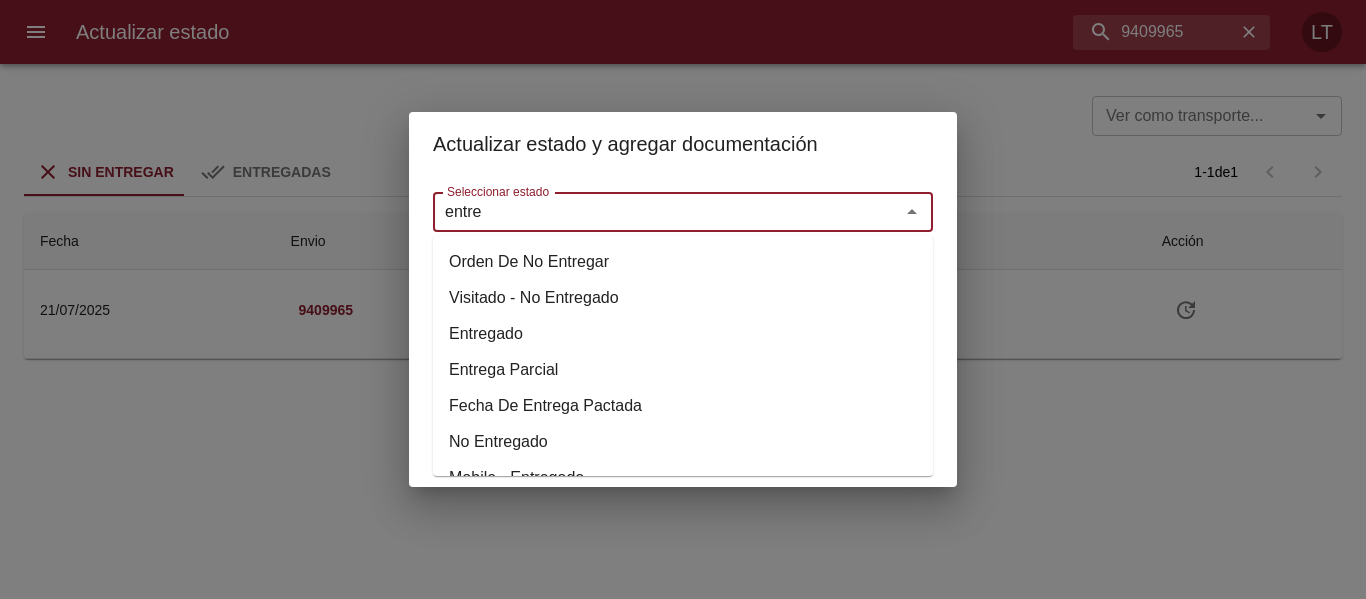 drag, startPoint x: 549, startPoint y: 329, endPoint x: 538, endPoint y: 266, distance: 63.953106 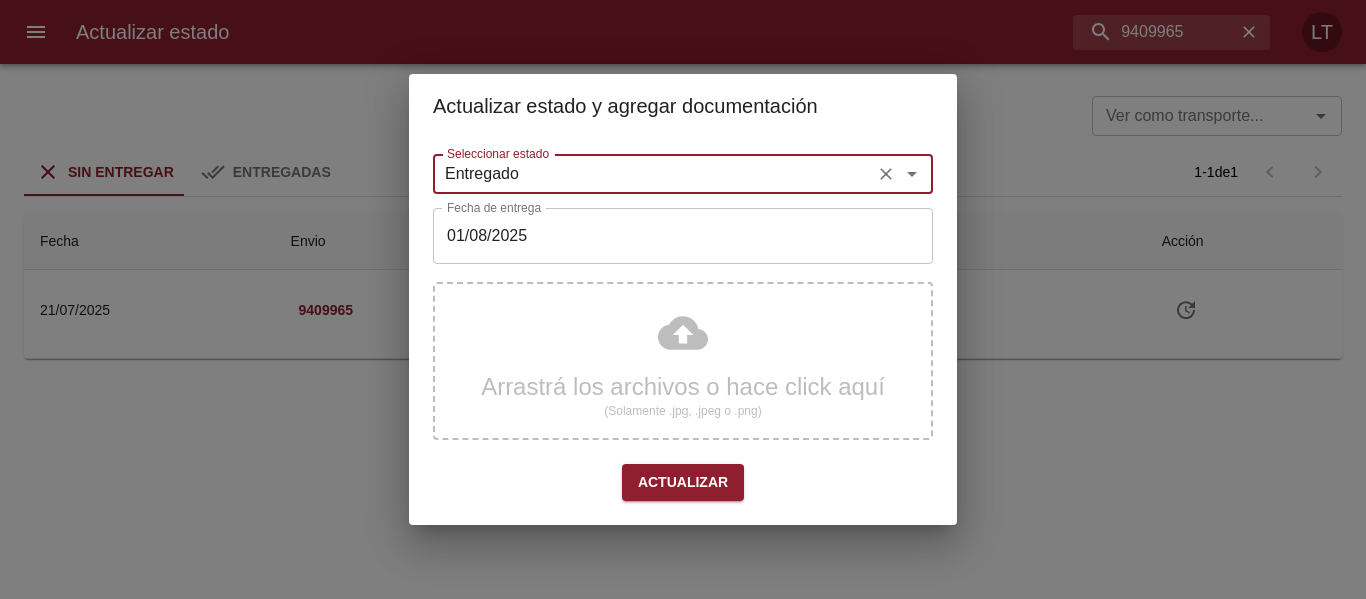 type on "Entregado" 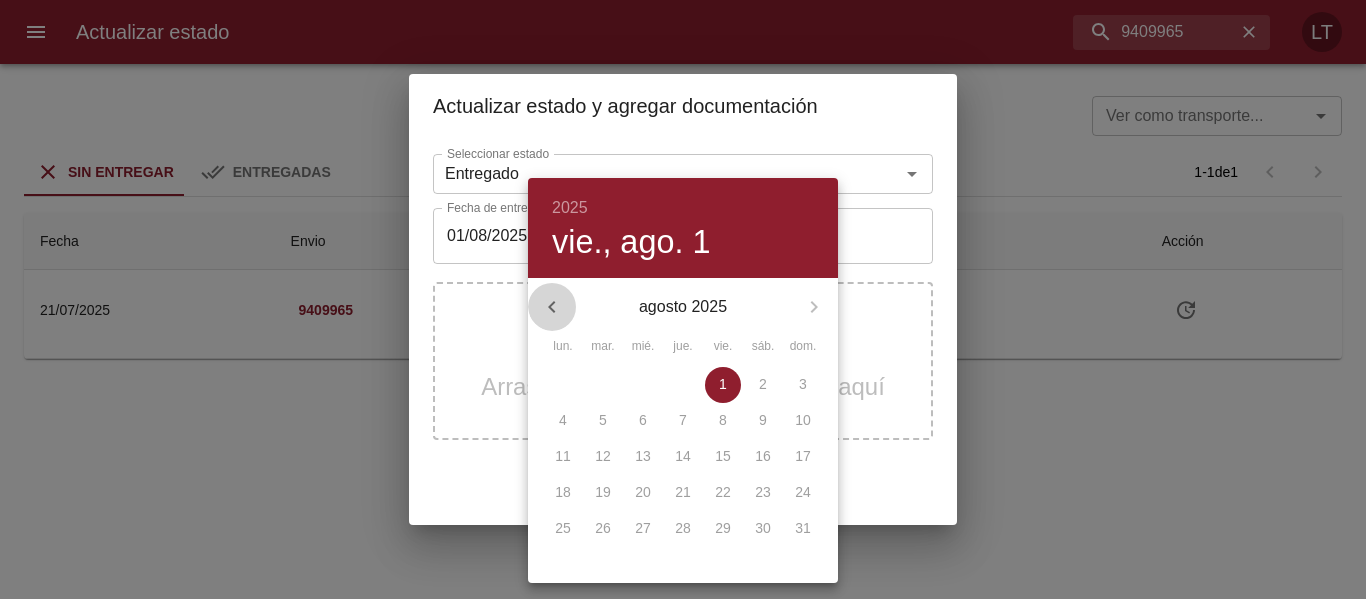 click at bounding box center (552, 307) 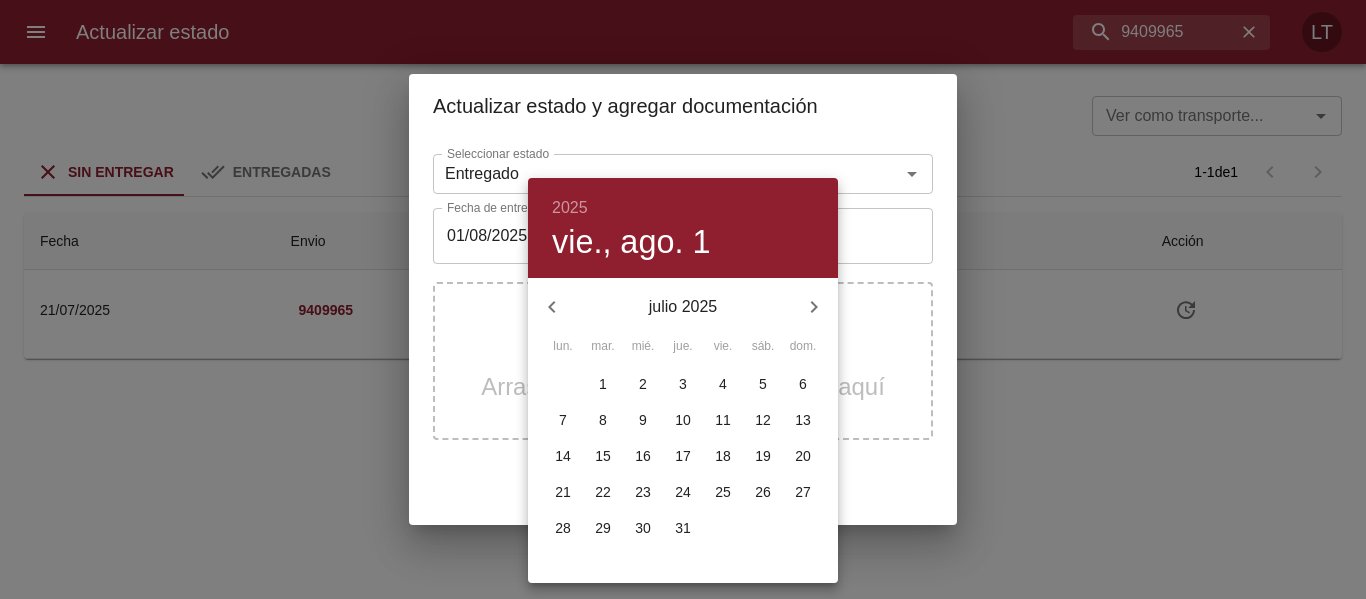 click on "24" at bounding box center [683, 492] 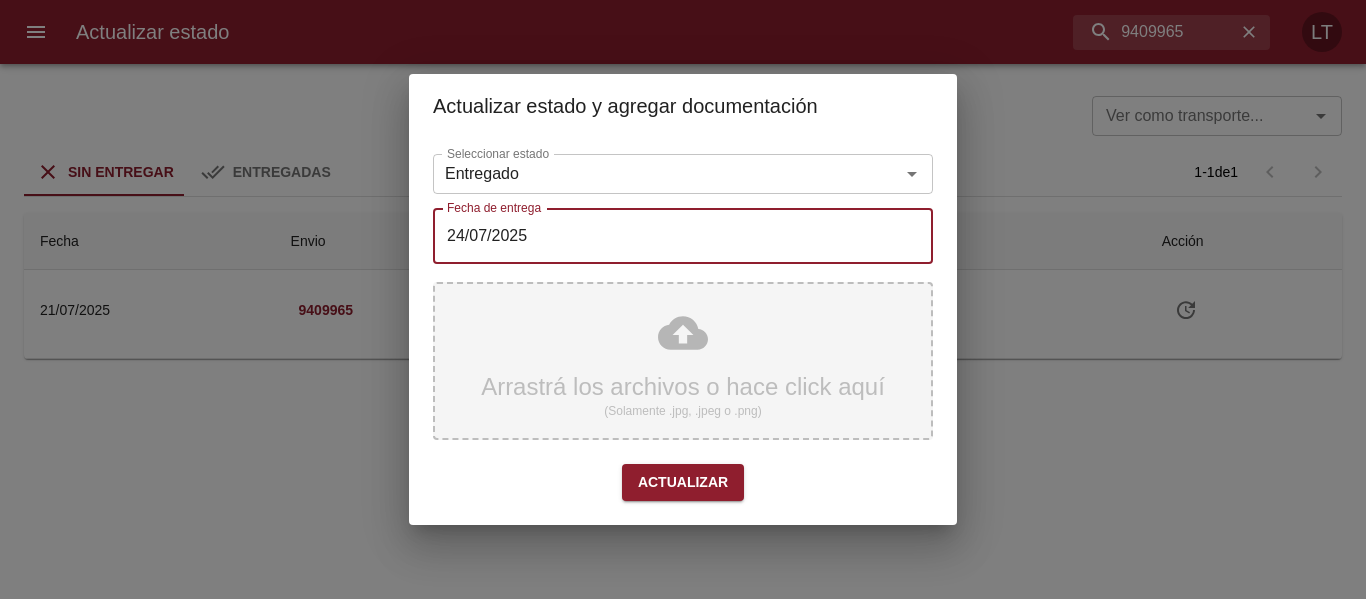 click on "Arrastrá los archivos o hace click aquí (Solamente .jpg, .jpeg o .png)" at bounding box center [683, 361] 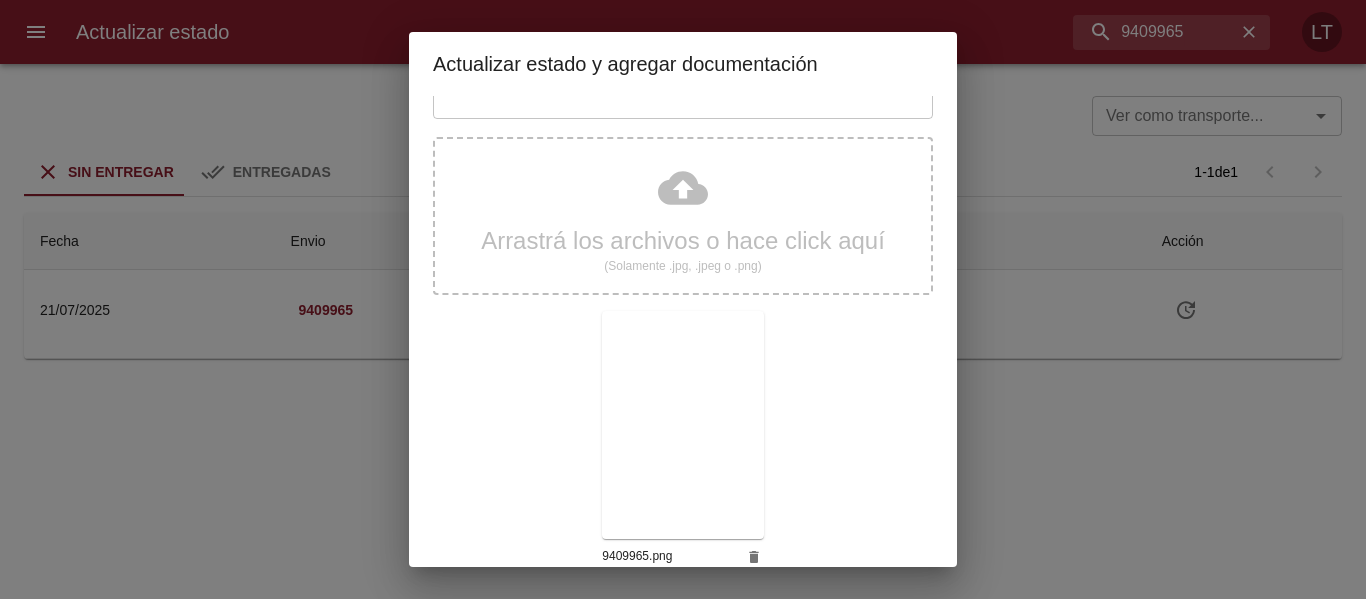 scroll, scrollTop: 187, scrollLeft: 0, axis: vertical 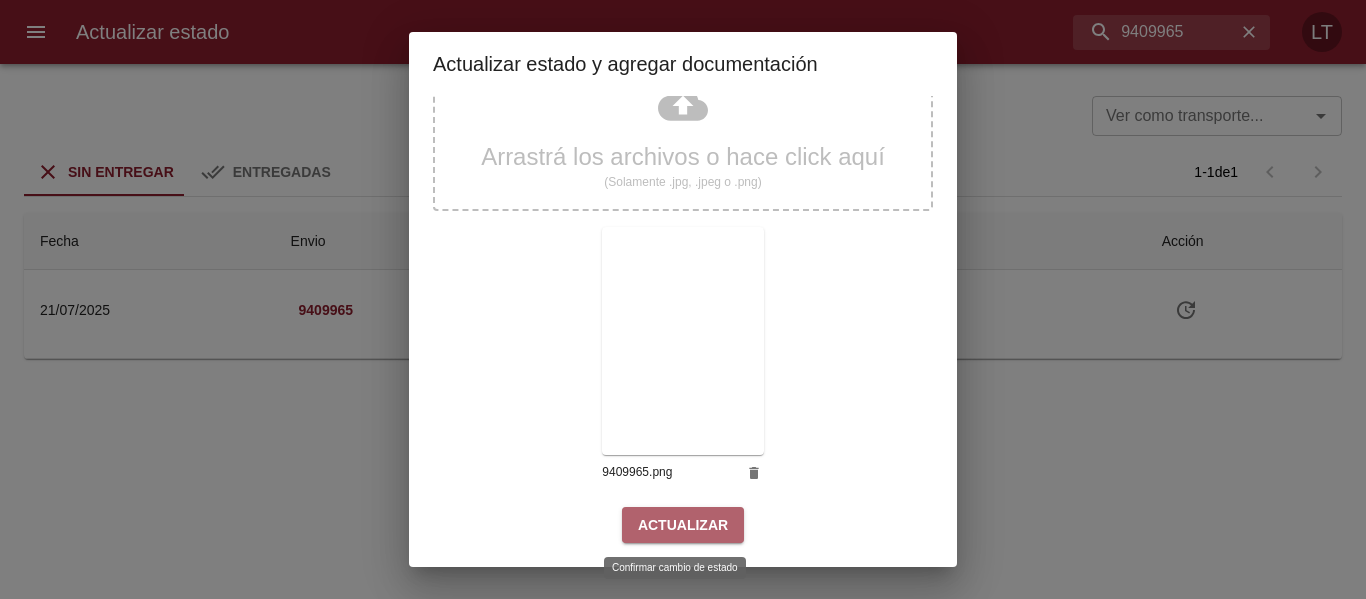 click on "Actualizar" at bounding box center [683, 525] 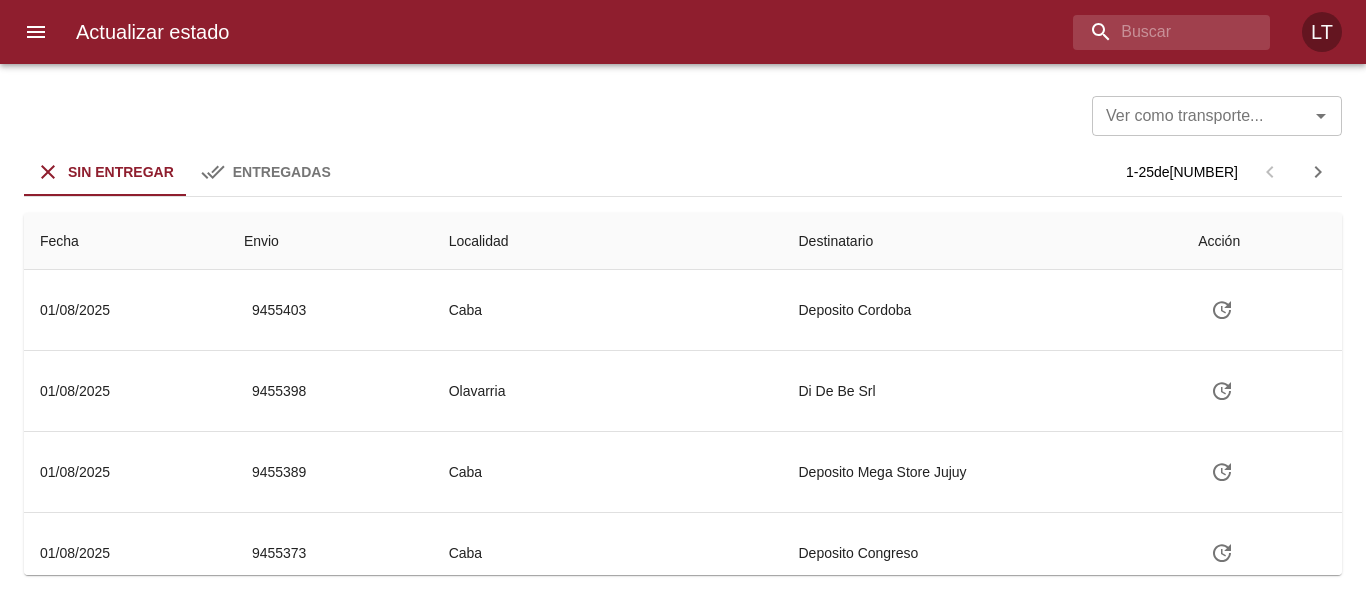 scroll, scrollTop: 0, scrollLeft: 0, axis: both 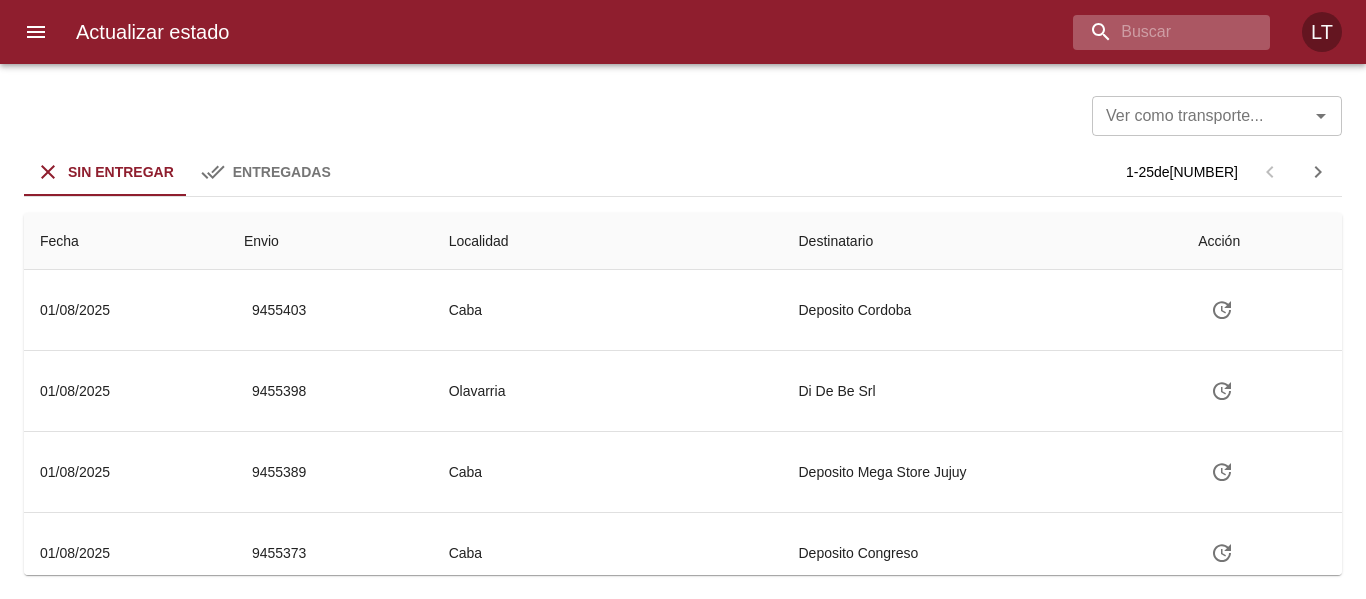 click at bounding box center (1171, 32) 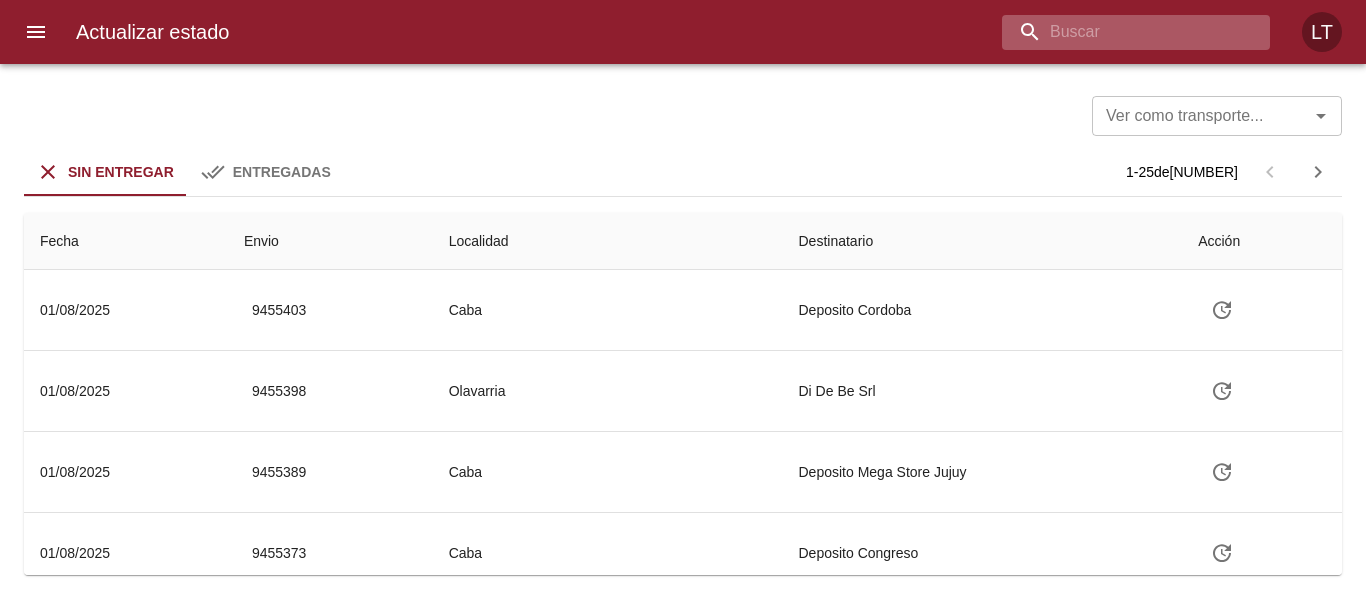 paste on "[NUMBER]" 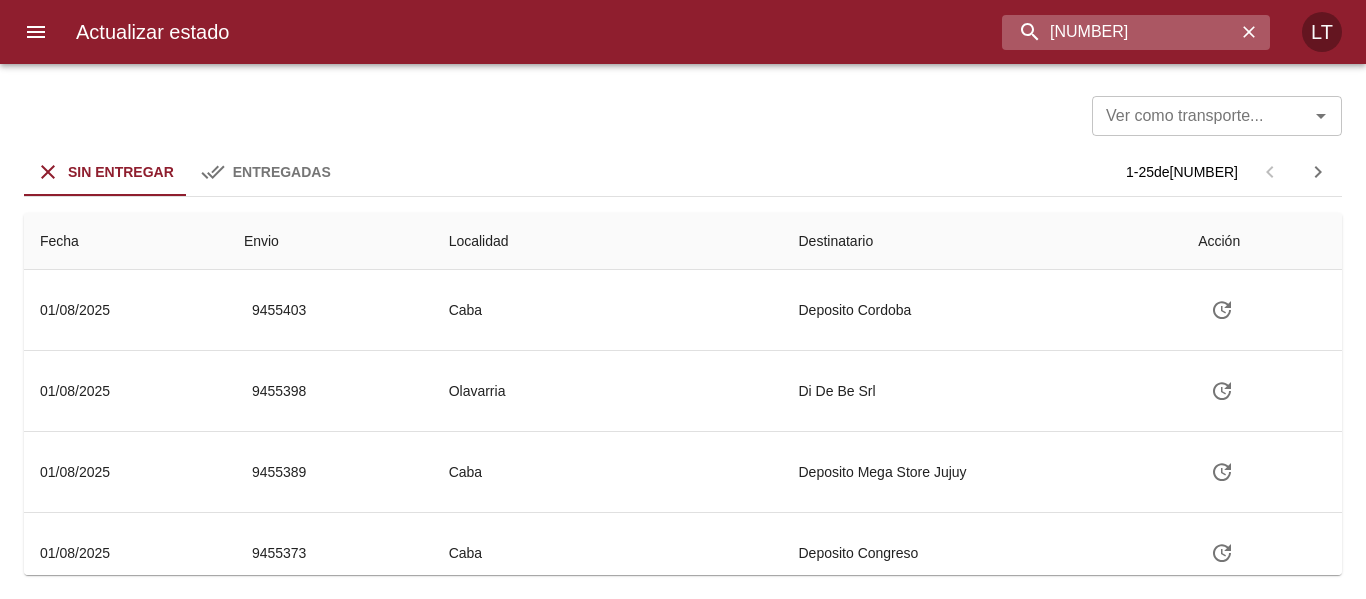 type on "[NUMBER]" 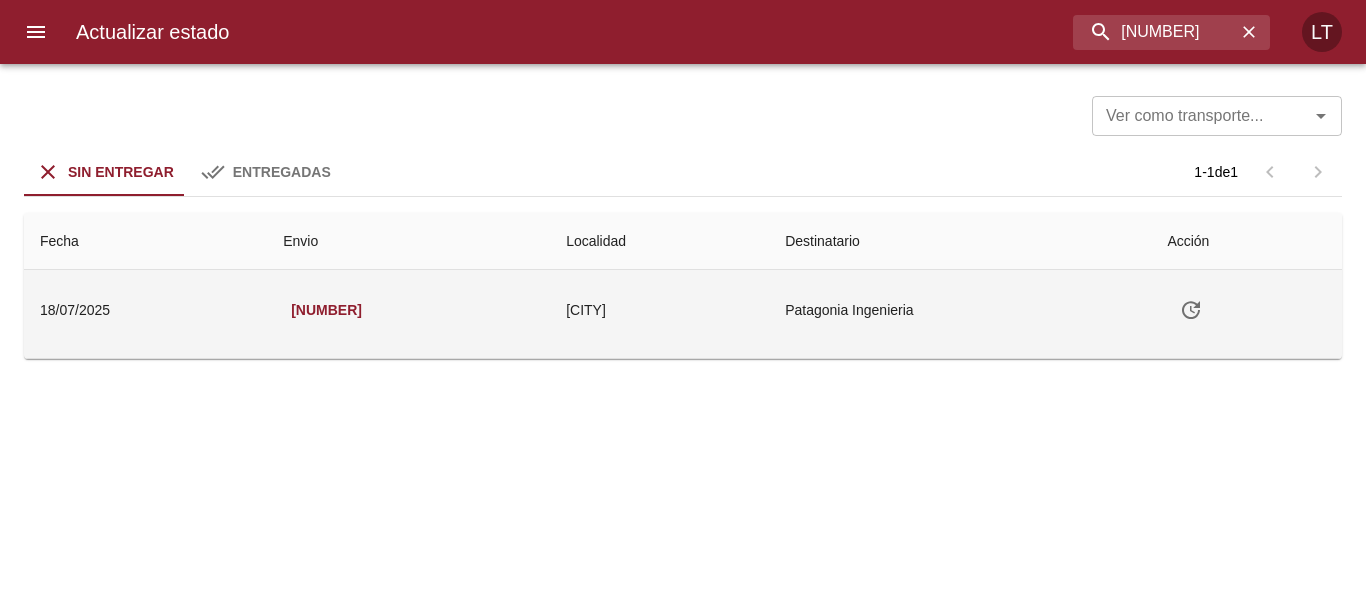 click 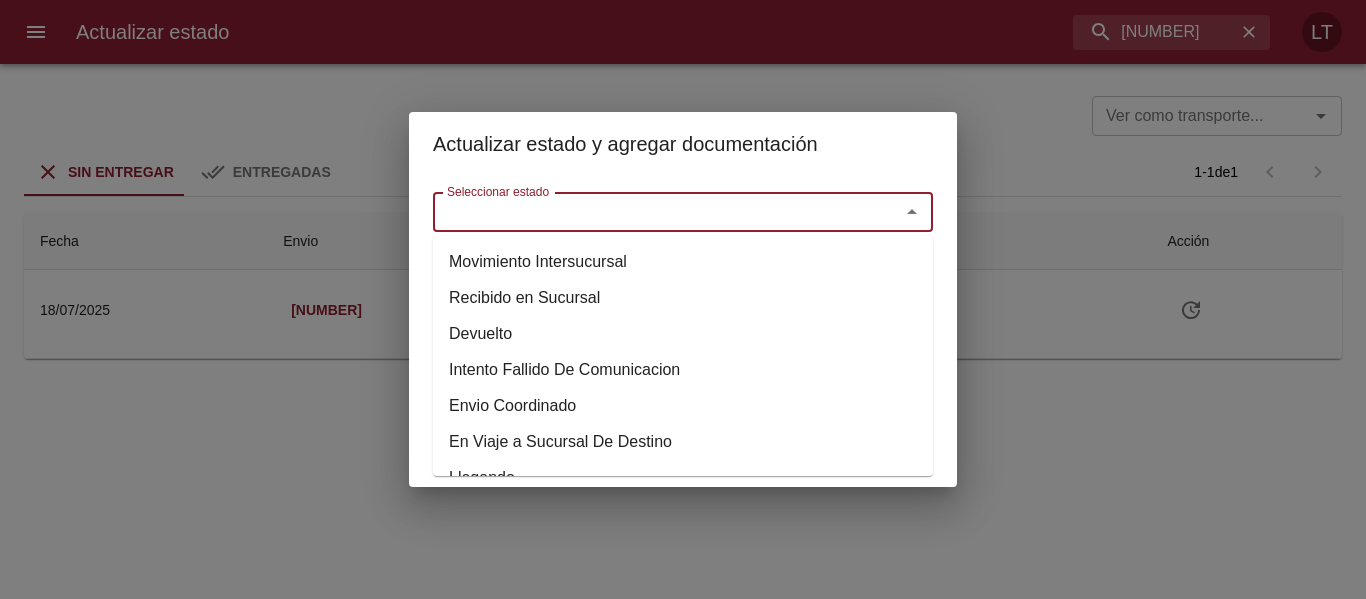 click on "Seleccionar estado" at bounding box center [653, 212] 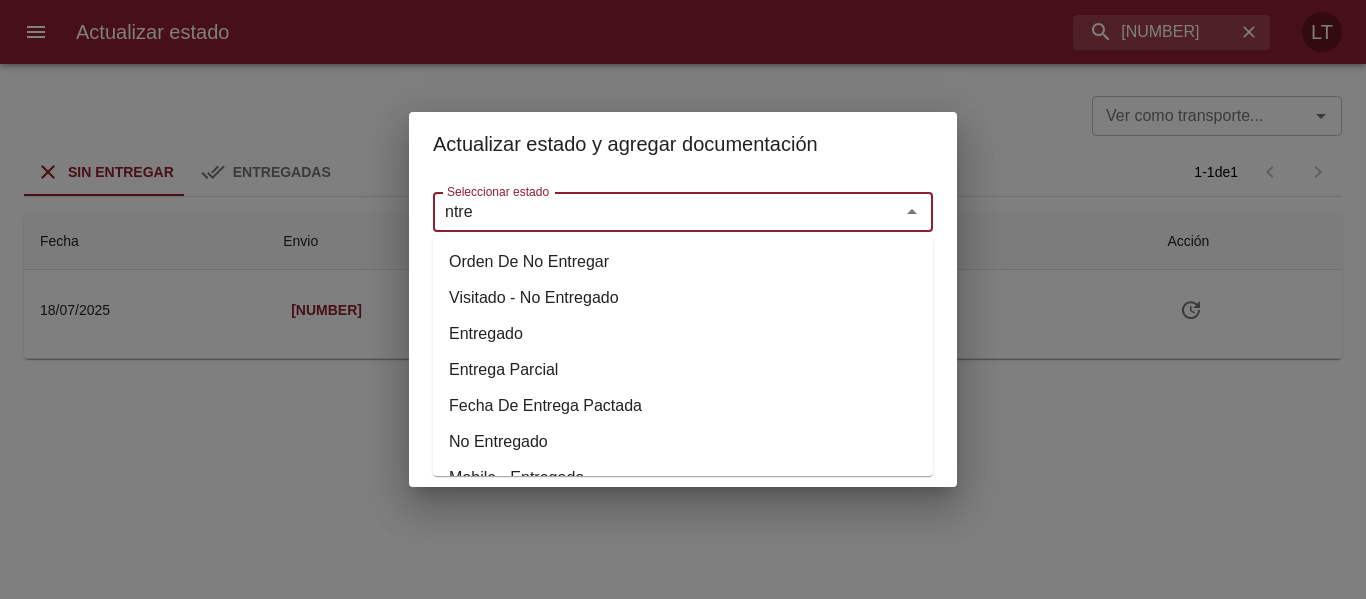 click on "Entregado" at bounding box center [683, 334] 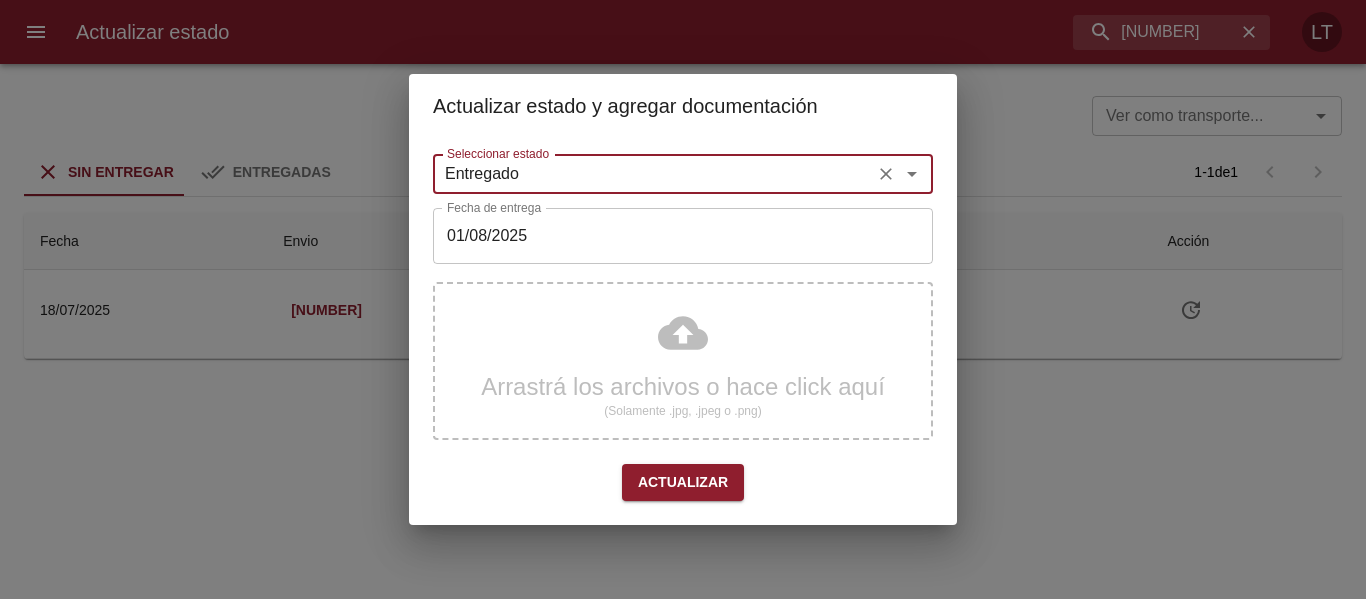 type on "Entregado" 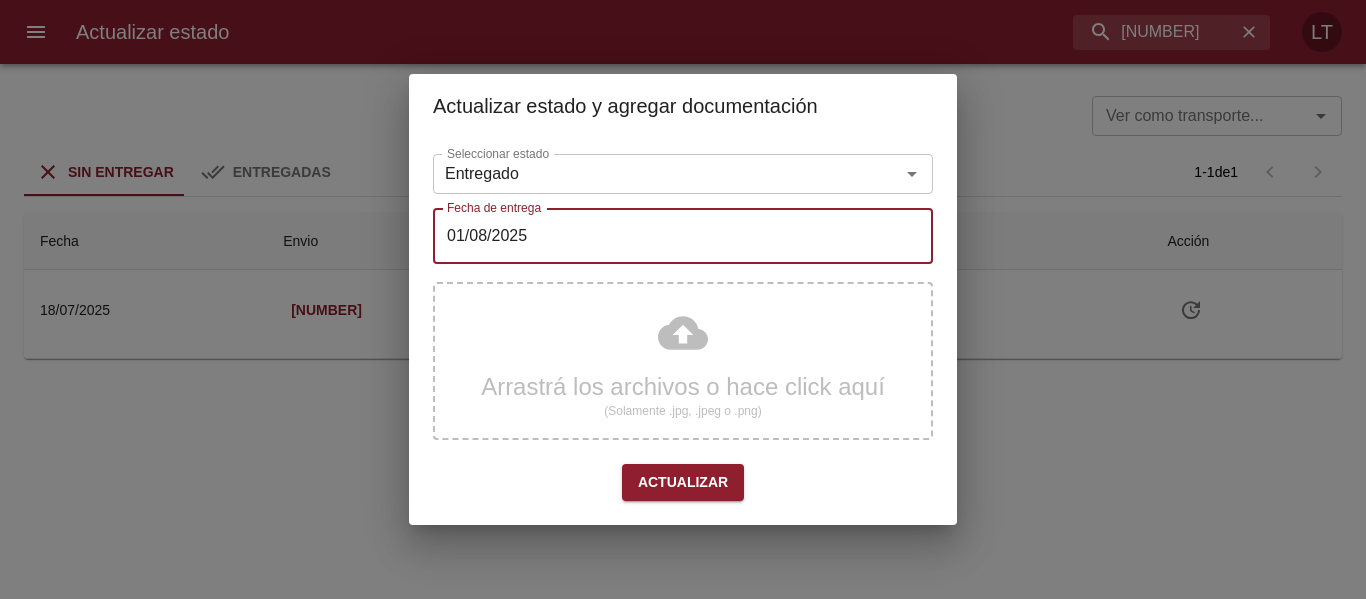 click on "01/08/2025" at bounding box center (683, 236) 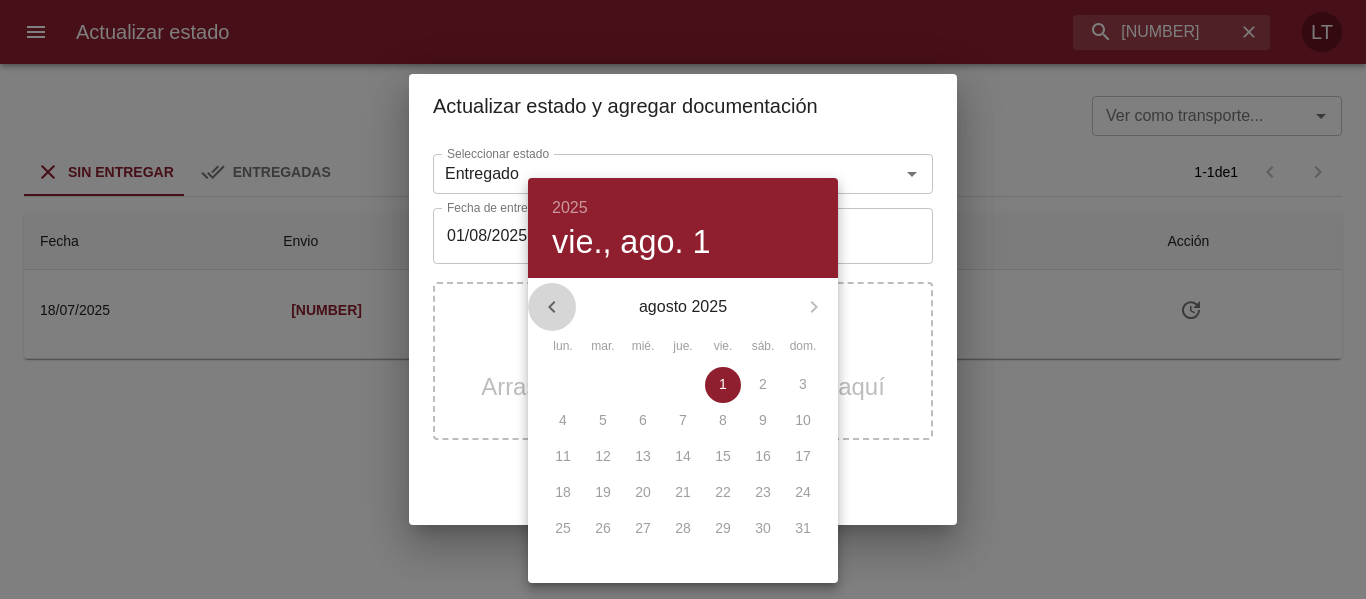 click 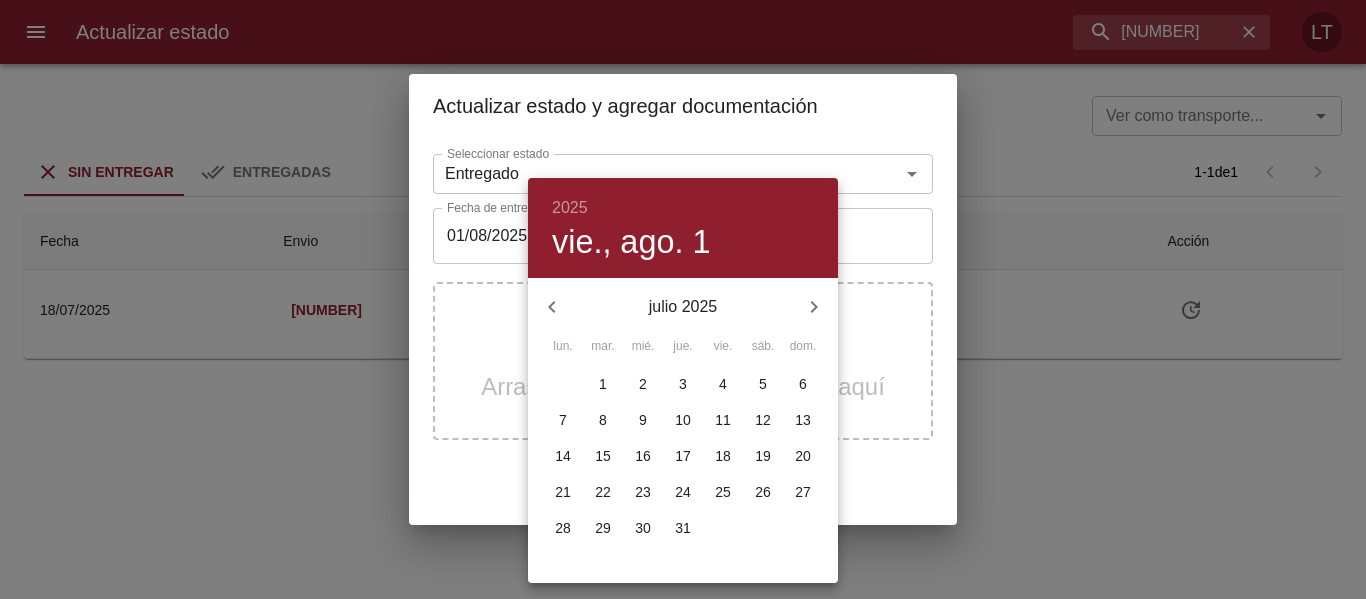 click on "31" at bounding box center (683, 528) 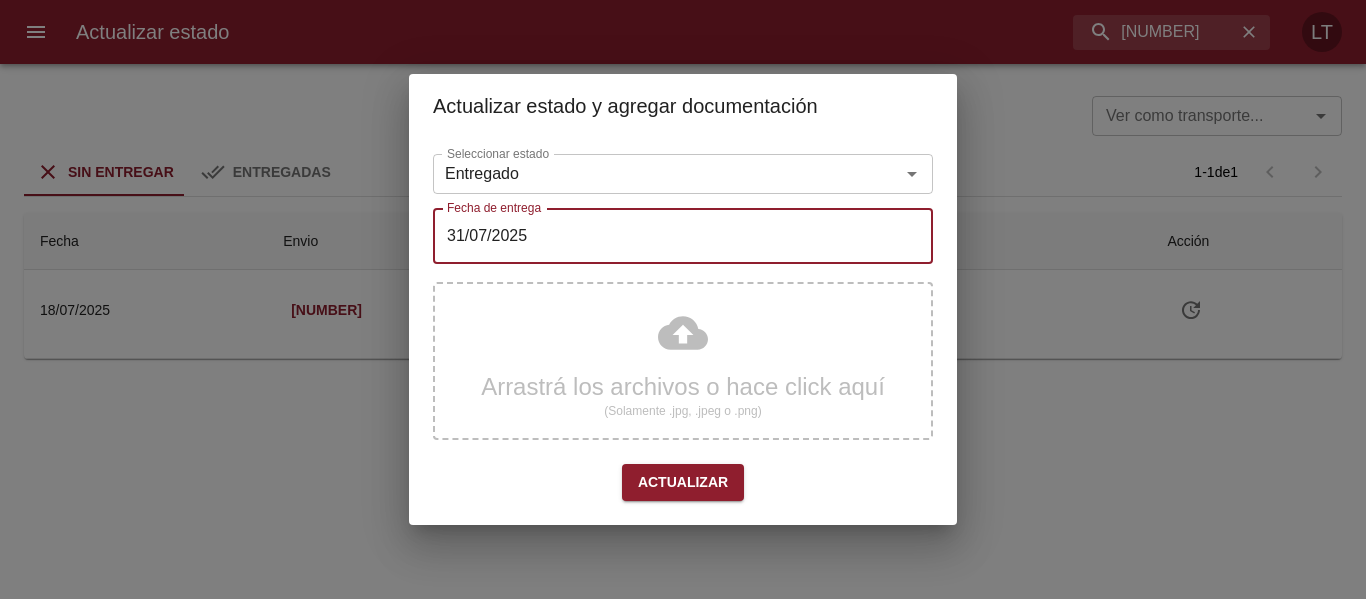 click on "Arrastrá los archivos o hace click aquí (Solamente .jpg, .jpeg o .png)" at bounding box center (683, 361) 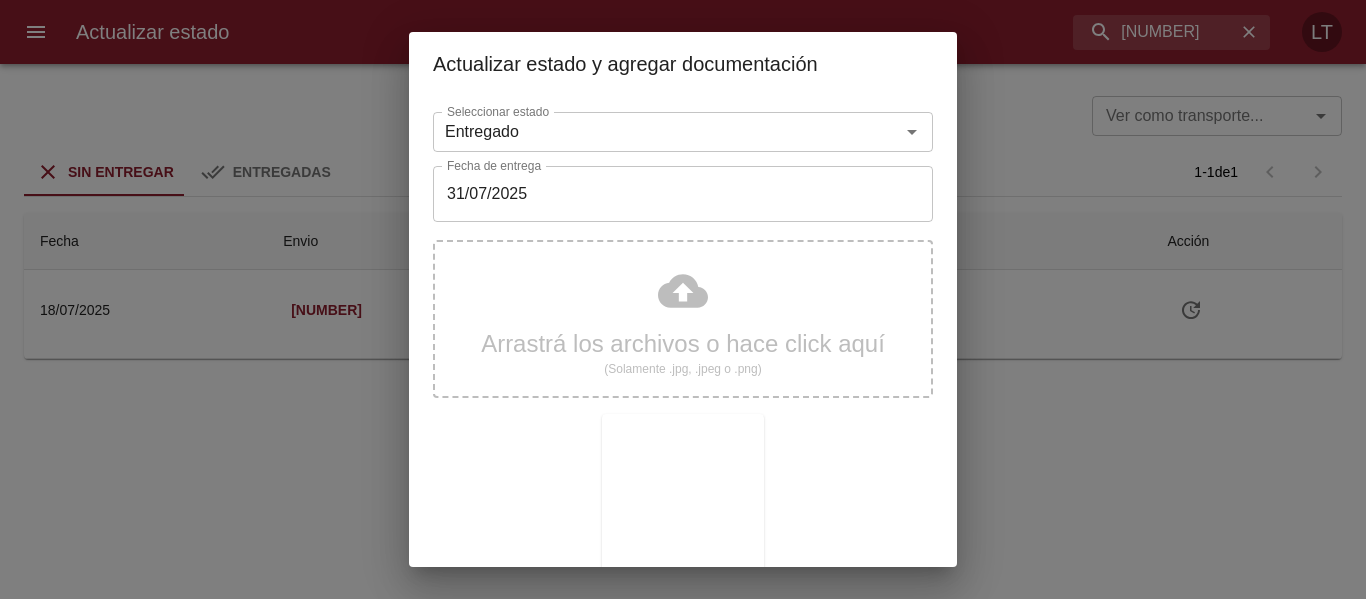scroll, scrollTop: 187, scrollLeft: 0, axis: vertical 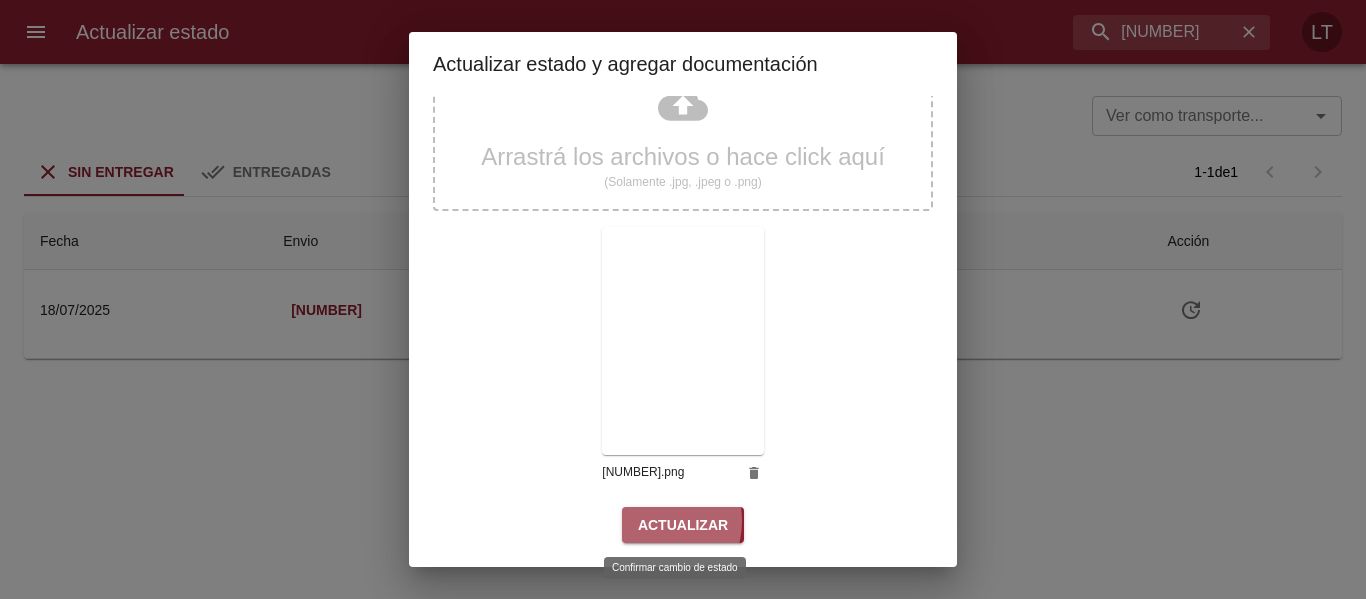 click on "Actualizar" at bounding box center (683, 525) 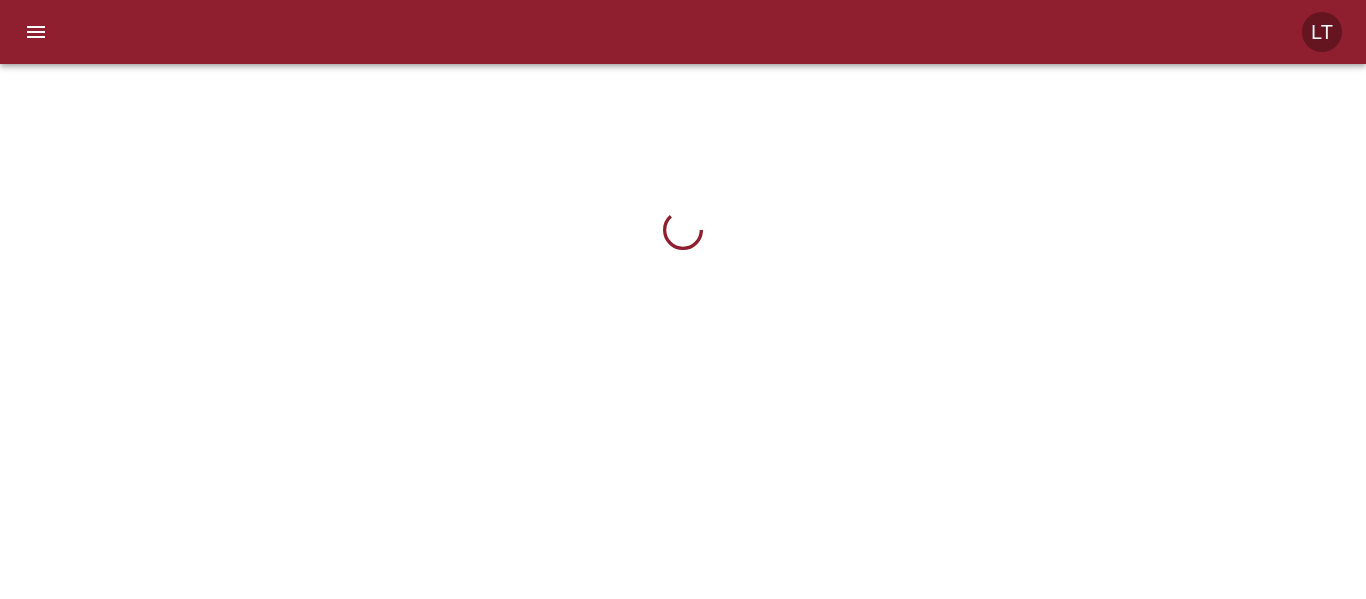 scroll, scrollTop: 0, scrollLeft: 0, axis: both 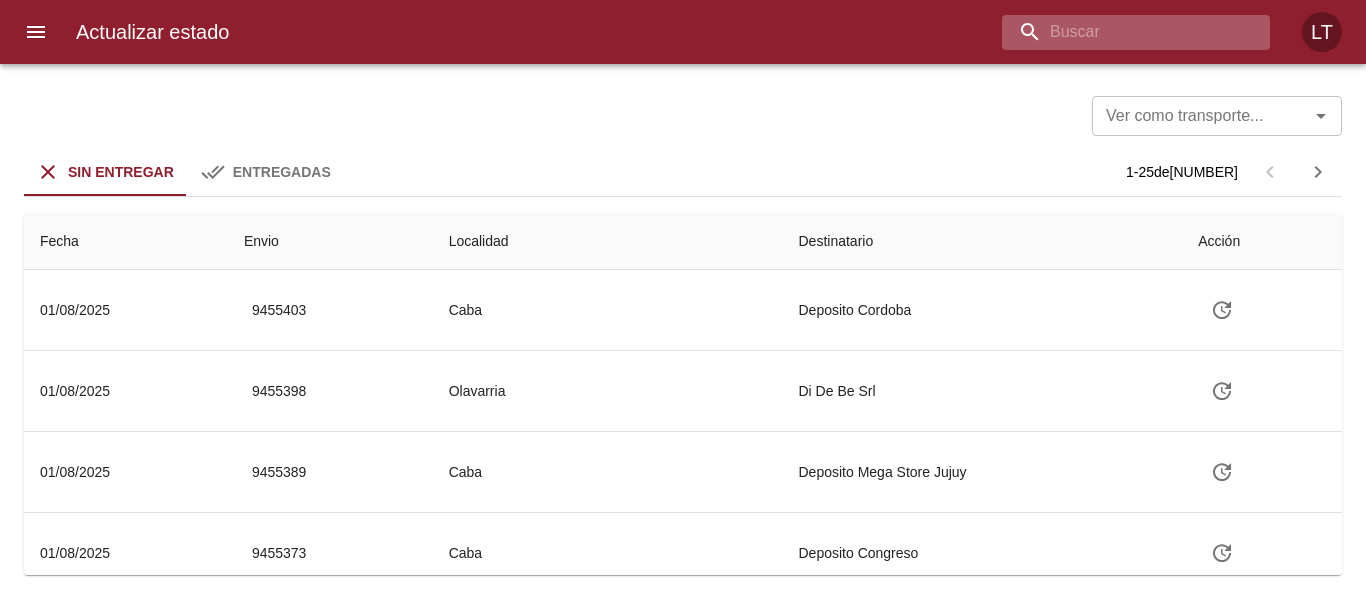 click at bounding box center (1119, 32) 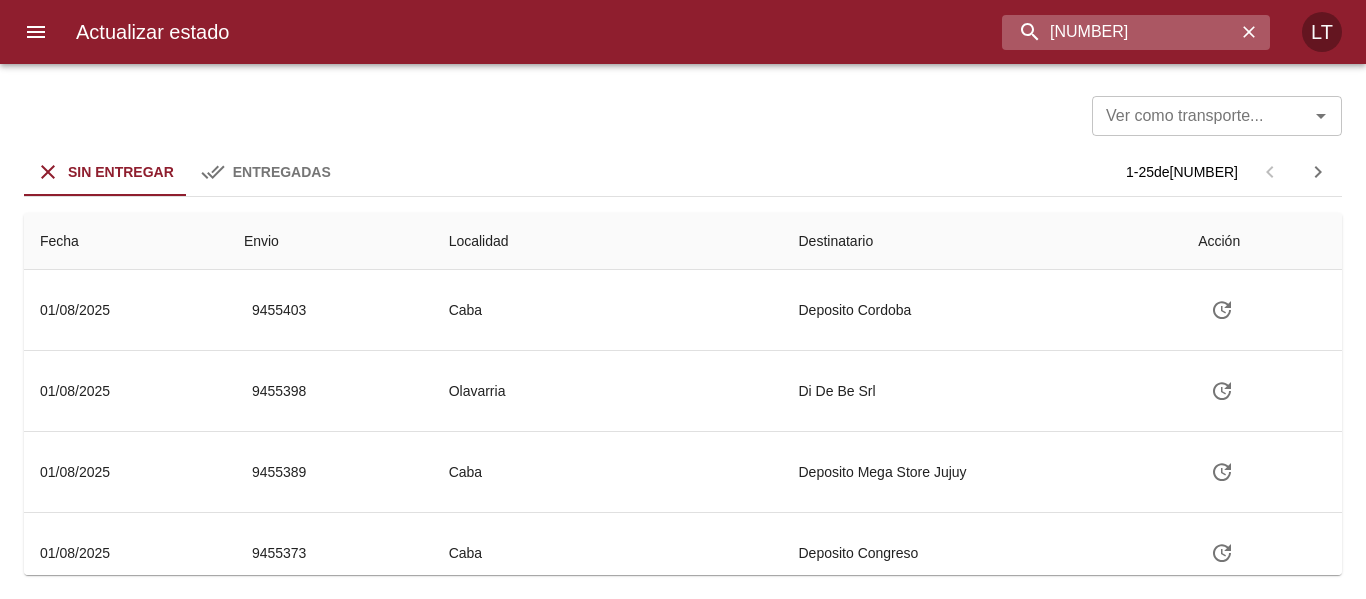 type on "[NUMBER]" 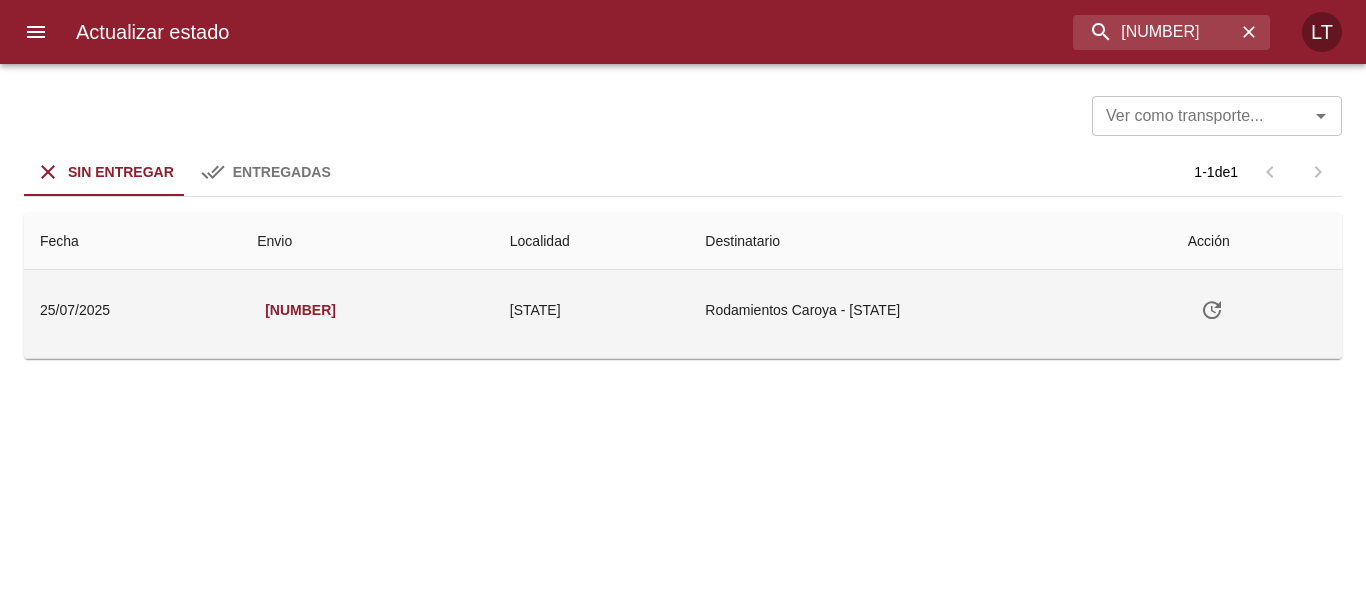 click 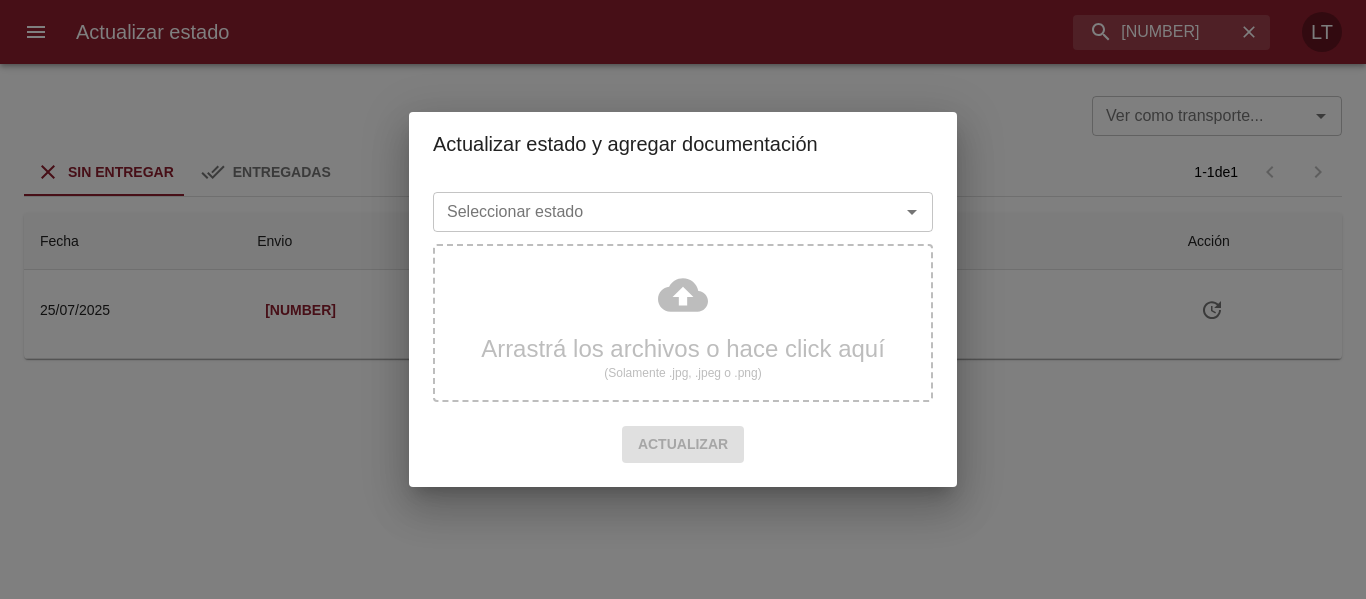 click on "Seleccionar estado" at bounding box center [683, 212] 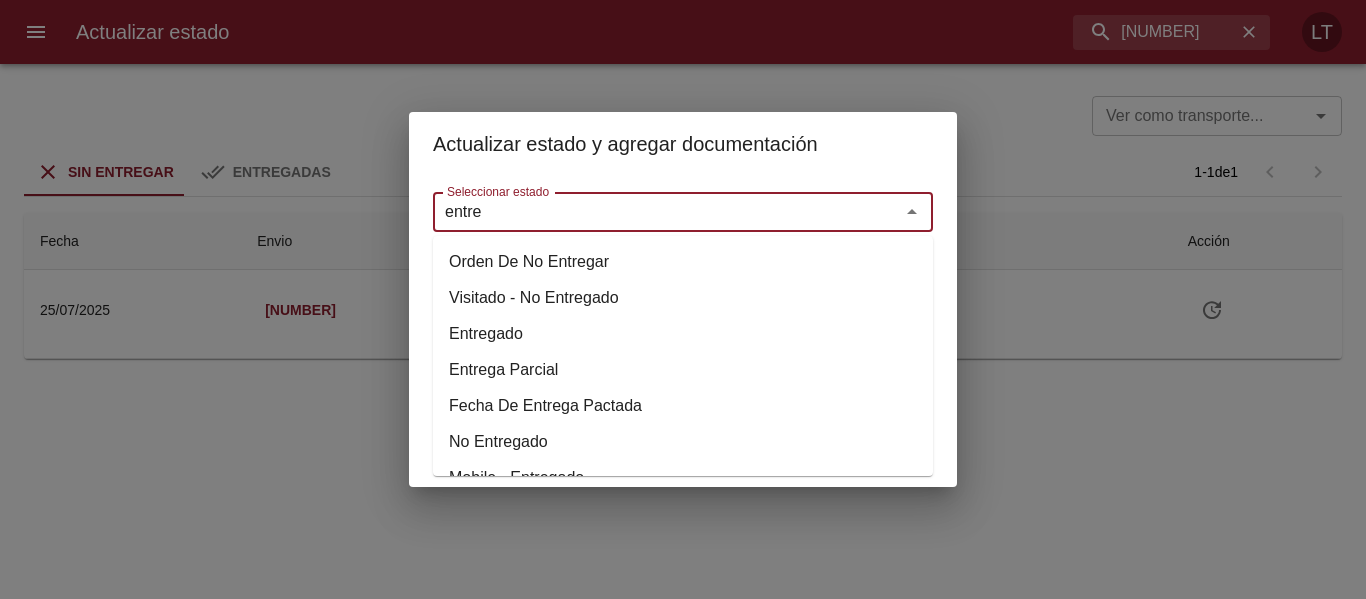 click on "Entregado" at bounding box center (683, 334) 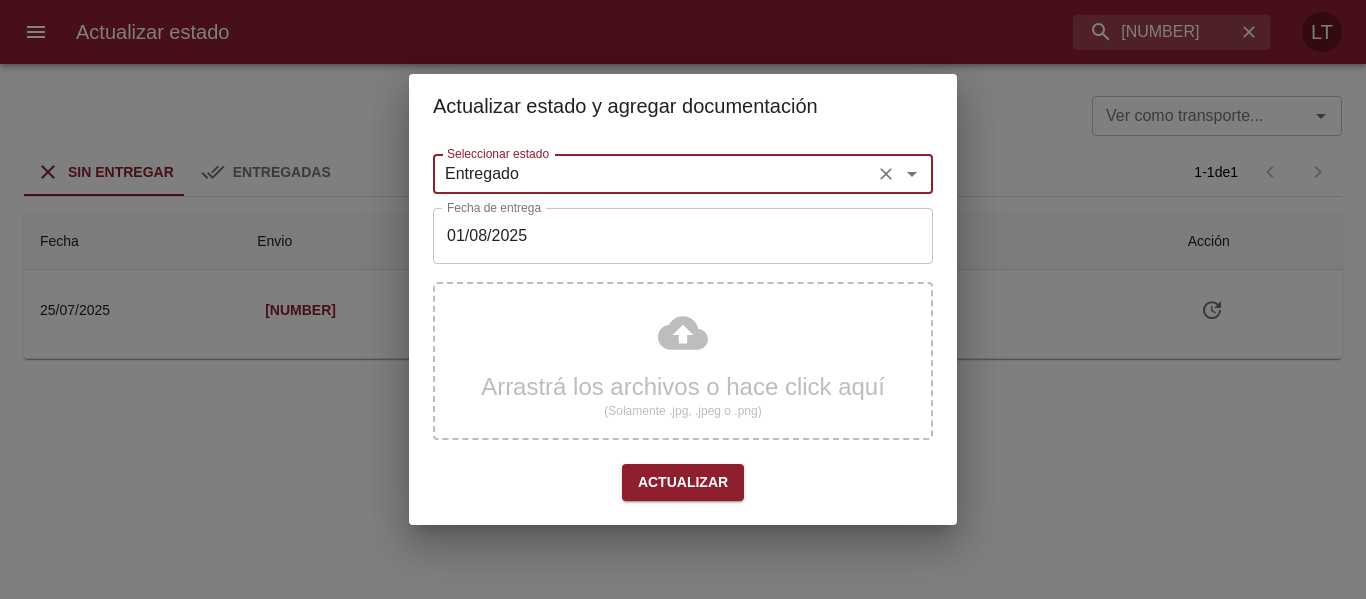type on "Entregado" 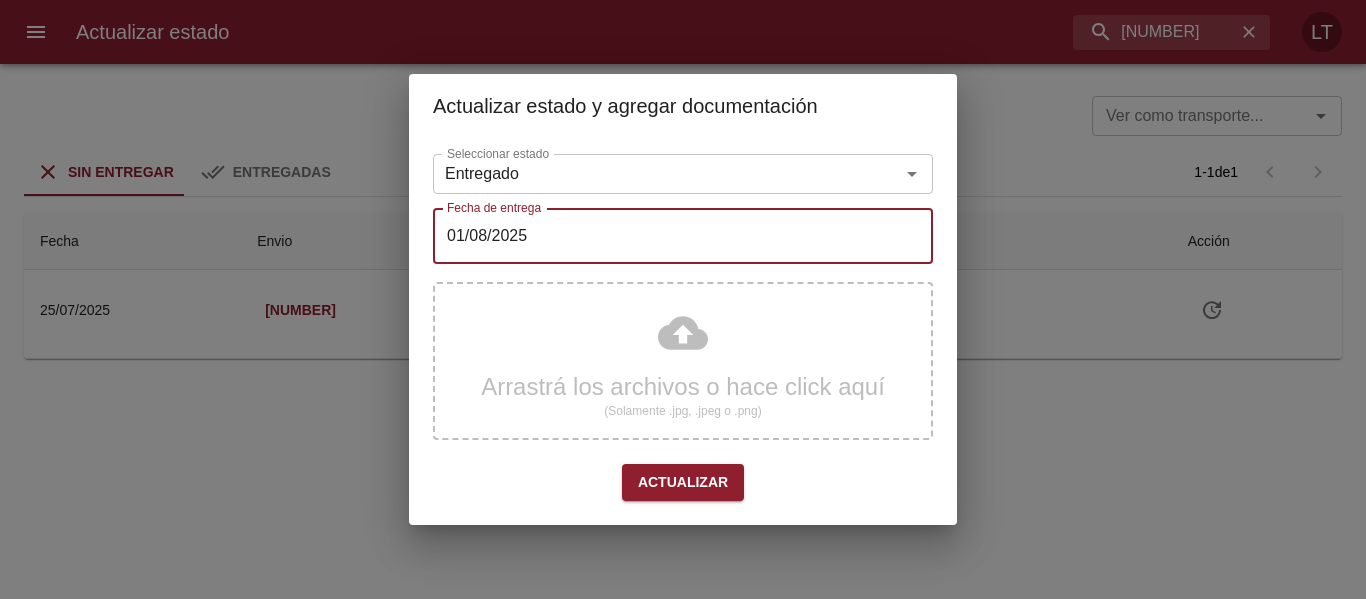 click on "01/08/2025" at bounding box center (683, 236) 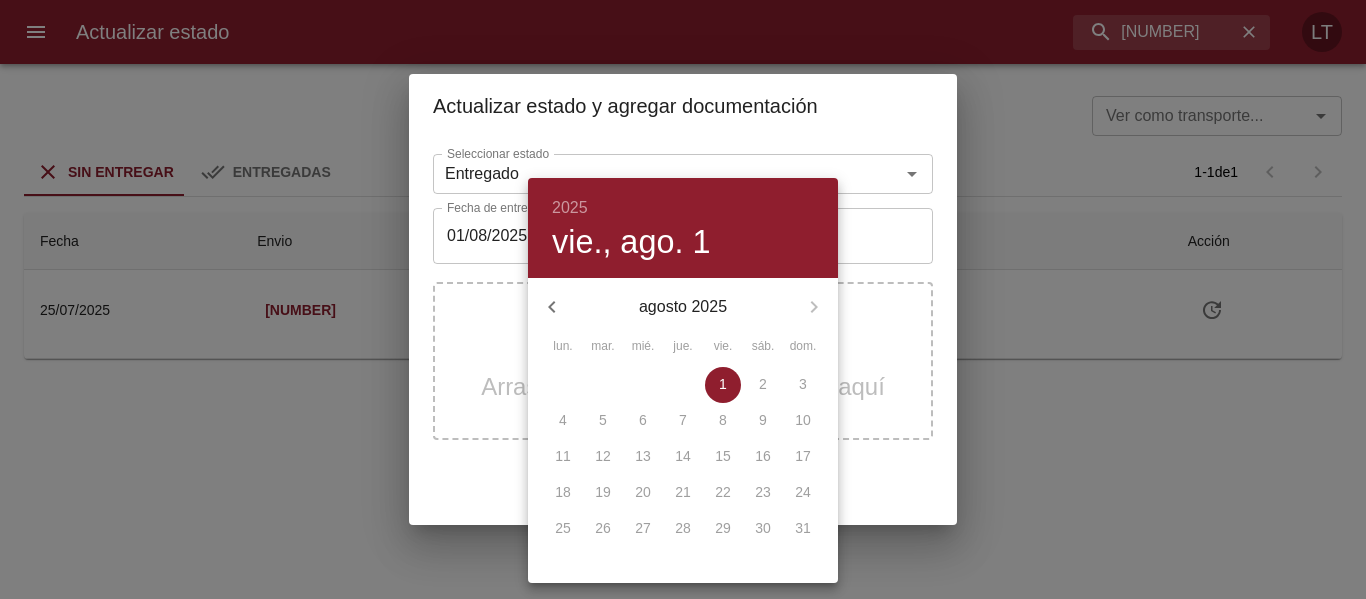 click 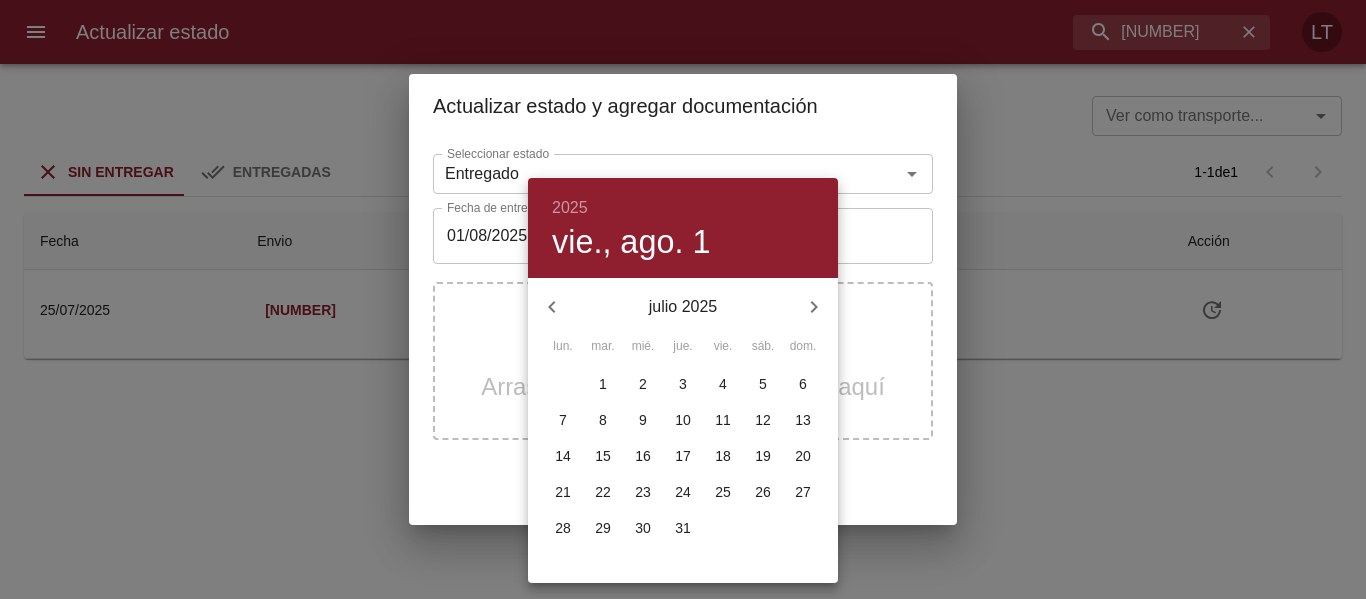 click on "31" at bounding box center (683, 528) 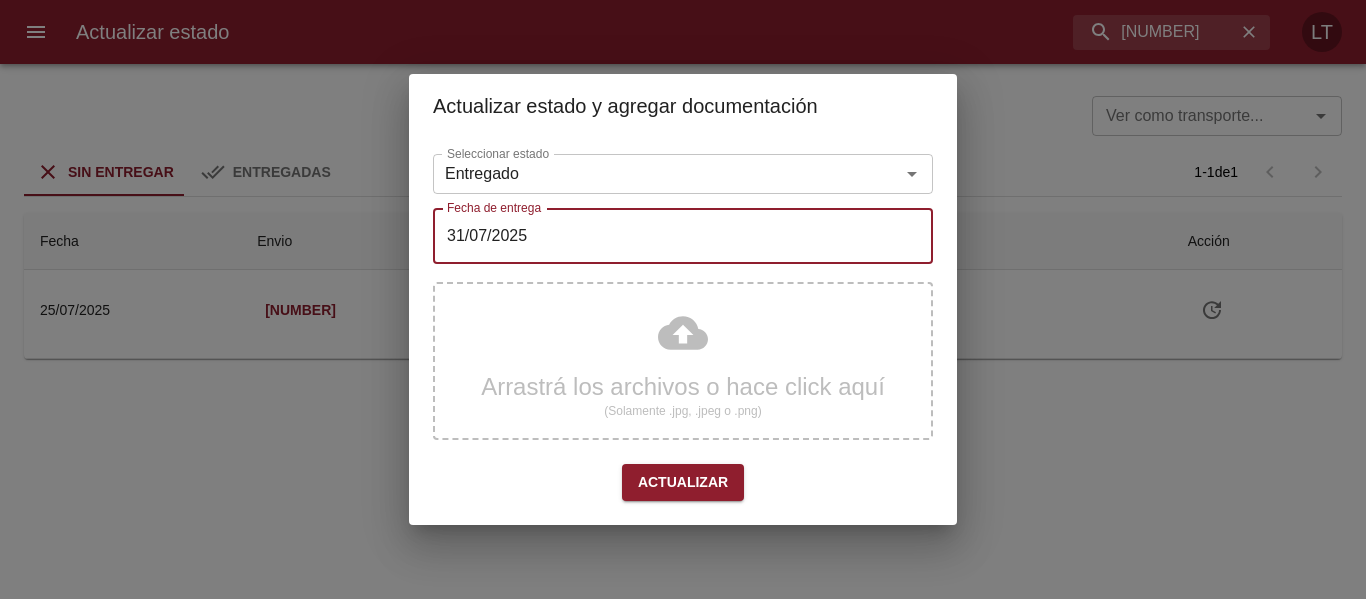 click on "Arrastrá los archivos o hace click aquí (Solamente .jpg, .jpeg o .png)" at bounding box center (683, 361) 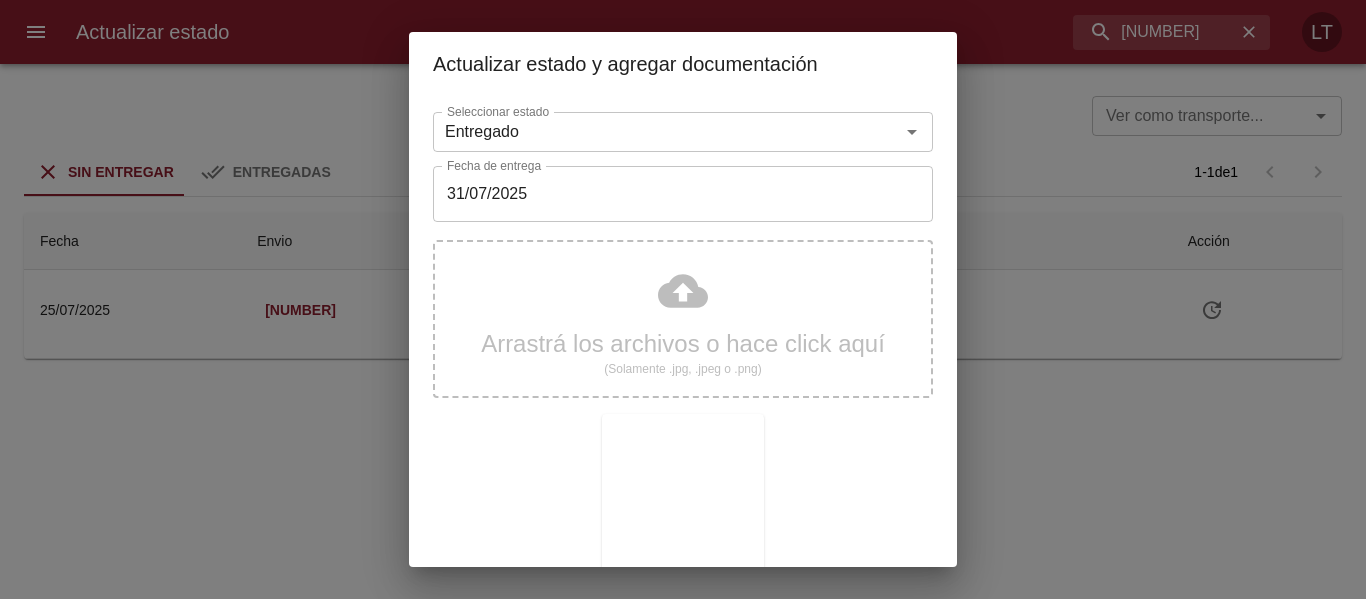 scroll, scrollTop: 187, scrollLeft: 0, axis: vertical 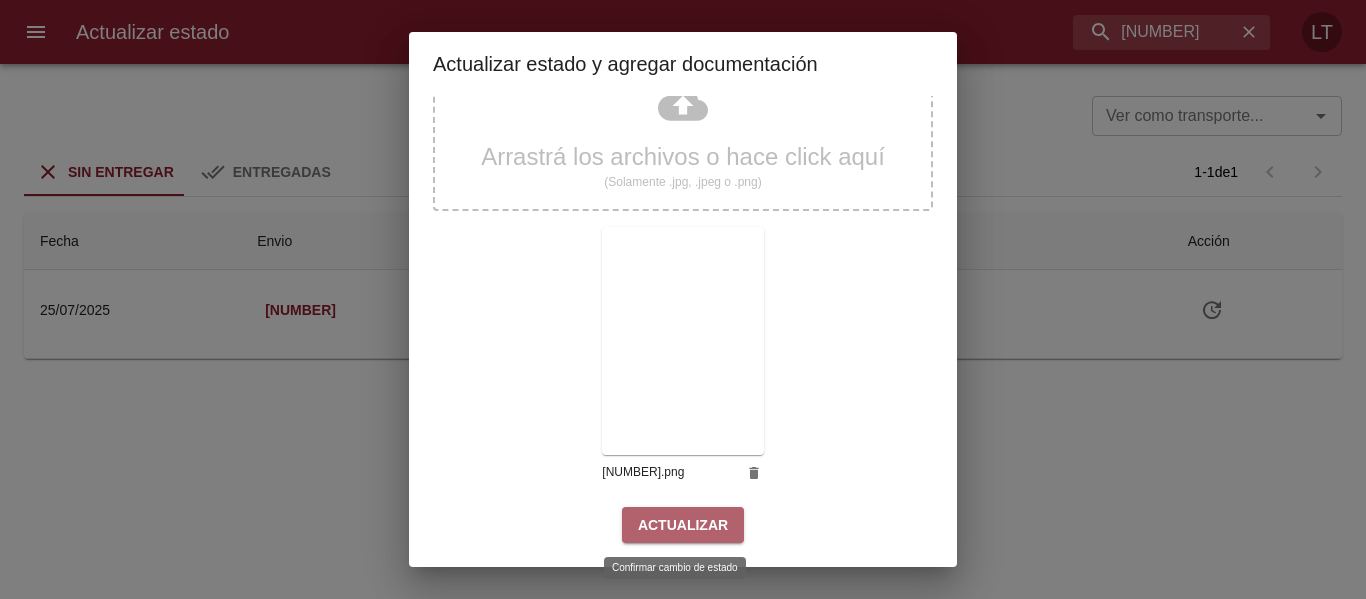 click on "Actualizar" at bounding box center [683, 525] 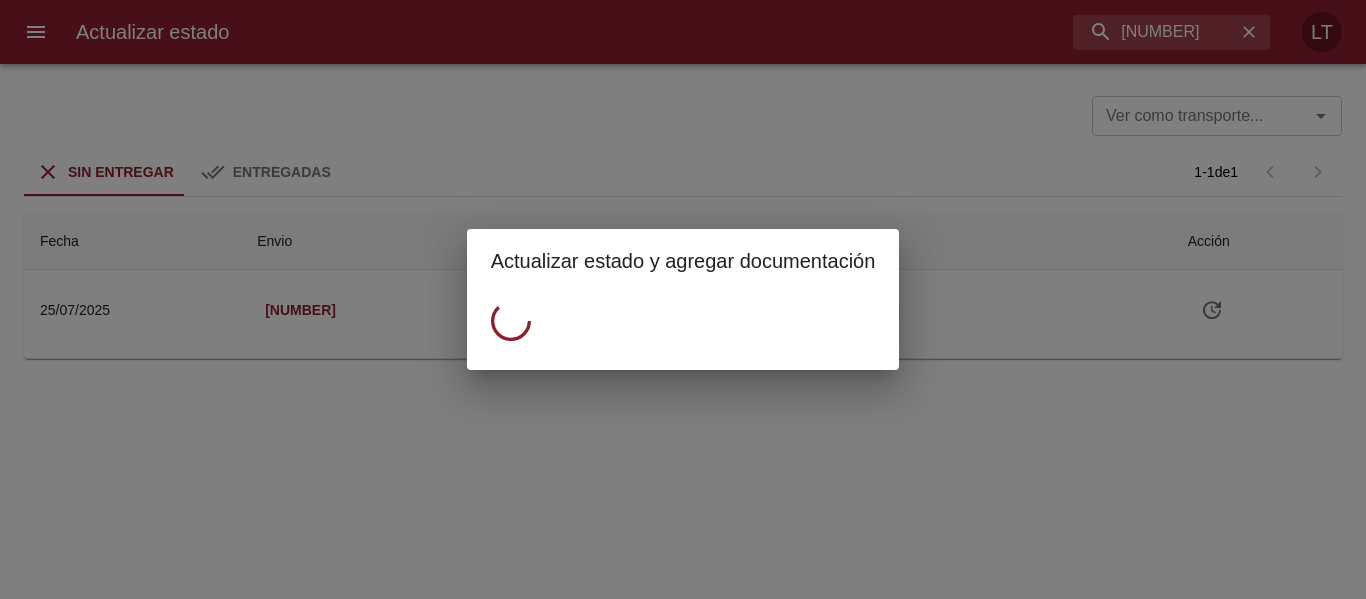 scroll, scrollTop: 0, scrollLeft: 0, axis: both 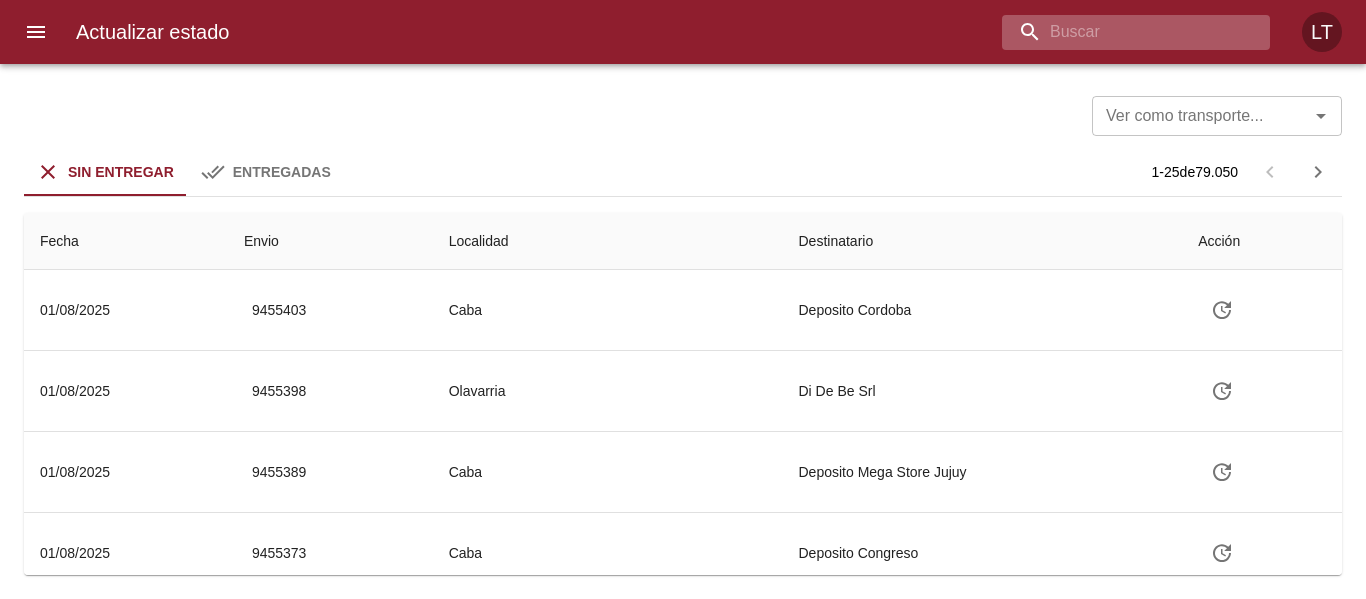 click at bounding box center (1119, 32) 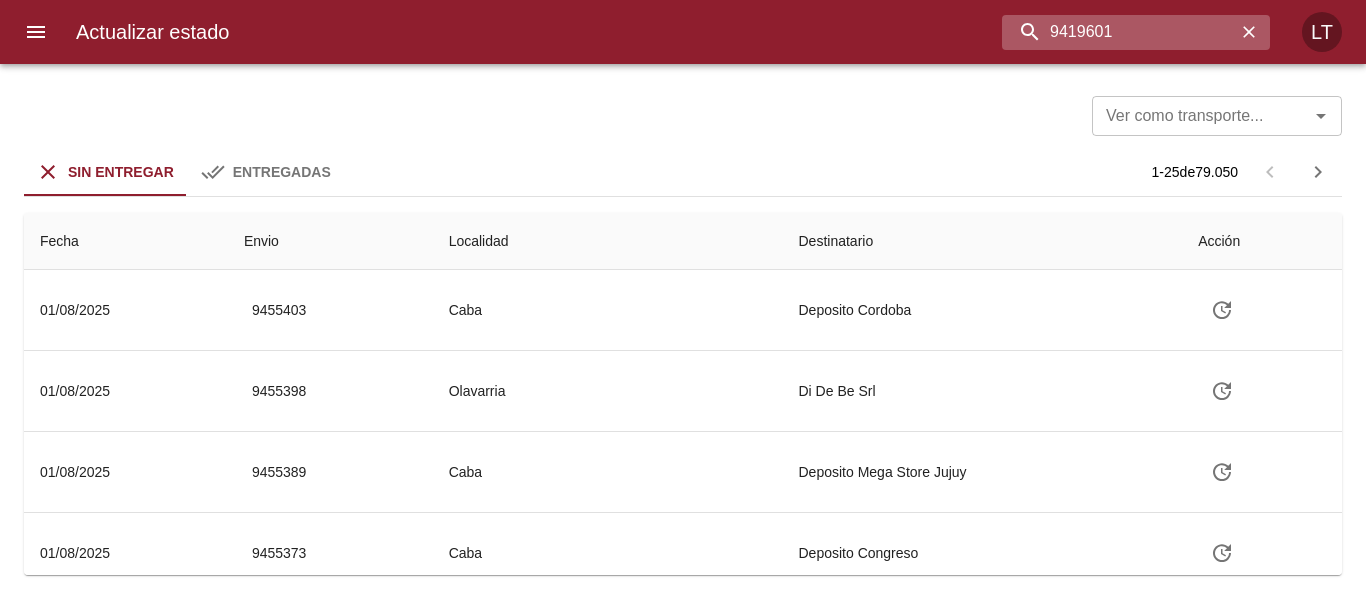 type on "9419601" 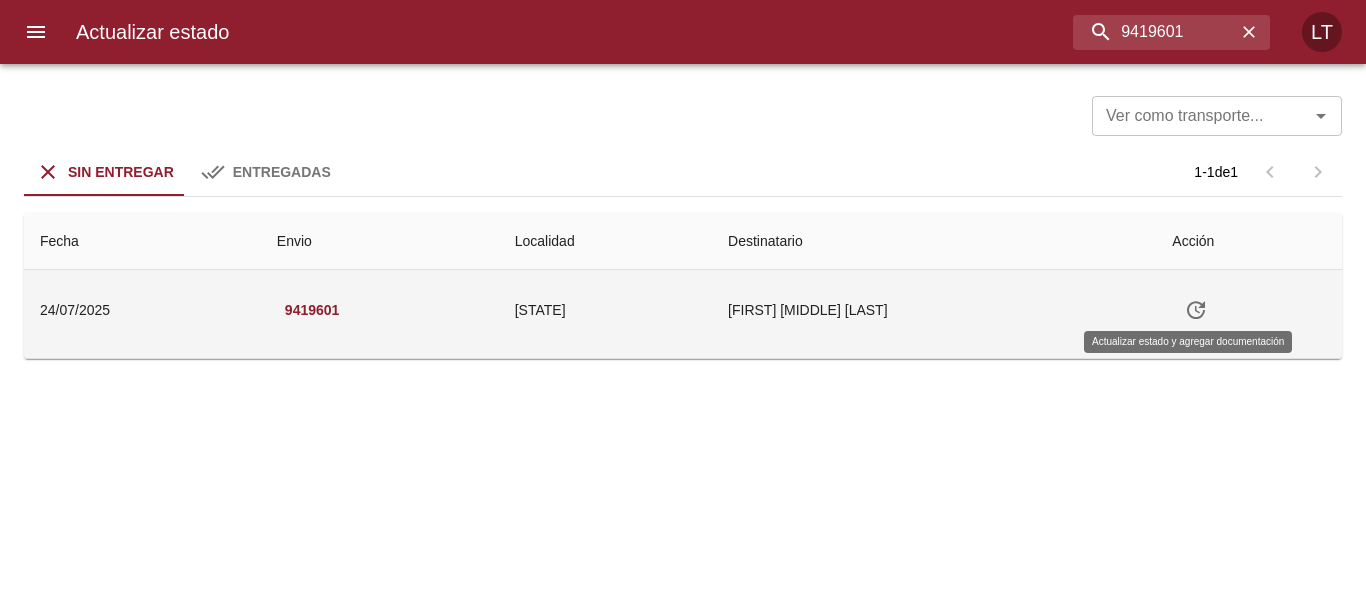 click at bounding box center [1196, 310] 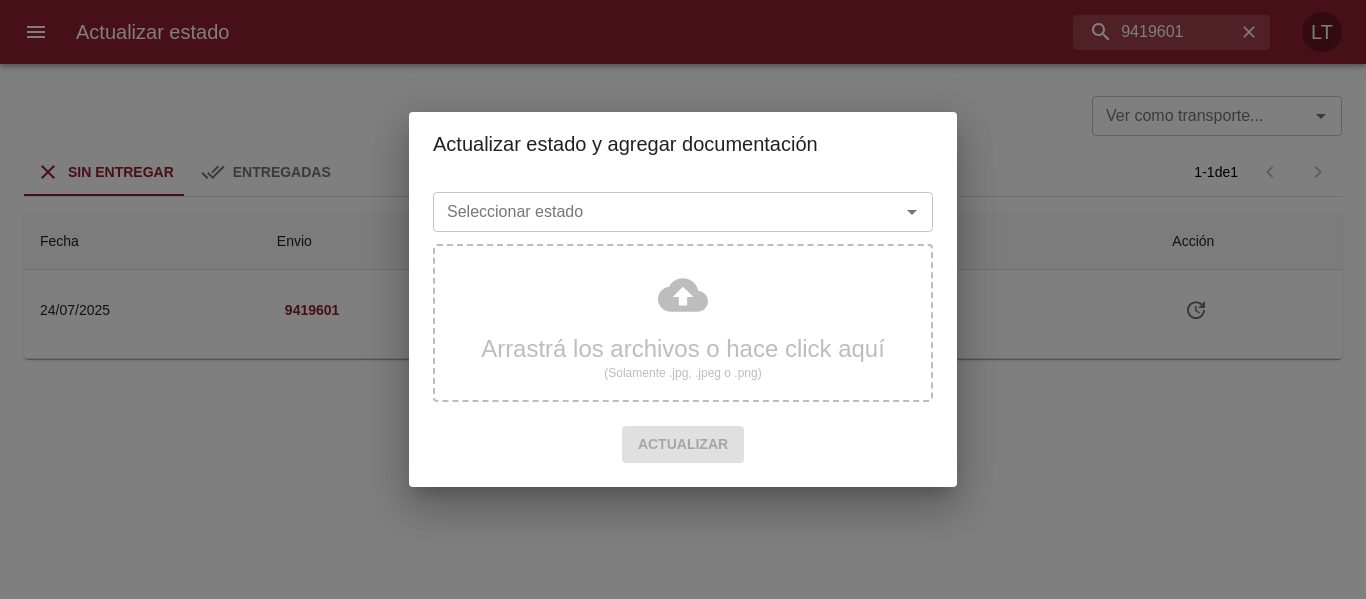 click on "Seleccionar estado" at bounding box center [653, 212] 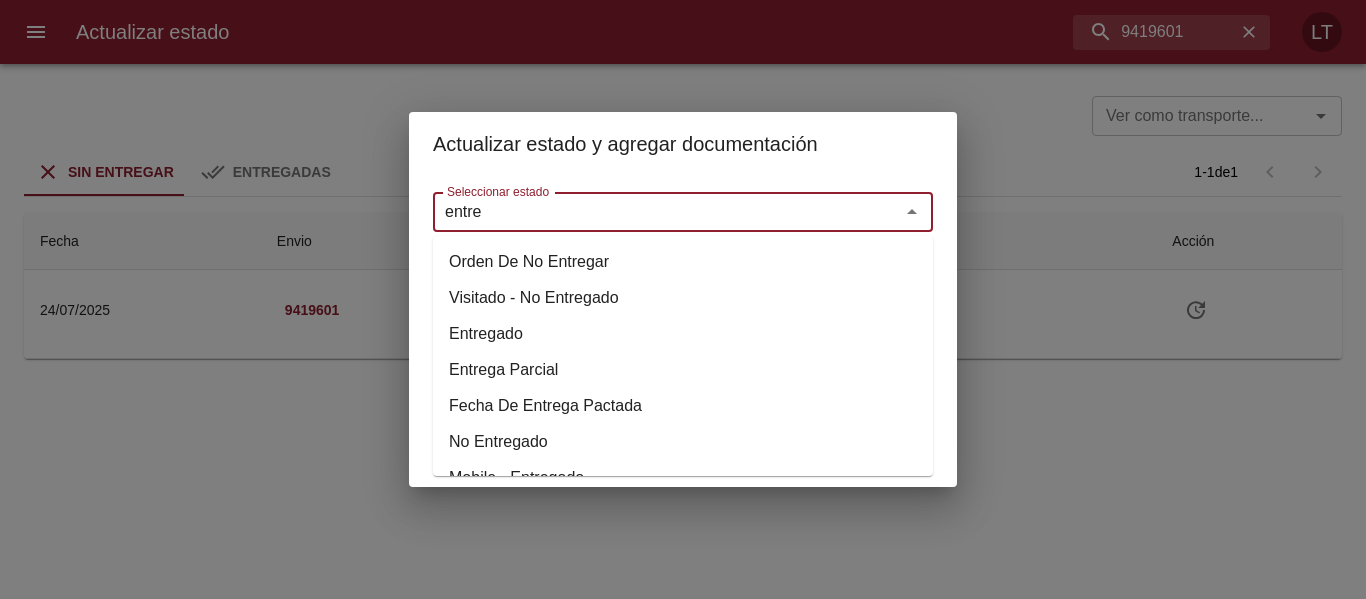 click on "Entregado" at bounding box center (683, 334) 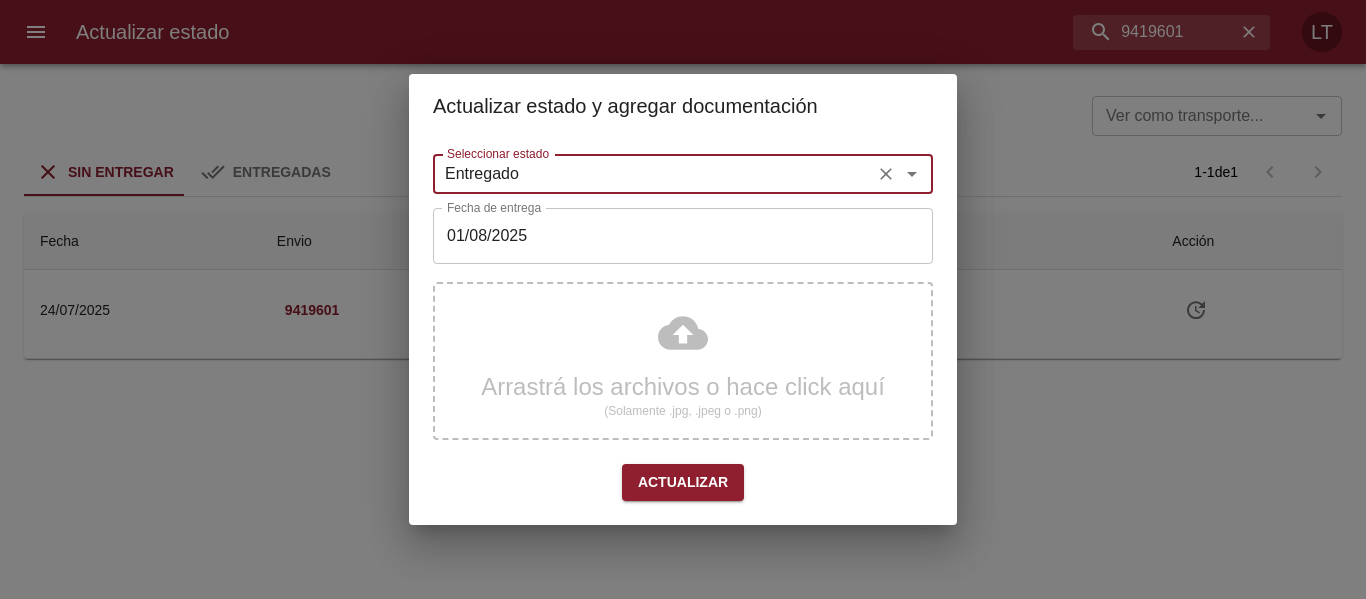 type on "Entregado" 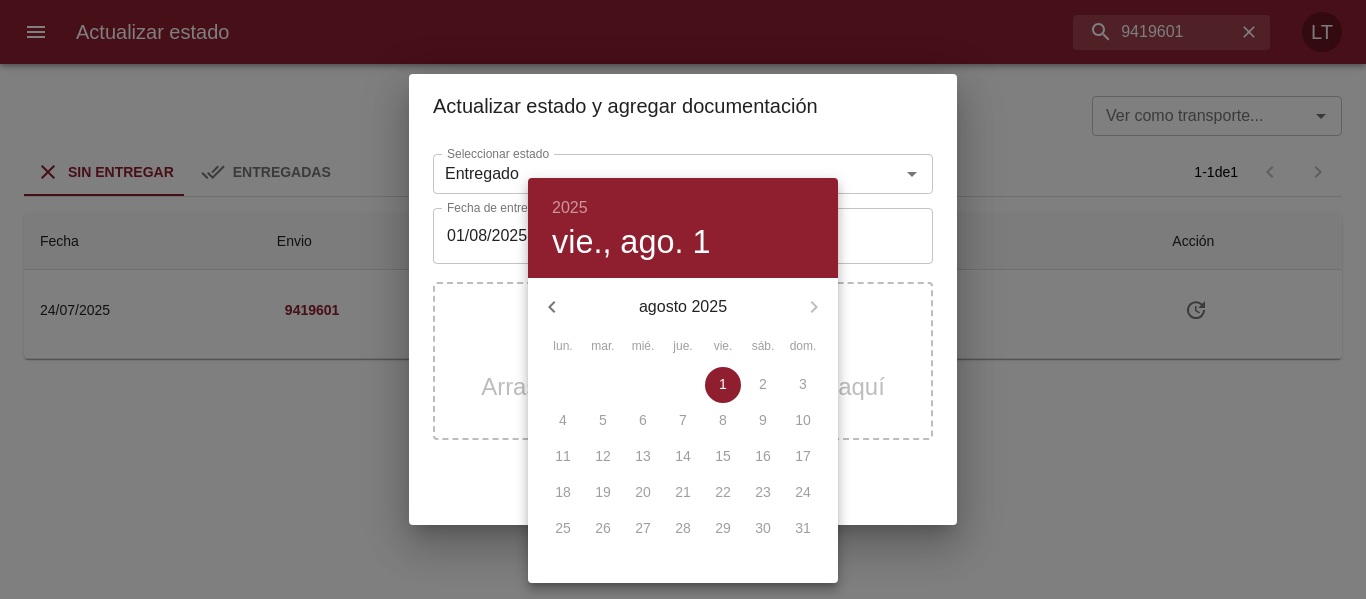 click 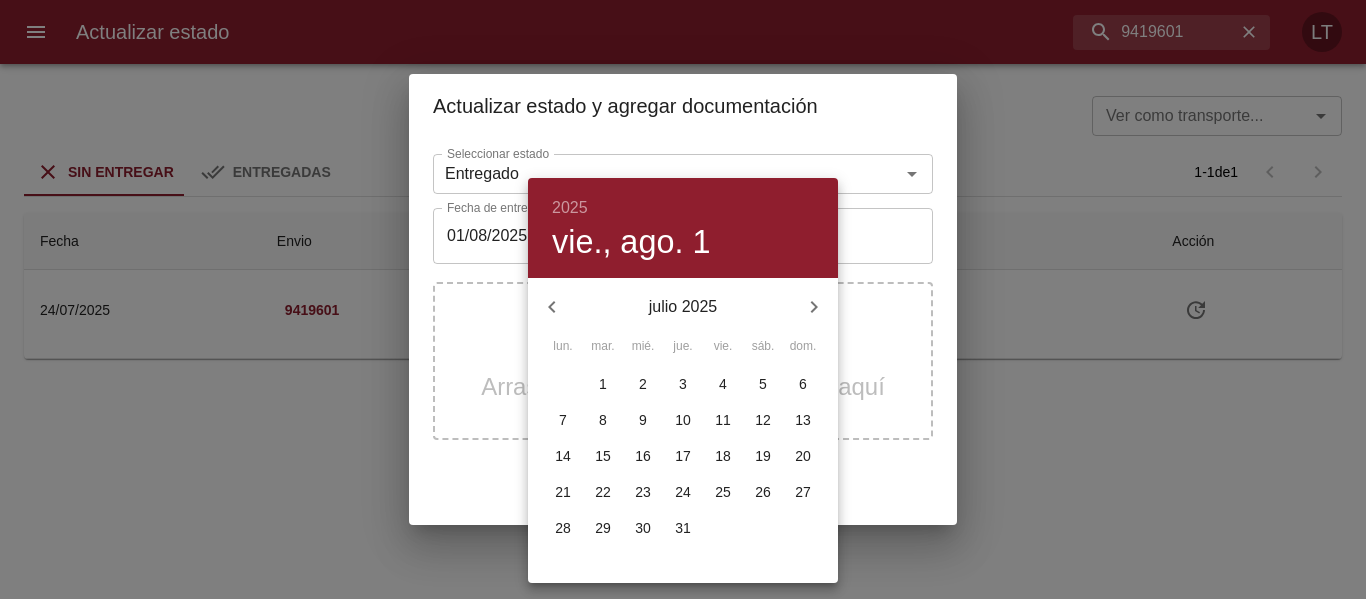 click on "31" at bounding box center [683, 529] 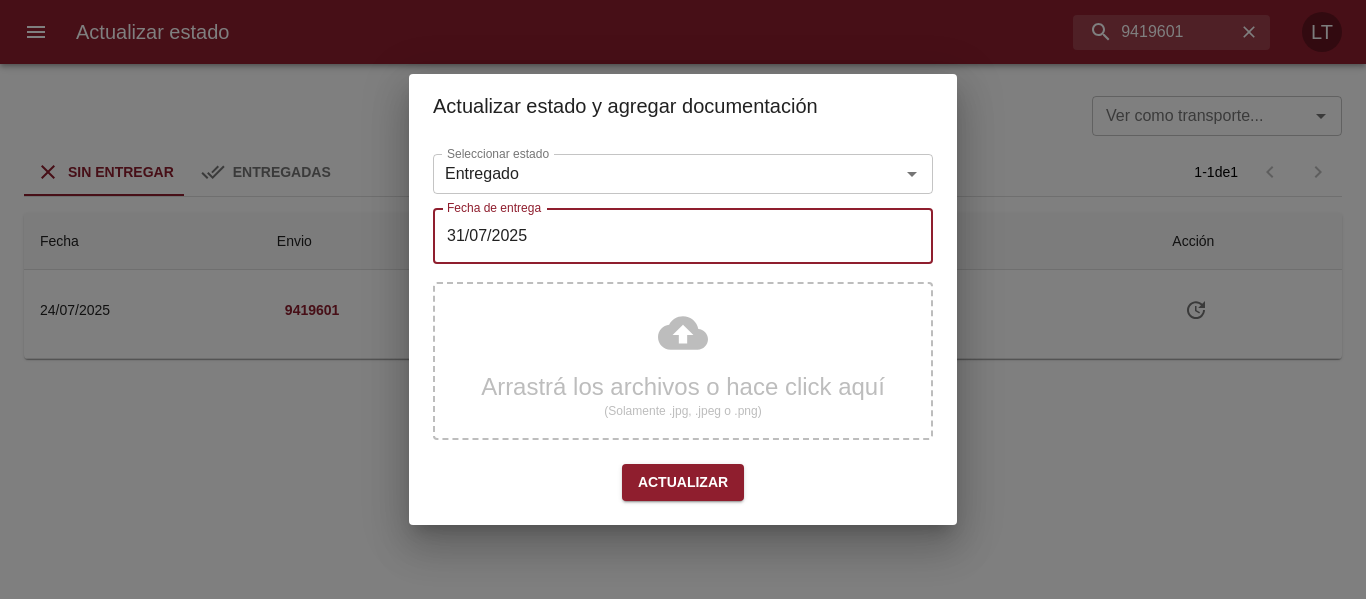click on "Arrastrá los archivos o hace click aquí (Solamente .jpg, .jpeg o .png)" at bounding box center (683, 361) 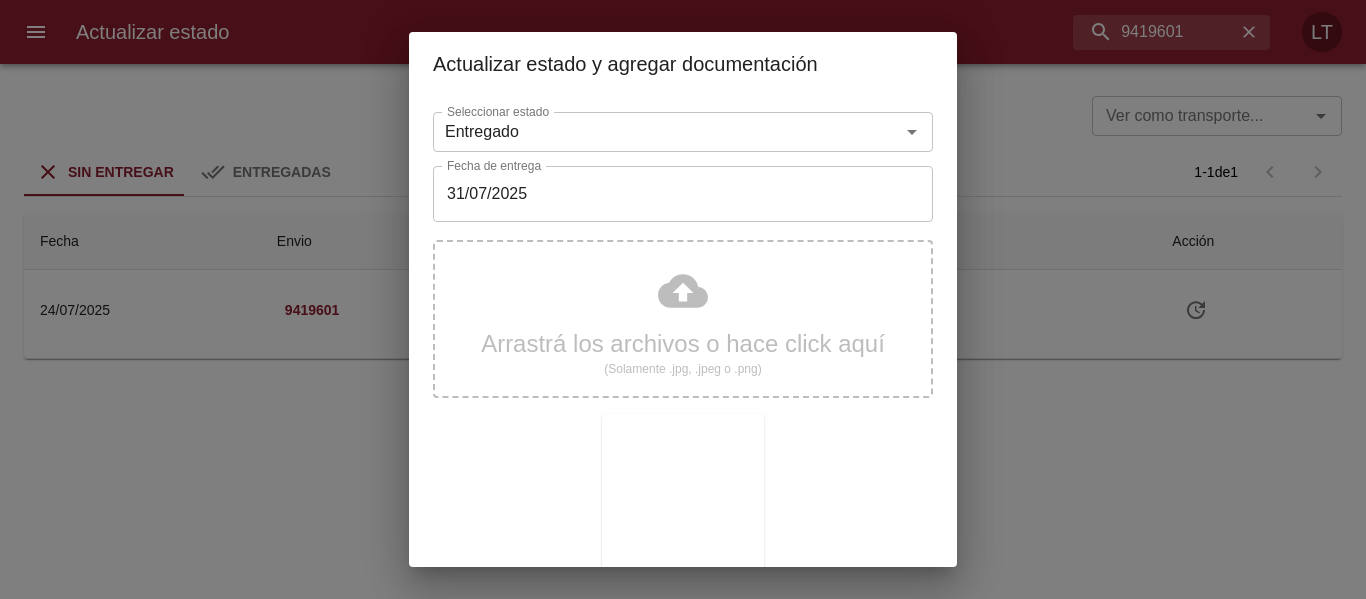 scroll, scrollTop: 187, scrollLeft: 0, axis: vertical 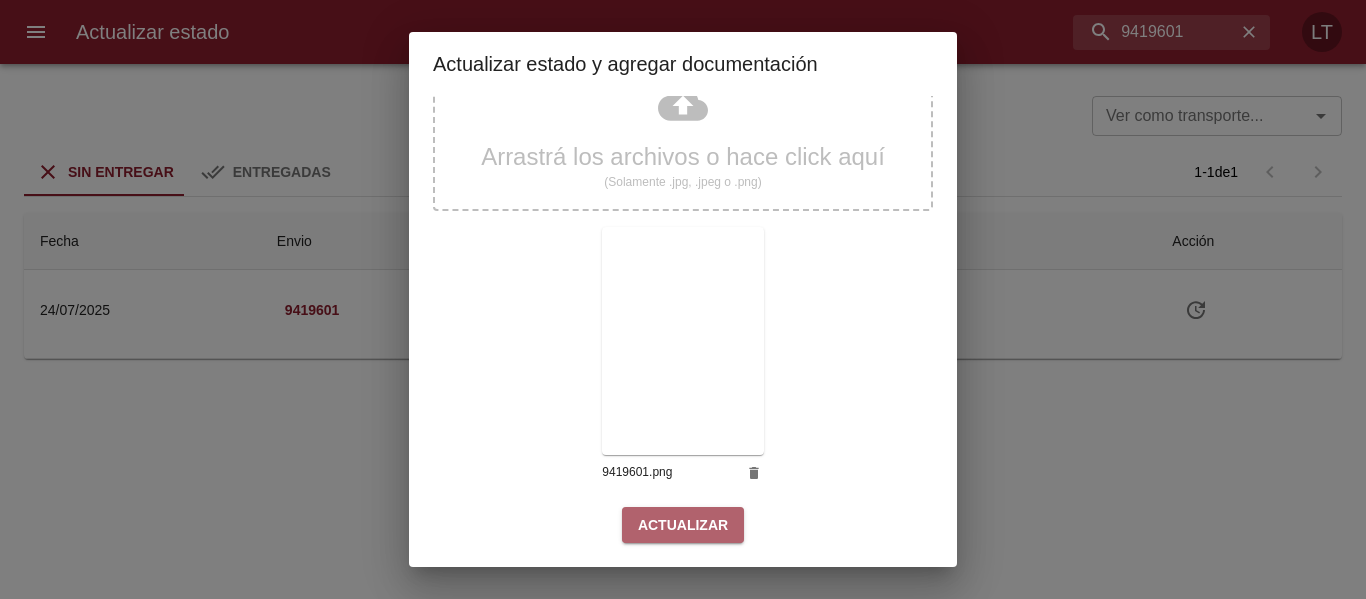 click on "Actualizar" at bounding box center (683, 525) 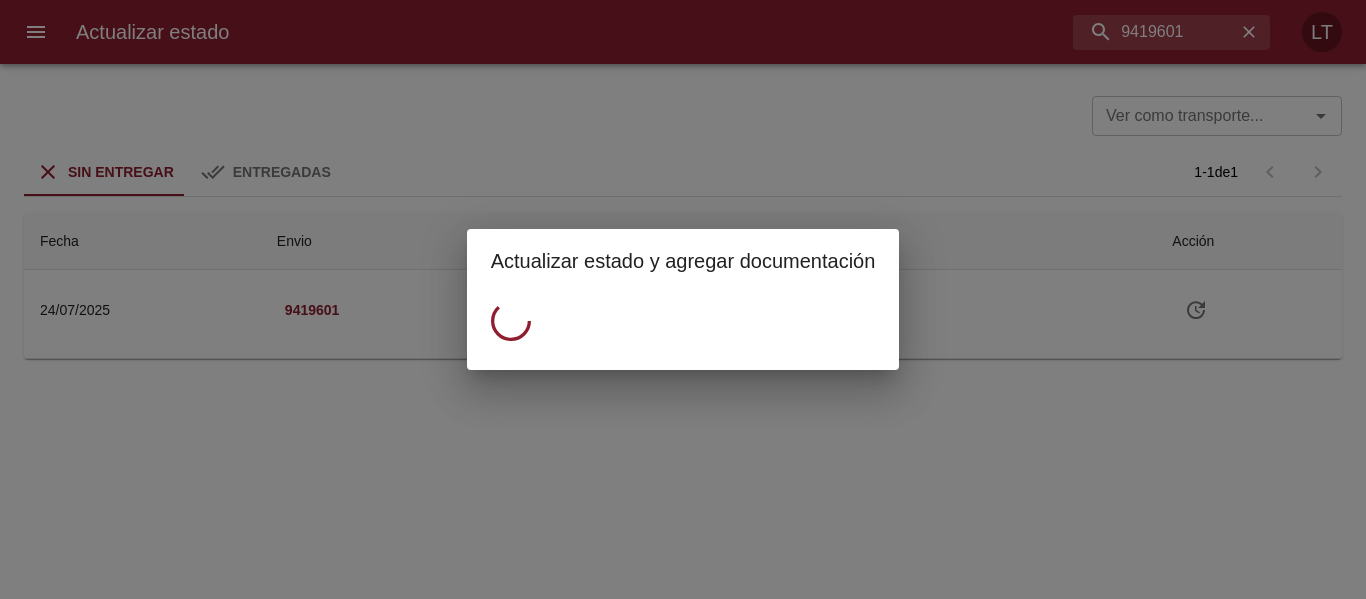 scroll, scrollTop: 0, scrollLeft: 0, axis: both 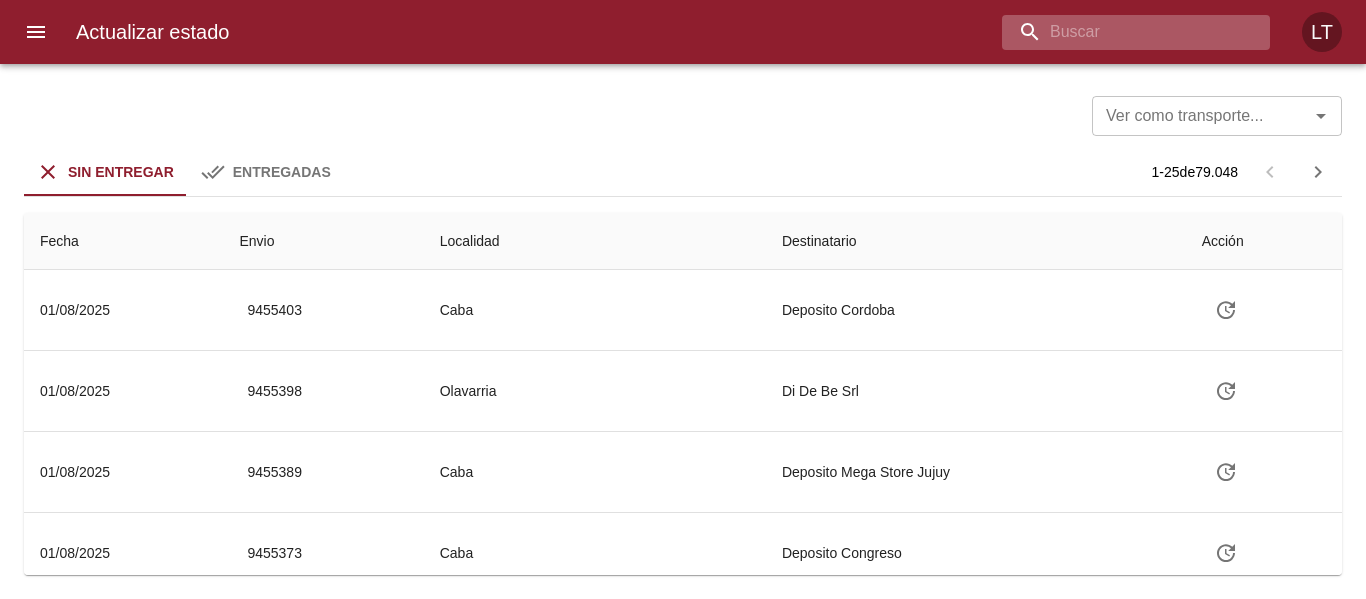 click at bounding box center [1119, 32] 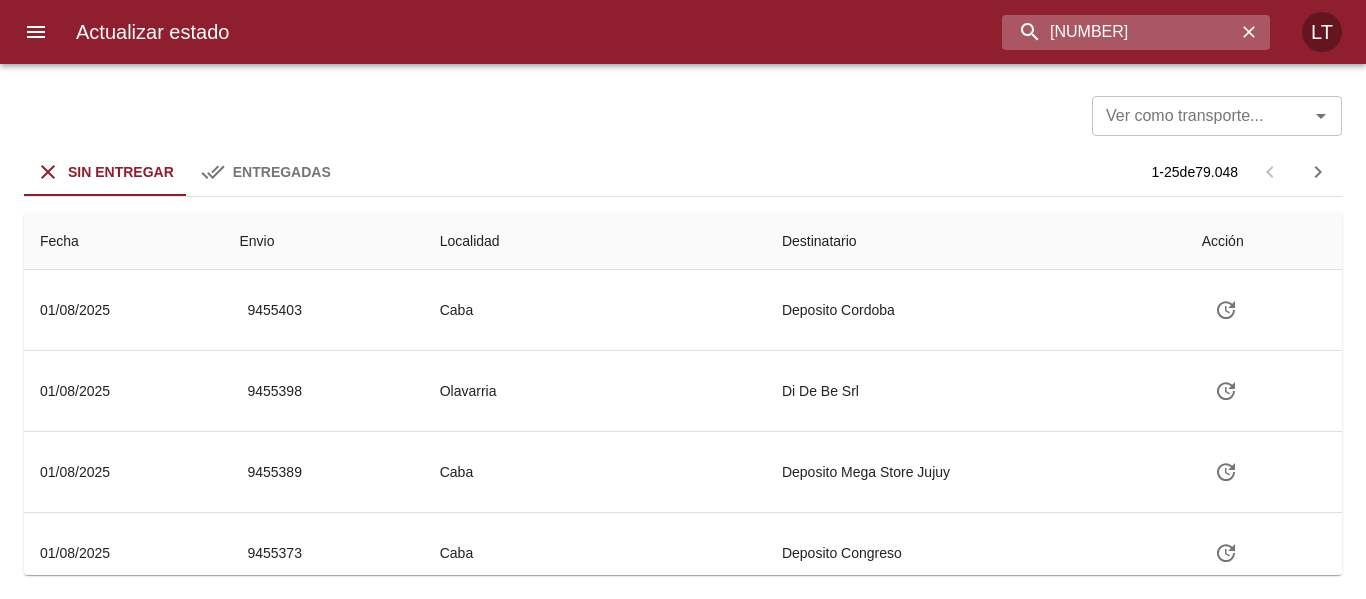 type on "[NUMBER]" 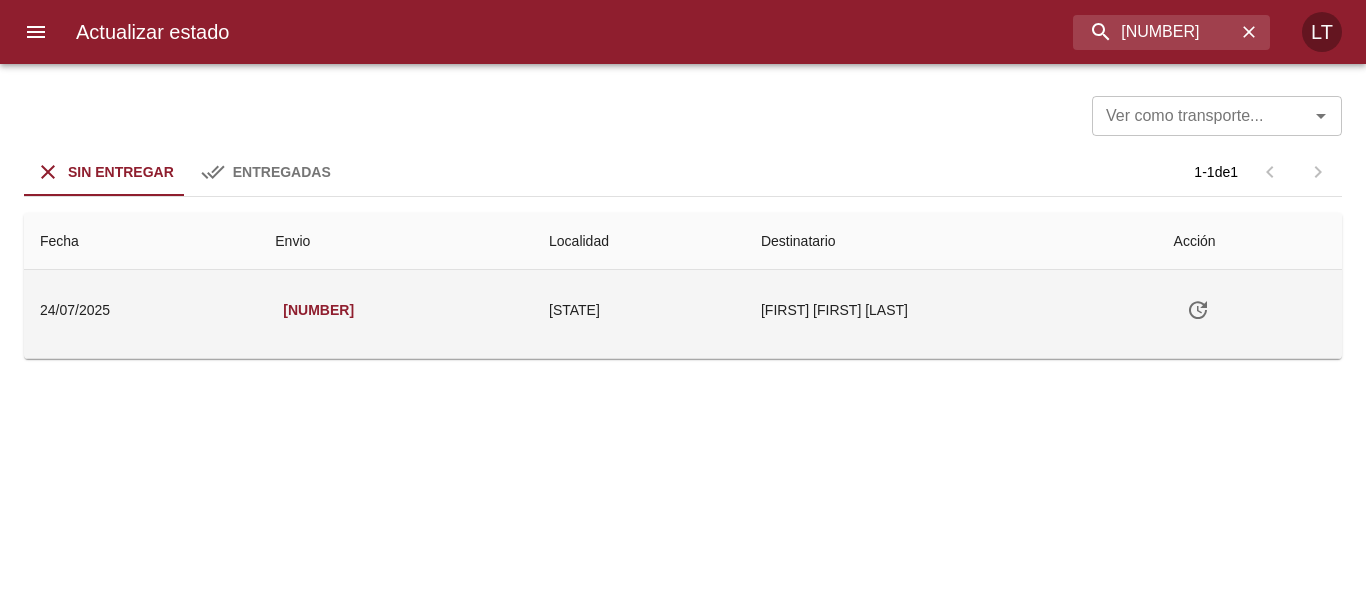 click 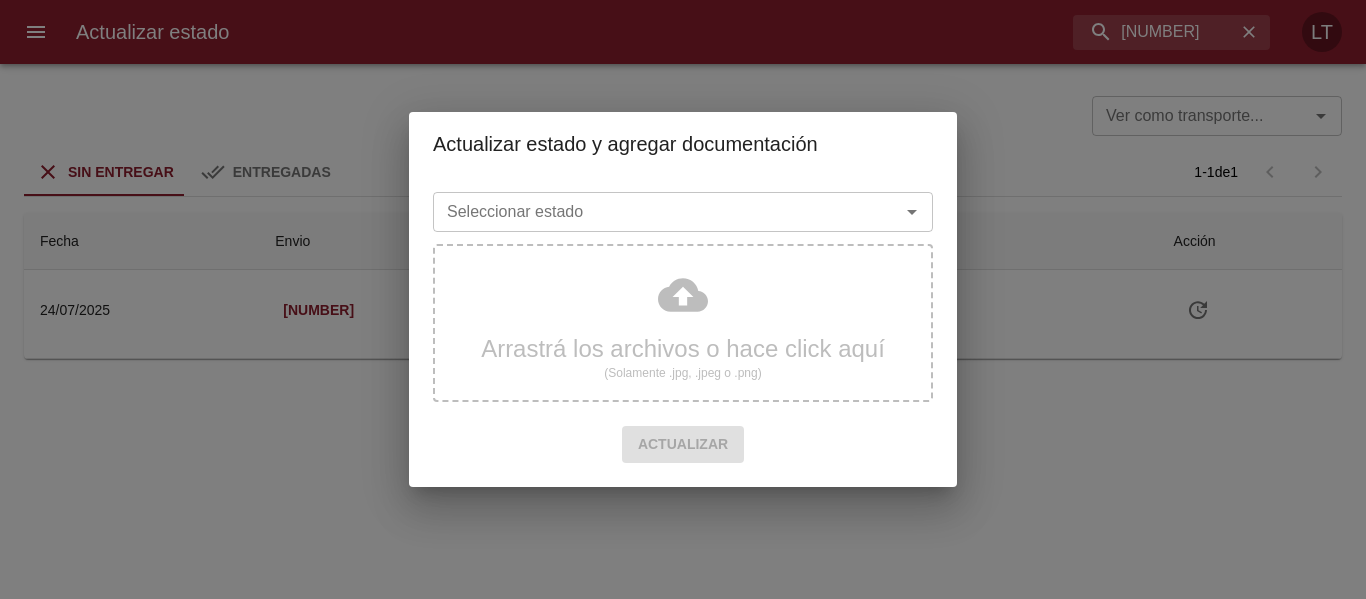 click on "Seleccionar estado" at bounding box center (653, 212) 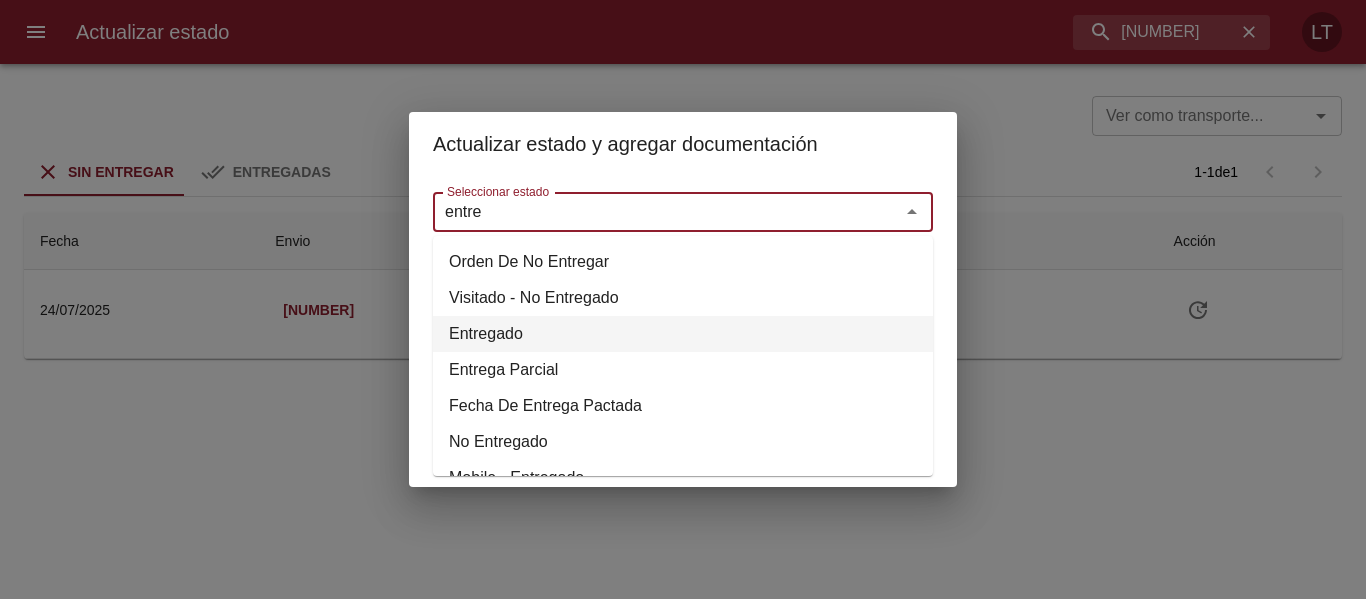 click on "Entregado" at bounding box center [683, 334] 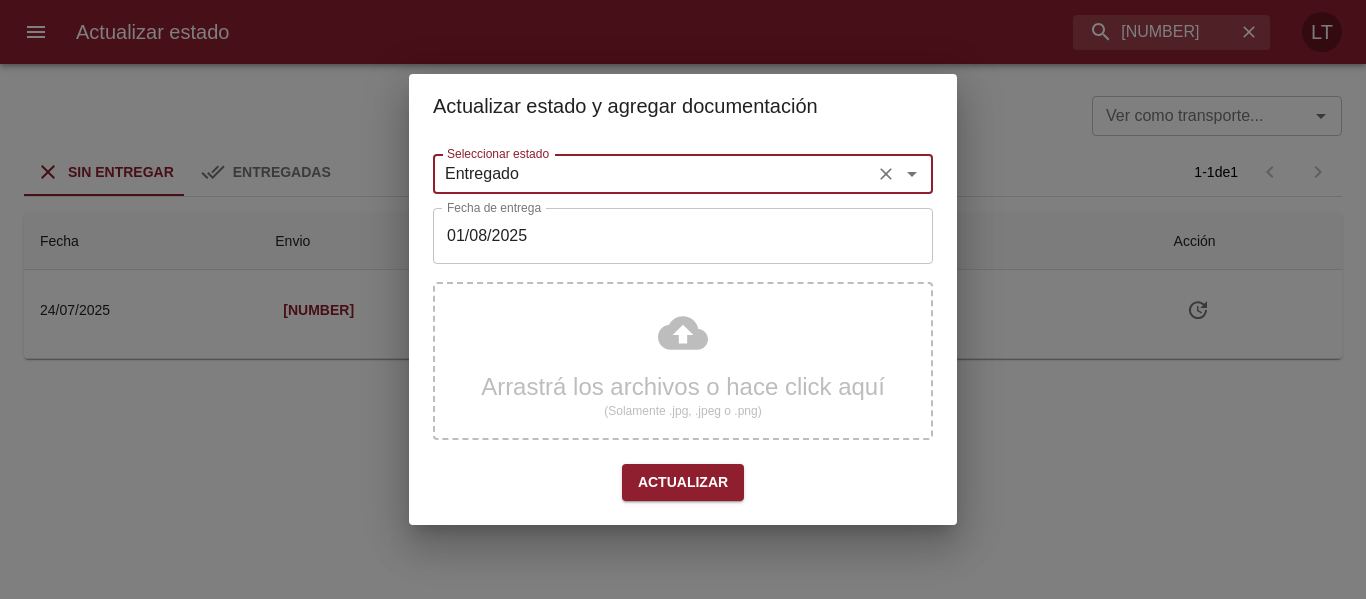 type on "Entregado" 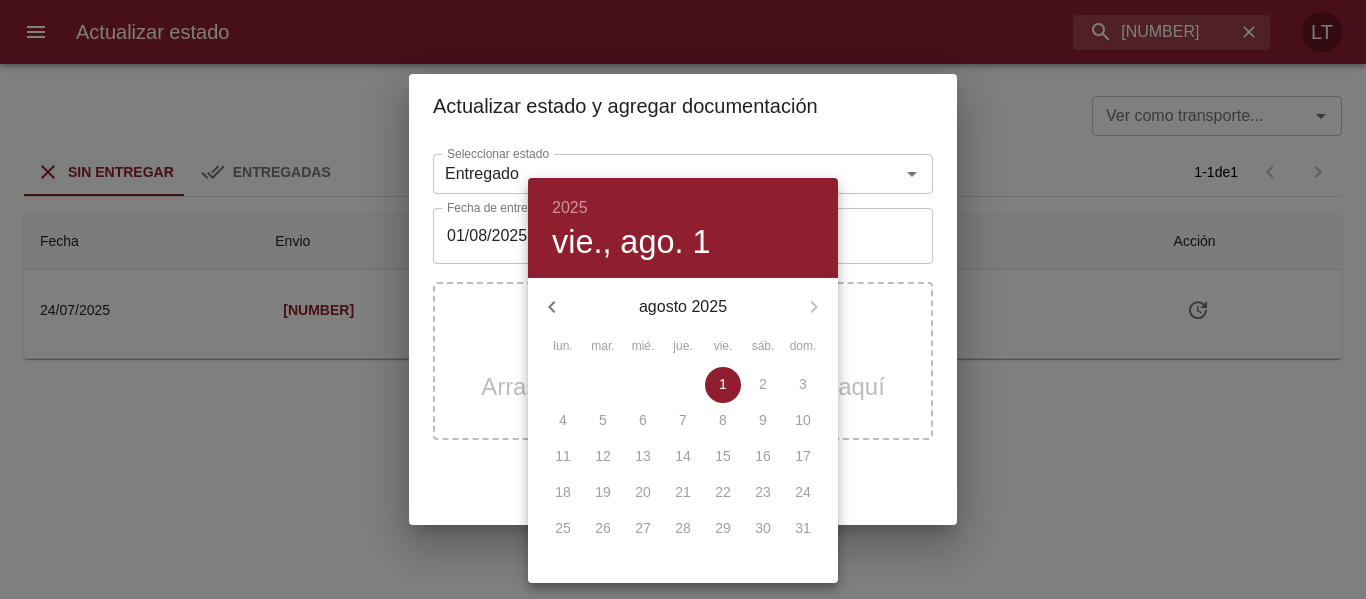 click 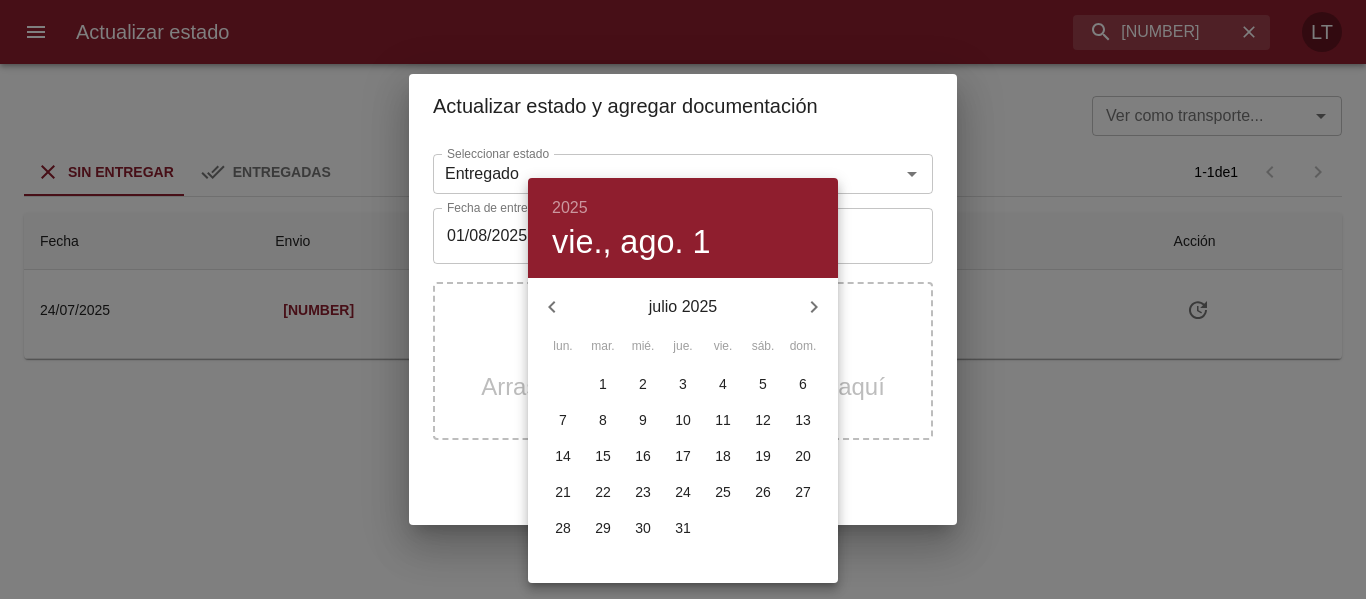 click on "31" at bounding box center (683, 528) 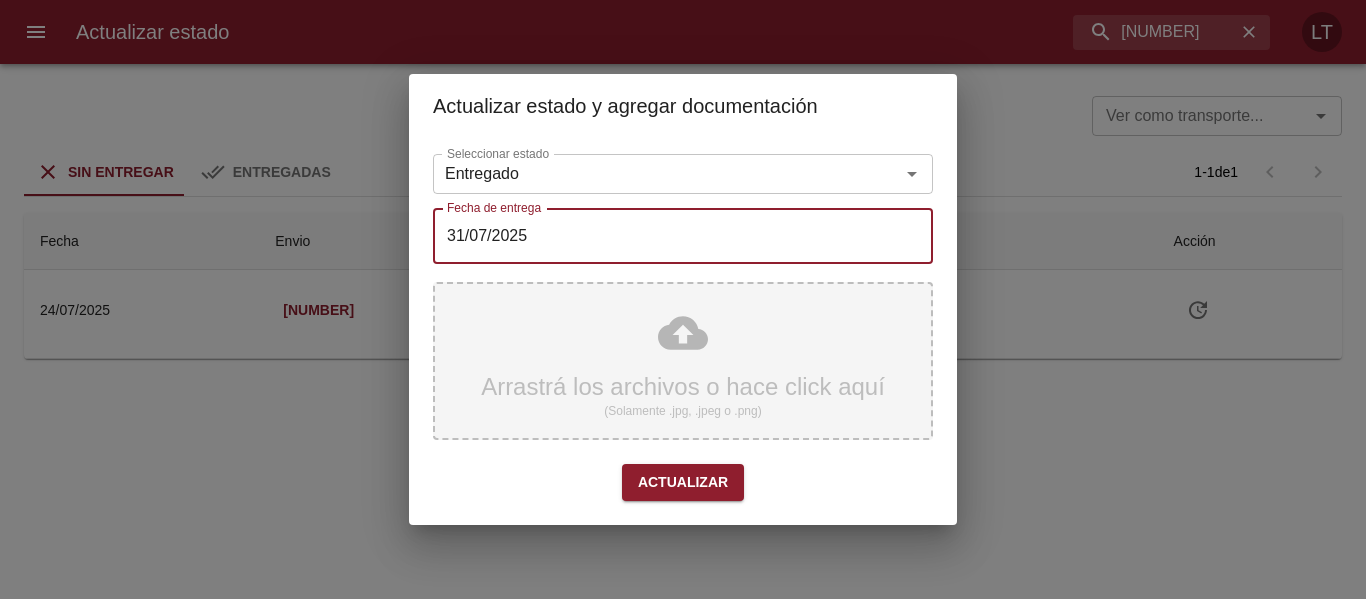 click on "Arrastrá los archivos o hace click aquí (Solamente .jpg, .jpeg o .png)" at bounding box center (683, 361) 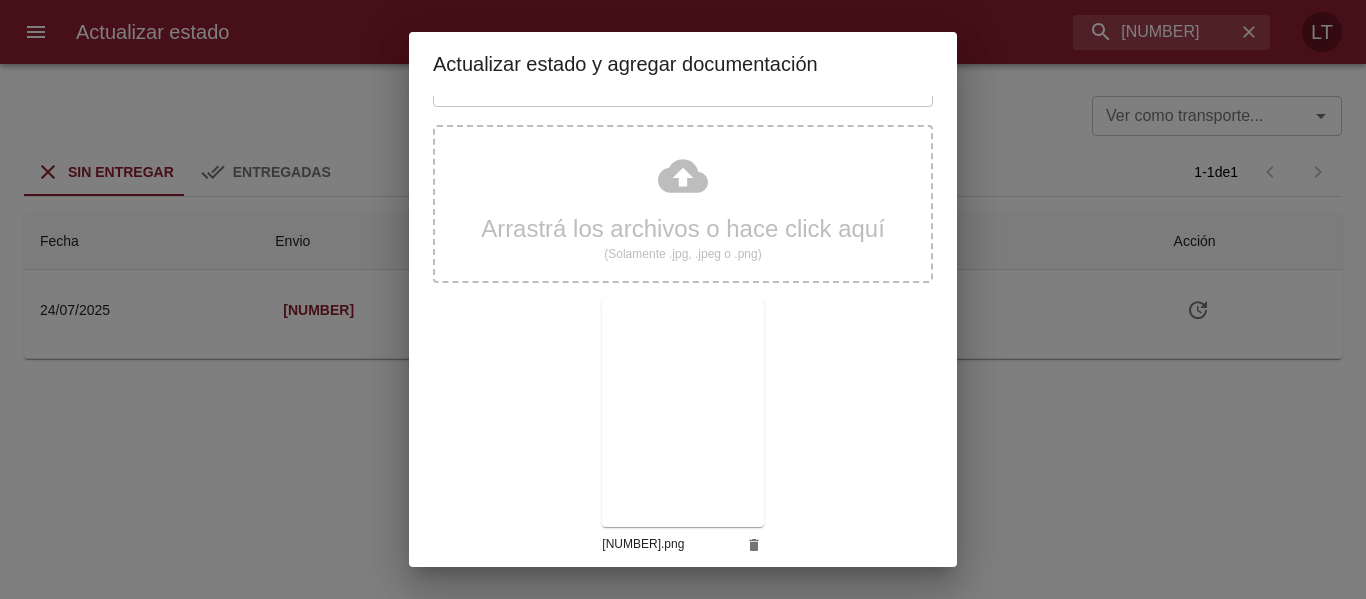 scroll, scrollTop: 187, scrollLeft: 0, axis: vertical 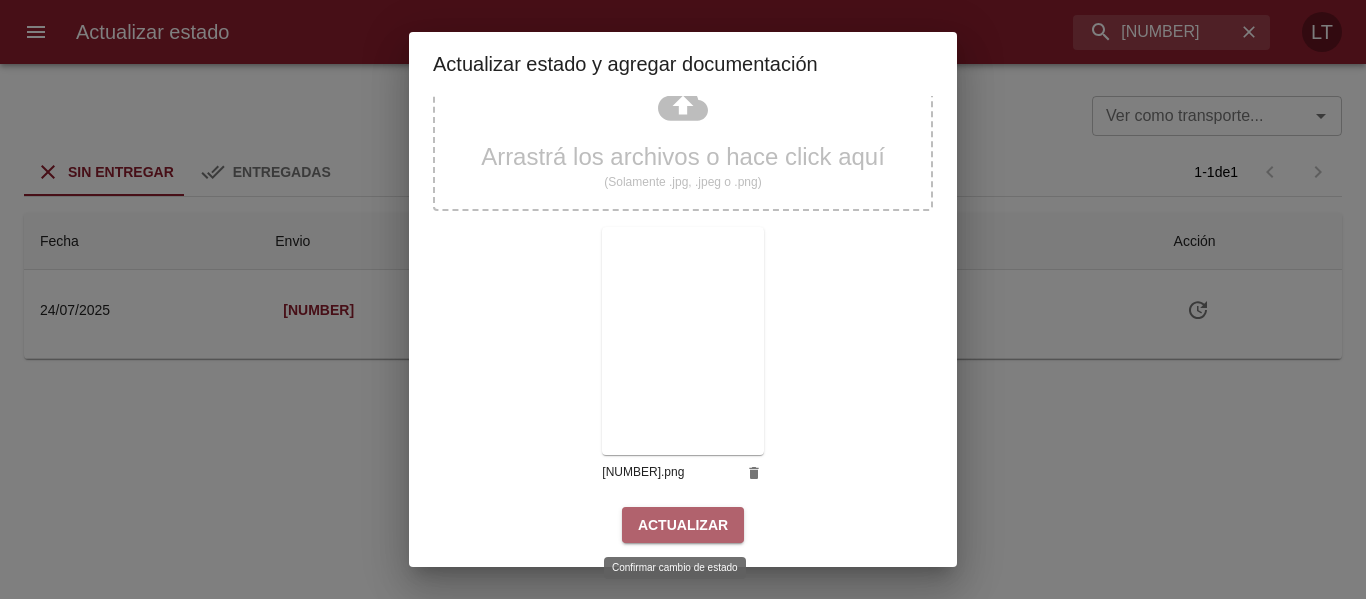 click on "Actualizar" at bounding box center (683, 525) 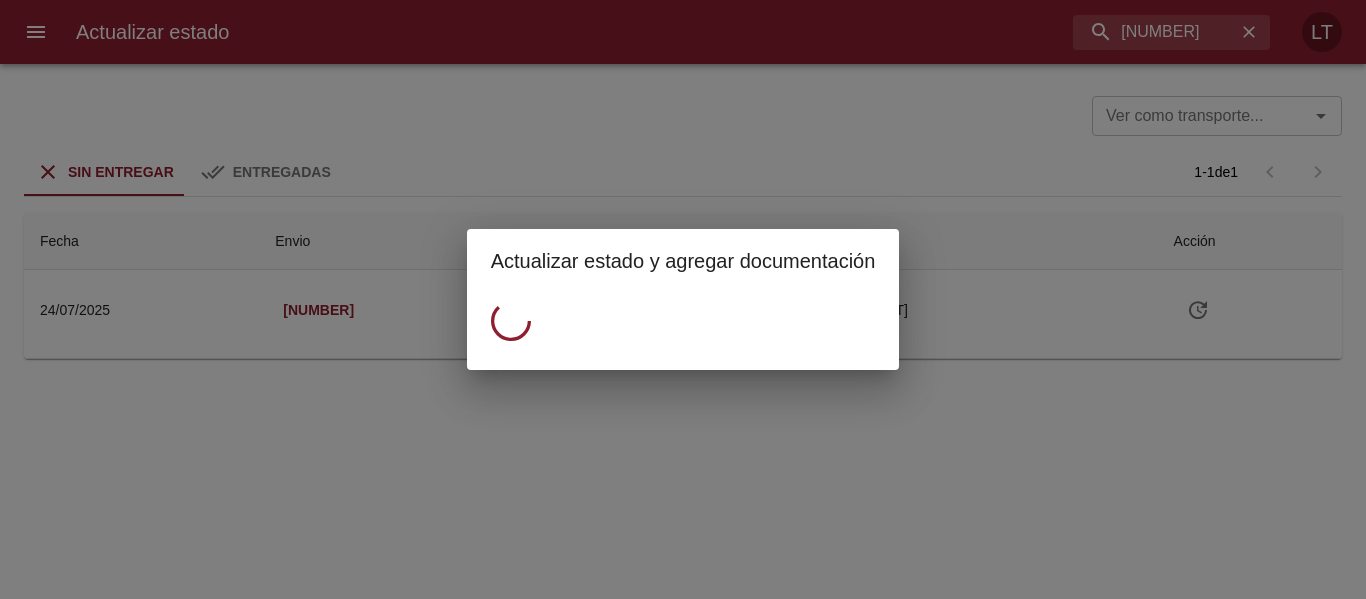 scroll, scrollTop: 0, scrollLeft: 0, axis: both 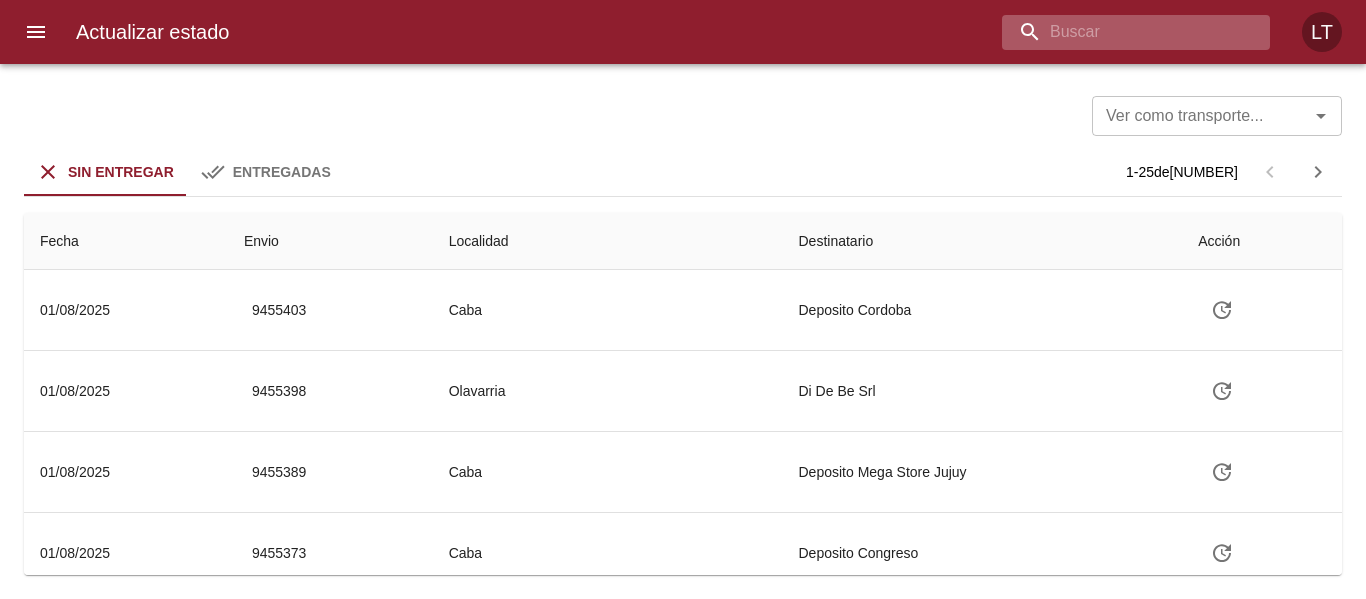 click at bounding box center [1119, 32] 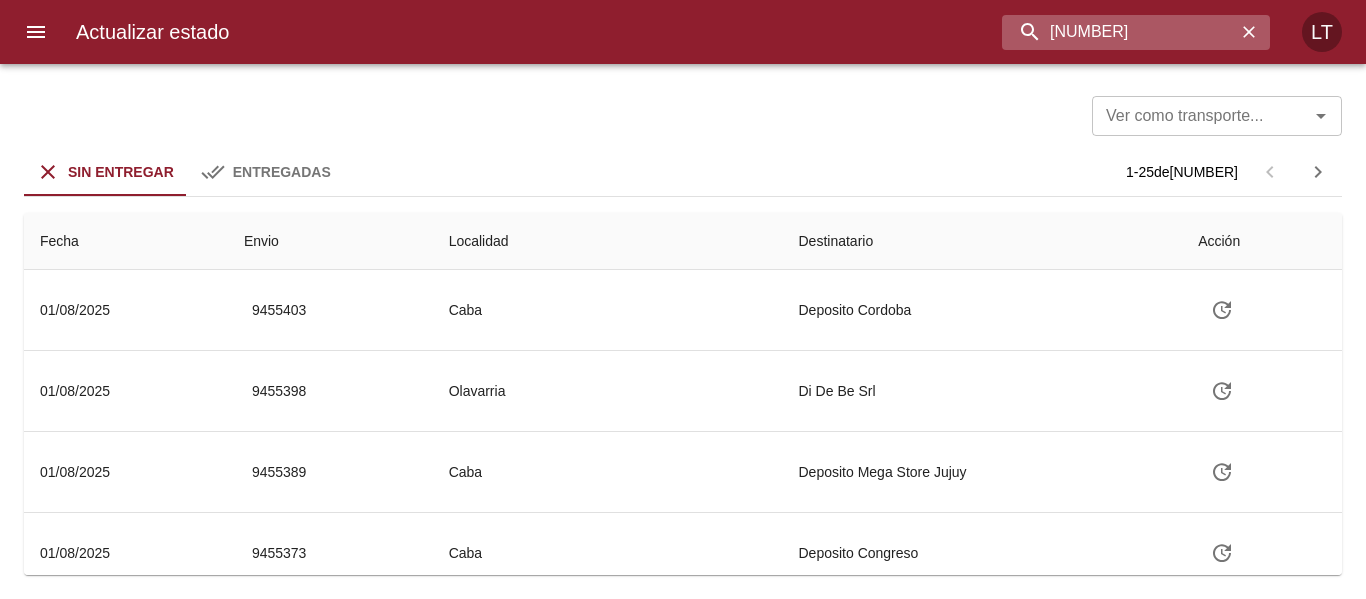 type on "9435857" 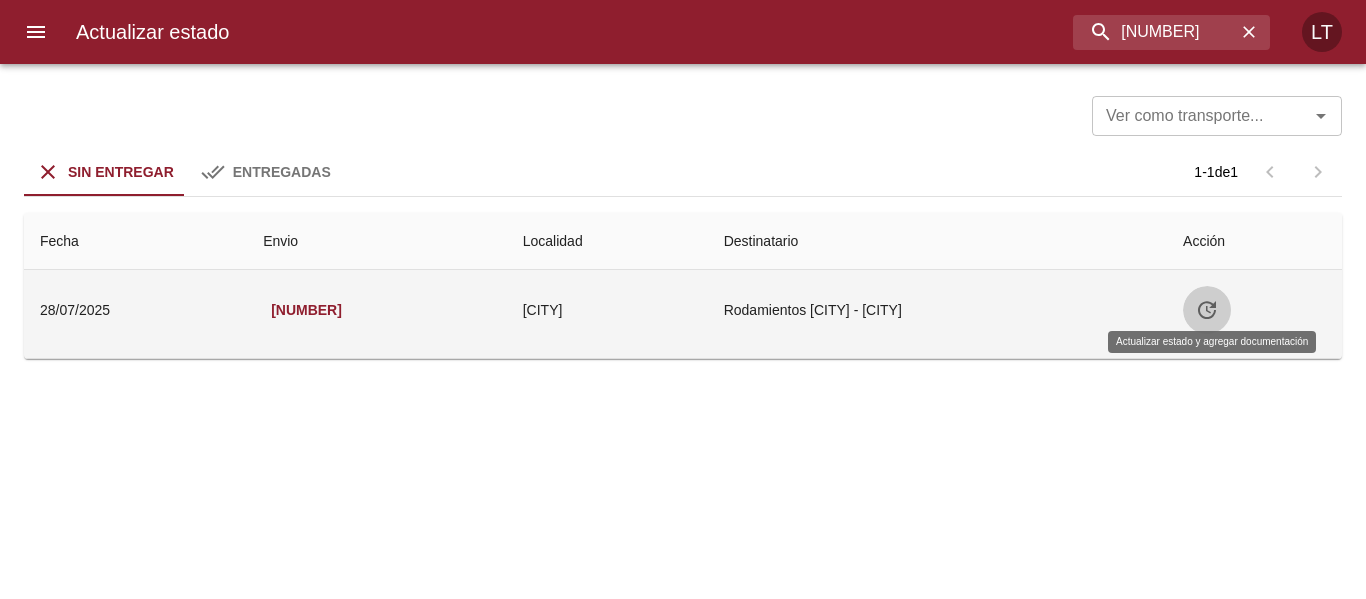 click 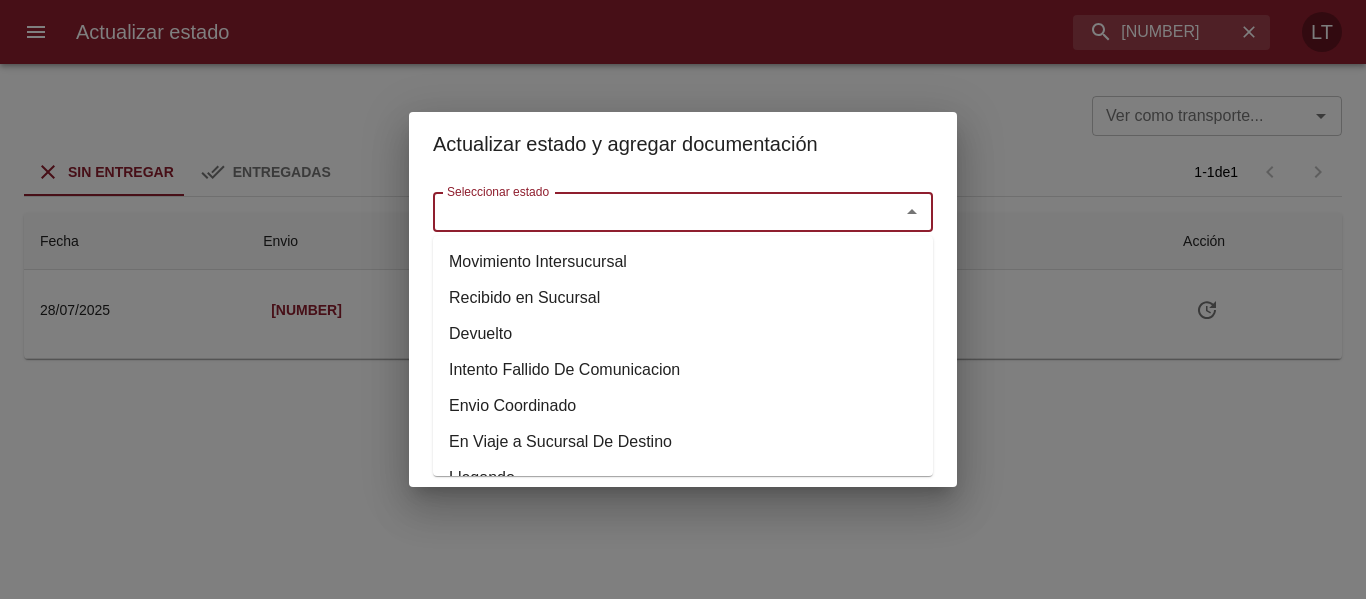 click on "Seleccionar estado" at bounding box center [653, 212] 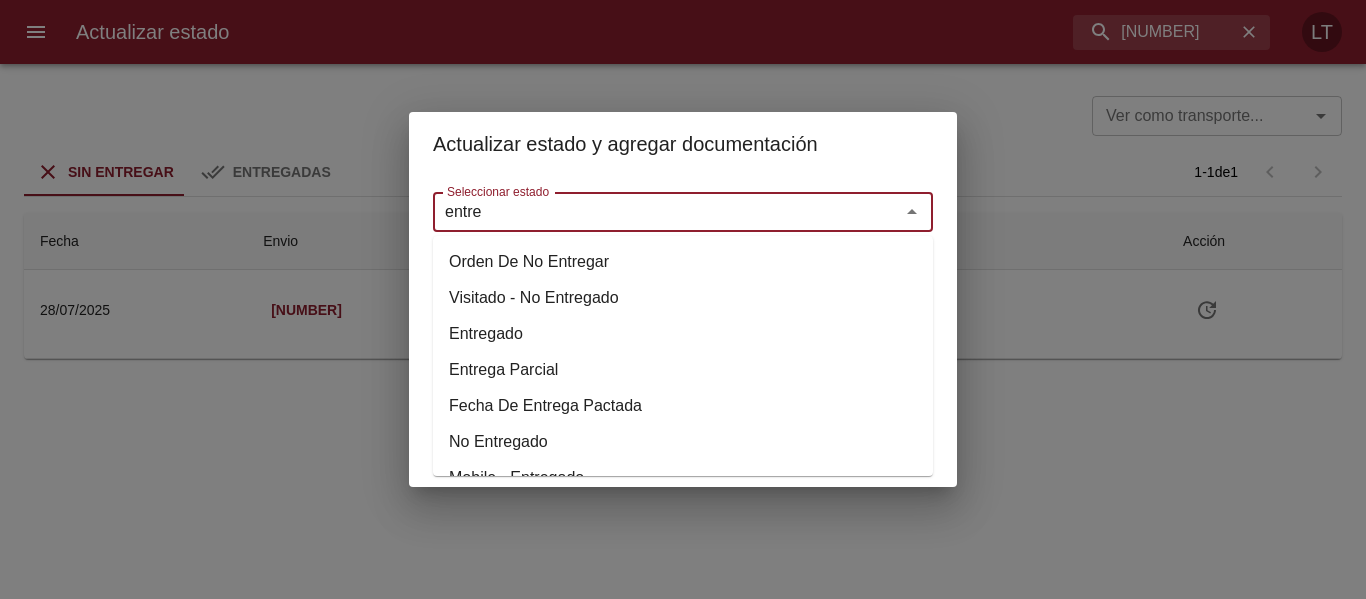 click on "Entregado" at bounding box center [683, 334] 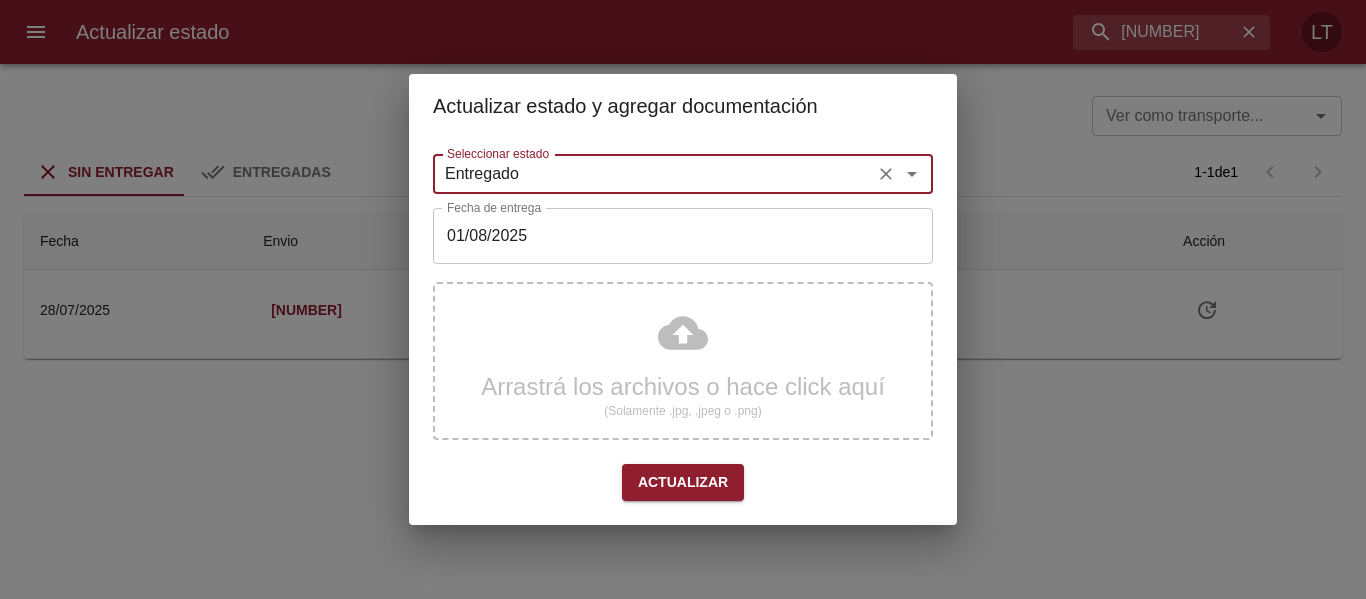 type on "Entregado" 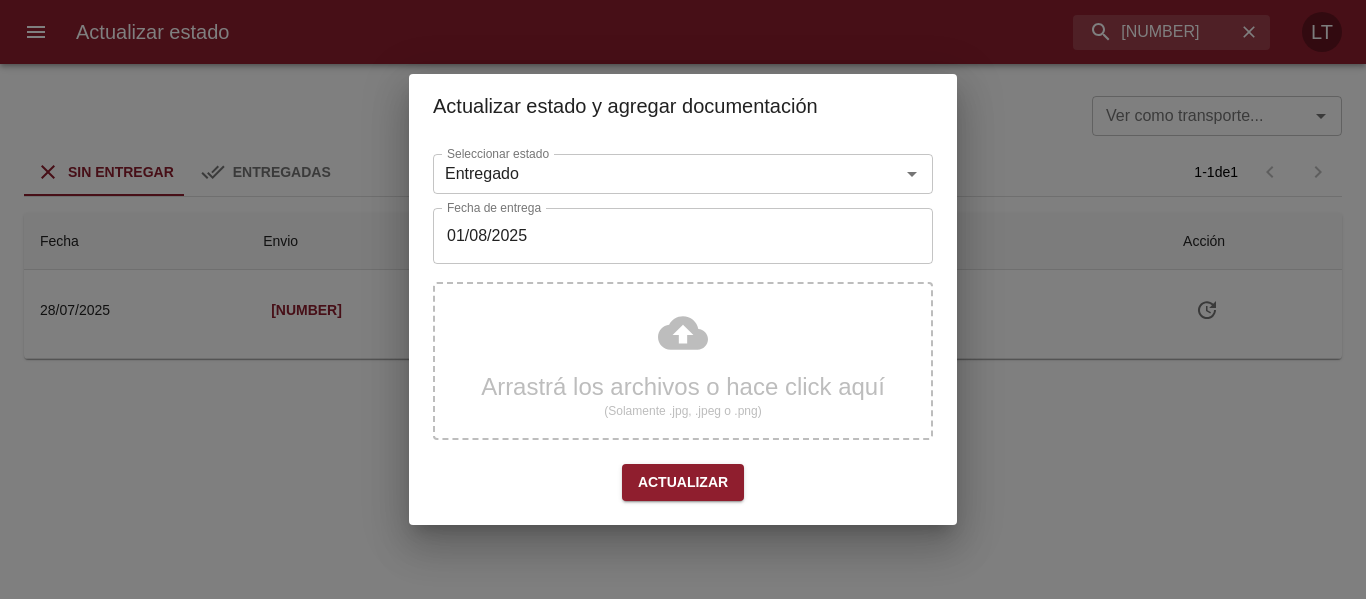 click on "01/08/2025" at bounding box center [683, 236] 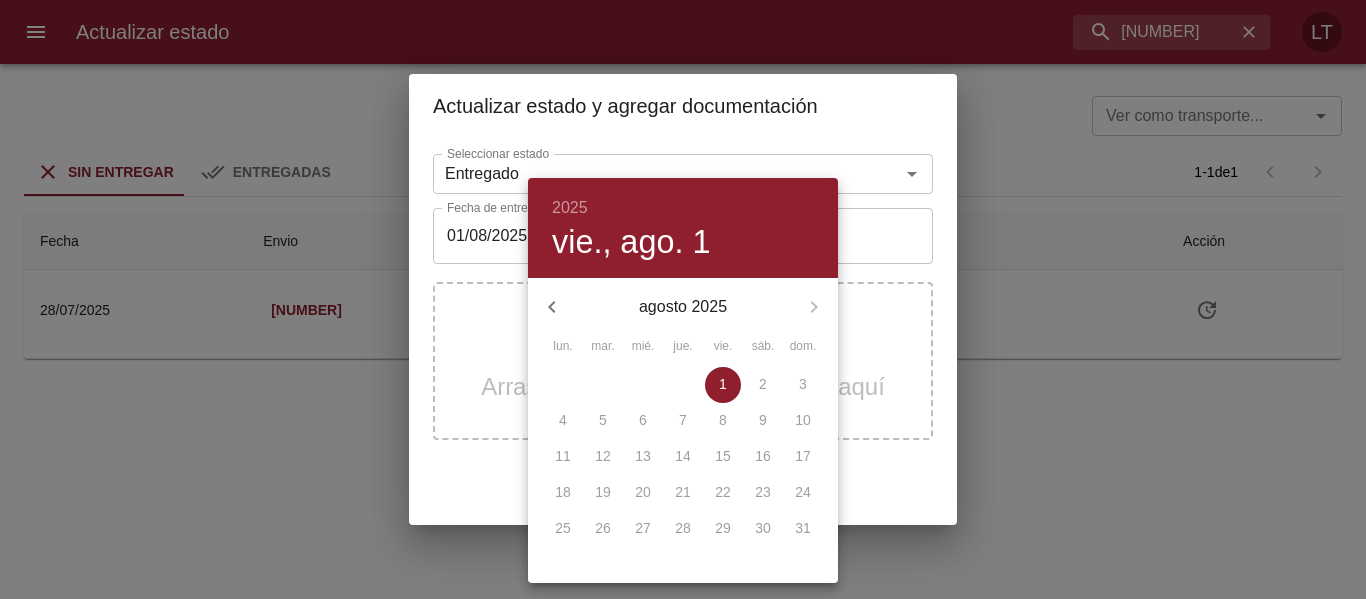 click 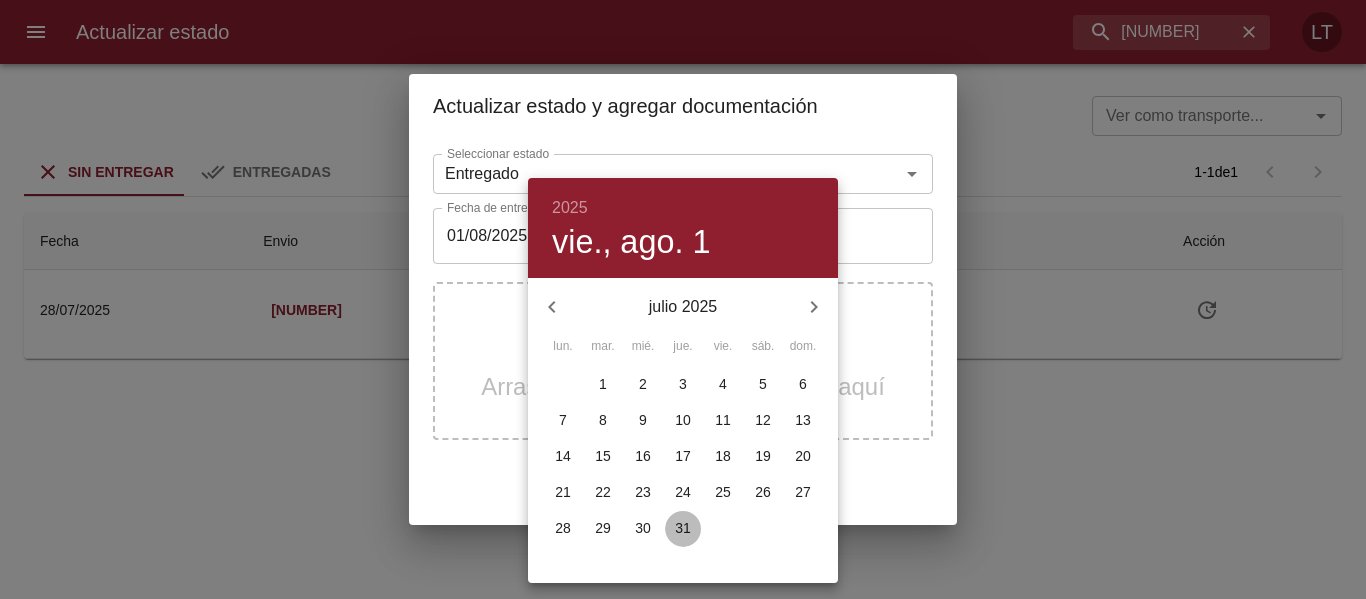 click on "31" at bounding box center (683, 528) 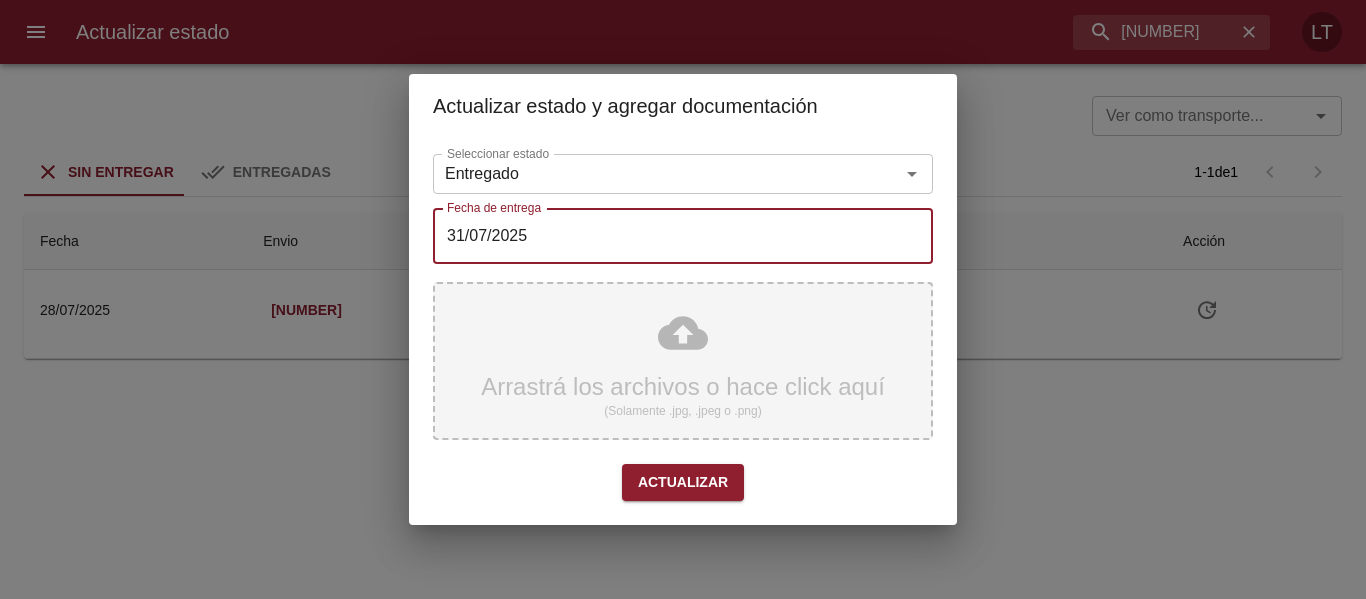 click on "Arrastrá los archivos o hace click aquí (Solamente .jpg, .jpeg o .png)" at bounding box center (683, 361) 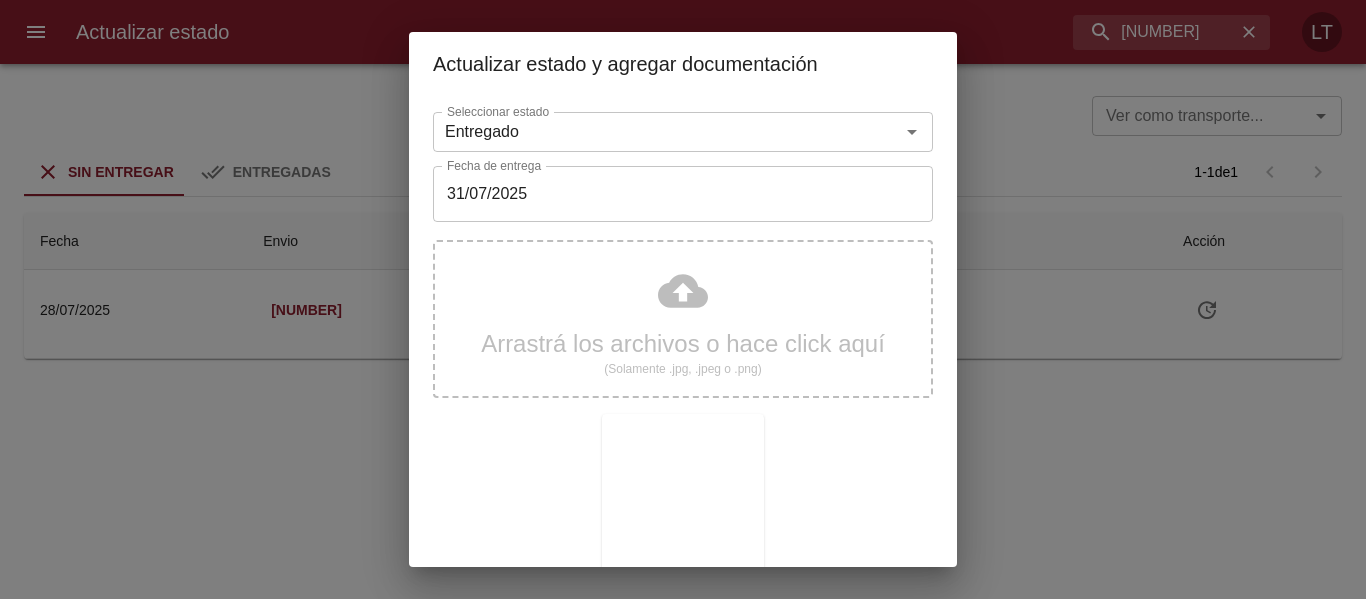 scroll, scrollTop: 187, scrollLeft: 0, axis: vertical 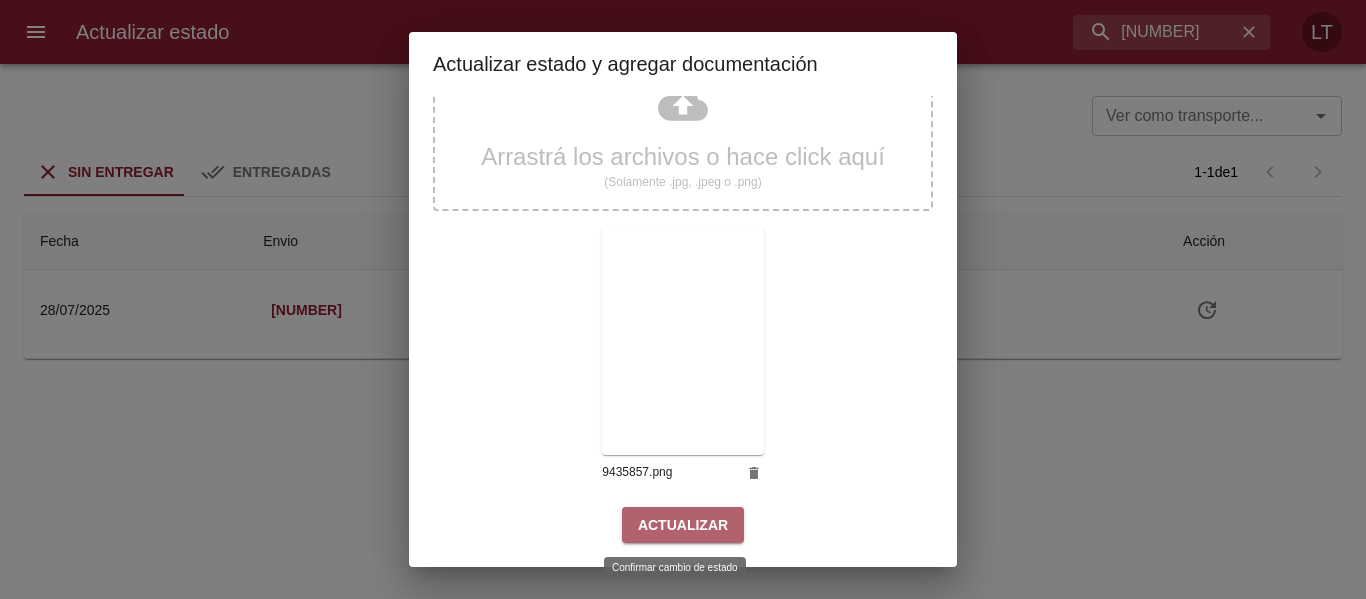 click on "Actualizar" at bounding box center [683, 525] 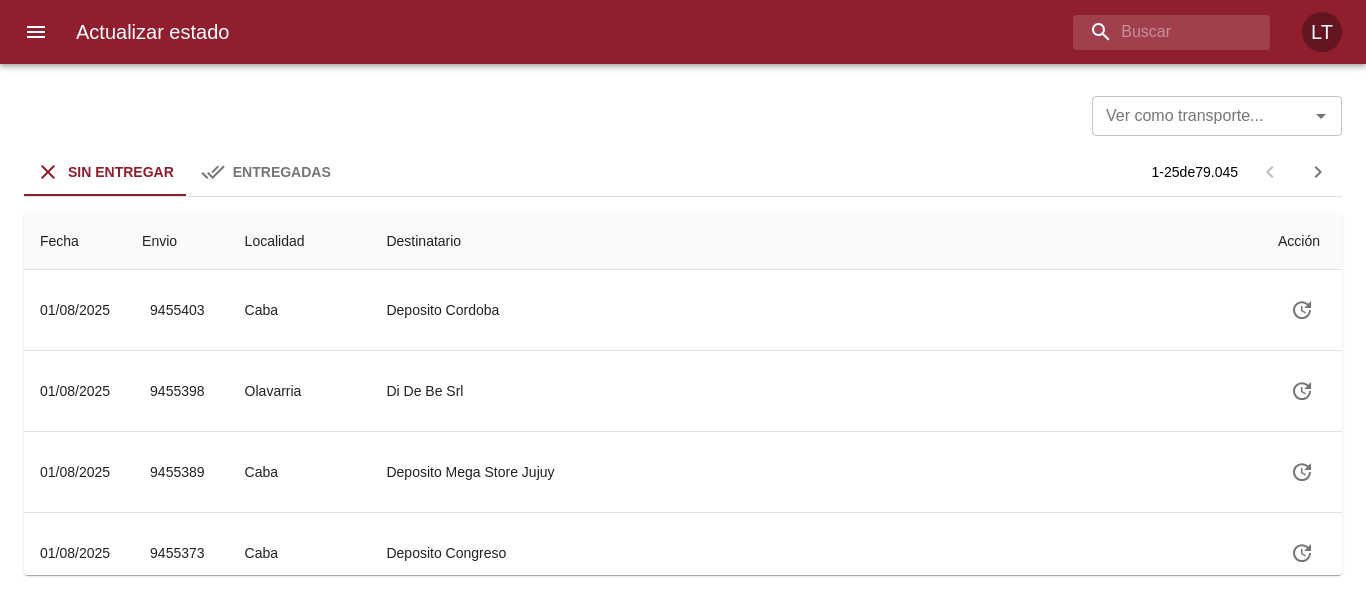 scroll, scrollTop: 0, scrollLeft: 0, axis: both 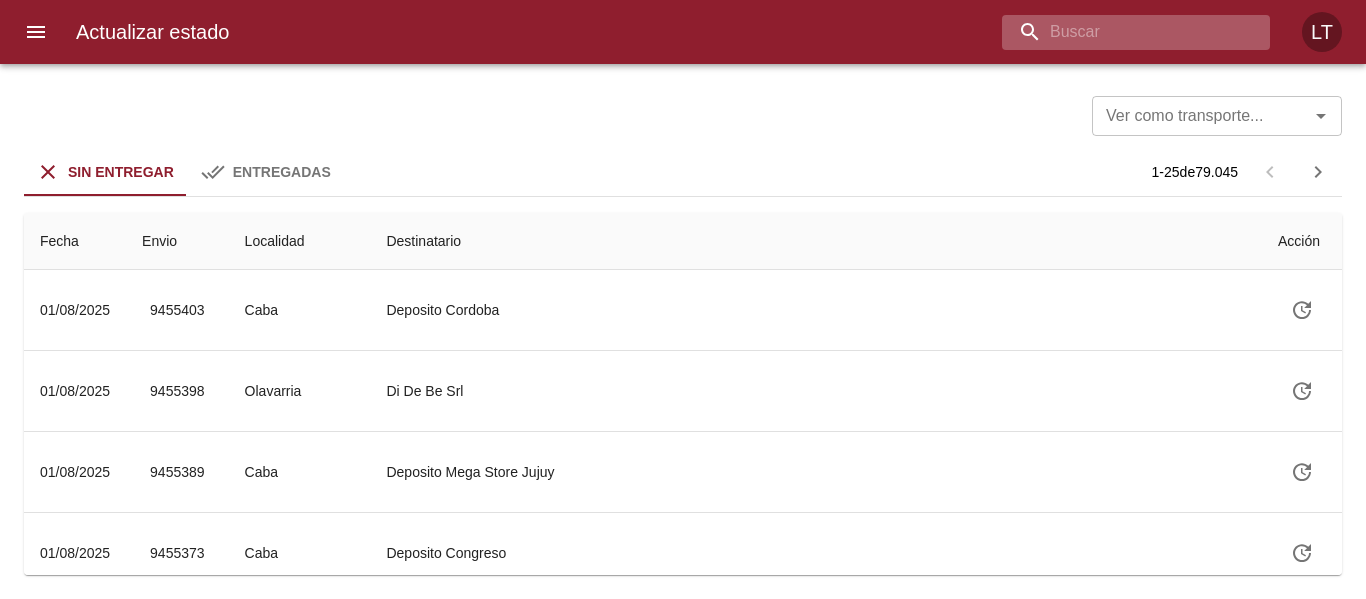 click at bounding box center [1119, 32] 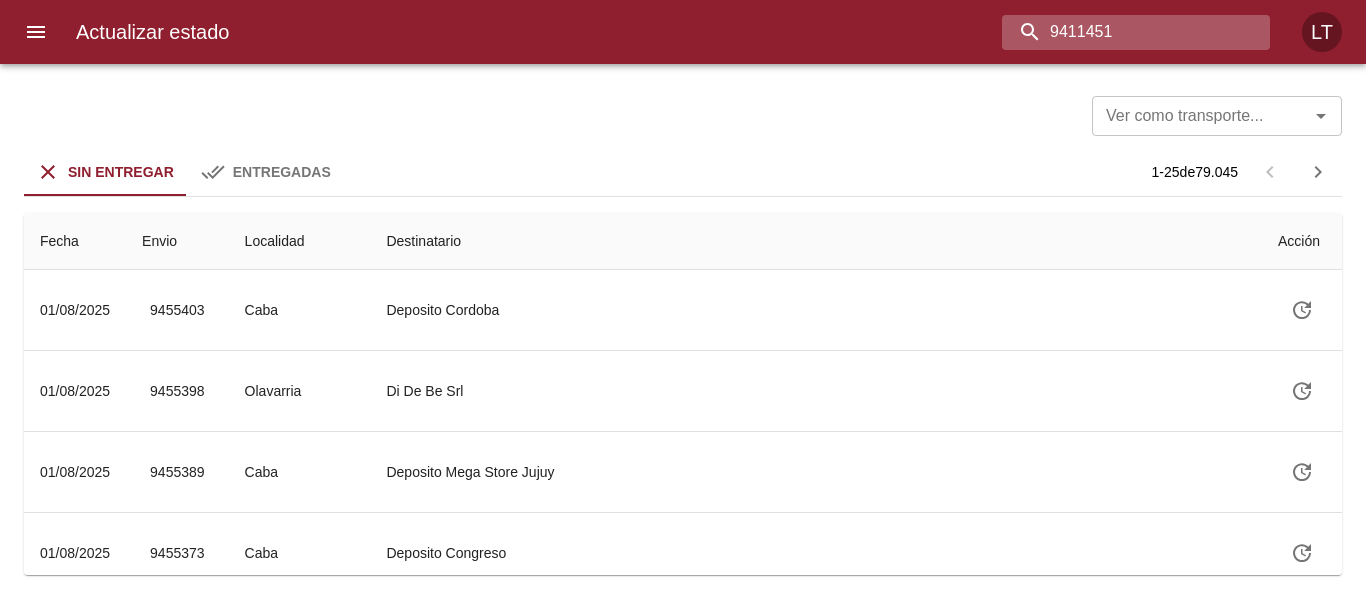 type on "9411451" 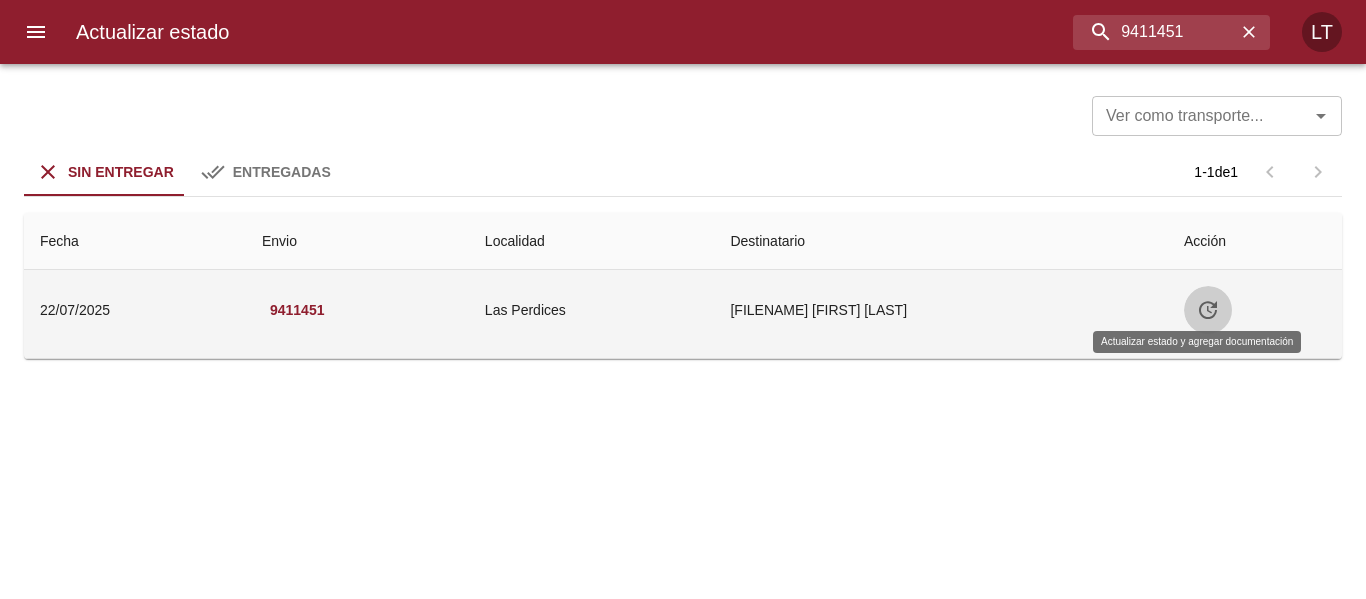 click 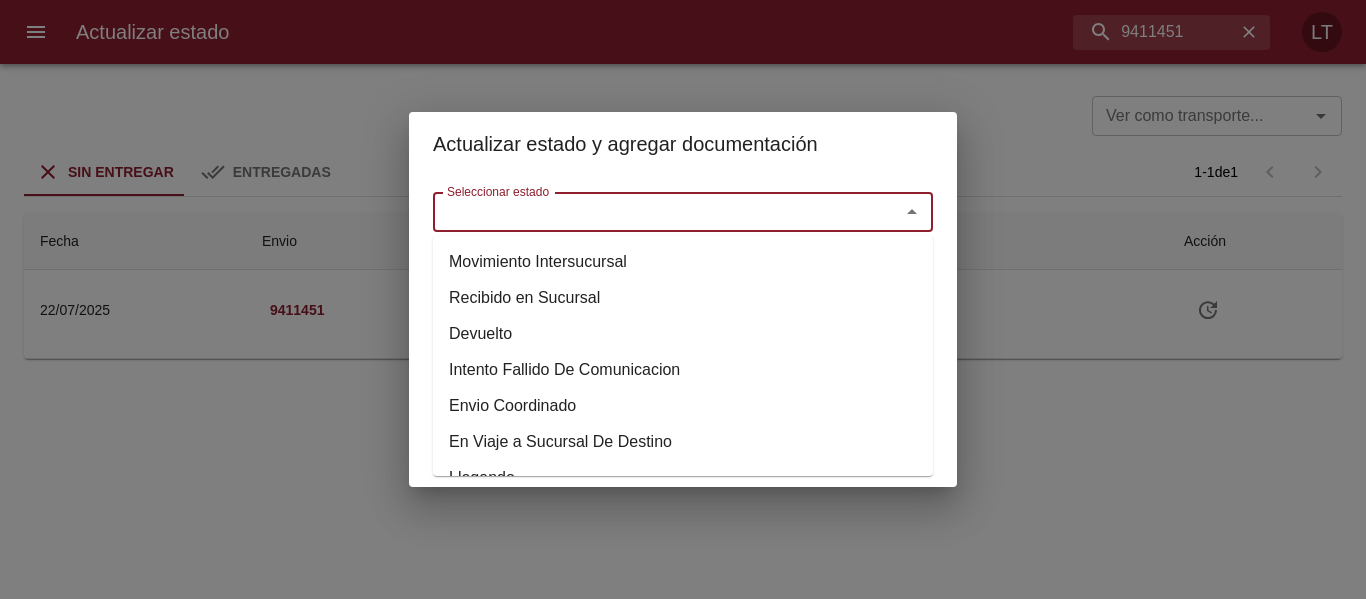 click on "Seleccionar estado" at bounding box center (653, 212) 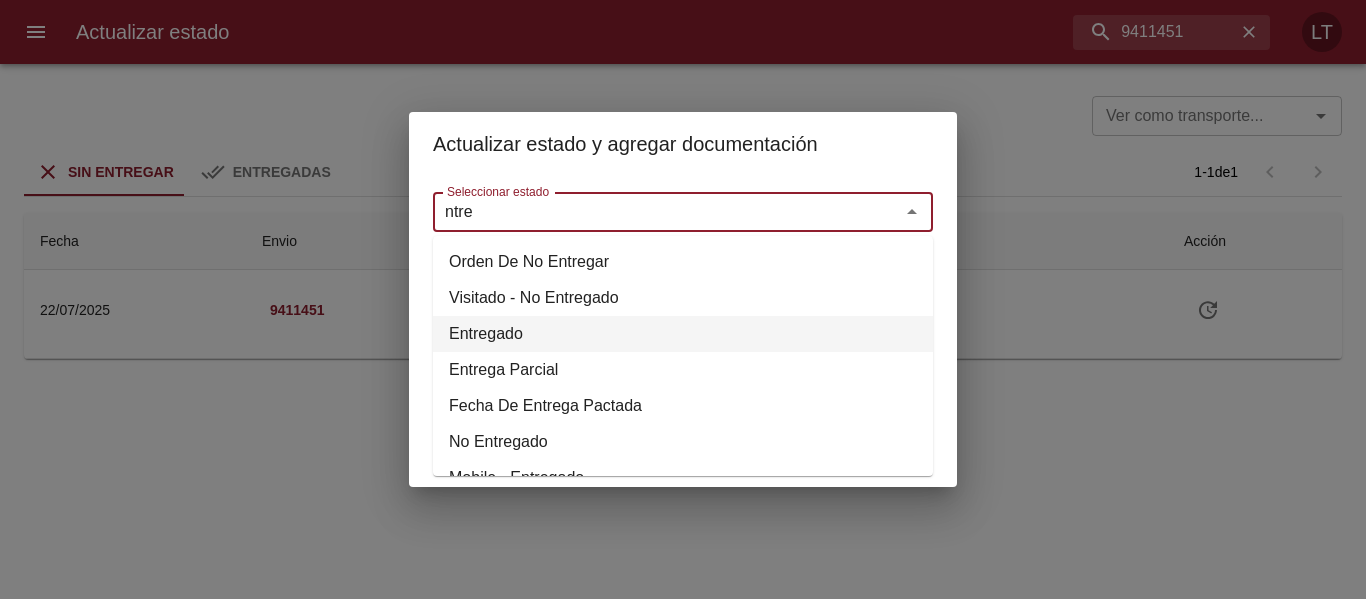 click on "Entregado" at bounding box center [683, 334] 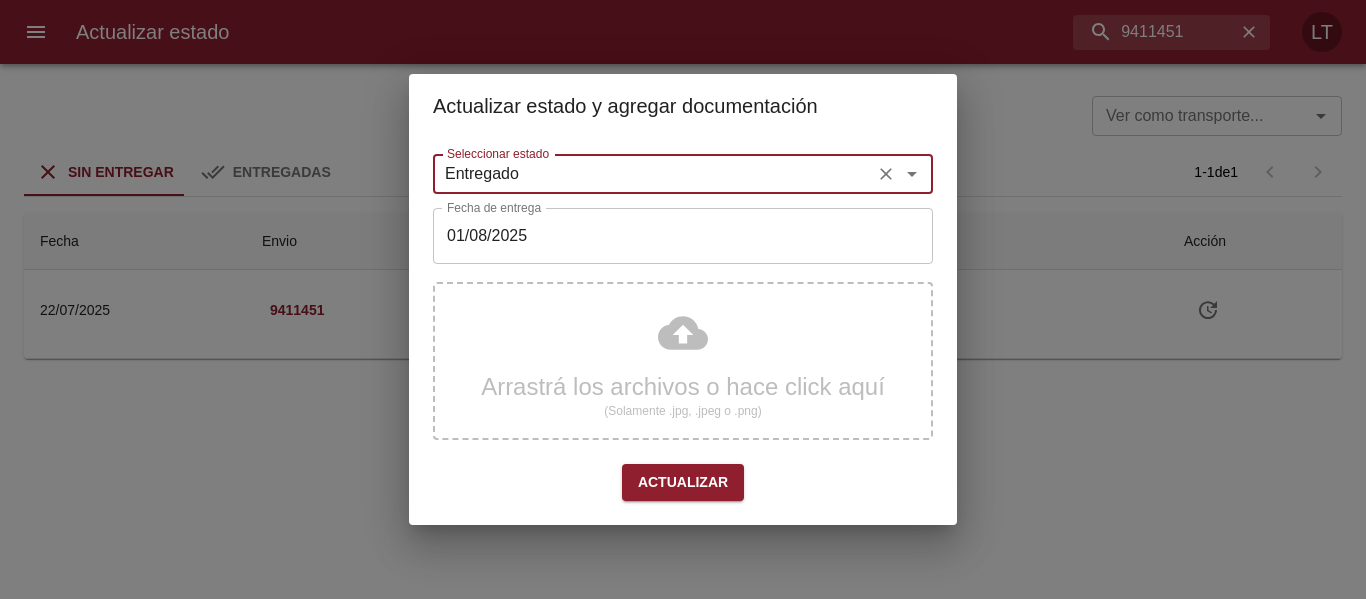 type on "Entregado" 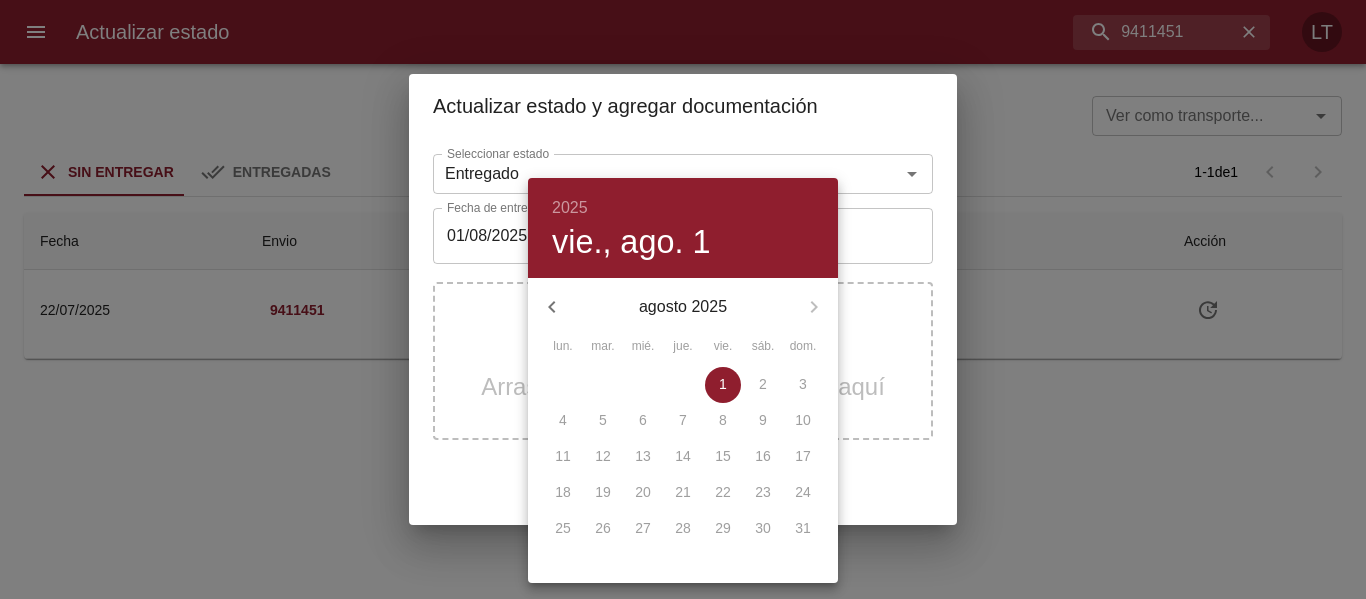 click 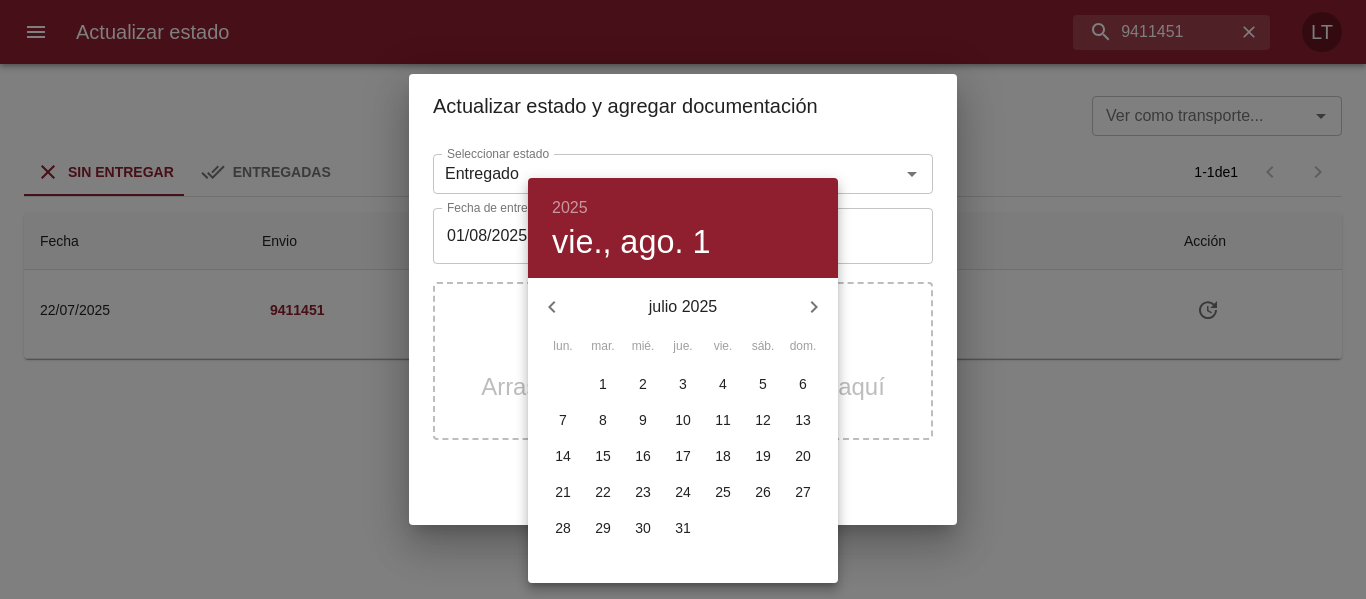 click on "31" at bounding box center (683, 528) 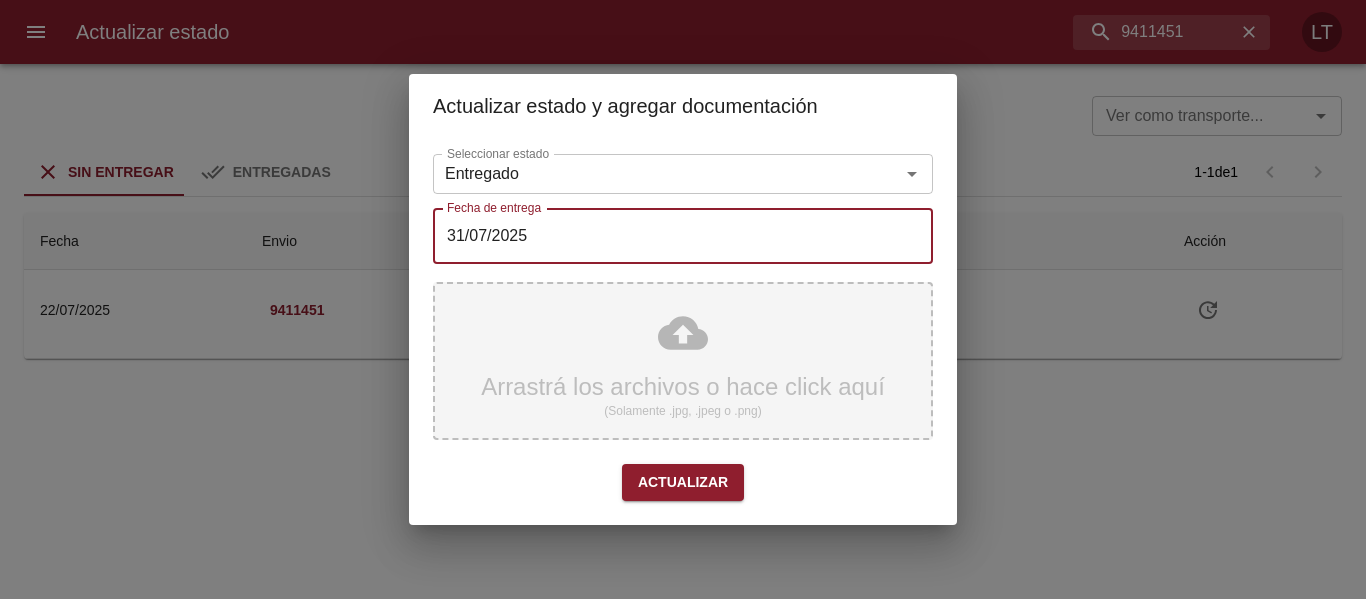 click on "Arrastrá los archivos o hace click aquí (Solamente .jpg, .jpeg o .png)" at bounding box center (683, 361) 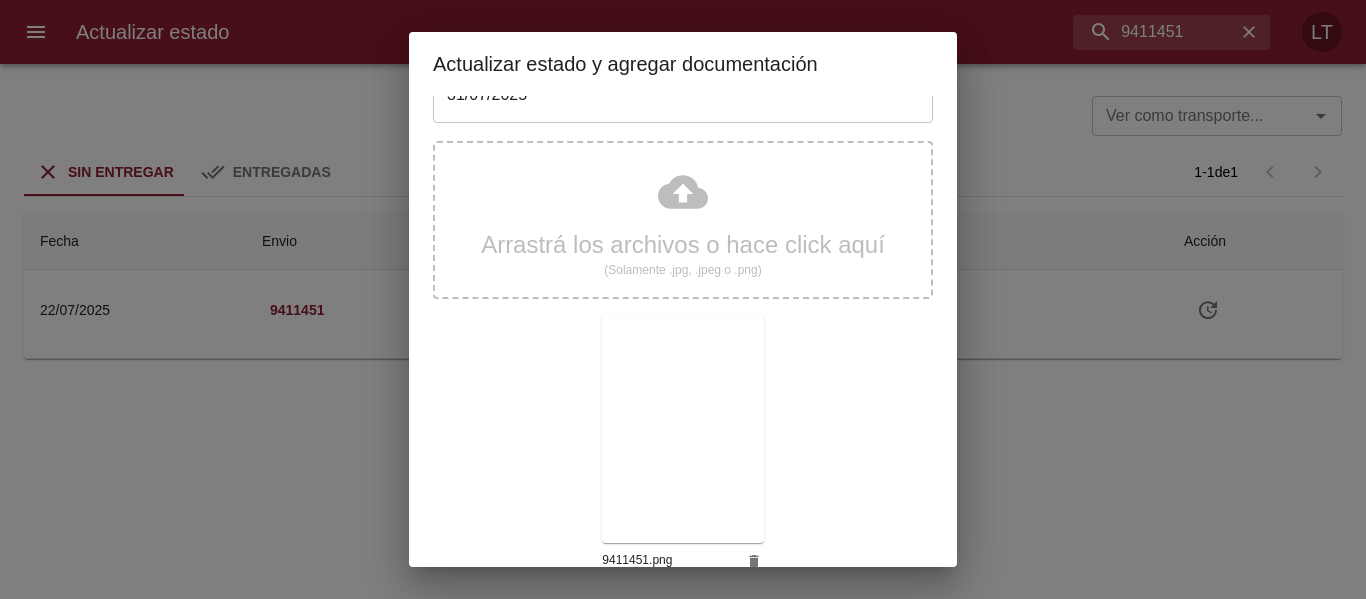 scroll, scrollTop: 187, scrollLeft: 0, axis: vertical 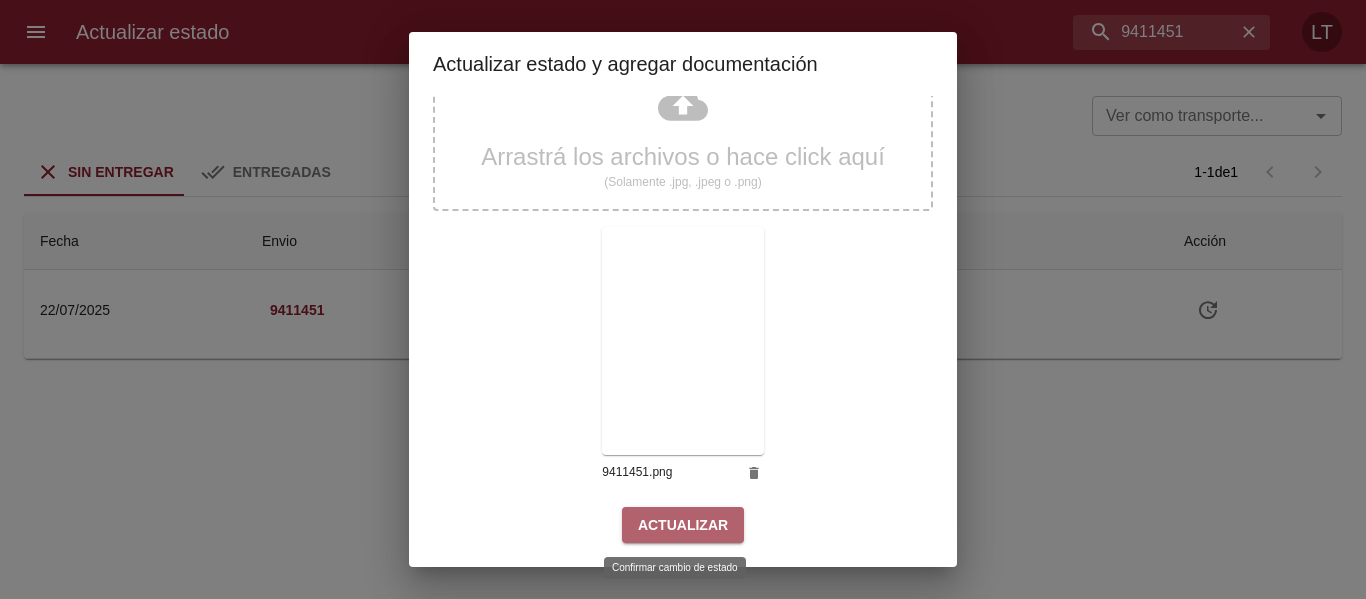 click on "Actualizar" at bounding box center [683, 525] 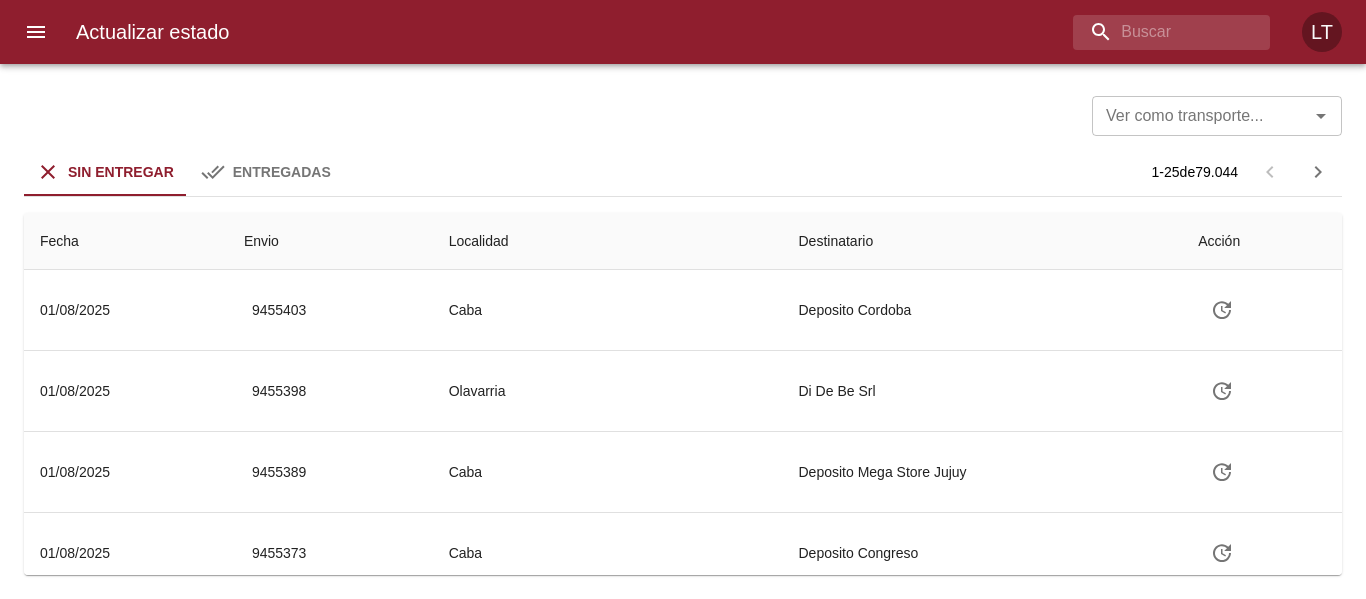 scroll, scrollTop: 0, scrollLeft: 0, axis: both 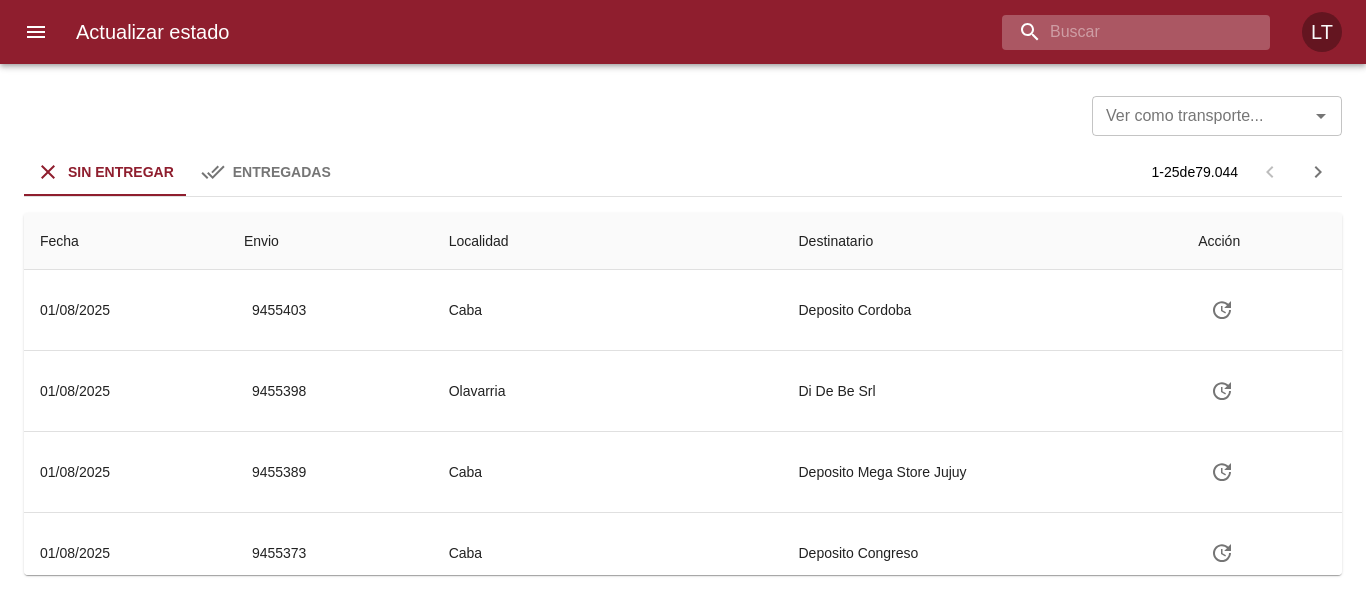 click at bounding box center (1119, 32) 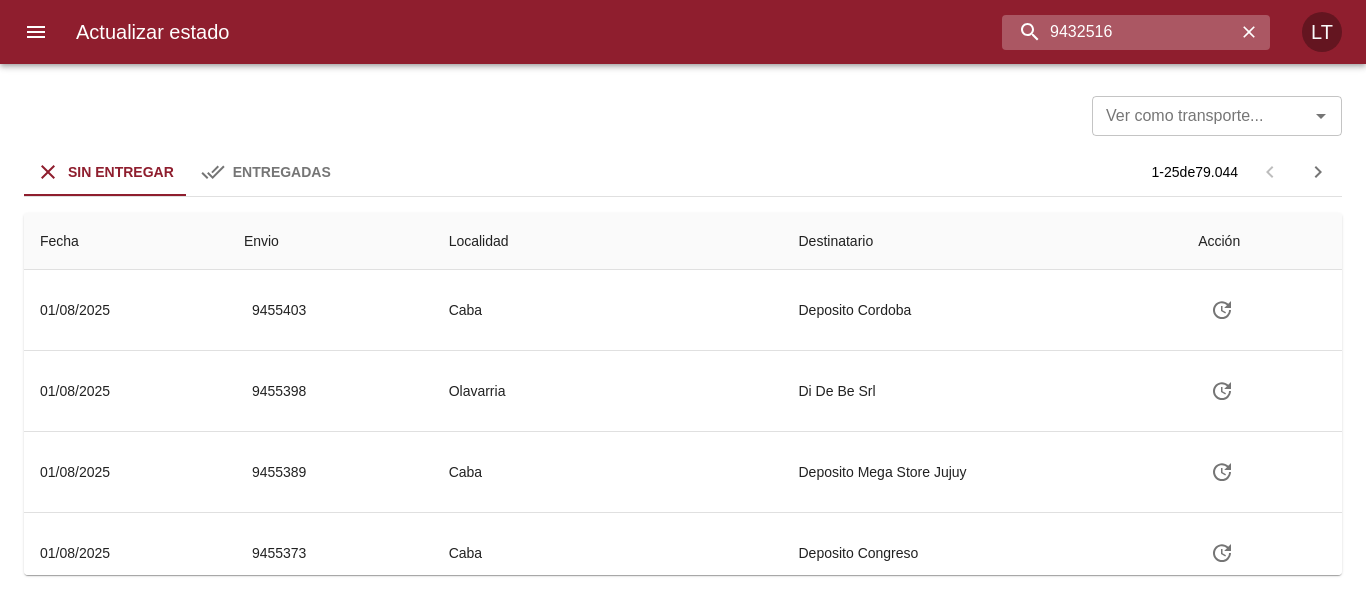 type on "9432516" 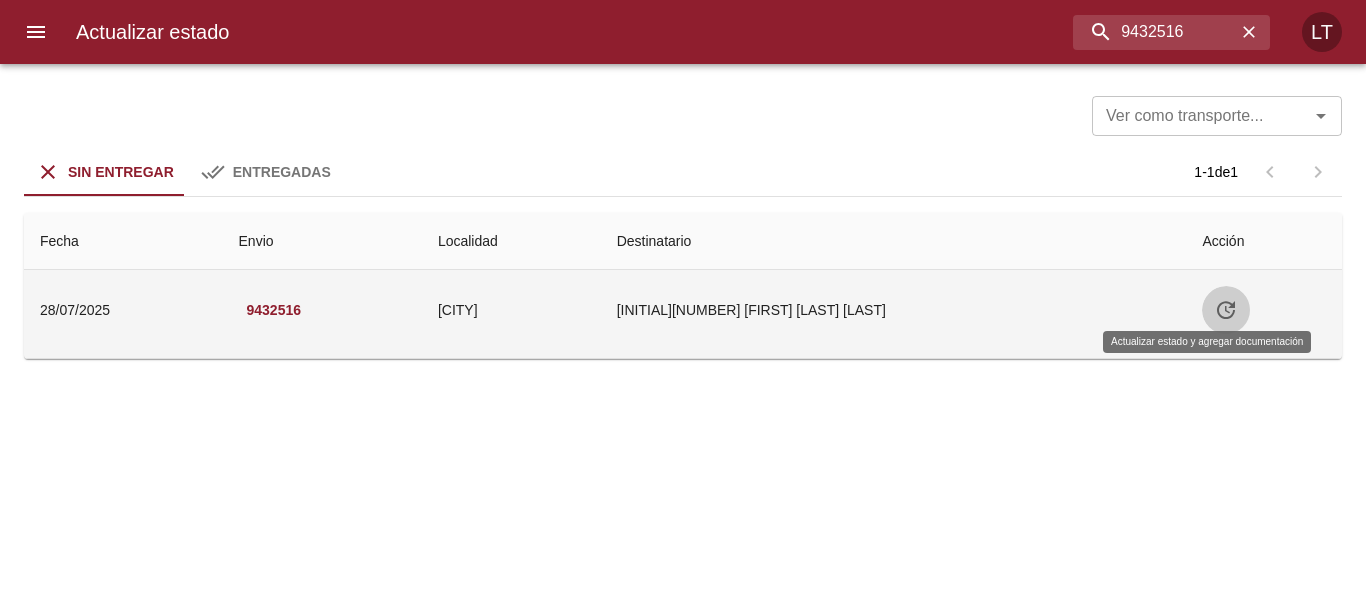 click 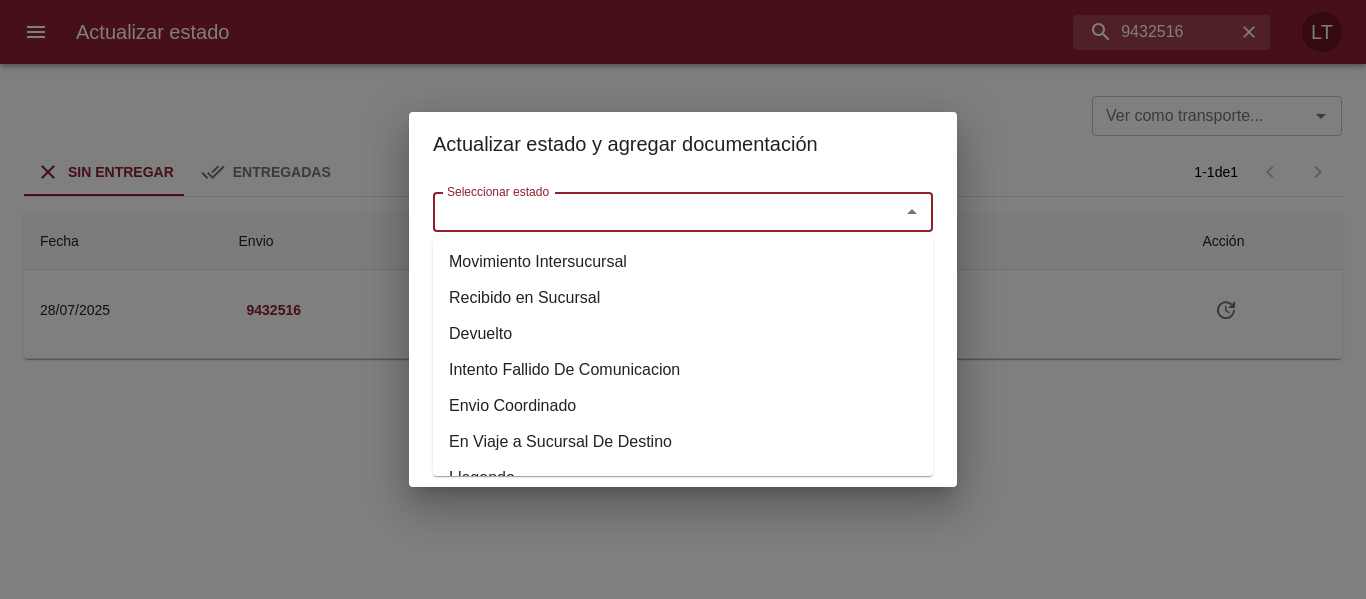 click on "Seleccionar estado" at bounding box center [653, 212] 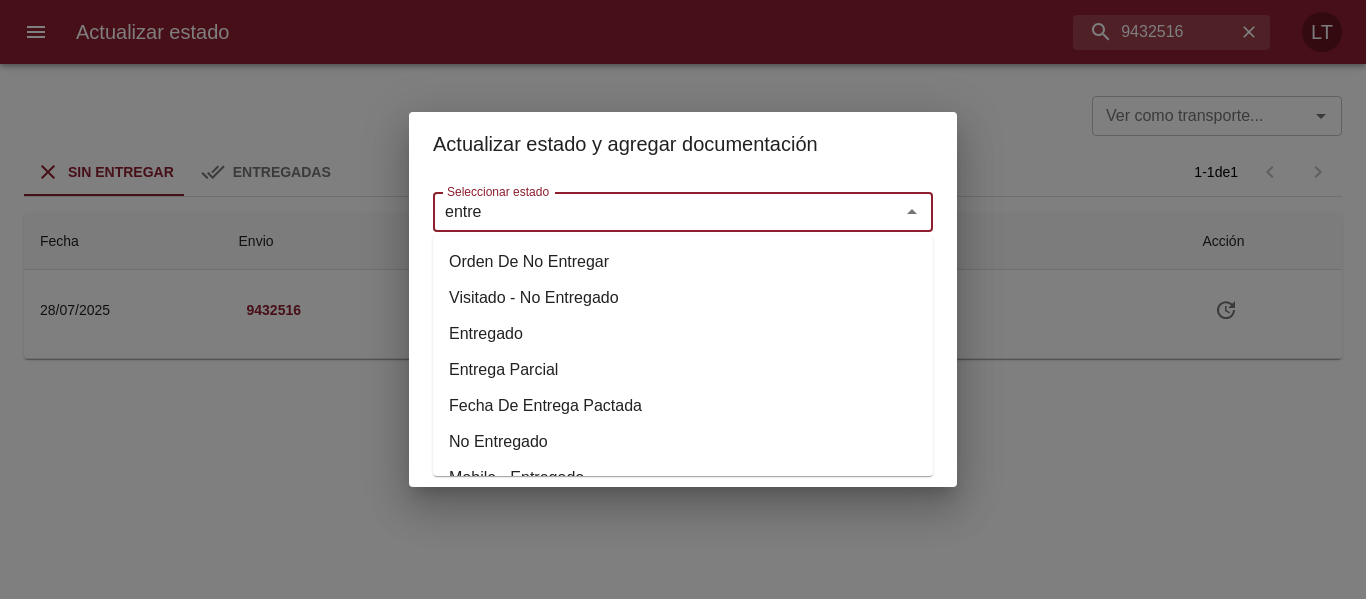 click on "Visitado - No Entregado" at bounding box center (683, 298) 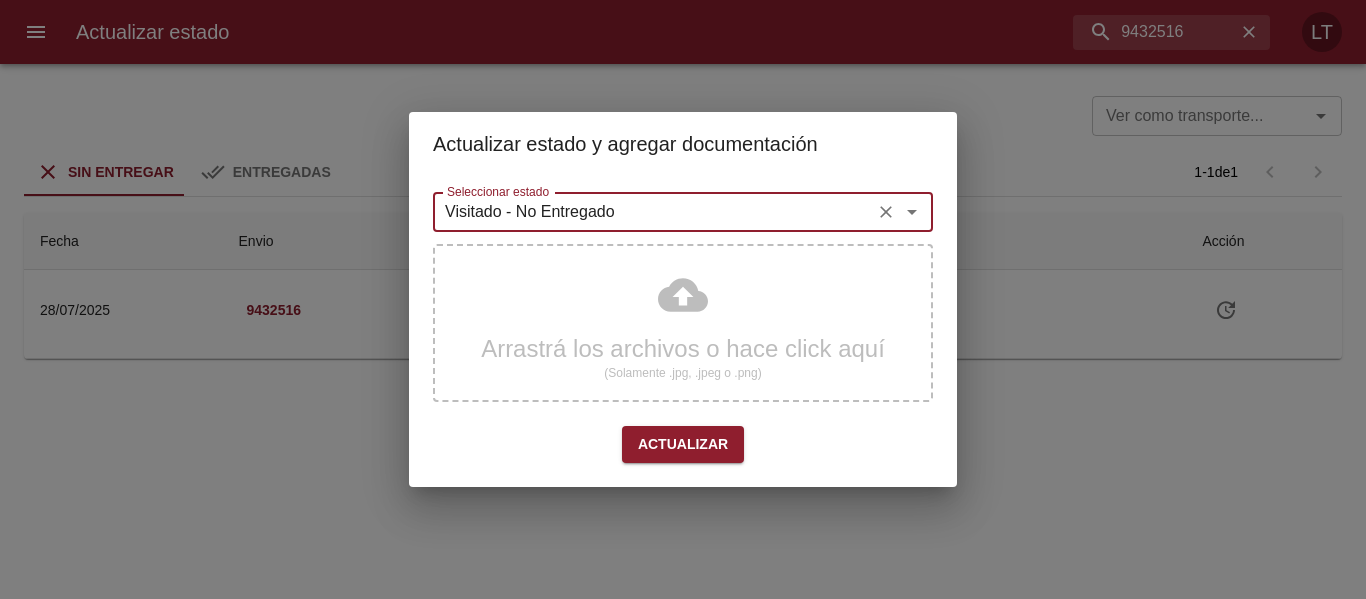 click on "Visitado - No Entregado" at bounding box center [653, 212] 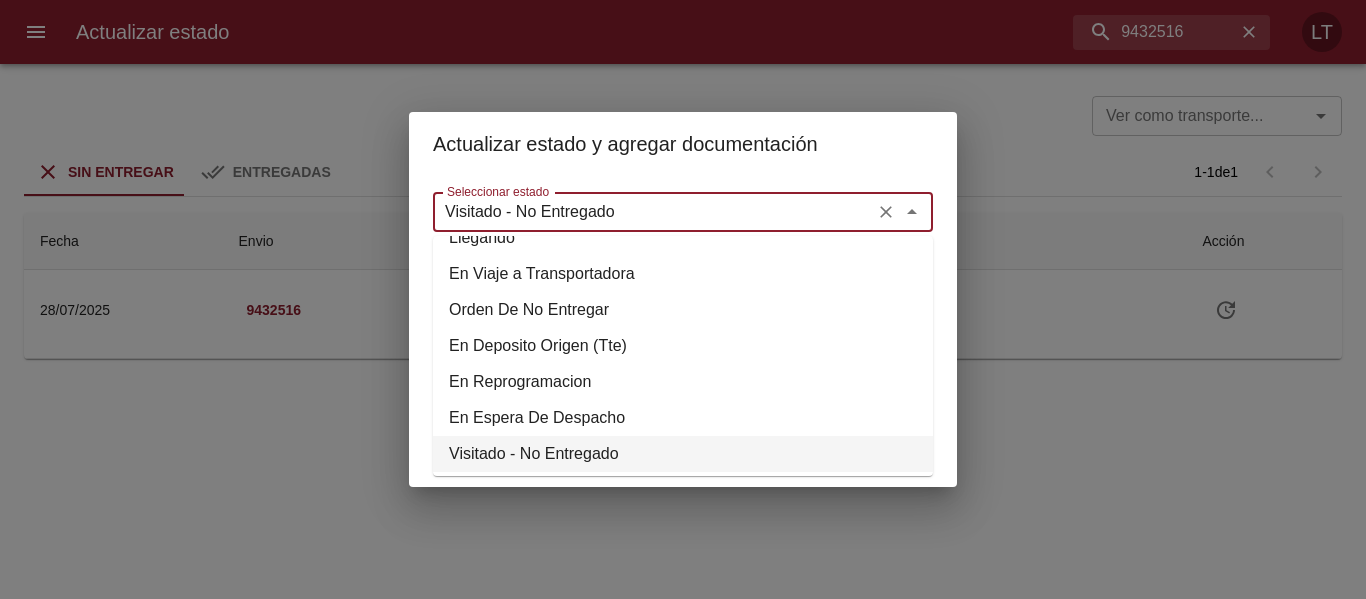 click on "Visitado - No Entregado" at bounding box center (653, 212) 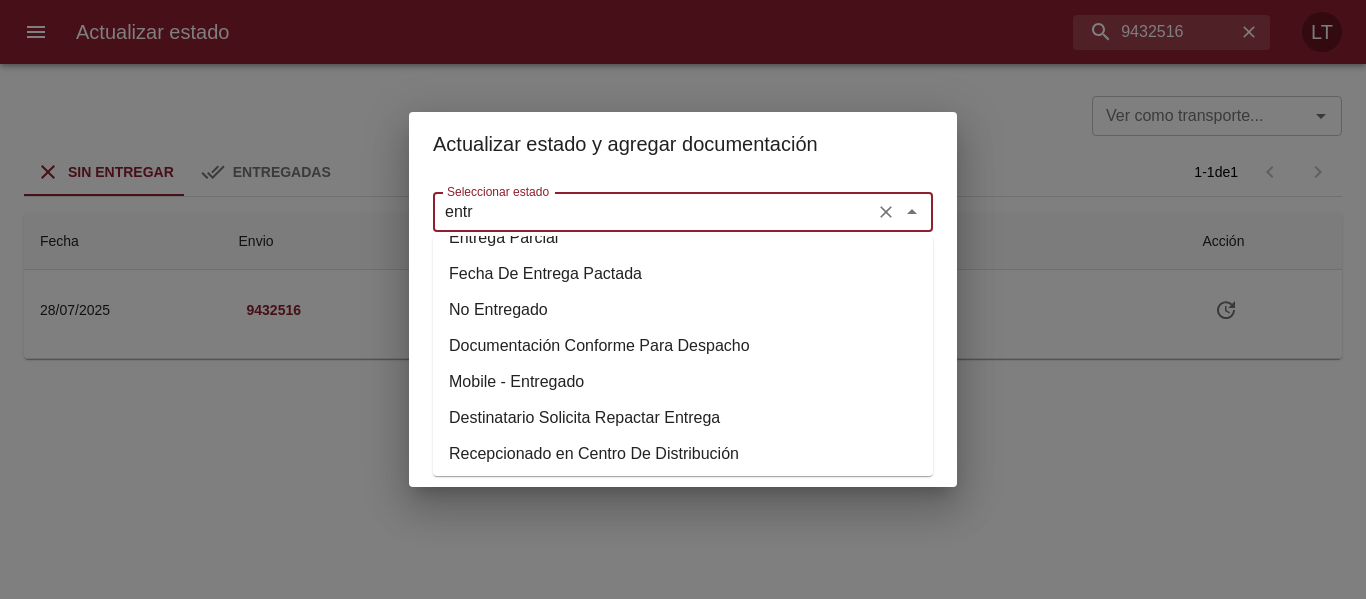 scroll, scrollTop: 48, scrollLeft: 0, axis: vertical 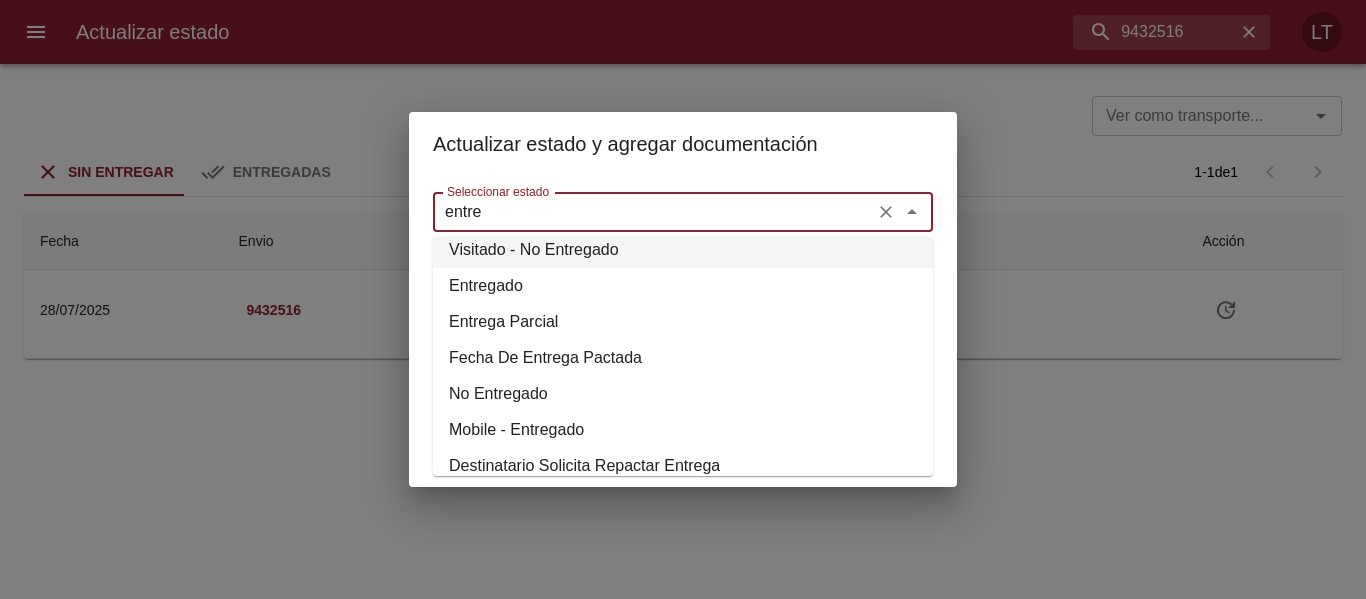 click on "Entregado" at bounding box center [683, 286] 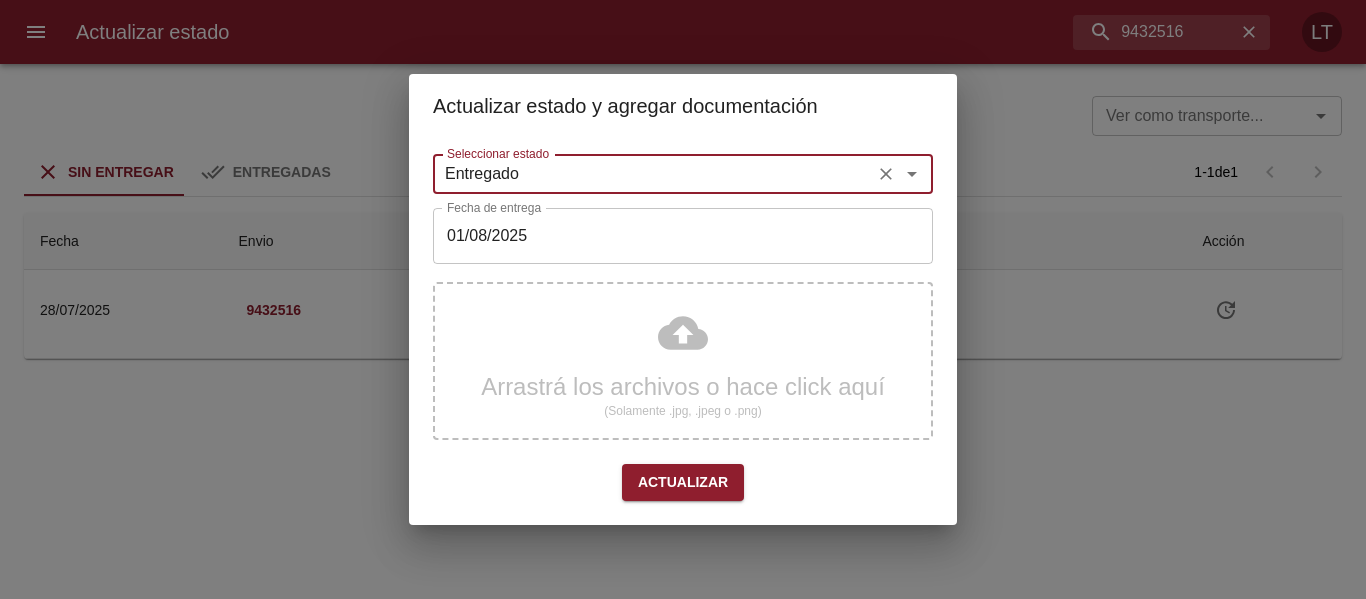 type on "Entregado" 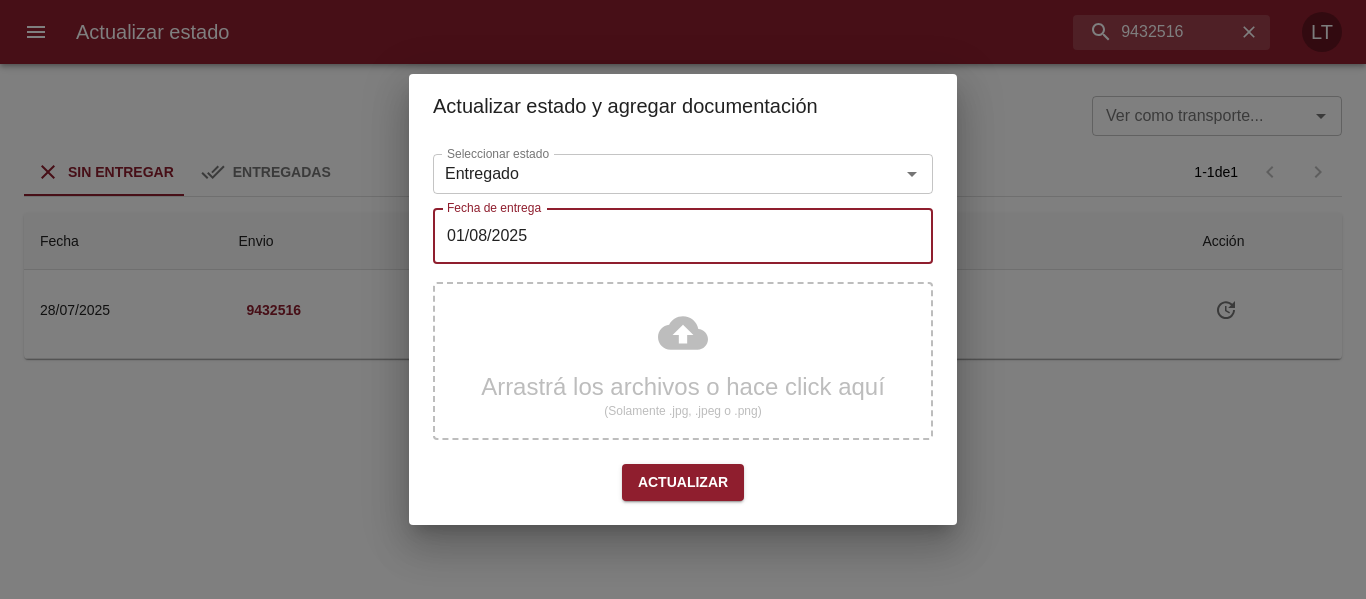 click on "01/08/2025" at bounding box center (683, 236) 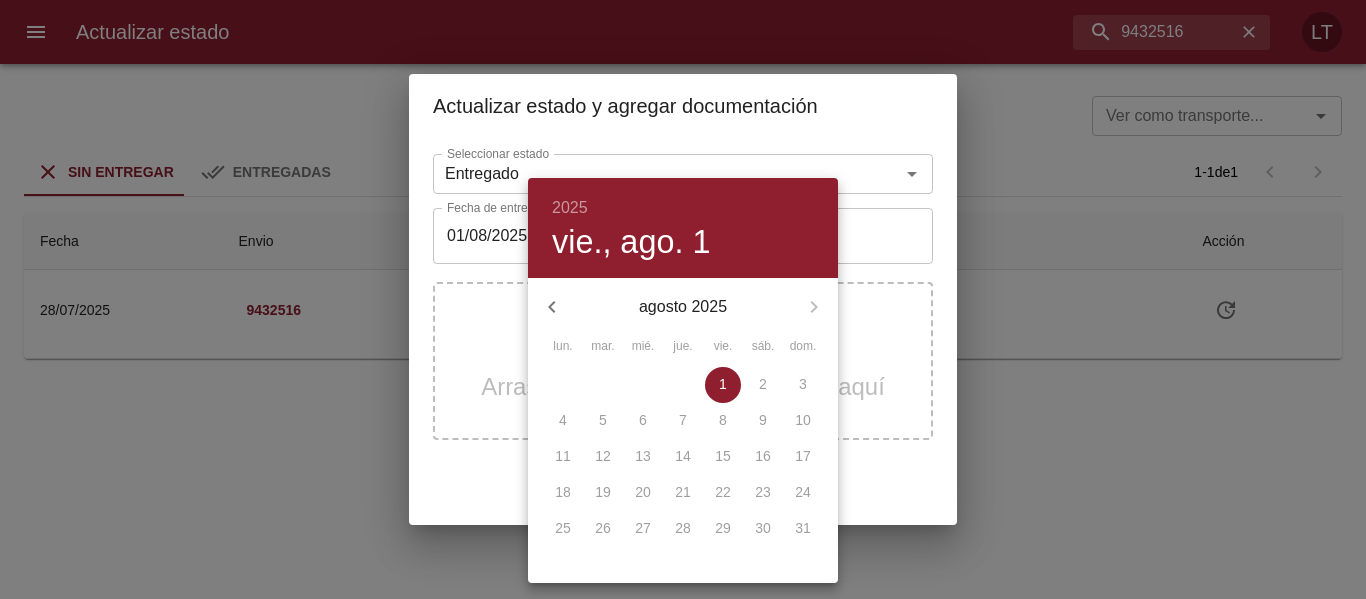 click 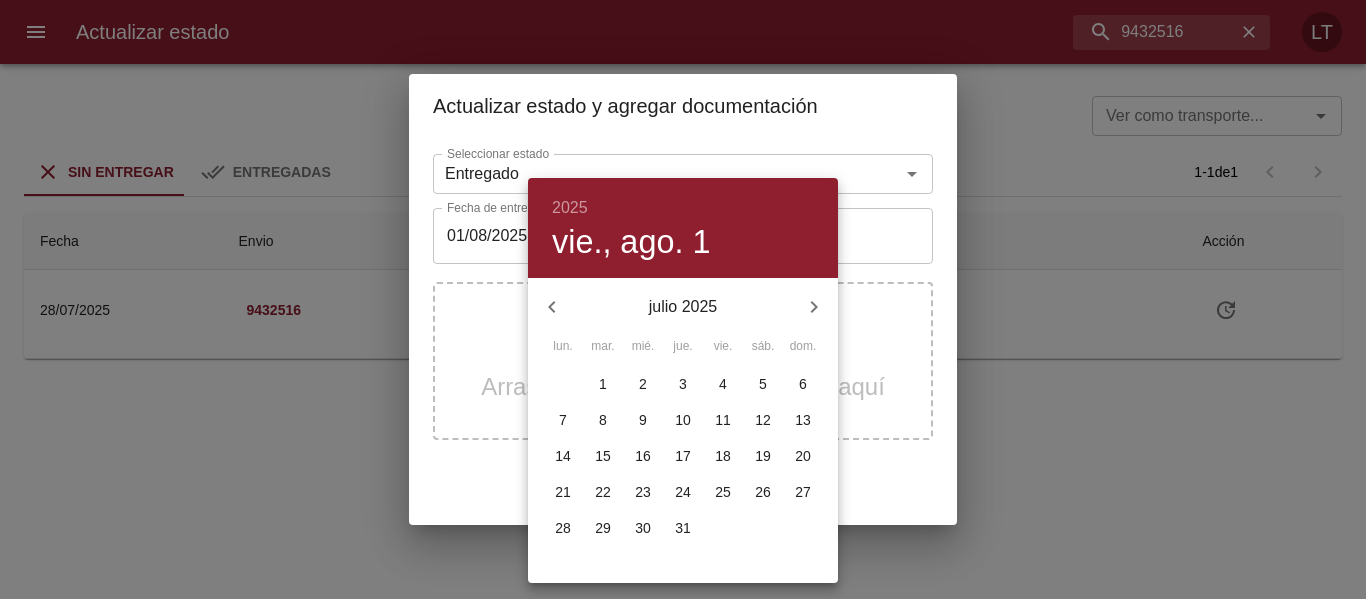 click on "31" at bounding box center (683, 528) 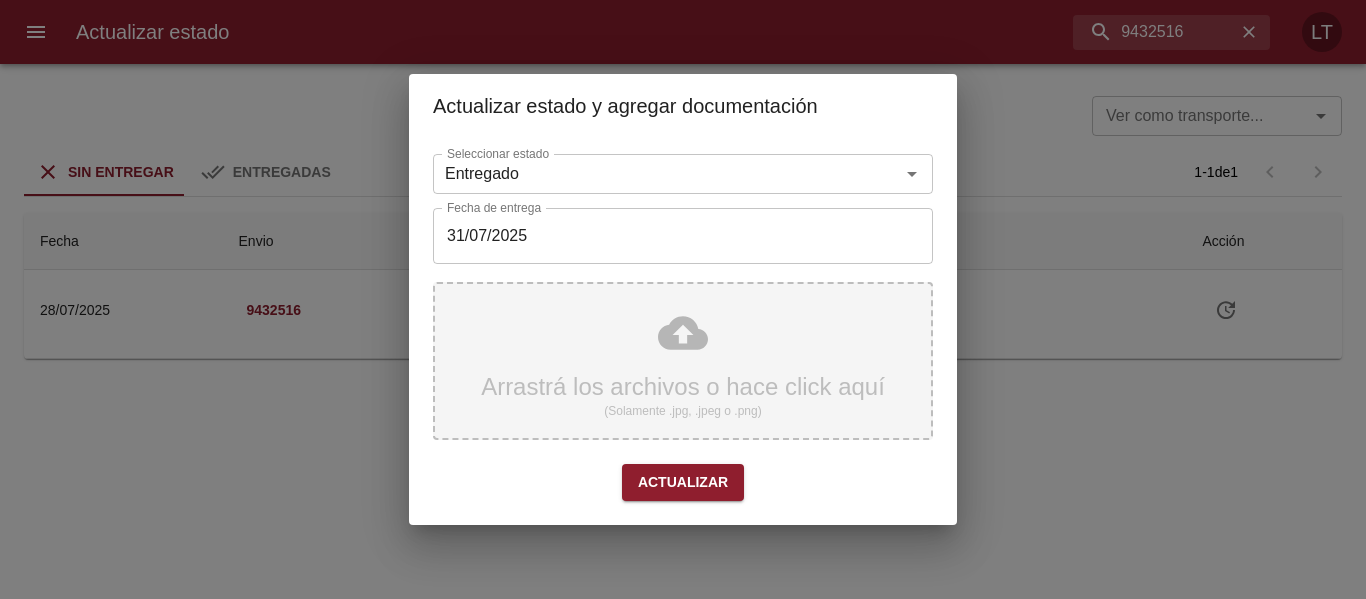 click on "Arrastrá los archivos o hace click aquí (Solamente .jpg, .jpeg o .png)" at bounding box center [683, 361] 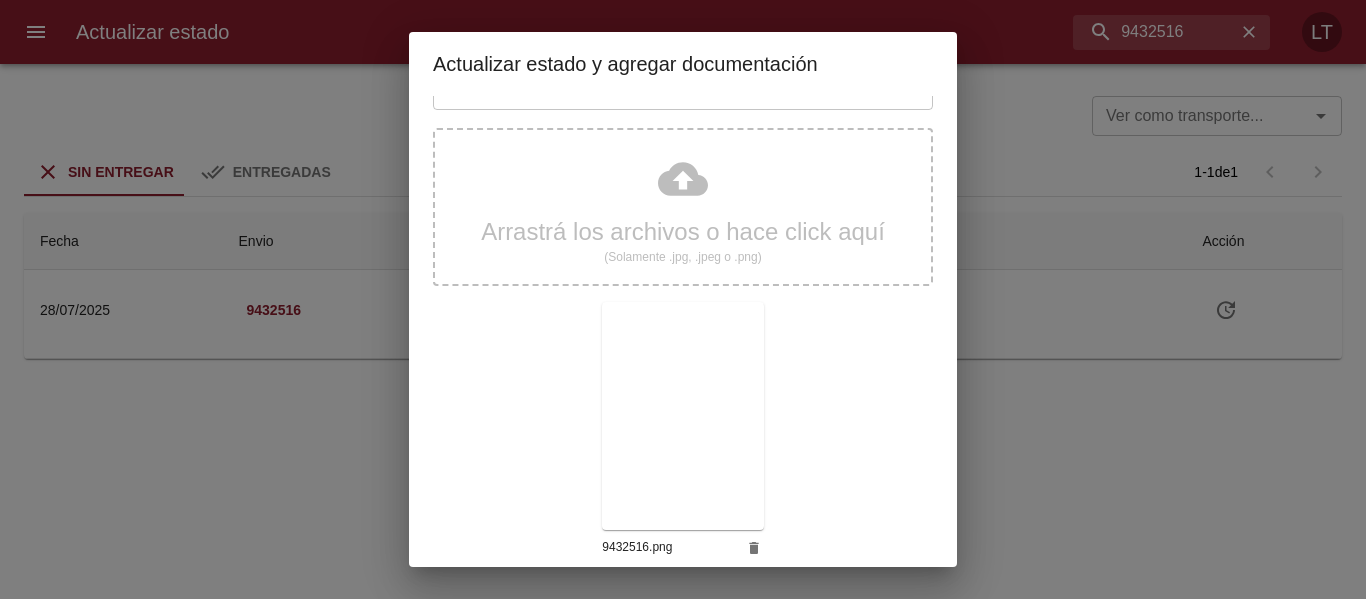 scroll, scrollTop: 187, scrollLeft: 0, axis: vertical 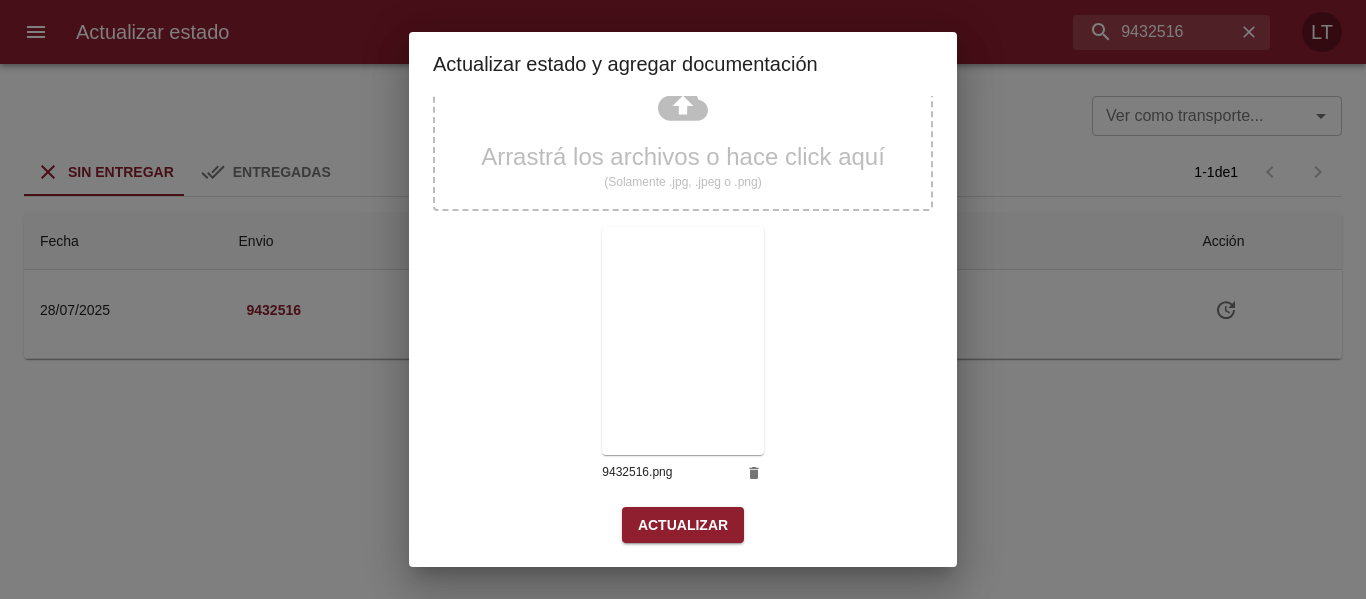 click on "Actualizar" at bounding box center [683, 525] 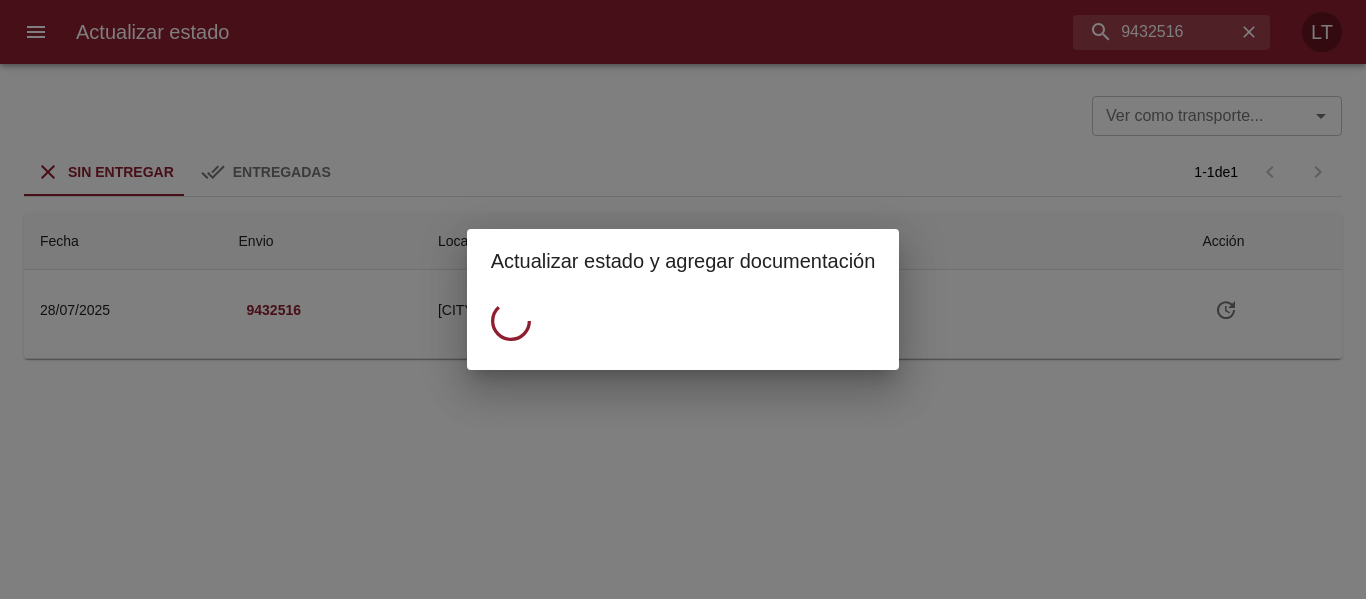 scroll, scrollTop: 0, scrollLeft: 0, axis: both 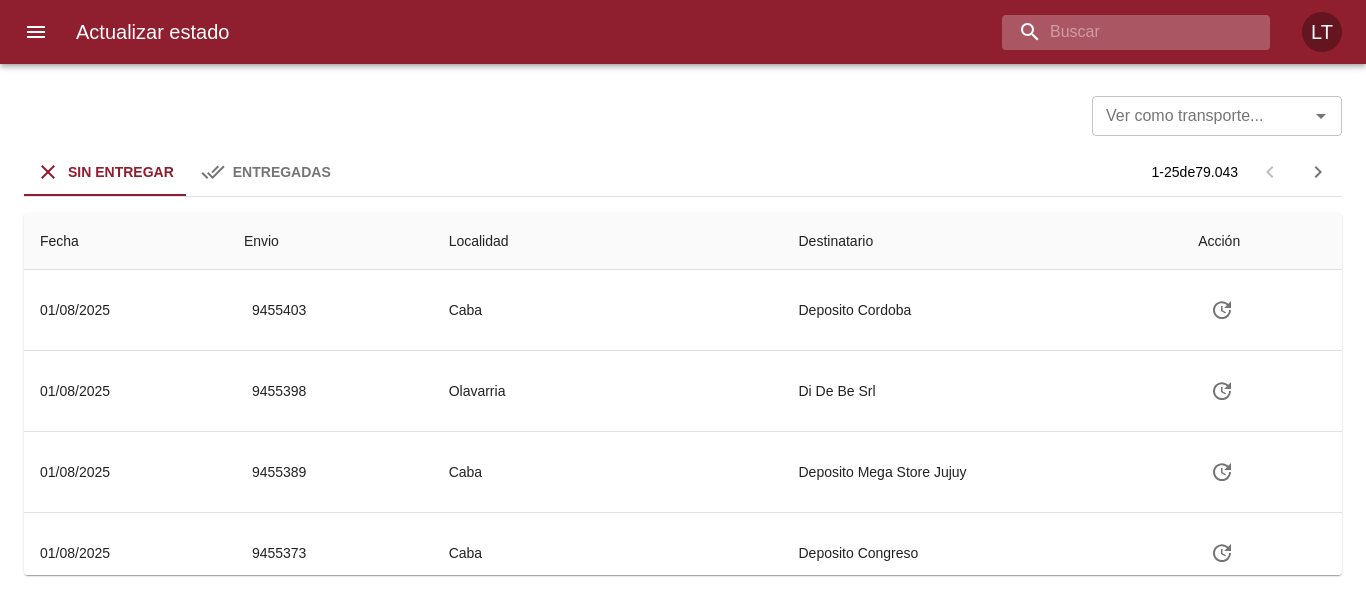 click at bounding box center (1119, 32) 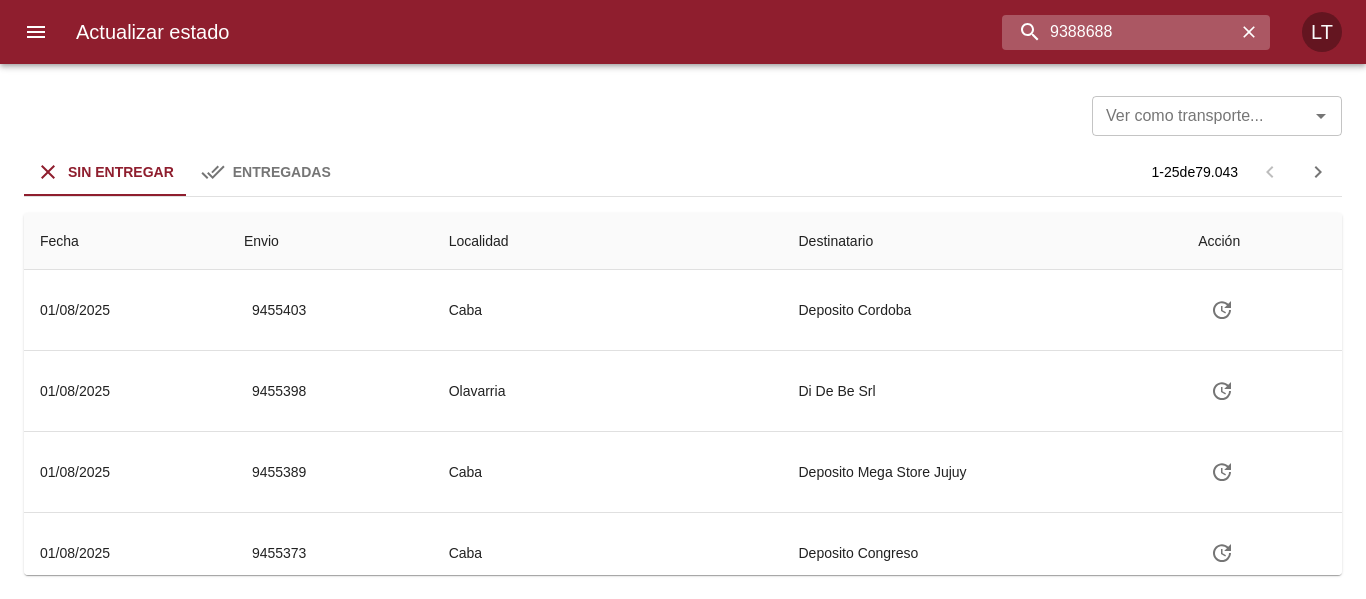 type on "9388688" 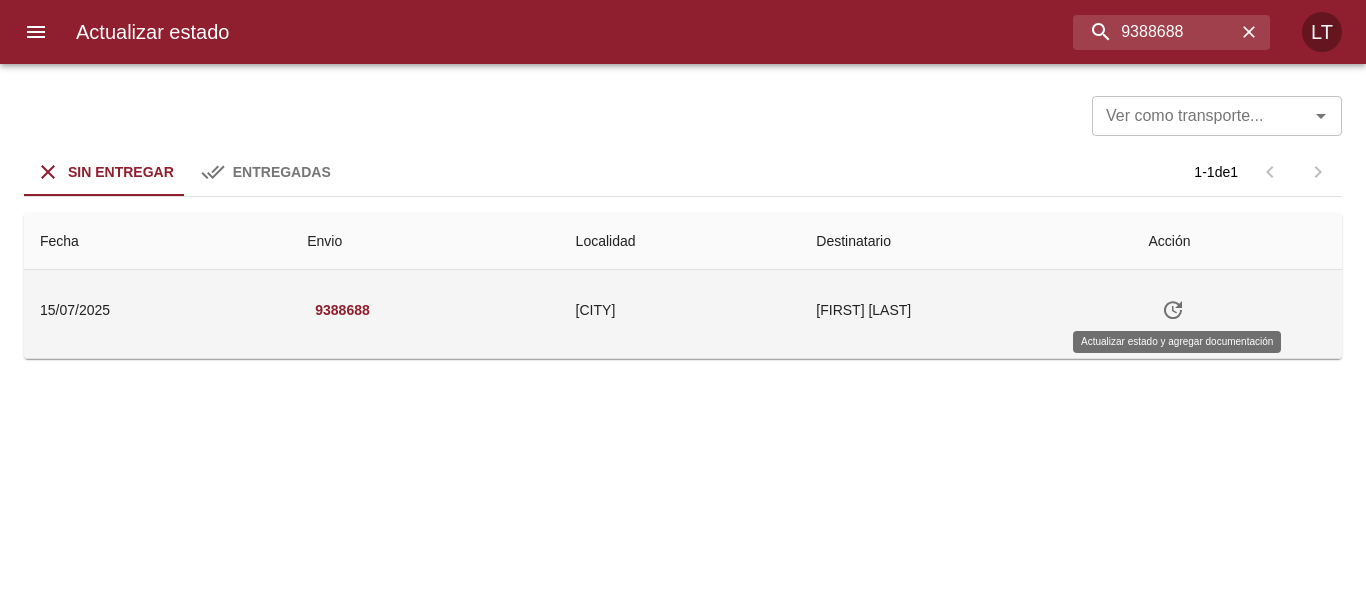 click 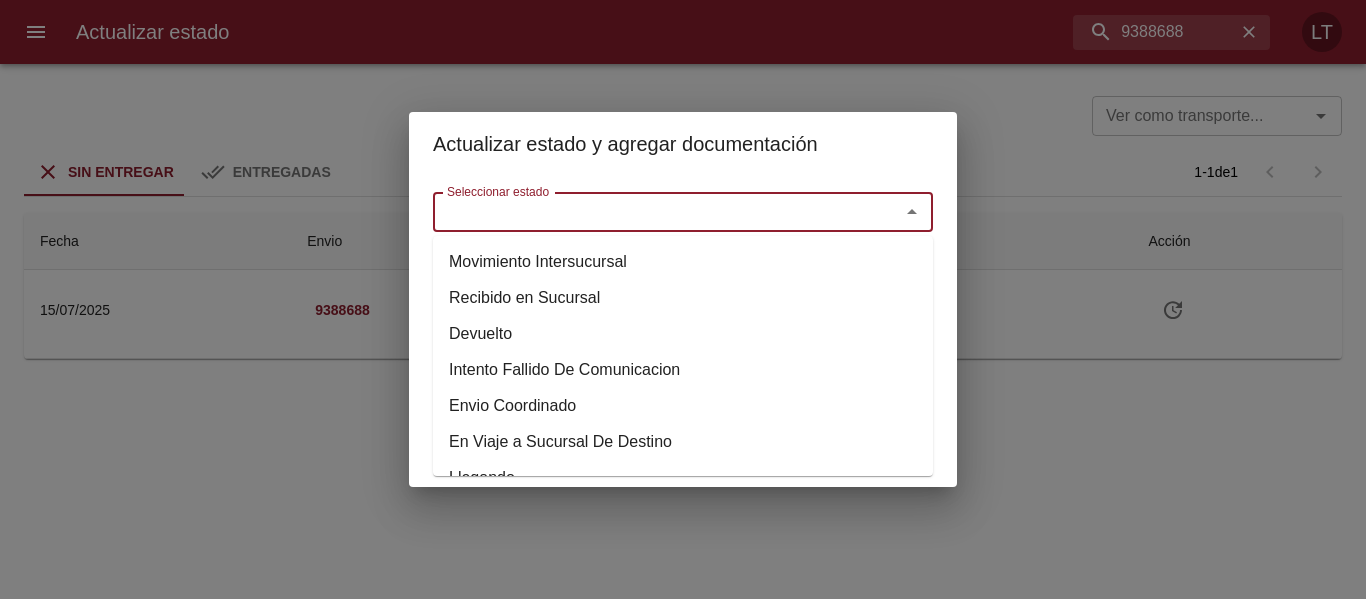 click on "Seleccionar estado" at bounding box center (653, 212) 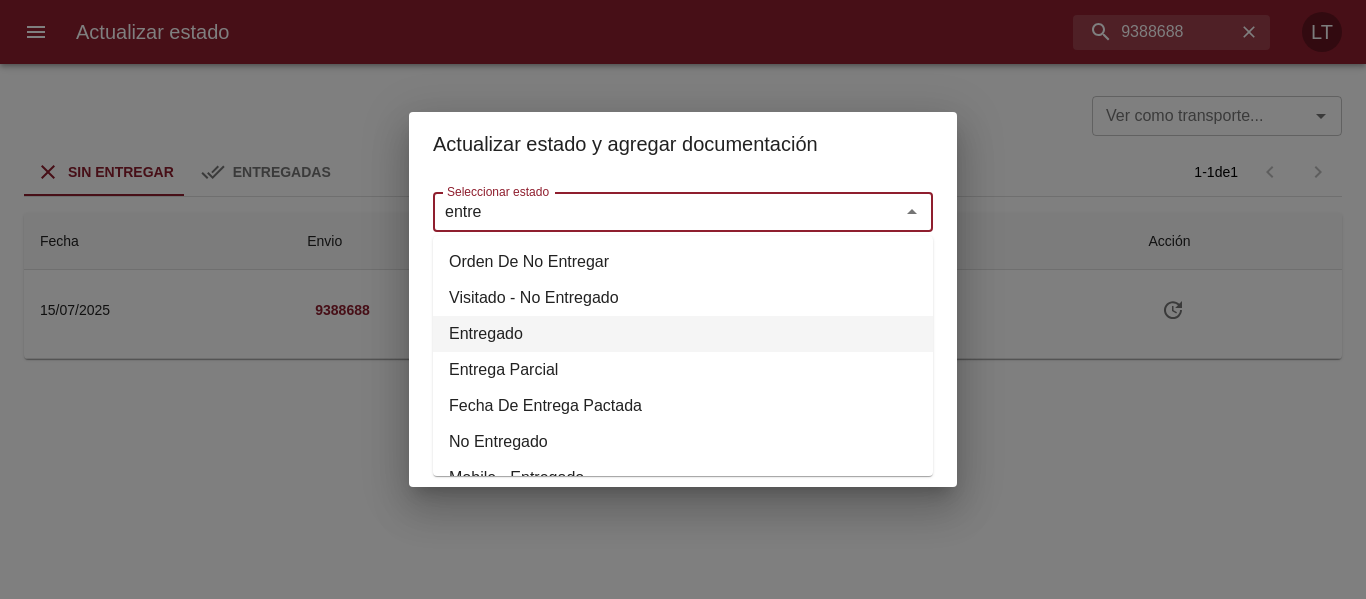 click on "Entregado" at bounding box center [683, 334] 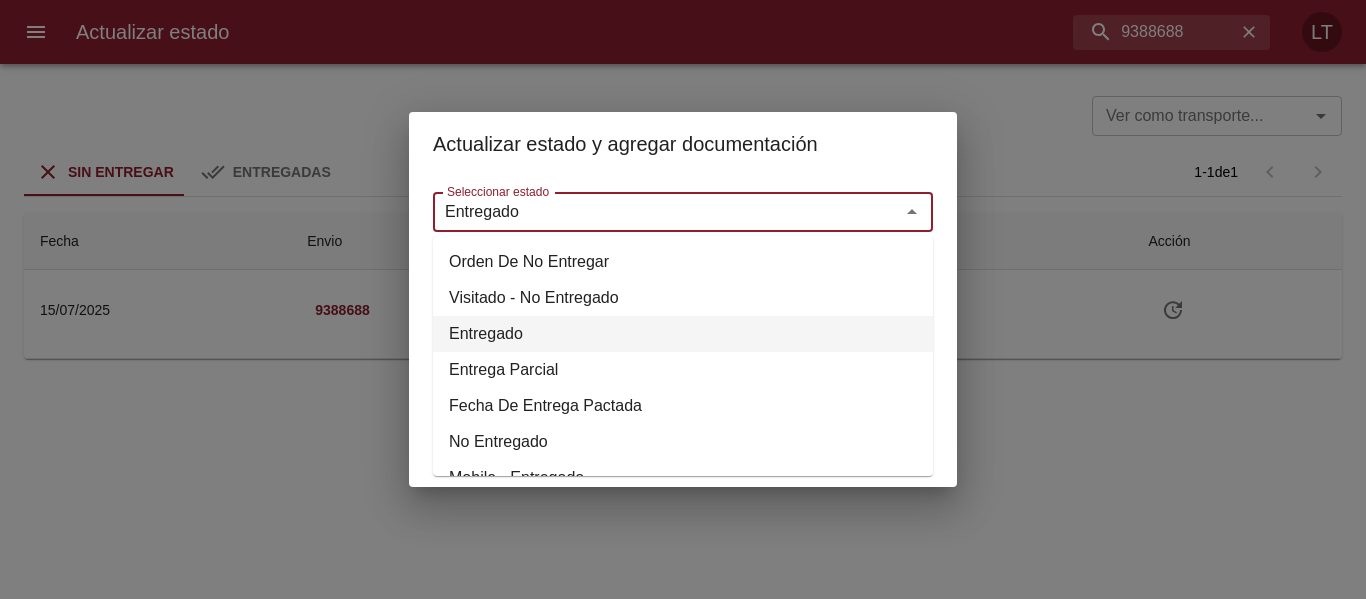 type on "Entregado" 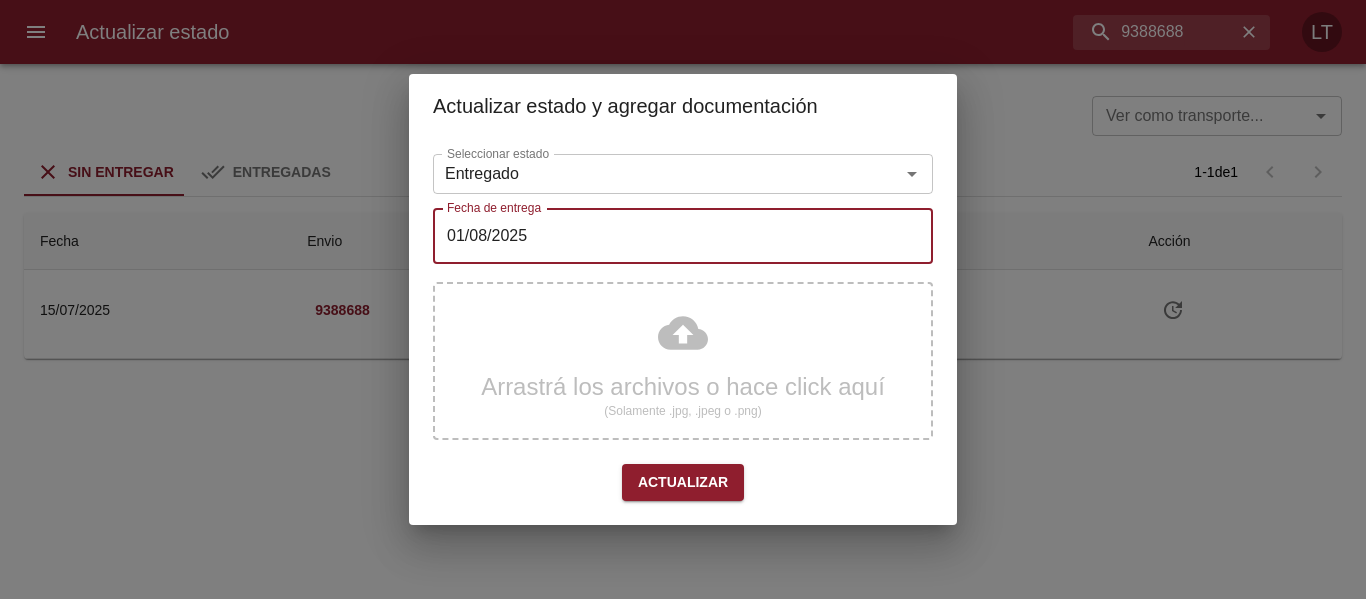 click on "01/08/2025" at bounding box center [683, 236] 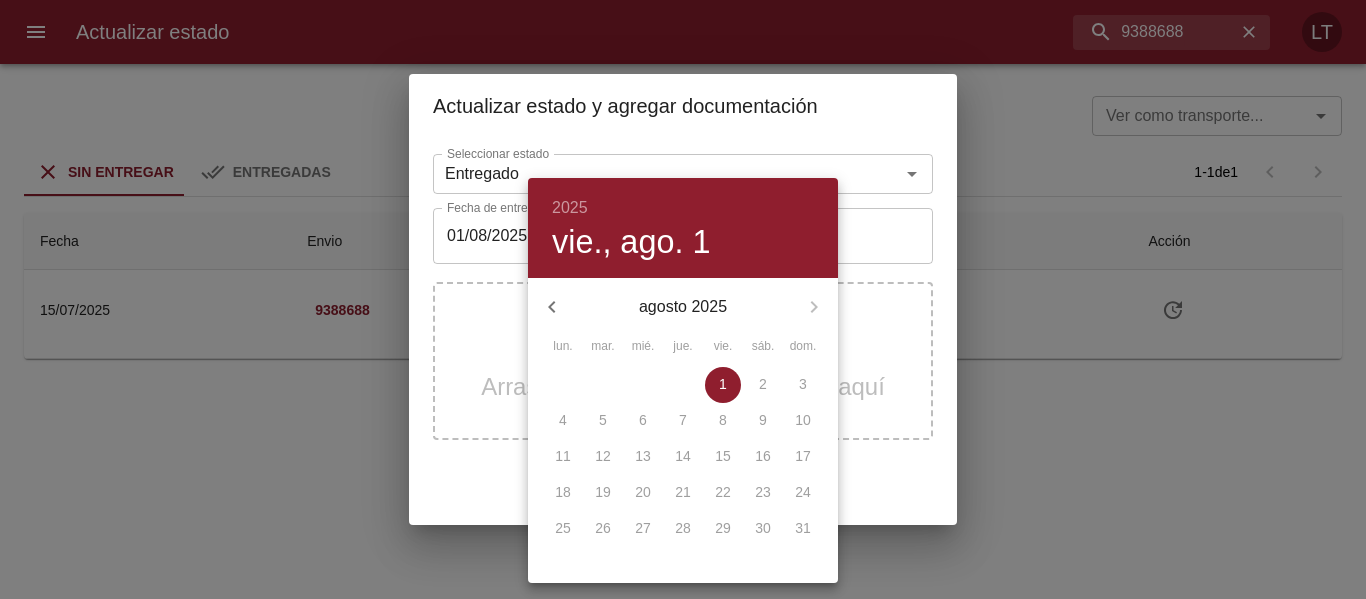 click 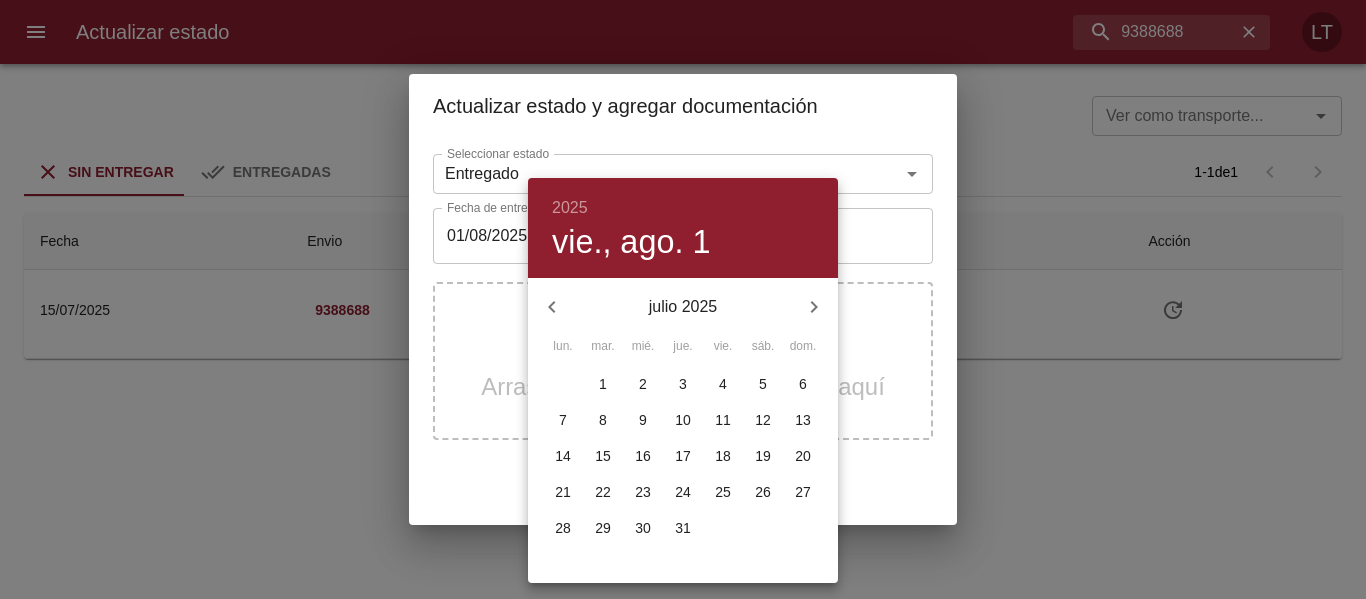 click on "31" at bounding box center [683, 528] 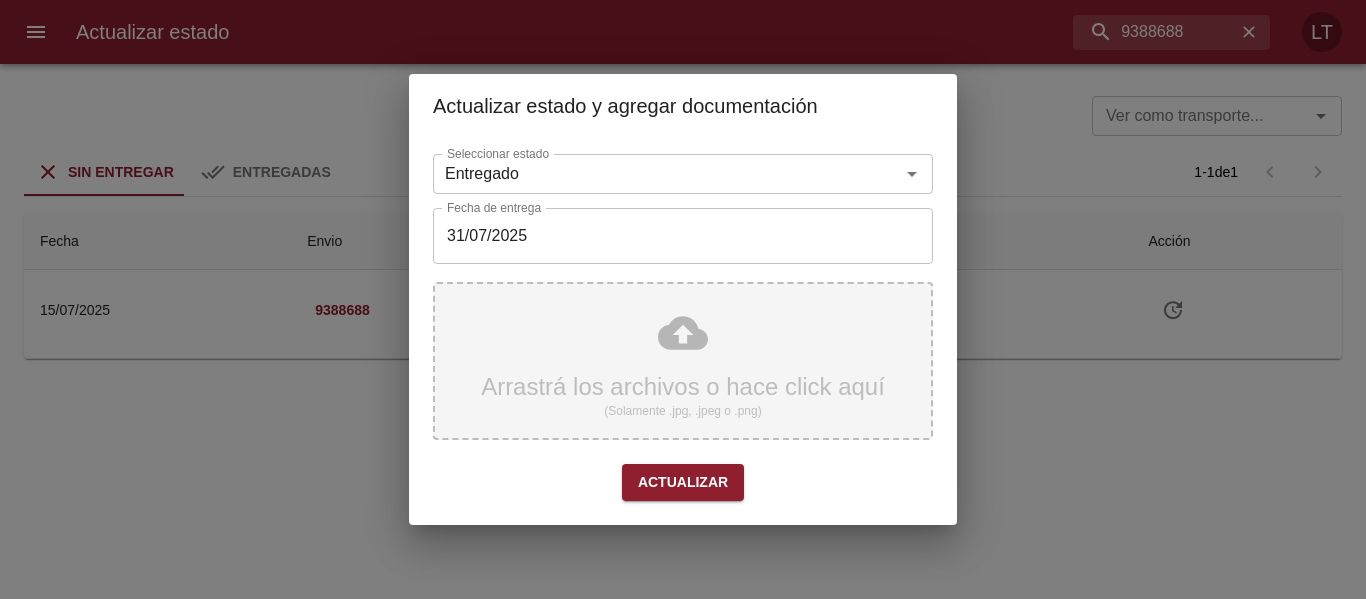 click on "Arrastrá los archivos o hace click aquí (Solamente .jpg, .jpeg o .png)" at bounding box center [683, 361] 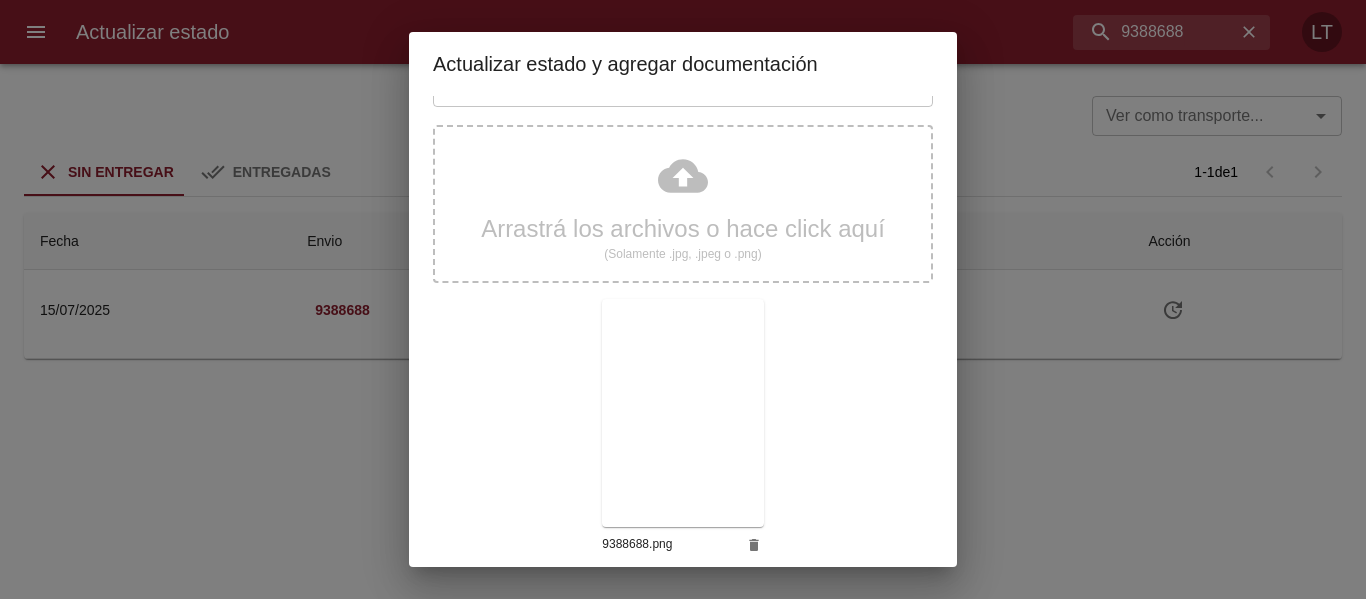 scroll, scrollTop: 187, scrollLeft: 0, axis: vertical 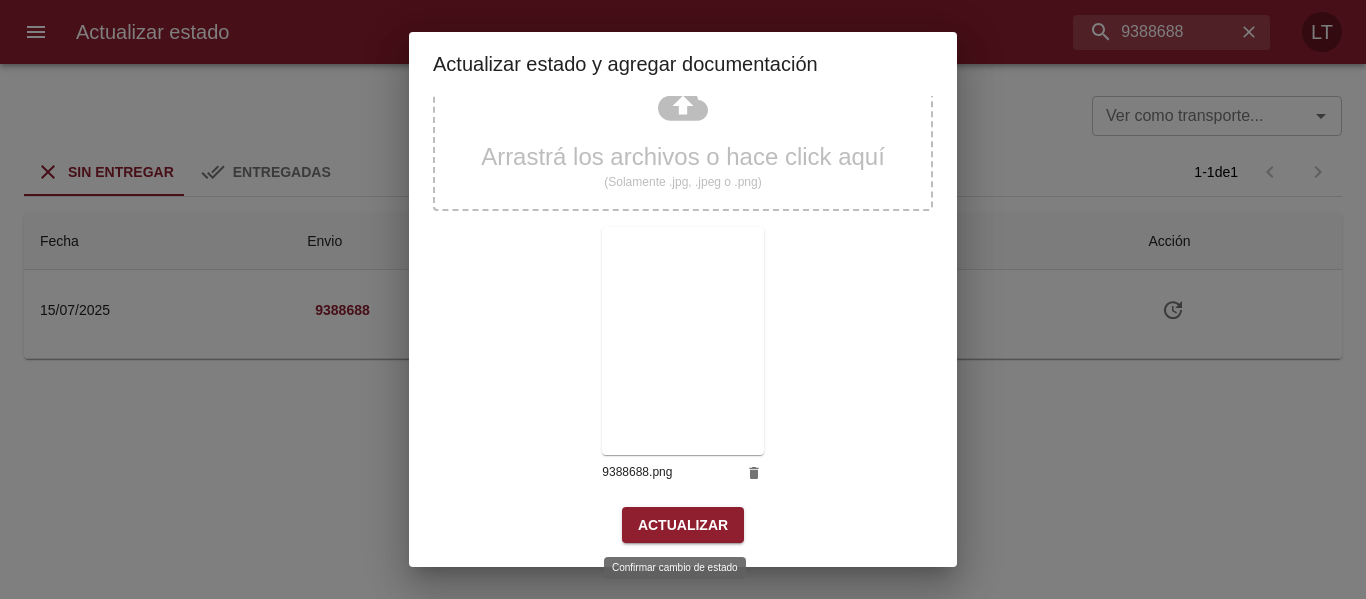 click on "Actualizar" at bounding box center (683, 525) 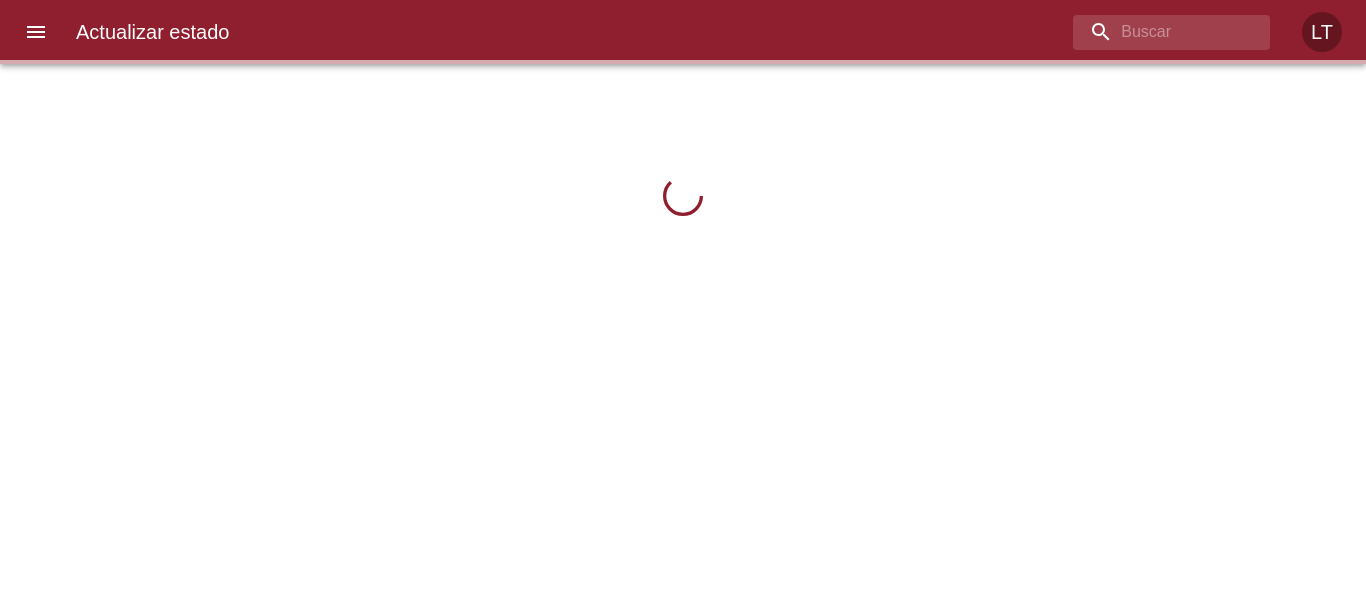 scroll, scrollTop: 0, scrollLeft: 0, axis: both 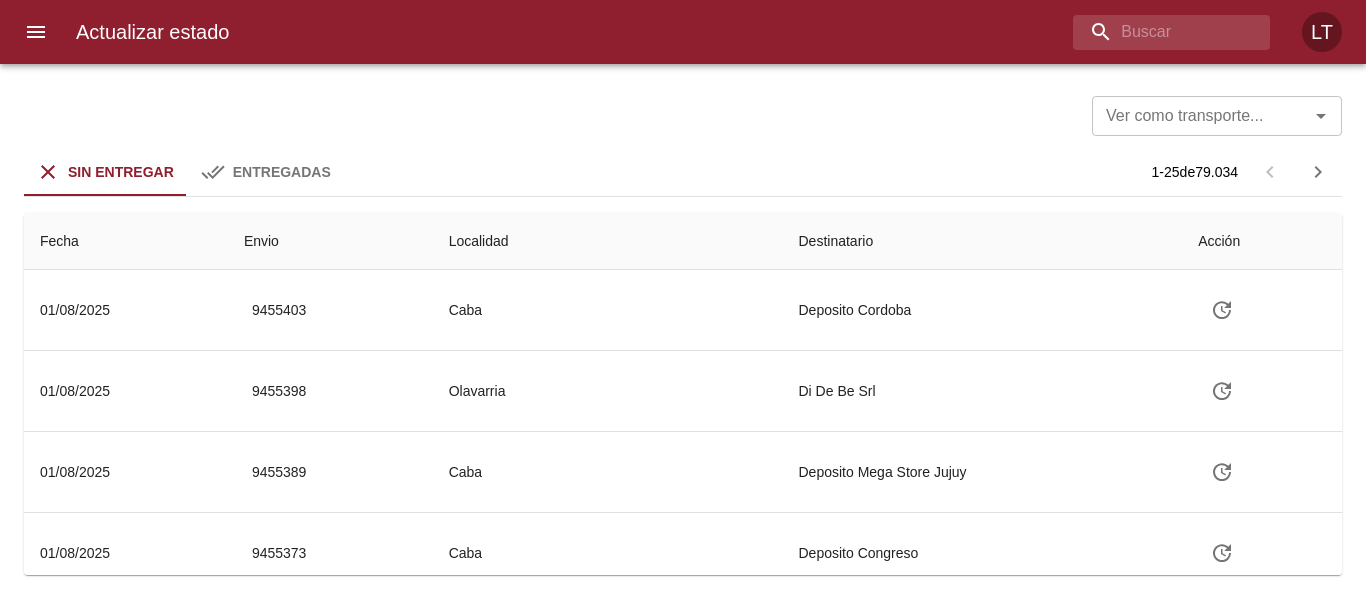 click on "Actualizar estado LT" at bounding box center (683, 32) 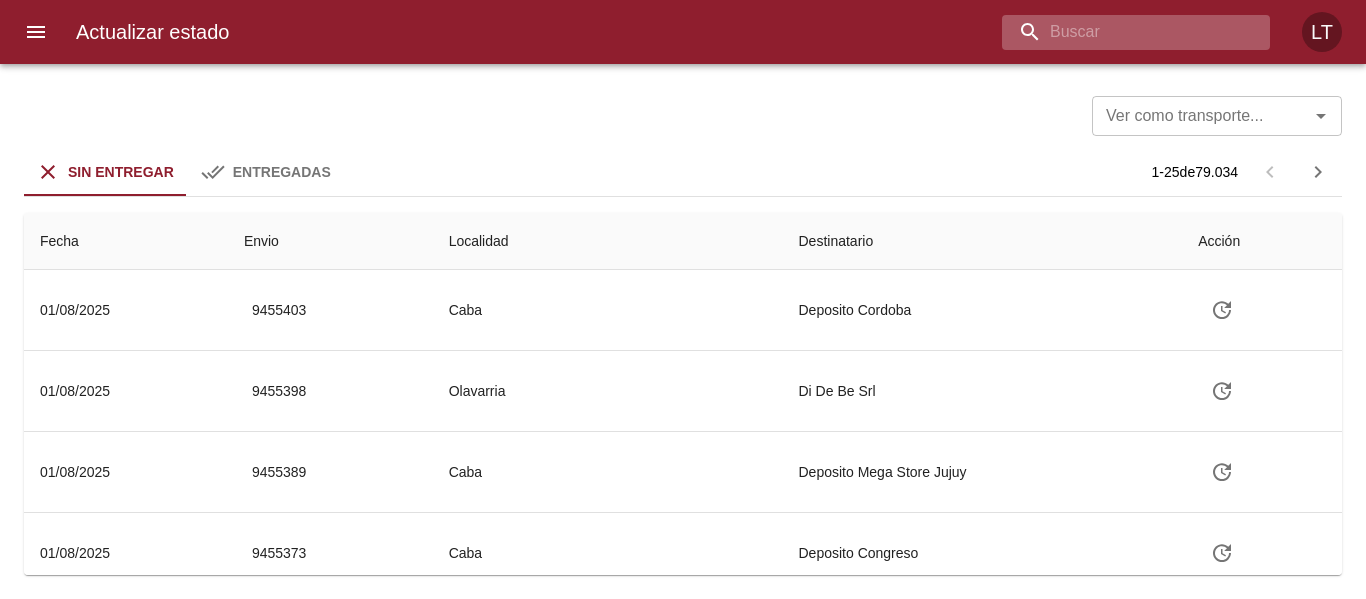 paste on "9422027" 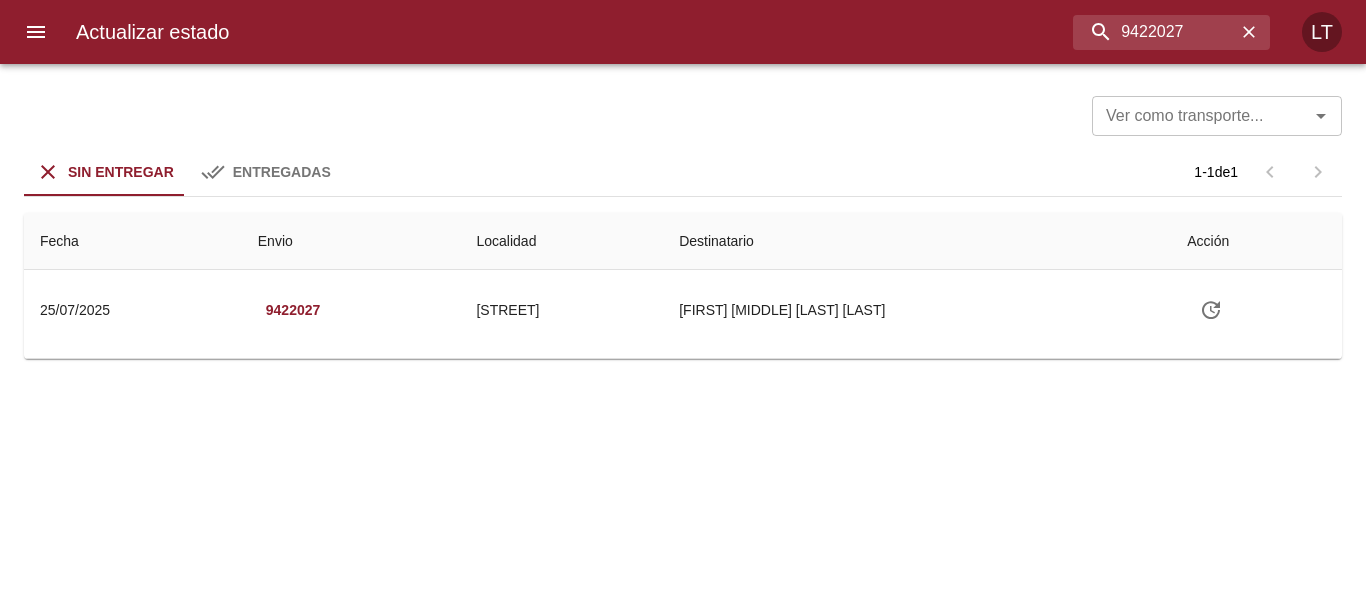 click on "Actualizar estado 9422027 LT" at bounding box center [683, 32] 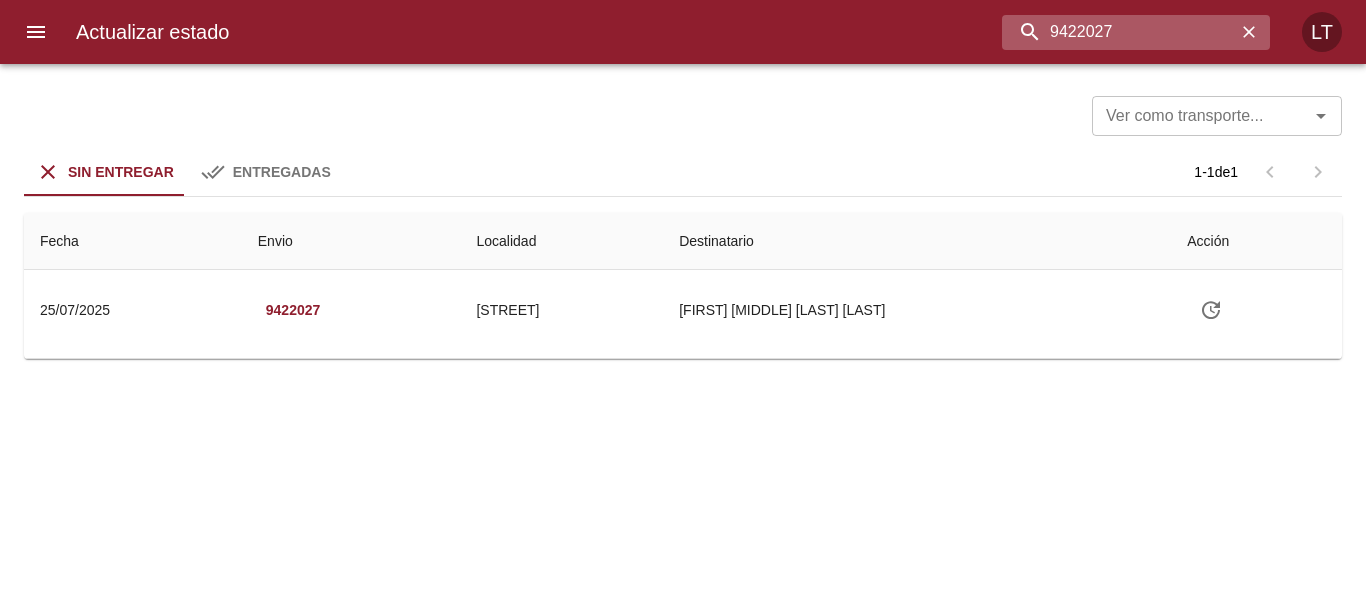 click on "9422027" at bounding box center [1119, 32] 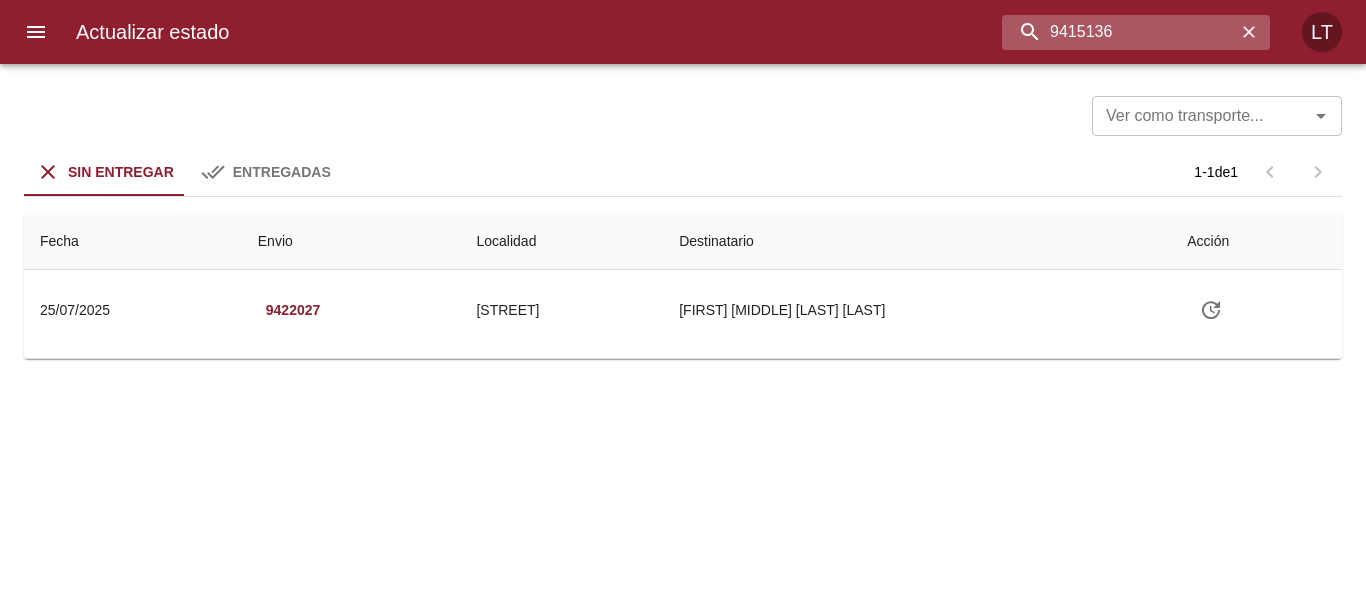 type on "9415136" 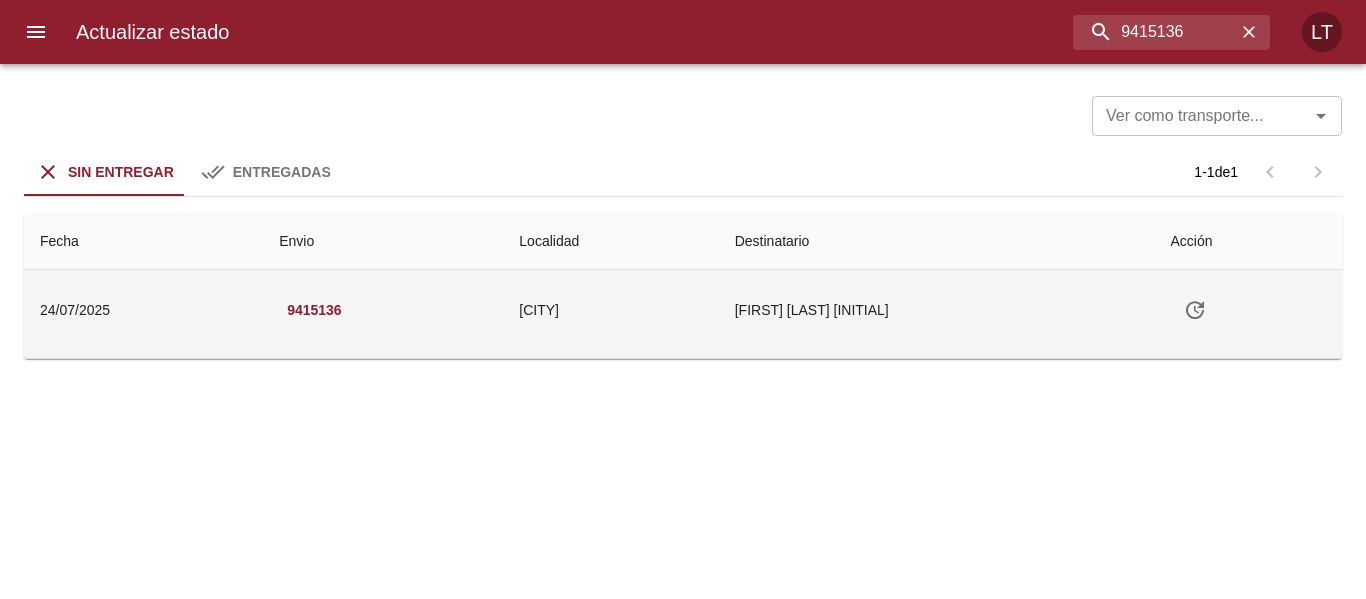 click at bounding box center [1195, 310] 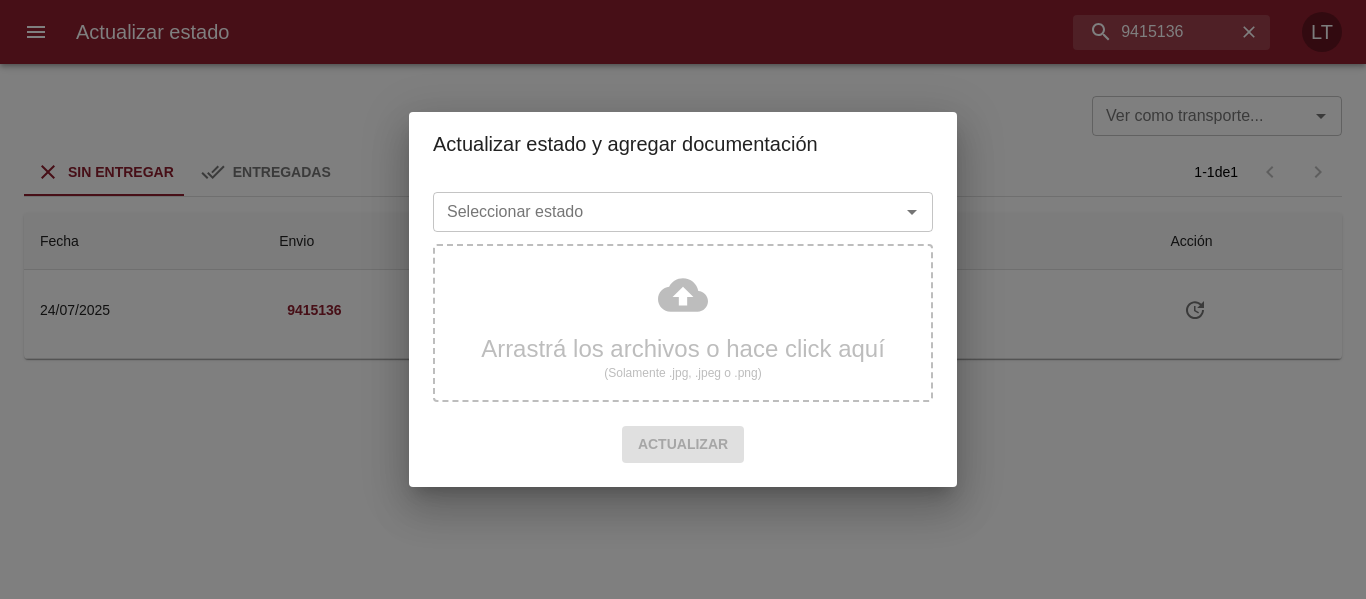 click on "Seleccionar estado" at bounding box center (653, 212) 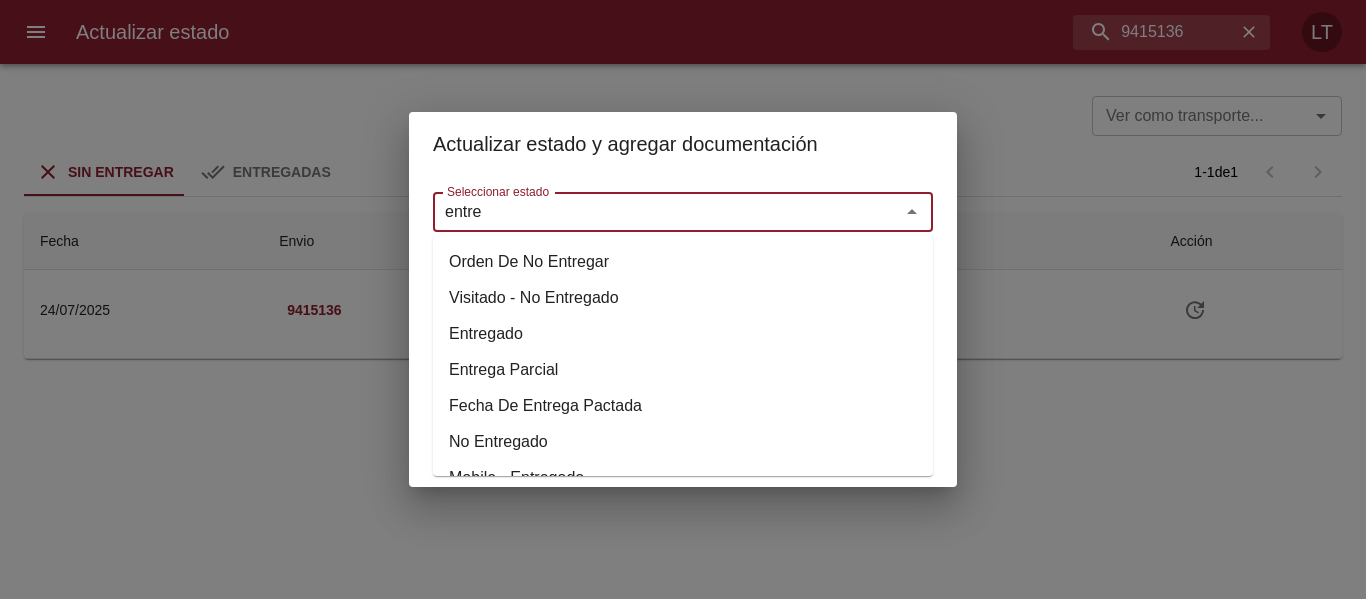 click on "Entregado" at bounding box center [683, 334] 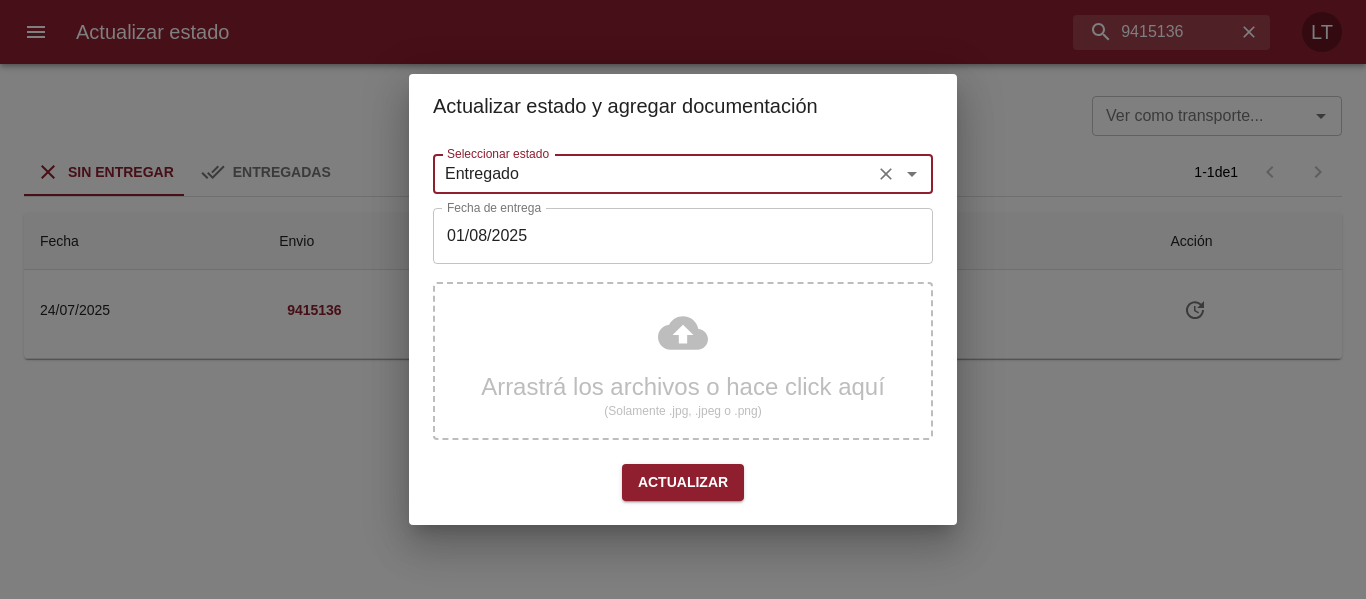 type on "Entregado" 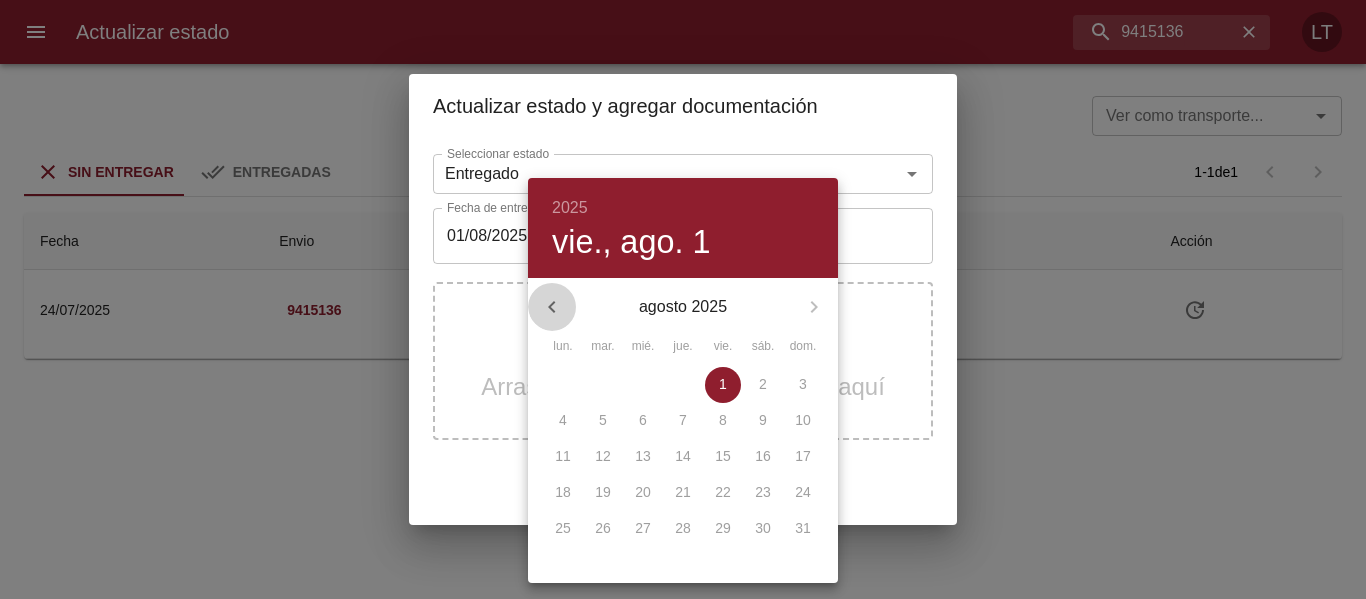 click 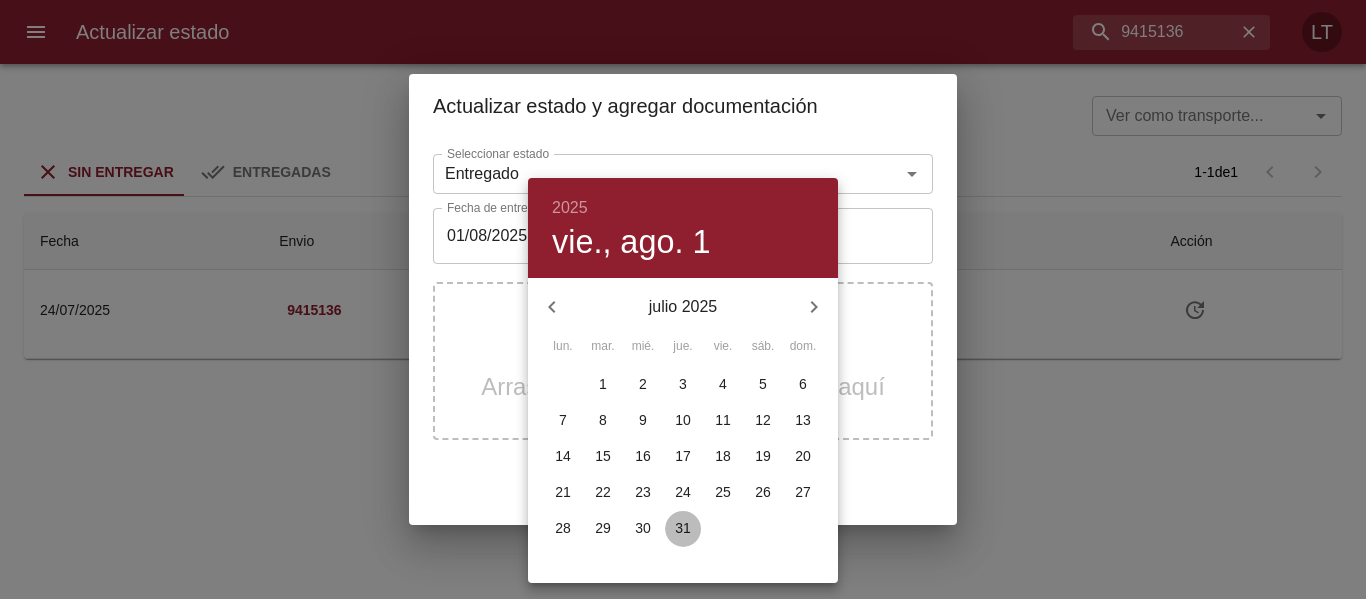 click on "31" at bounding box center (683, 528) 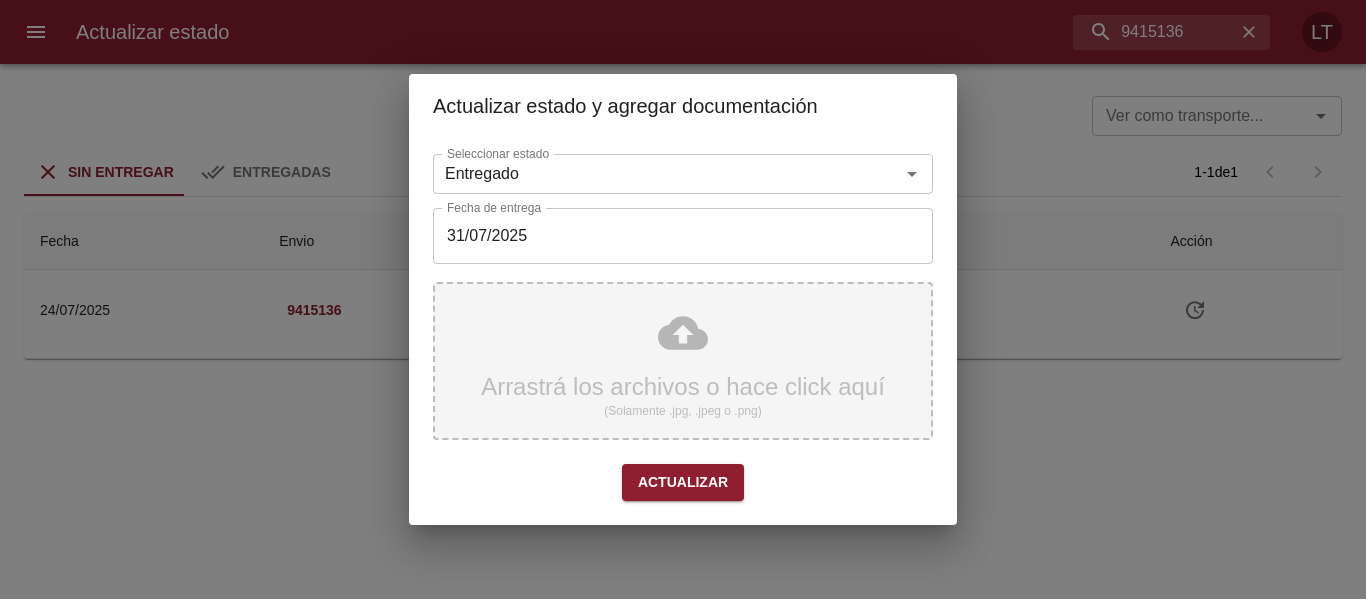 click on "Arrastrá los archivos o hace click aquí (Solamente .jpg, .jpeg o .png)" at bounding box center [683, 361] 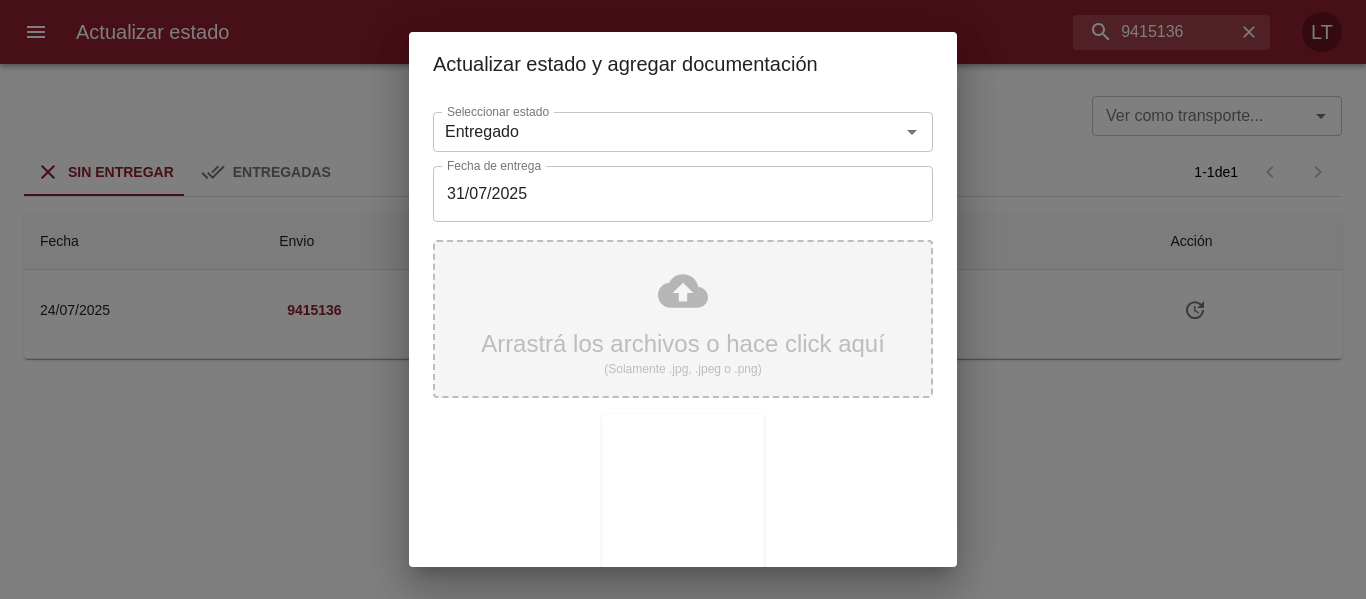 scroll, scrollTop: 187, scrollLeft: 0, axis: vertical 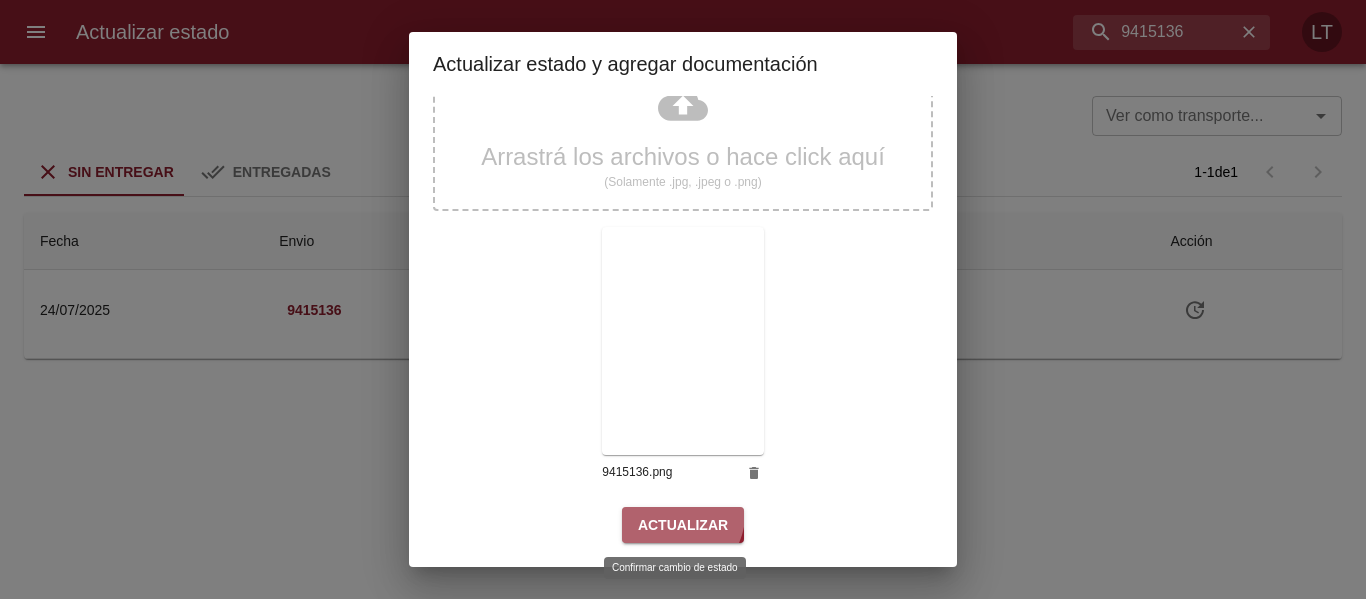 click on "Actualizar" at bounding box center [683, 525] 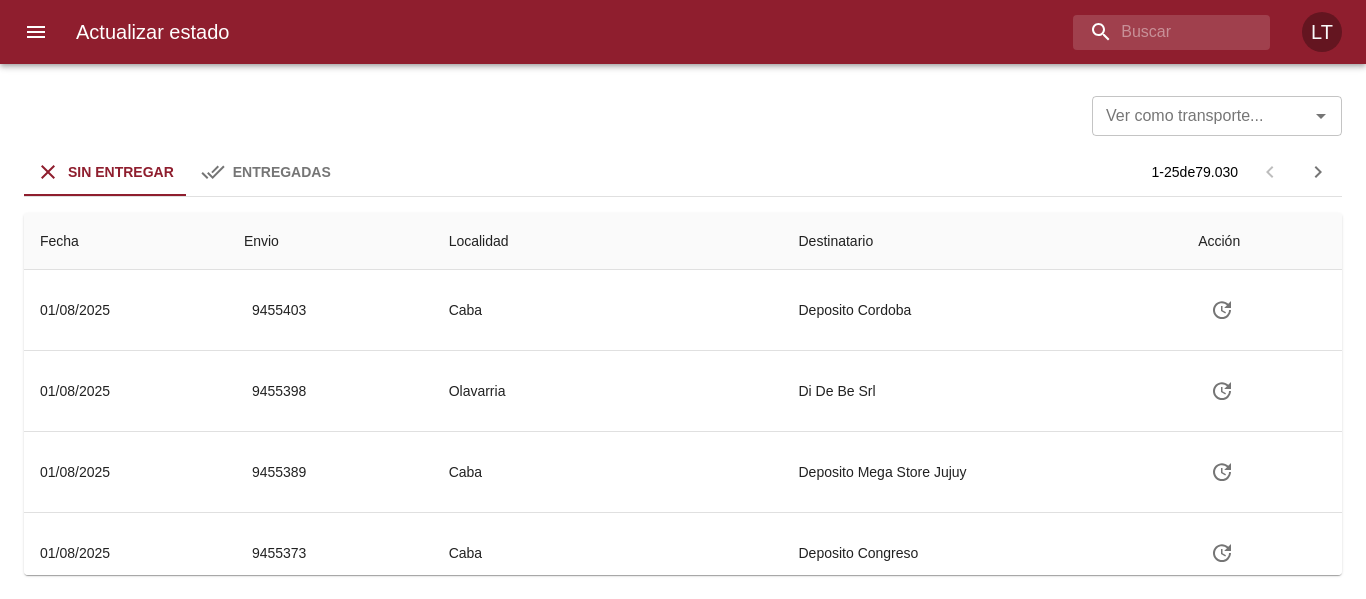 scroll, scrollTop: 0, scrollLeft: 0, axis: both 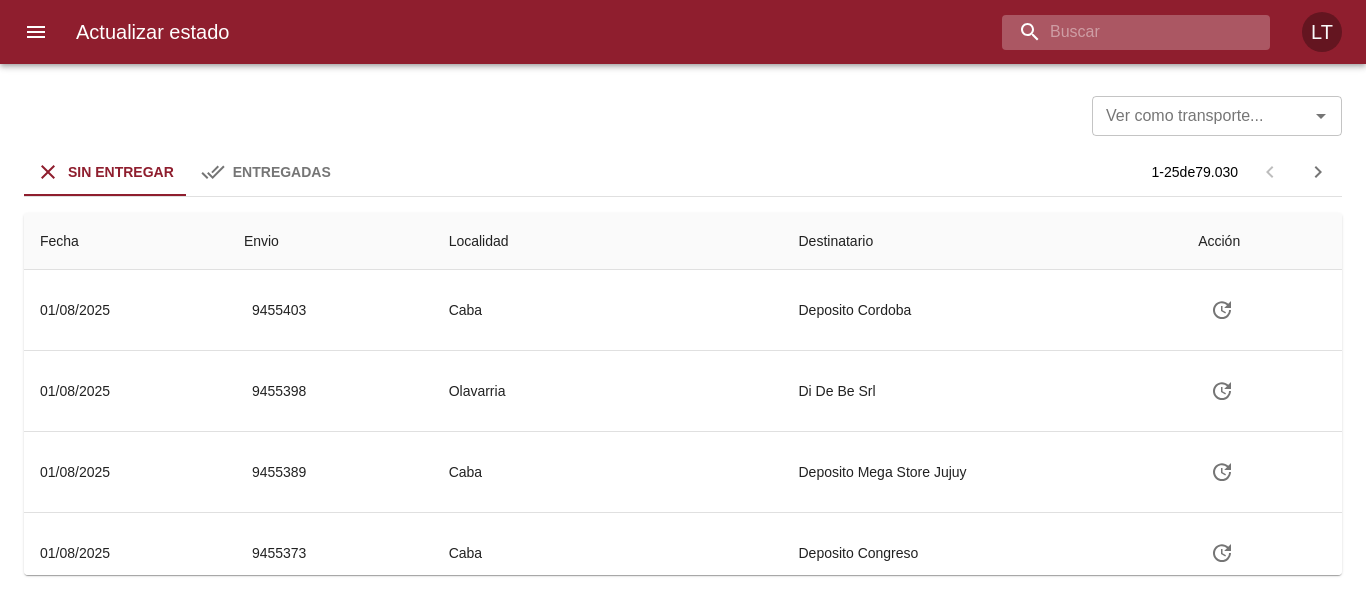 click at bounding box center (1119, 32) 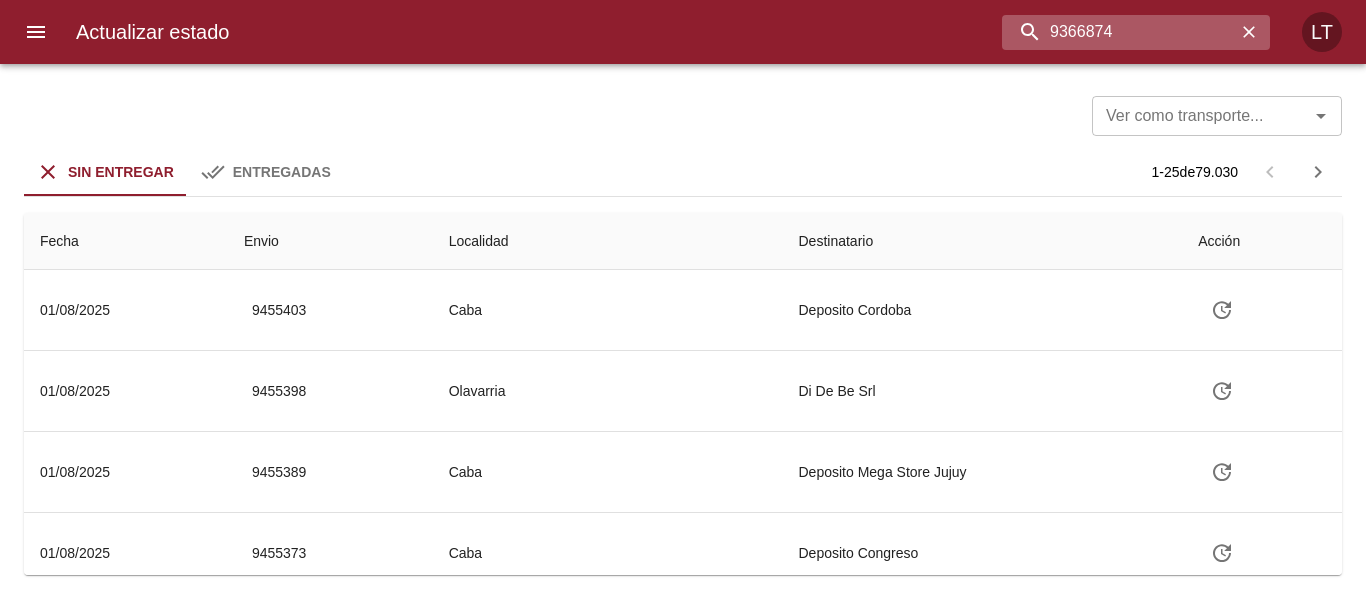 type on "9366874" 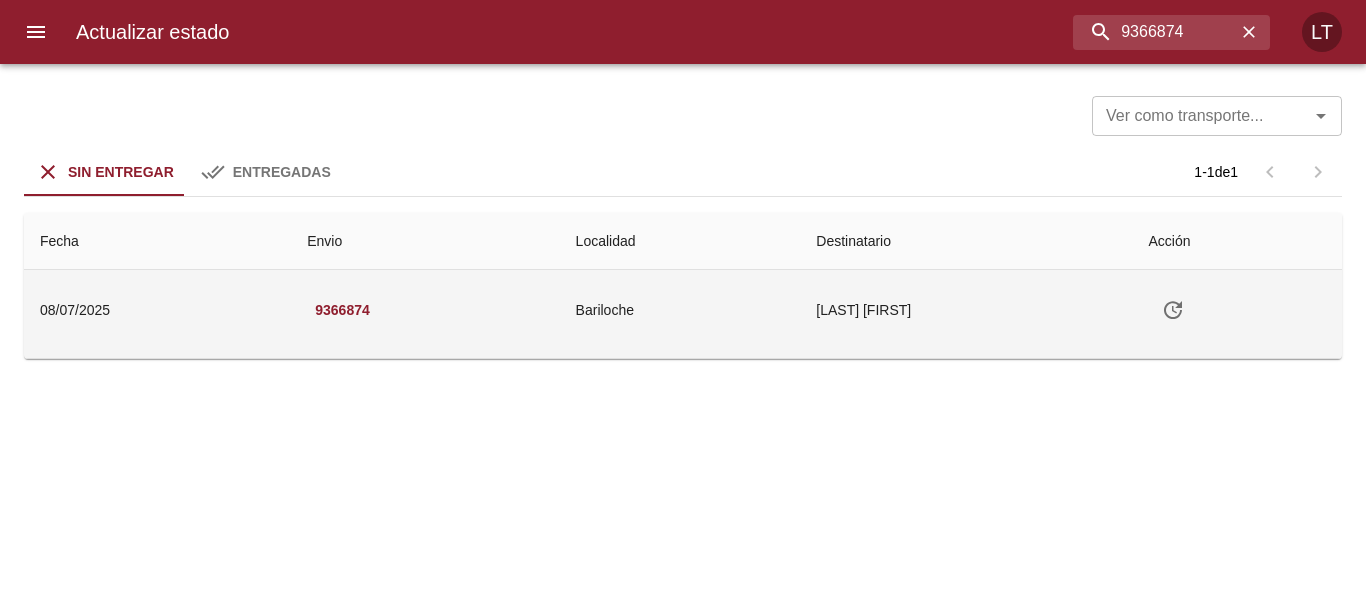 click at bounding box center (1173, 310) 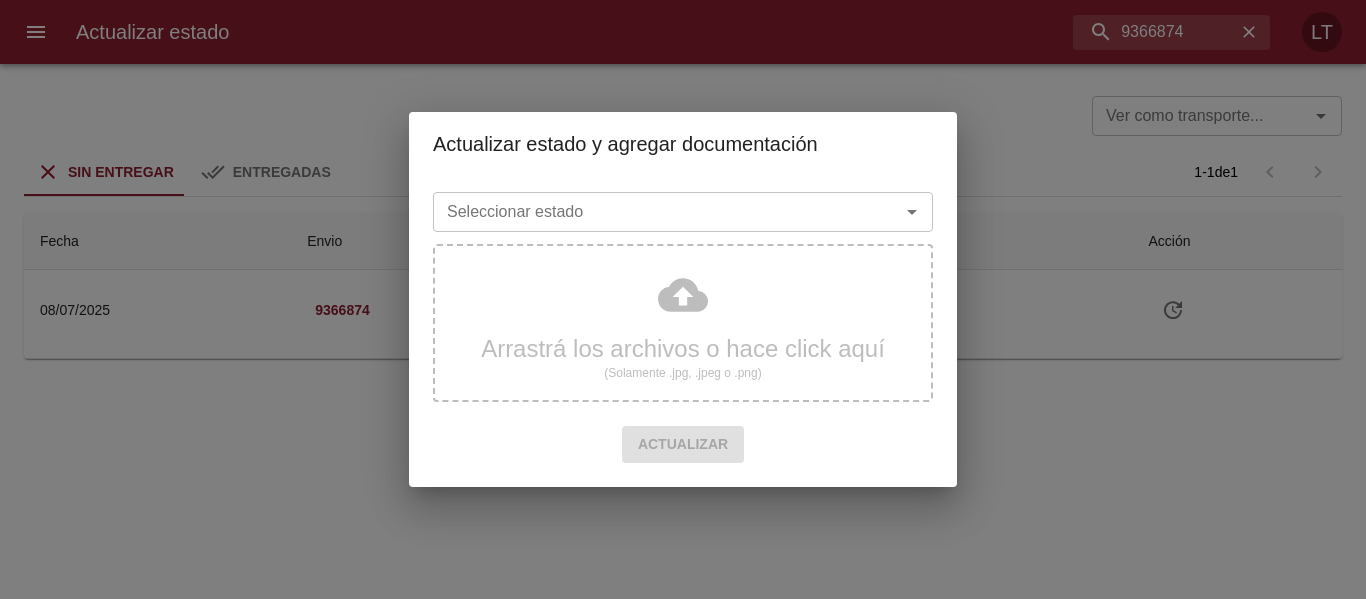 click on "Seleccionar estado Seleccionar estado" at bounding box center (683, 210) 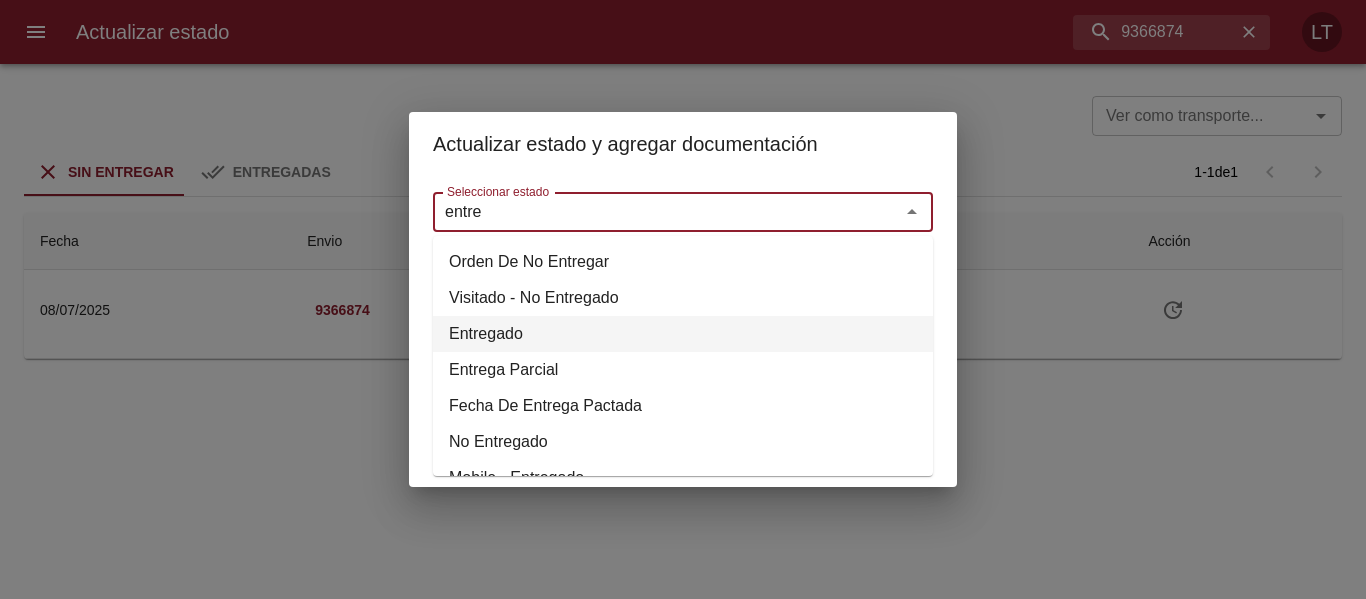 click on "Entregado" at bounding box center (683, 334) 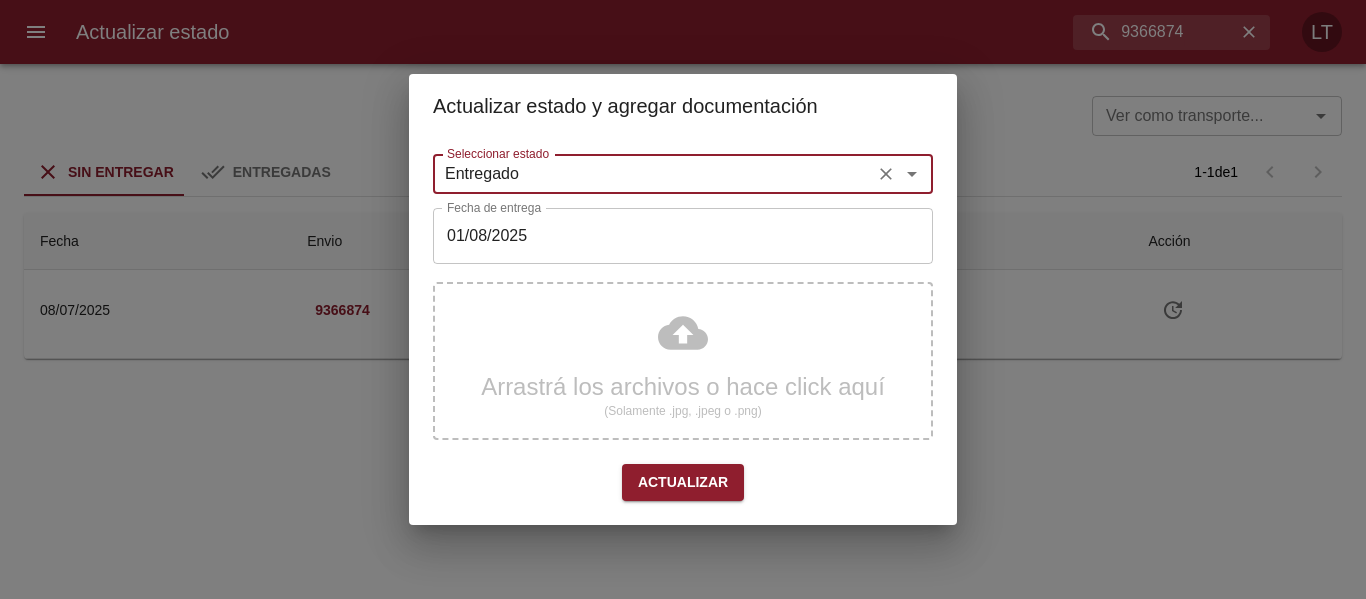 type on "Entregado" 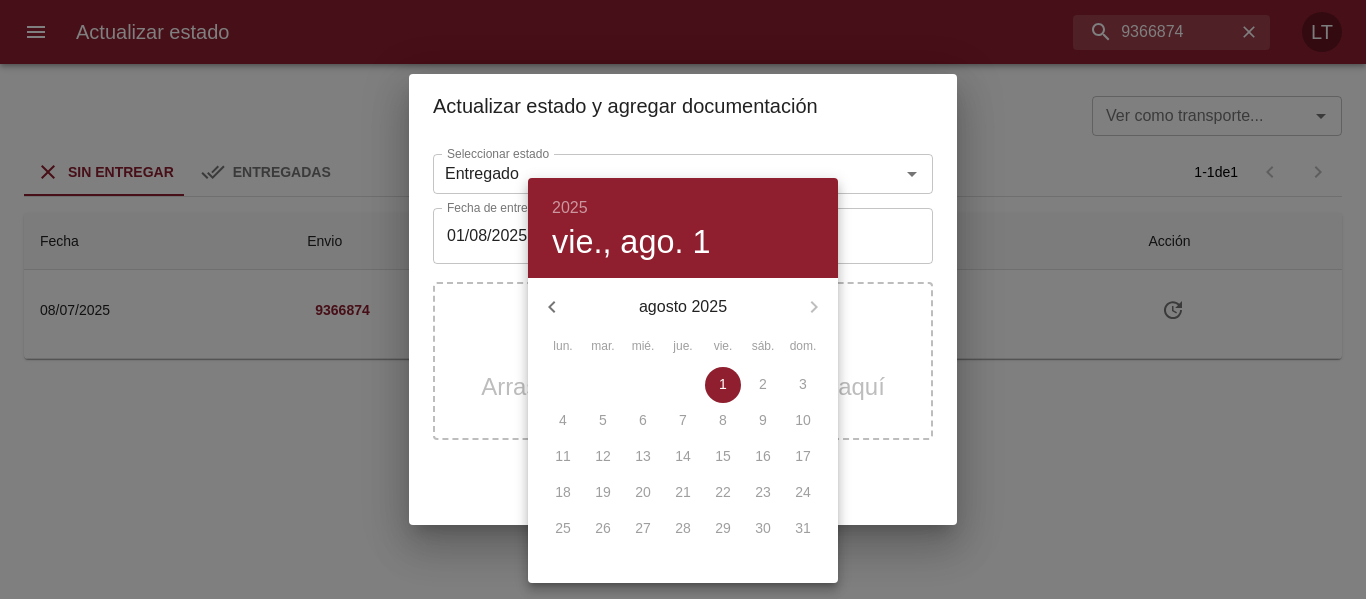 click 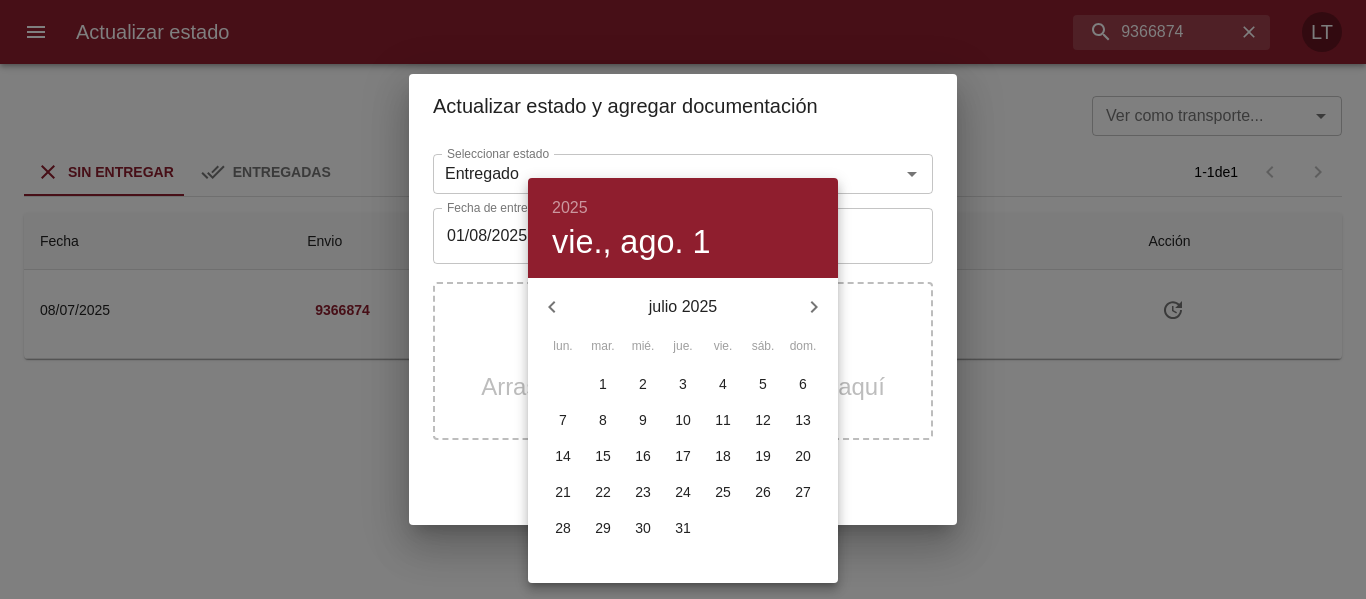 click on "31" at bounding box center (683, 528) 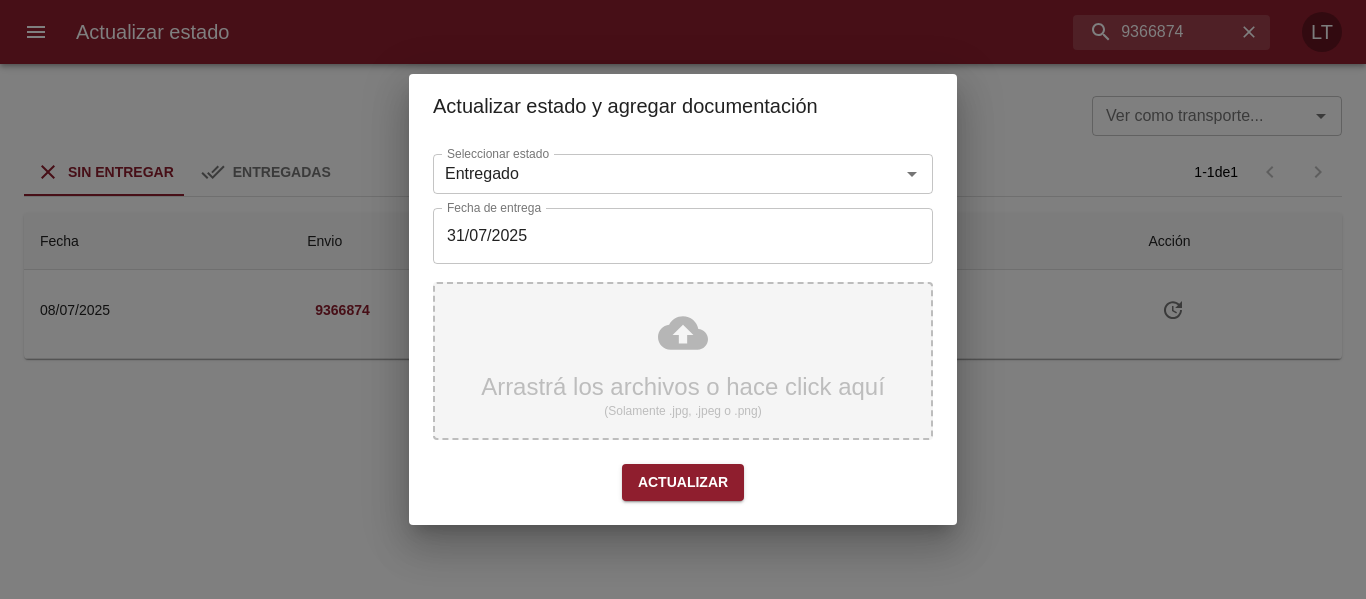click on "Arrastrá los archivos o hace click aquí (Solamente .jpg, .jpeg o .png)" at bounding box center (683, 361) 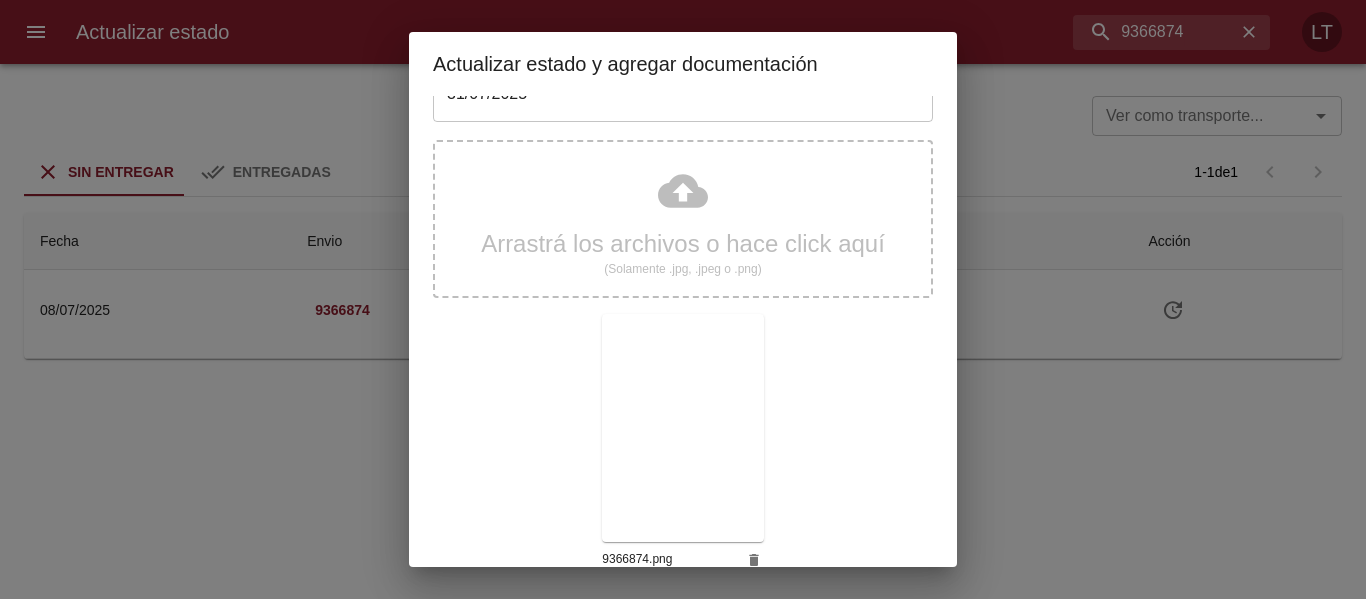 scroll, scrollTop: 187, scrollLeft: 0, axis: vertical 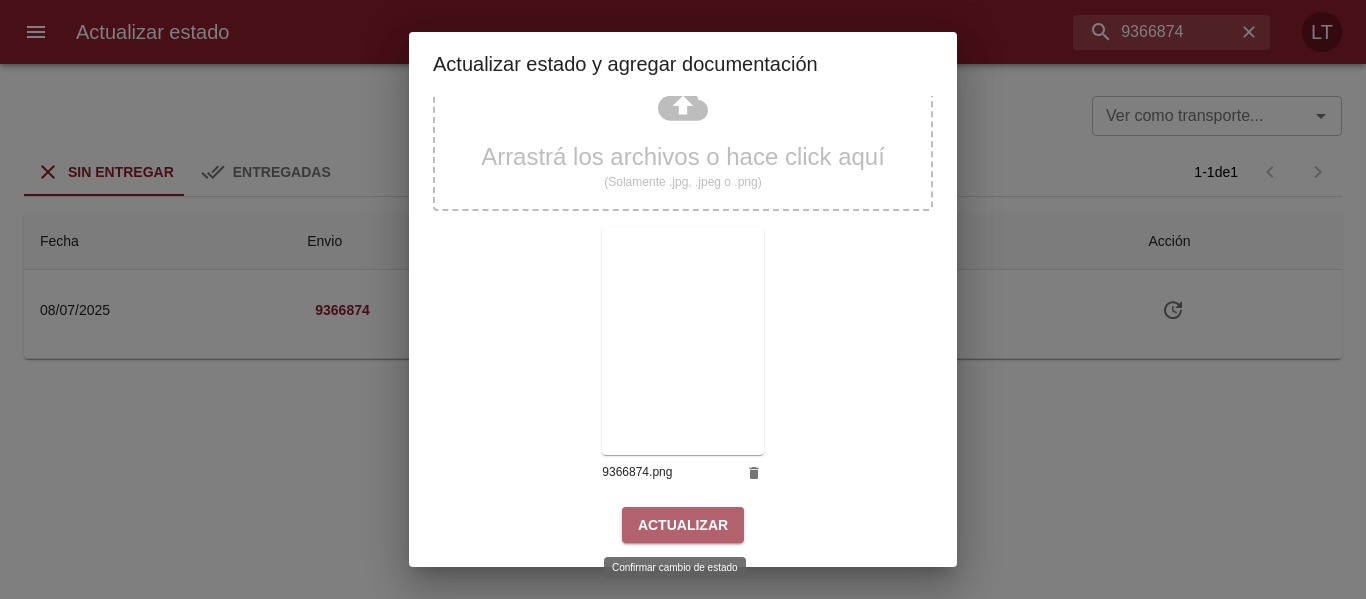click on "Actualizar" at bounding box center (683, 525) 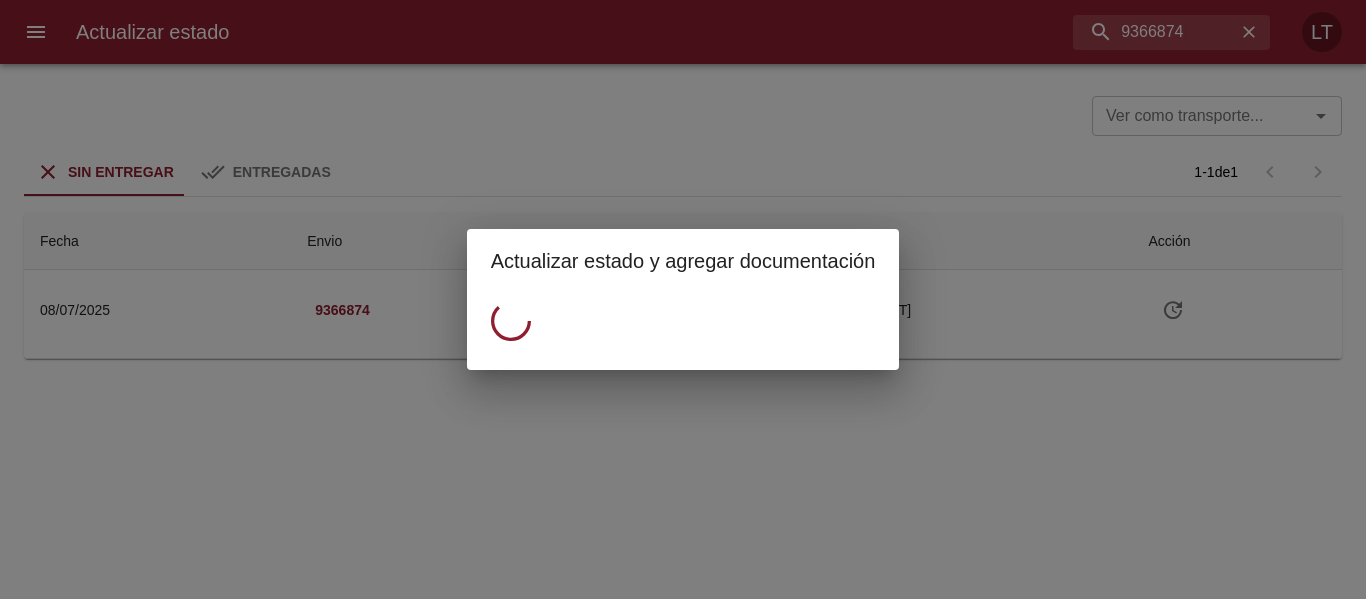 scroll, scrollTop: 0, scrollLeft: 0, axis: both 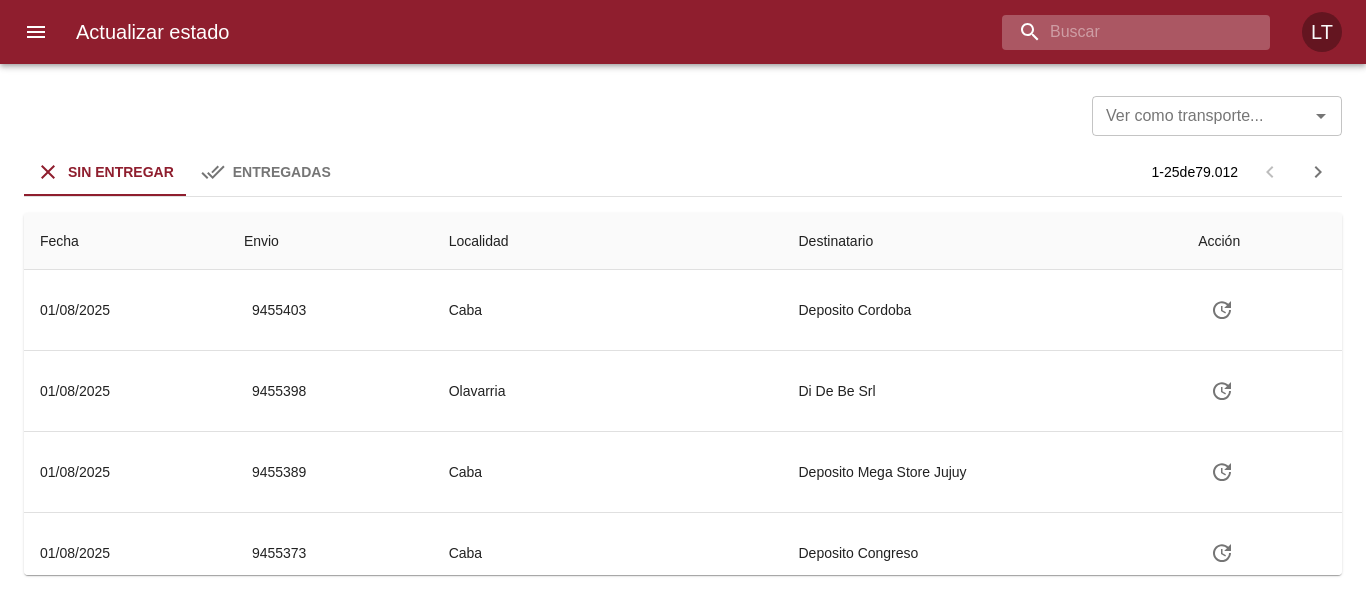 click at bounding box center [1119, 32] 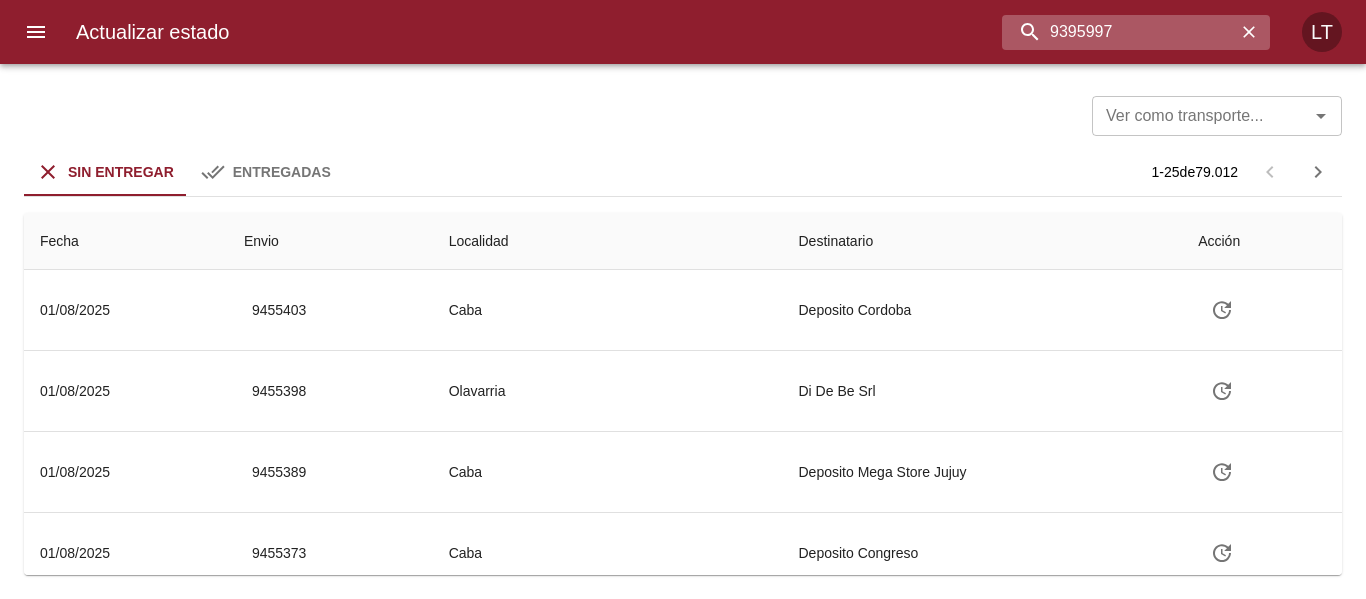 type on "9395997" 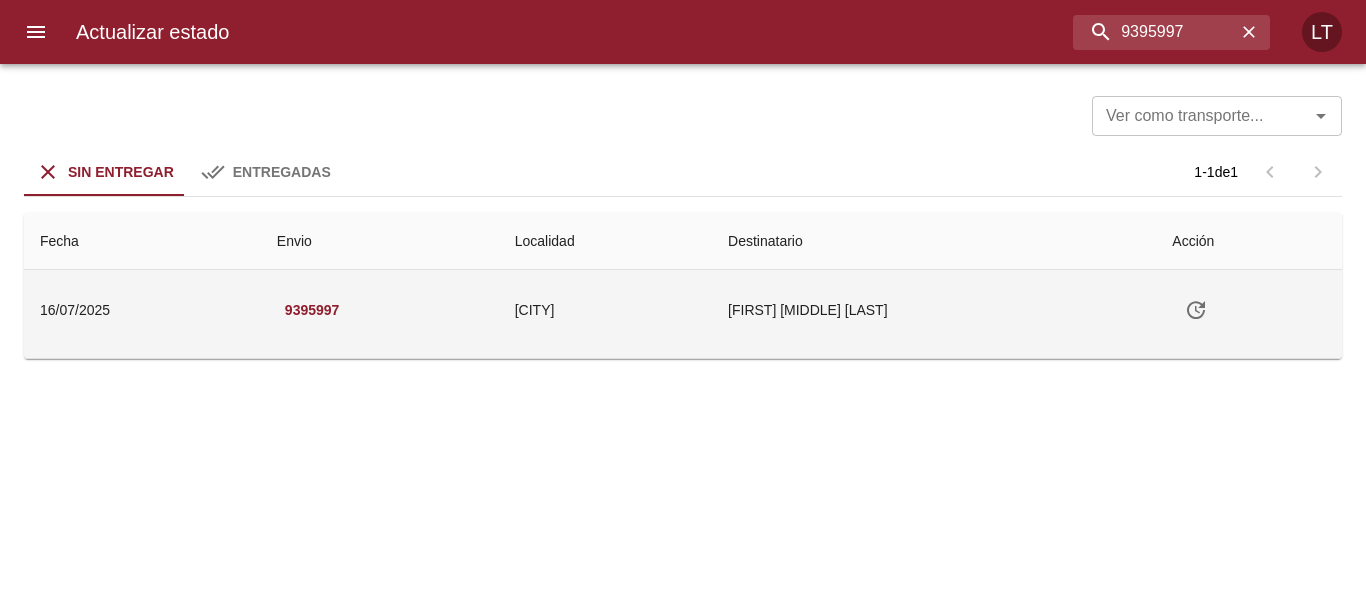 click 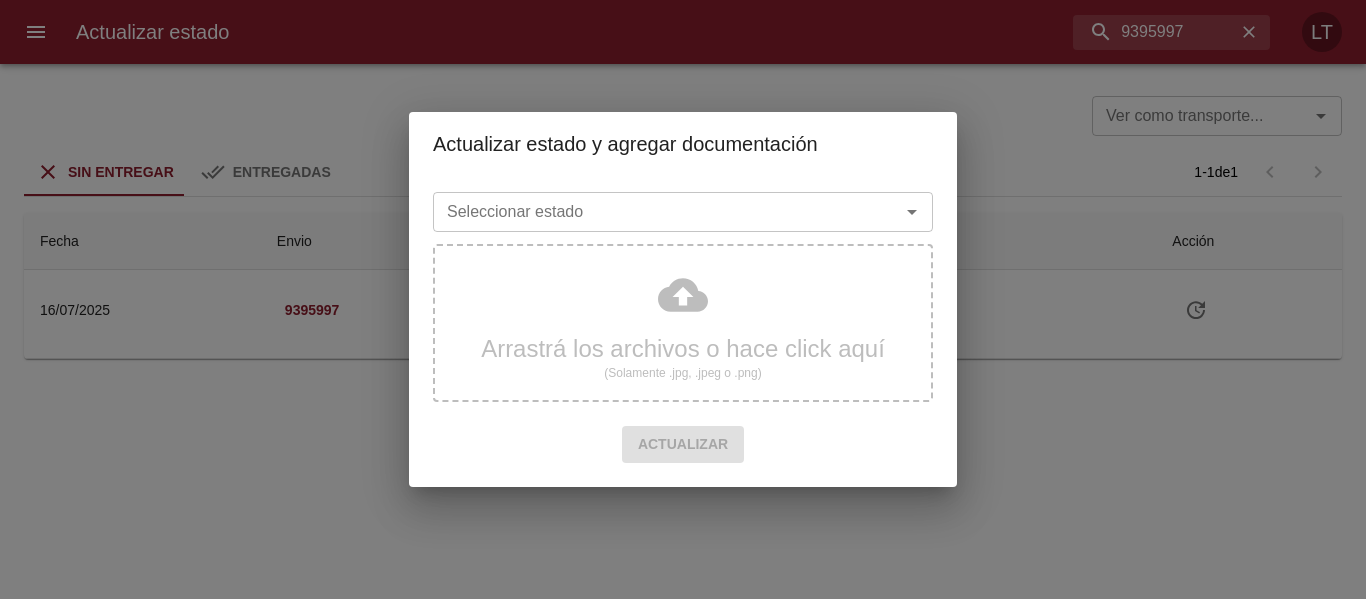 click on "Seleccionar estado" at bounding box center (683, 212) 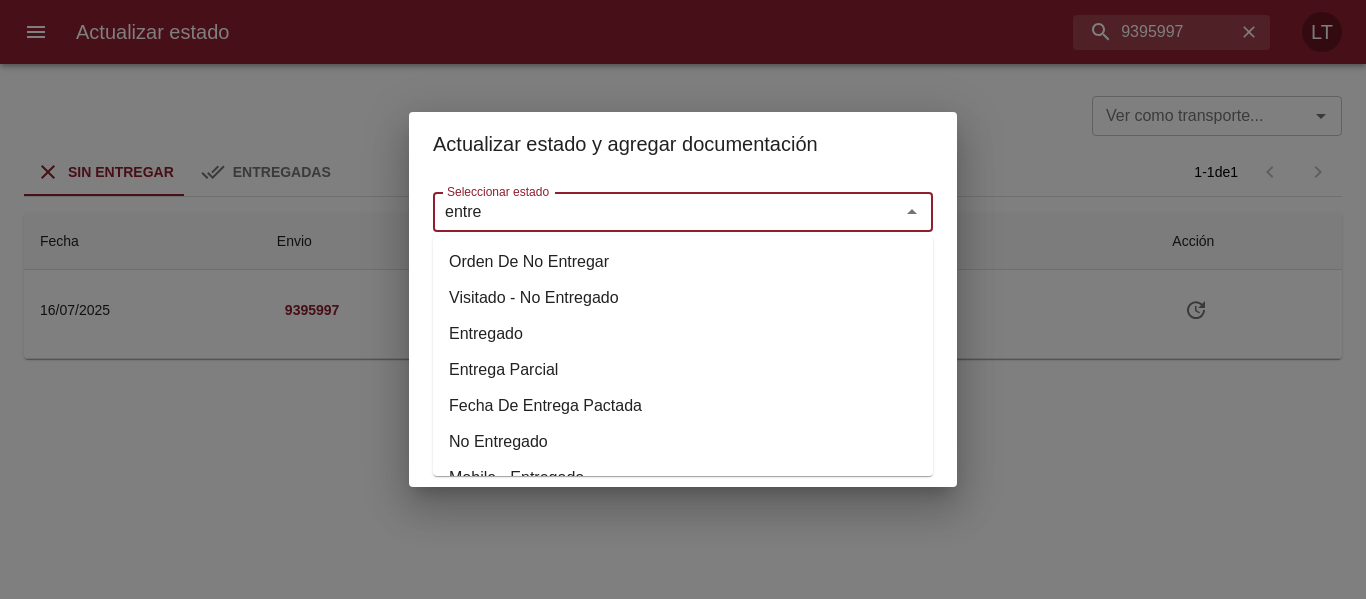 click on "Entregado" at bounding box center [683, 334] 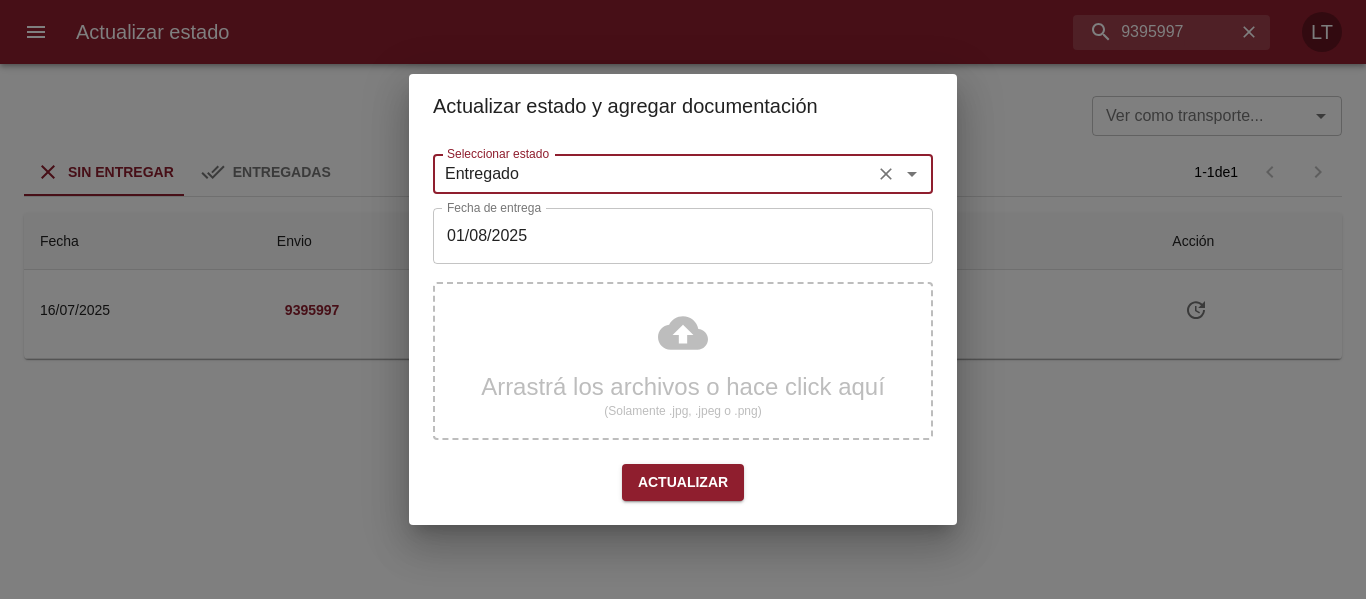type on "Entregado" 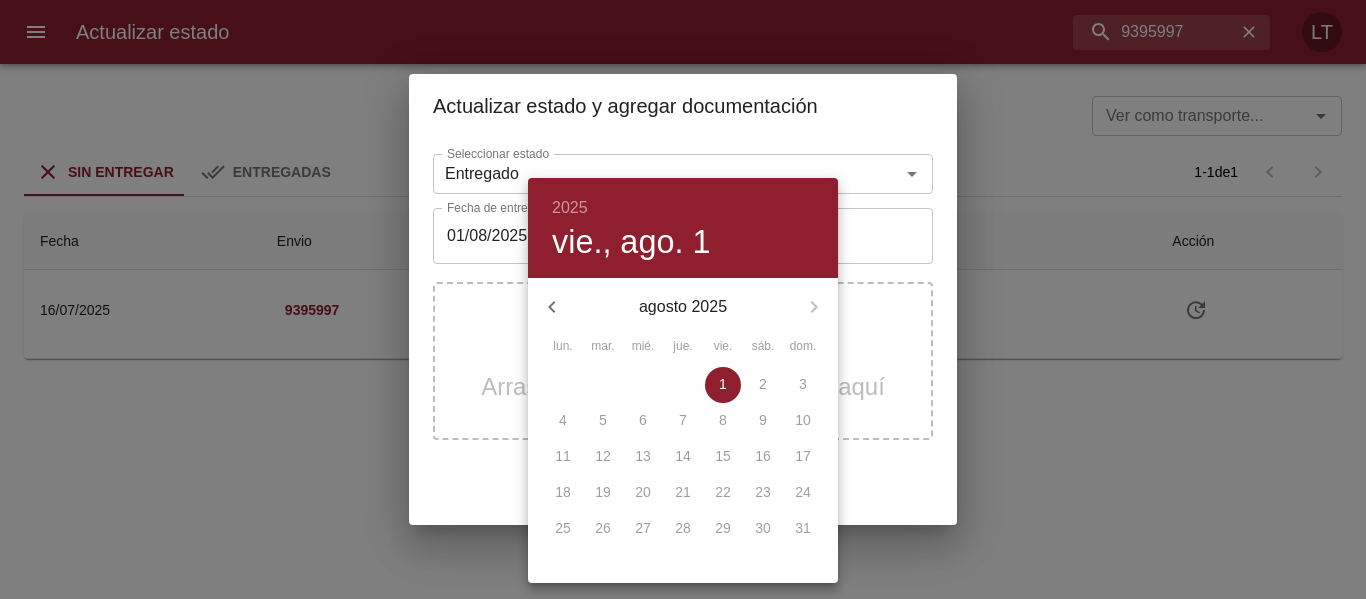 click 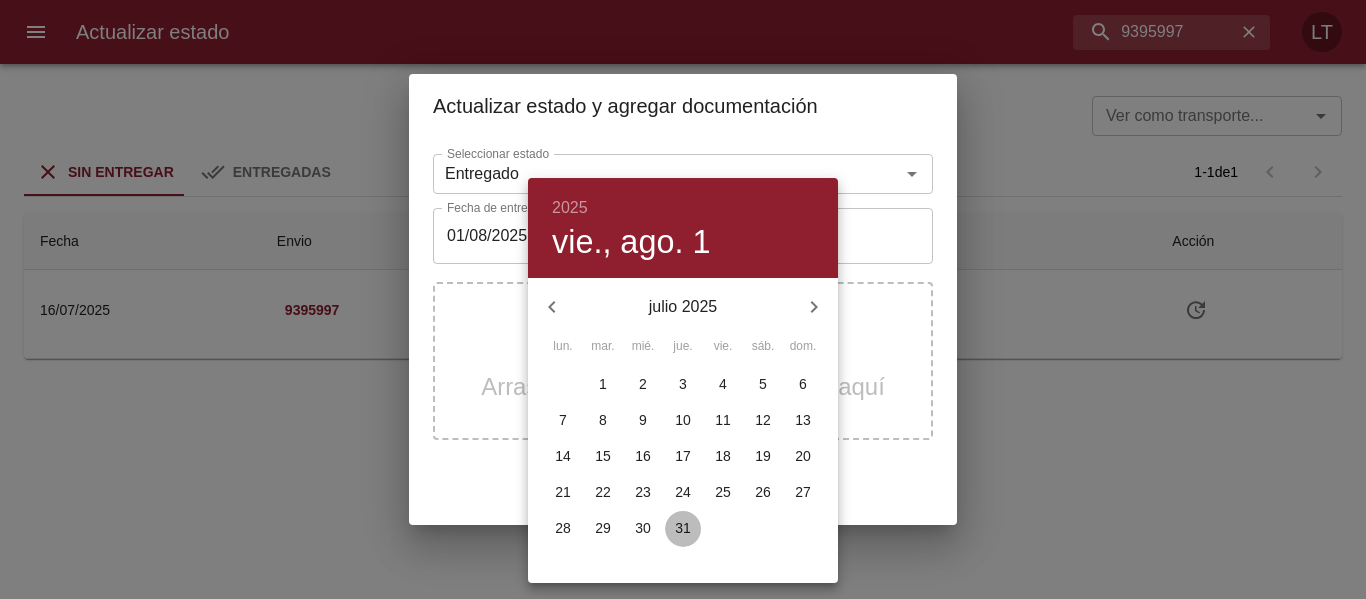click on "31" at bounding box center [683, 528] 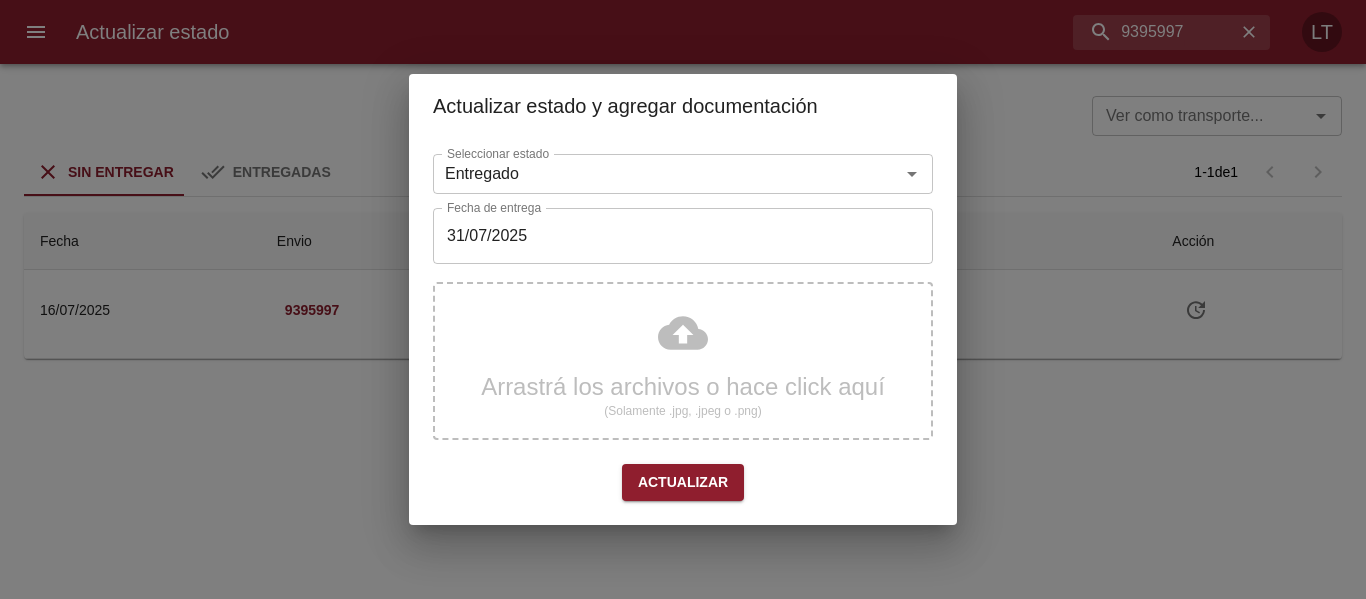 click on "Arrastrá los archivos o hace click aquí (Solamente .jpg, .jpeg o .png)" at bounding box center (683, 361) 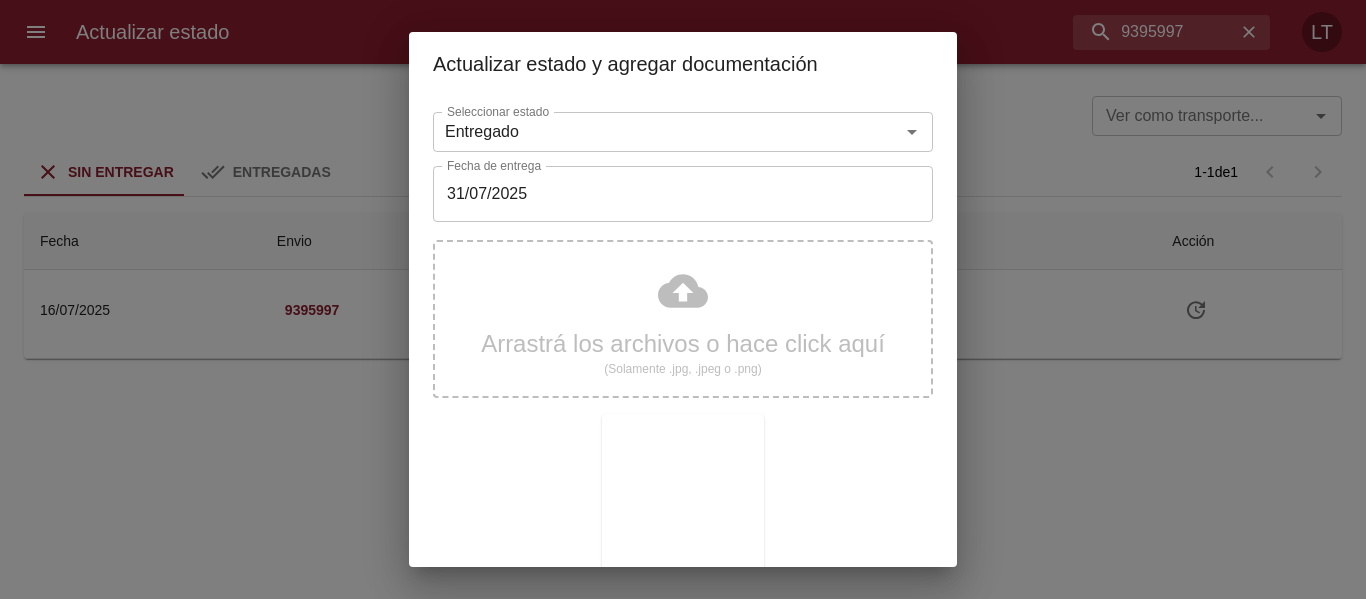scroll, scrollTop: 187, scrollLeft: 0, axis: vertical 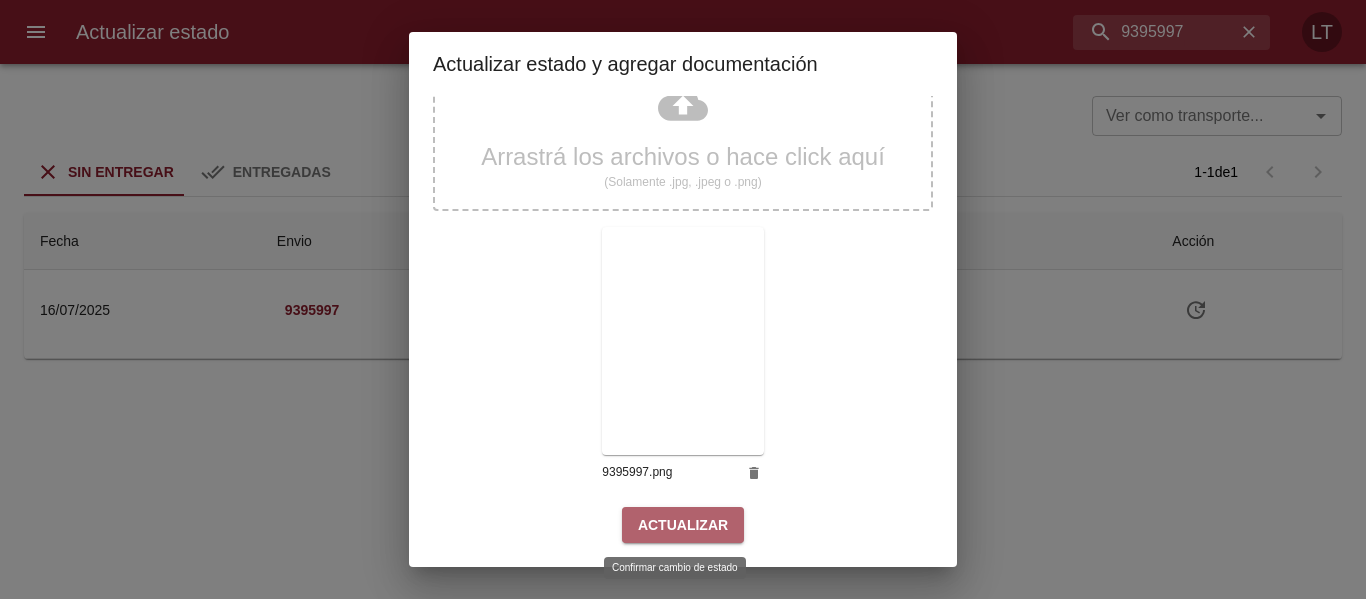 click on "Actualizar" at bounding box center [683, 525] 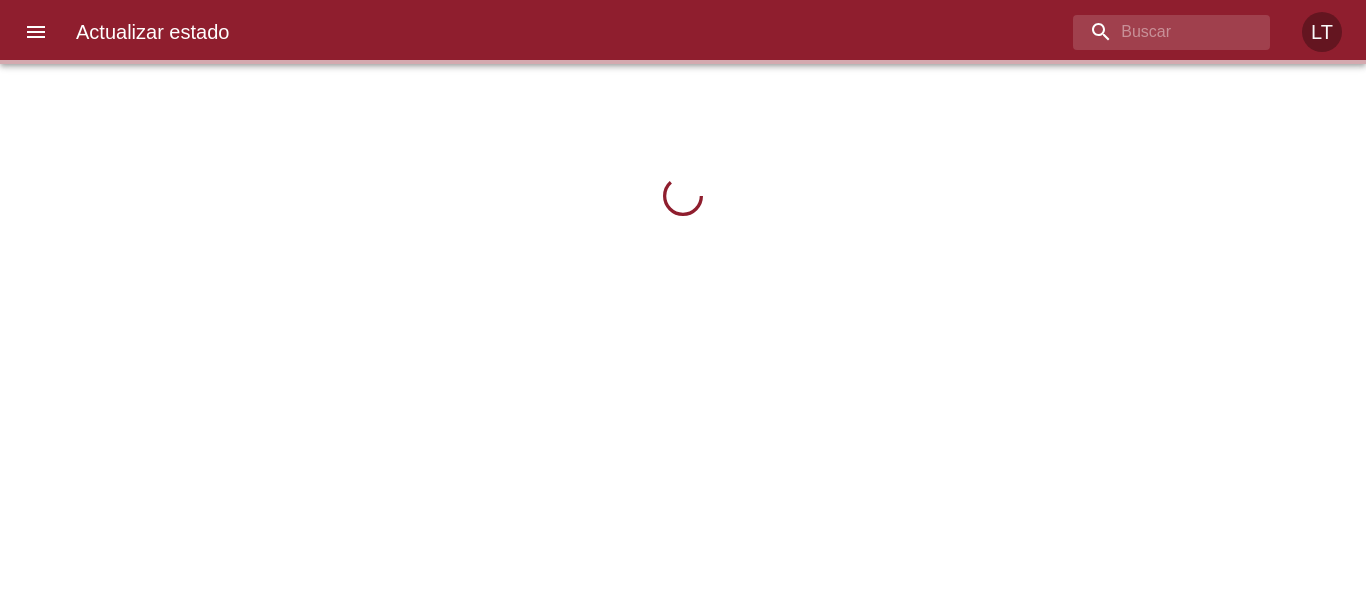 scroll, scrollTop: 0, scrollLeft: 0, axis: both 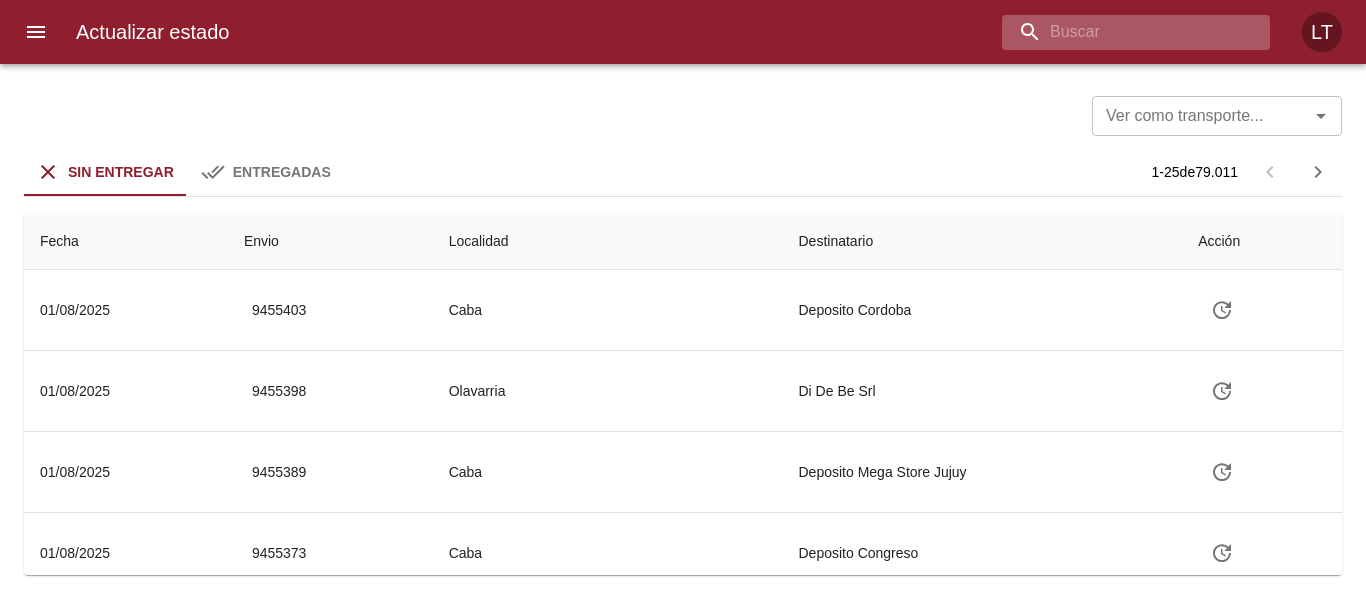 click at bounding box center [1119, 32] 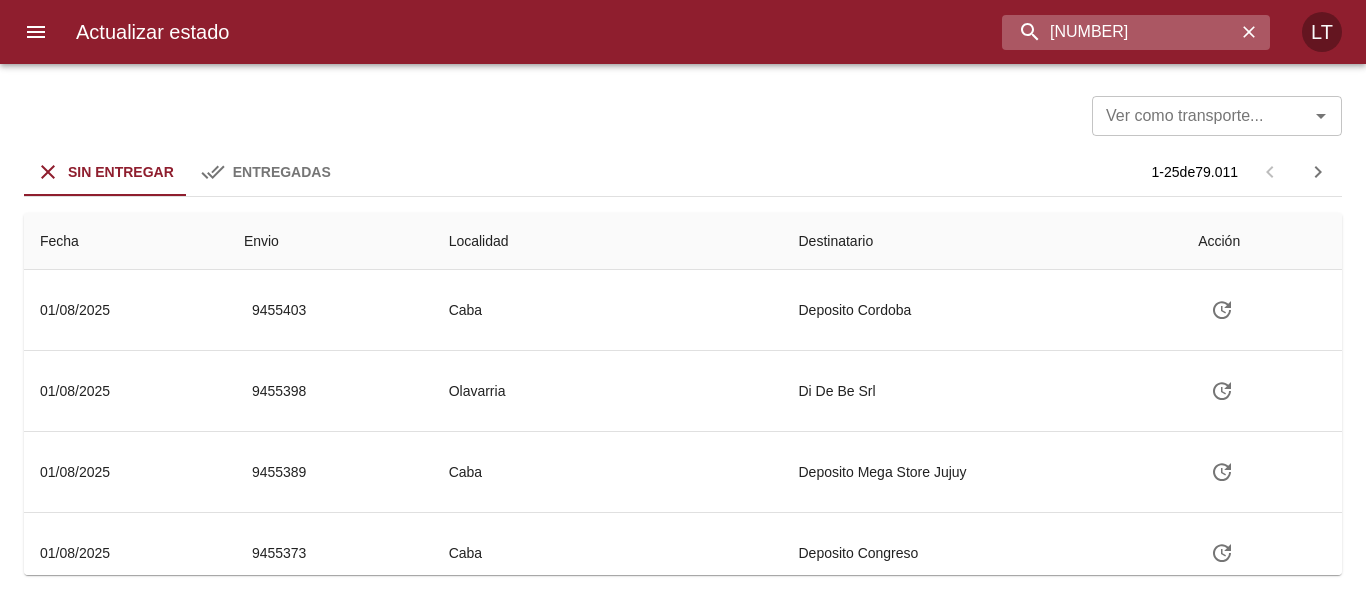type on "[NUMBER]" 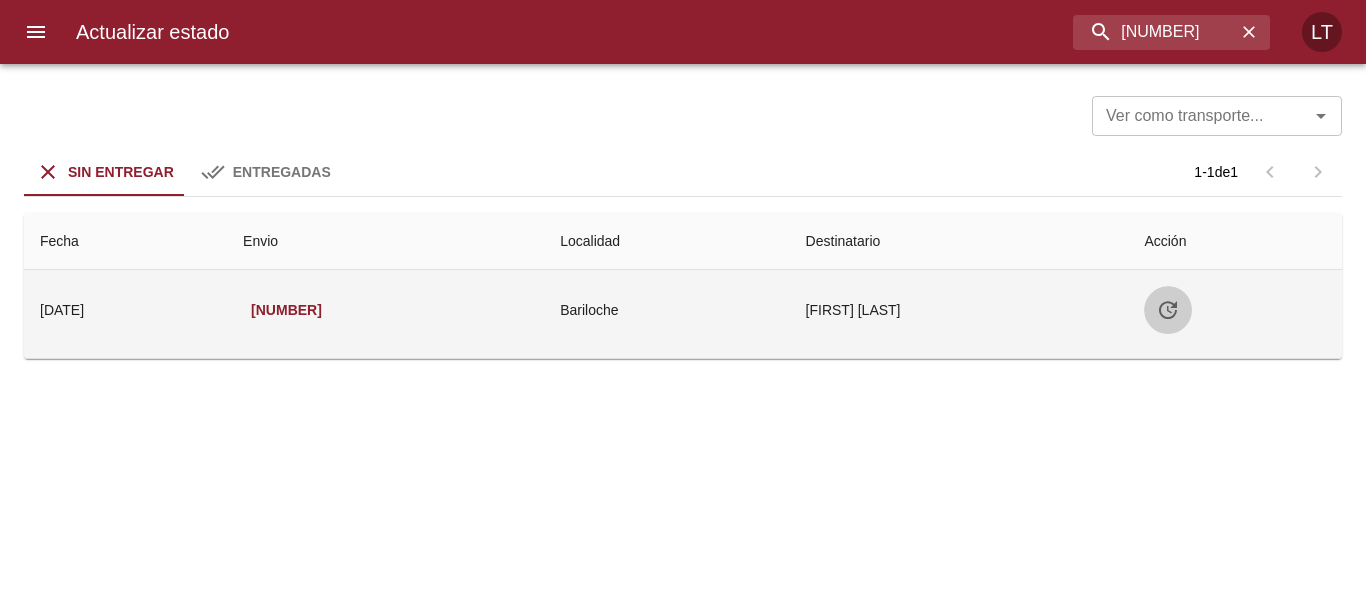 click at bounding box center (1168, 310) 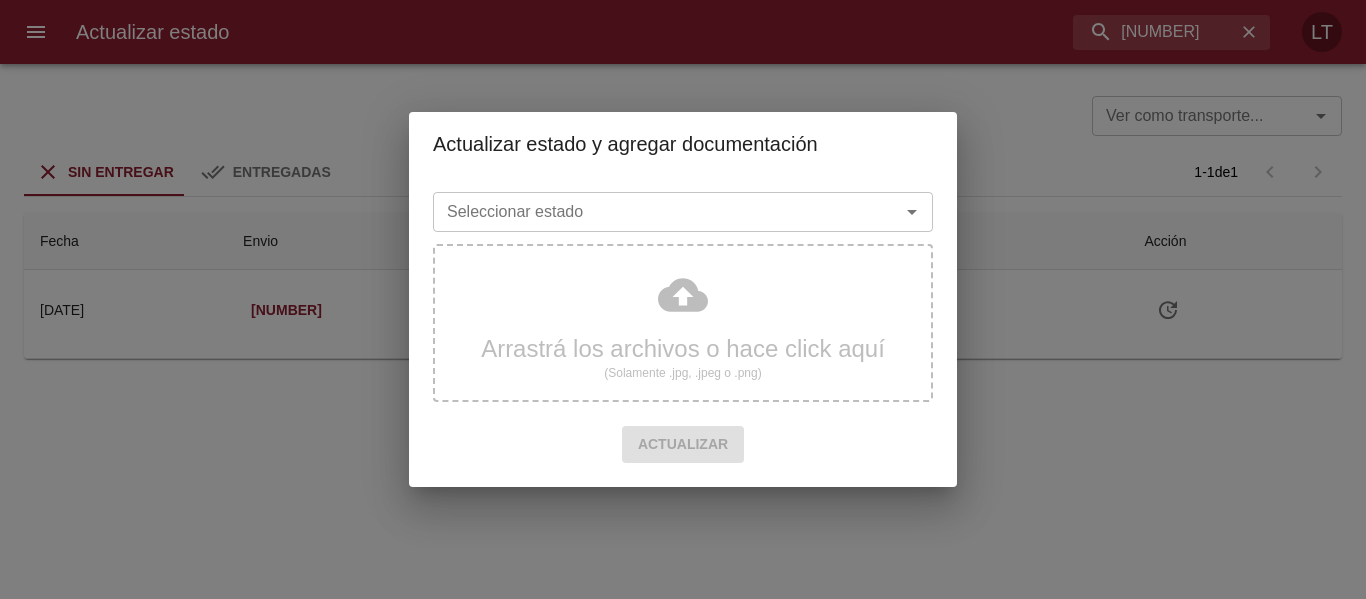 click on "Seleccionar estado" at bounding box center [653, 212] 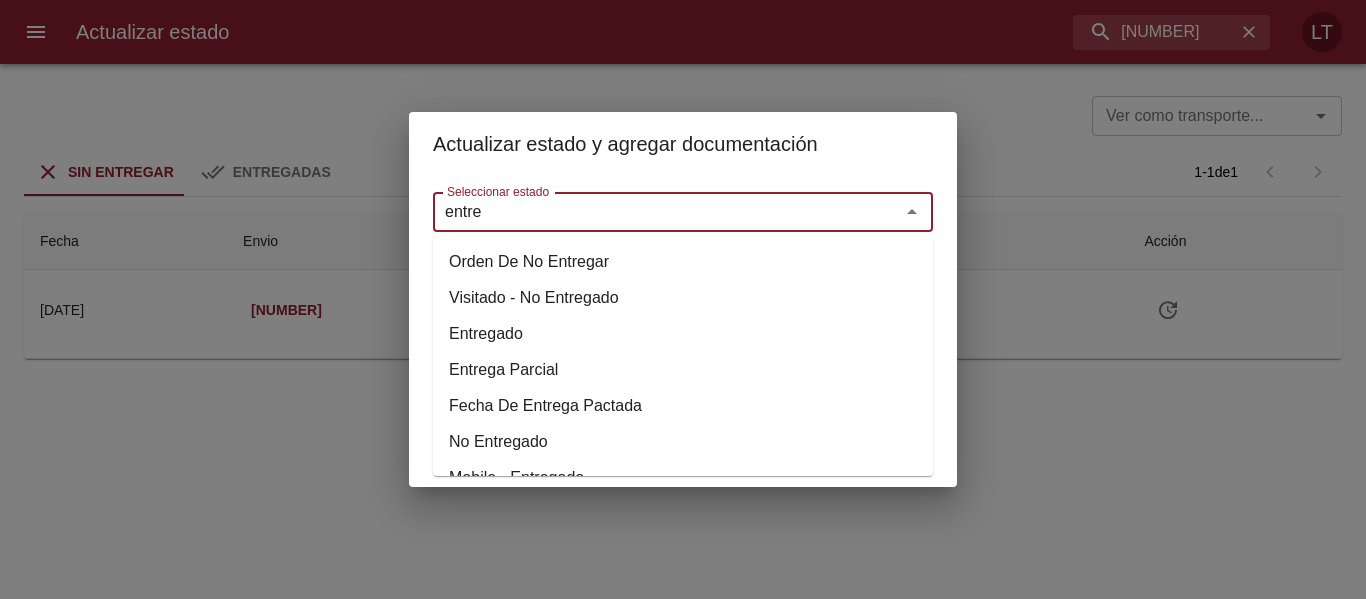 click on "Entregado" at bounding box center [683, 334] 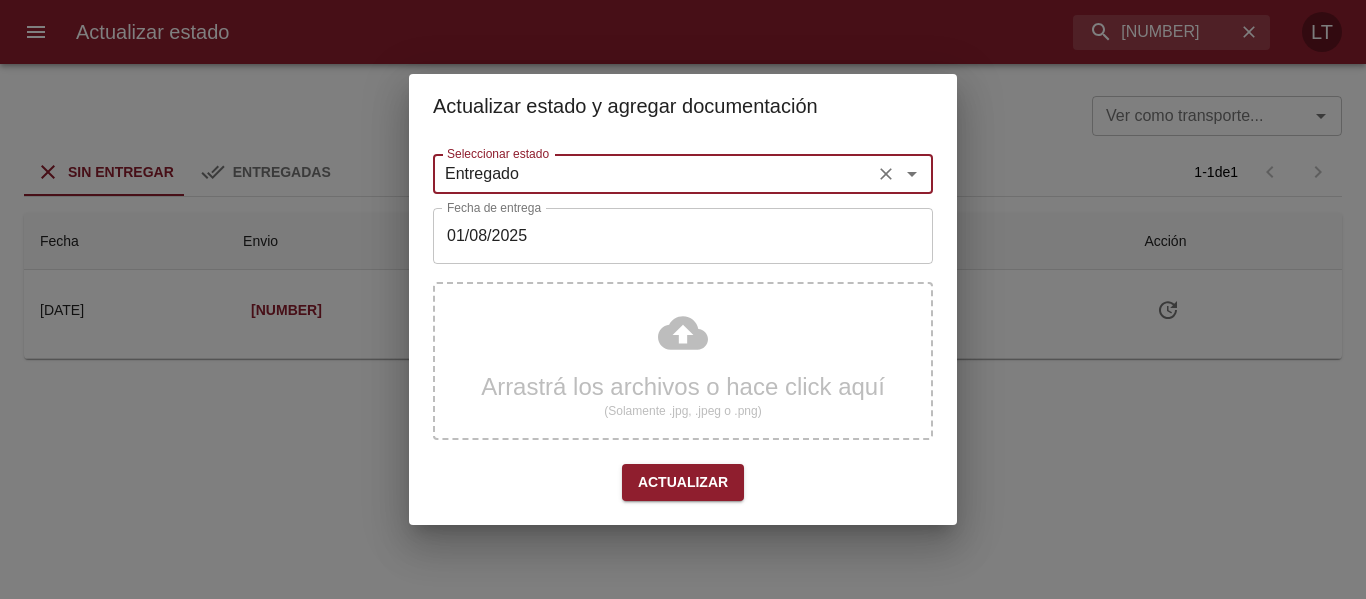 type on "Entregado" 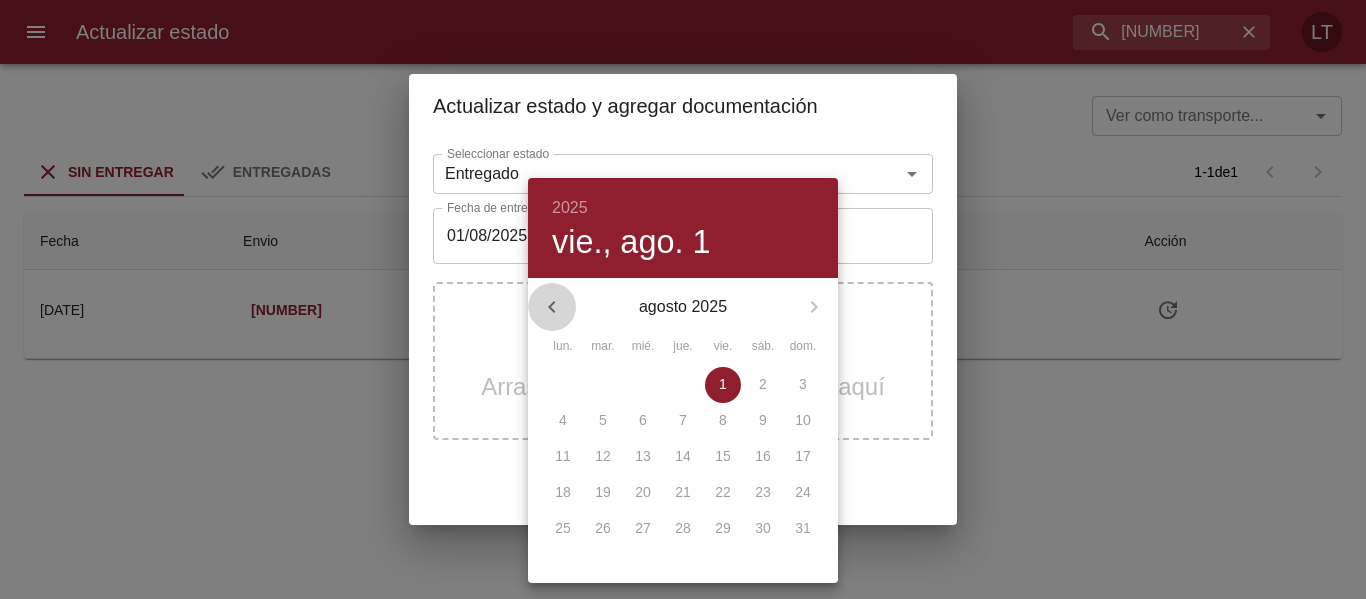 click at bounding box center [552, 307] 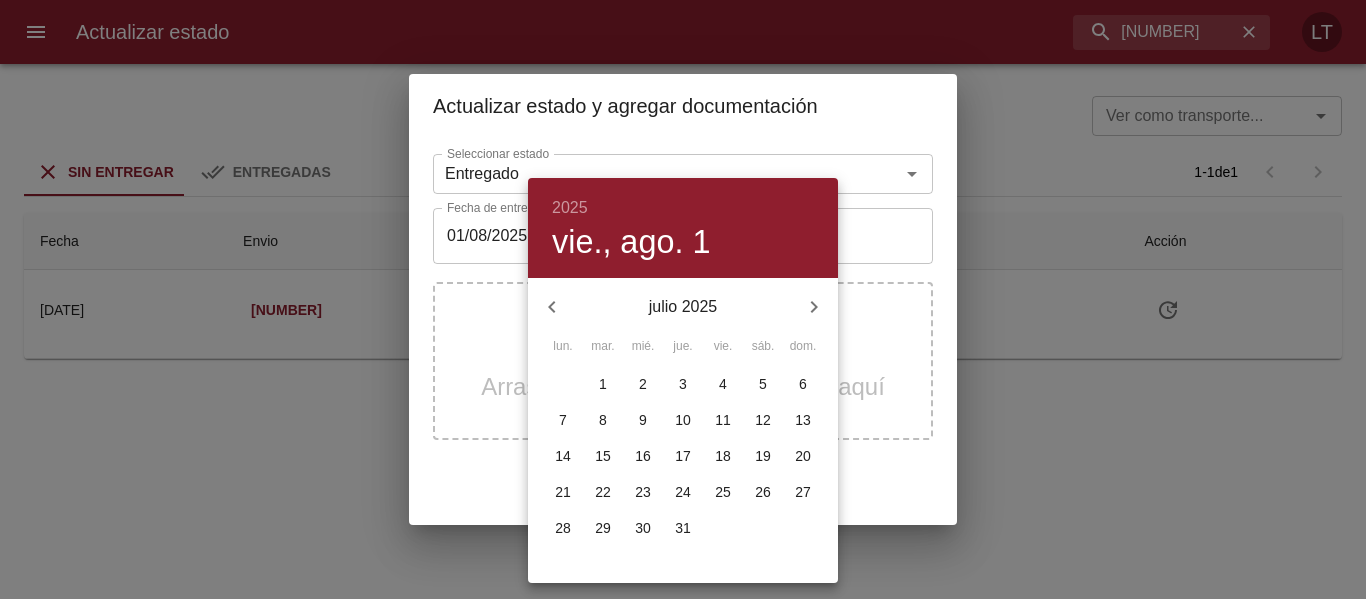 click on "18" at bounding box center [723, 457] 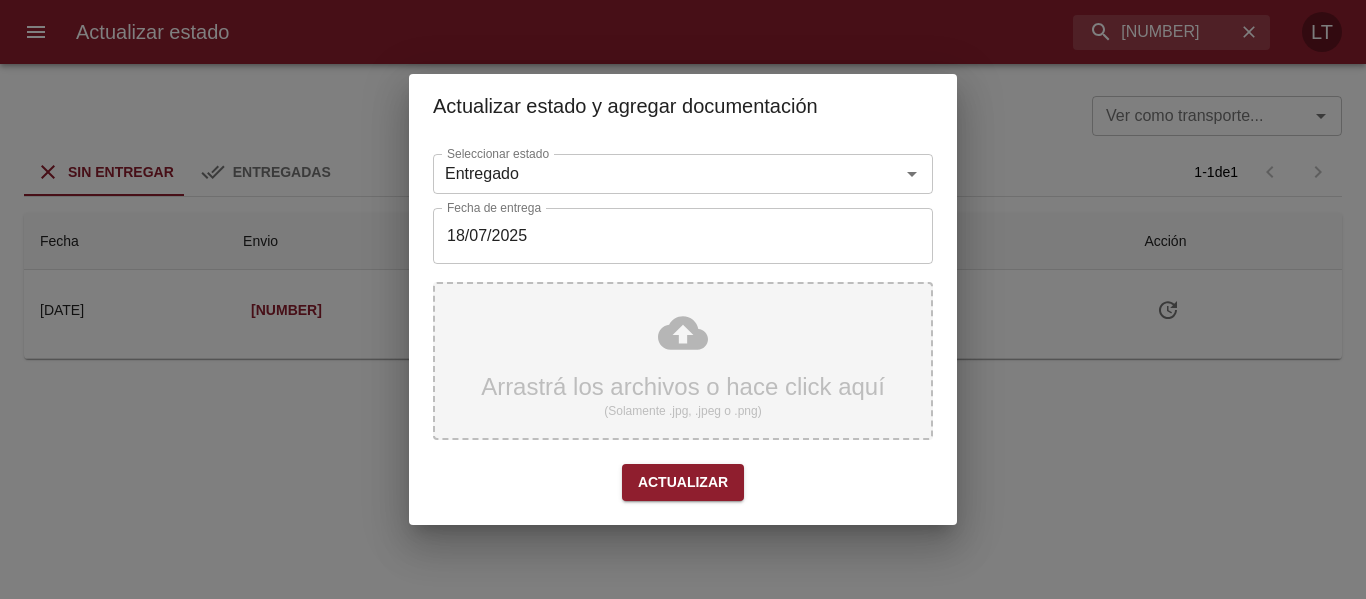 click on "Arrastrá los archivos o hace click aquí (Solamente .jpg, .jpeg o .png)" at bounding box center (683, 361) 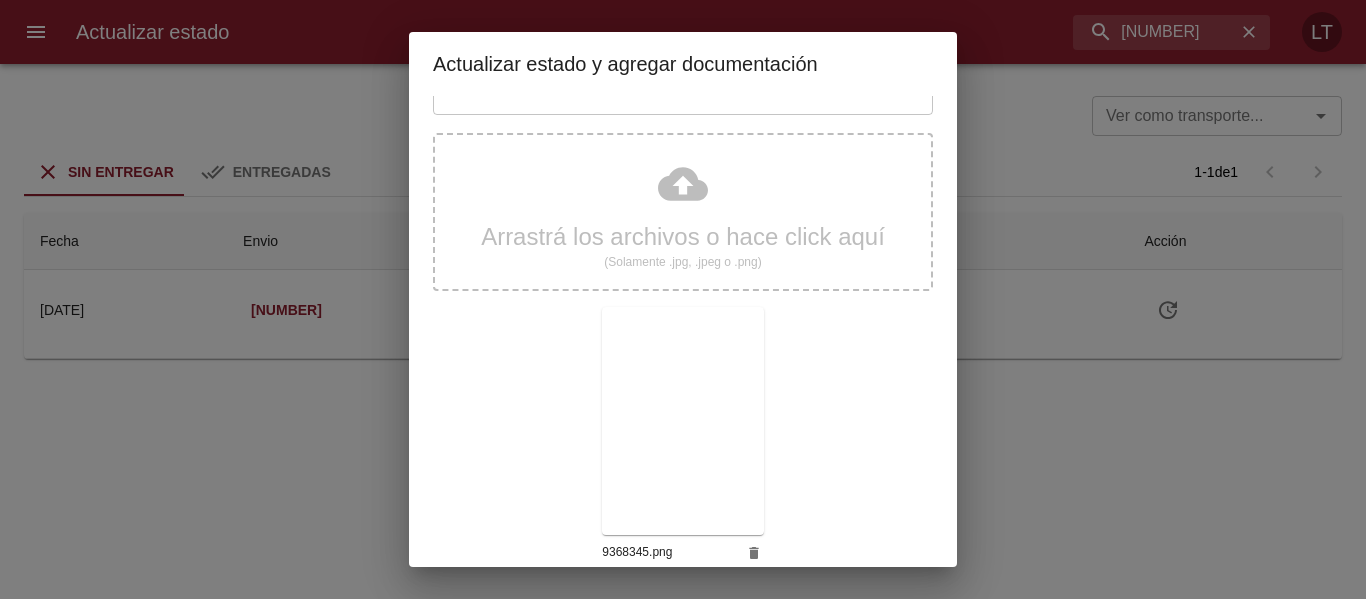 scroll, scrollTop: 187, scrollLeft: 0, axis: vertical 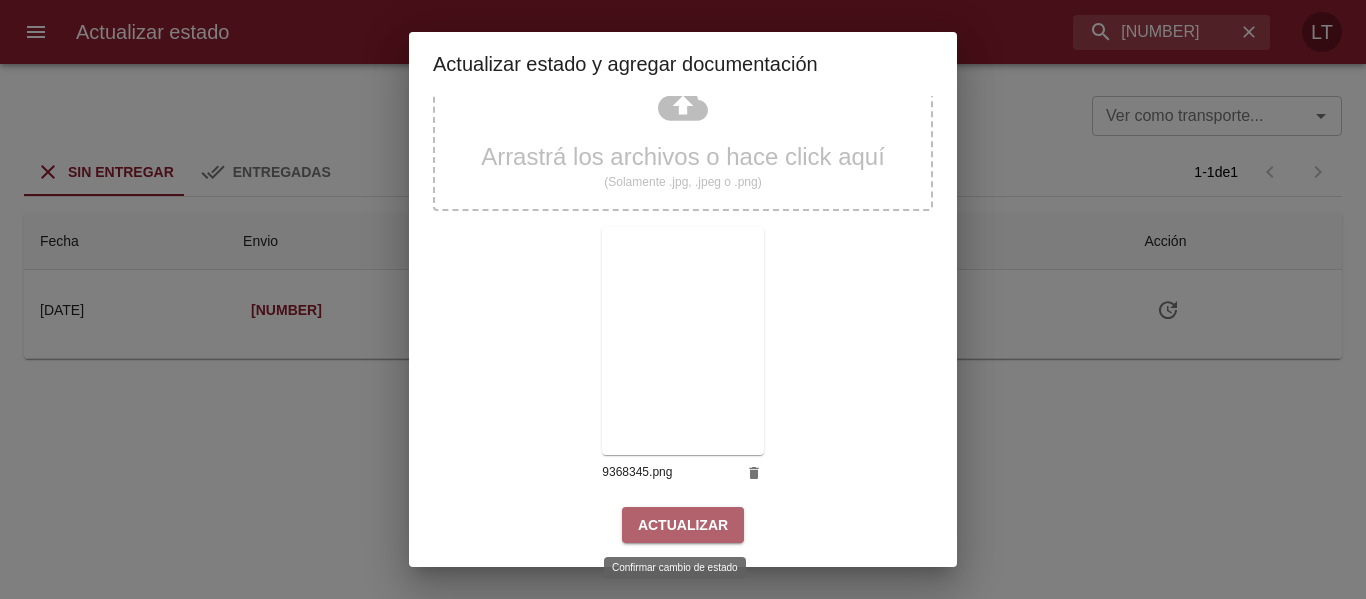 click on "Actualizar" at bounding box center [683, 525] 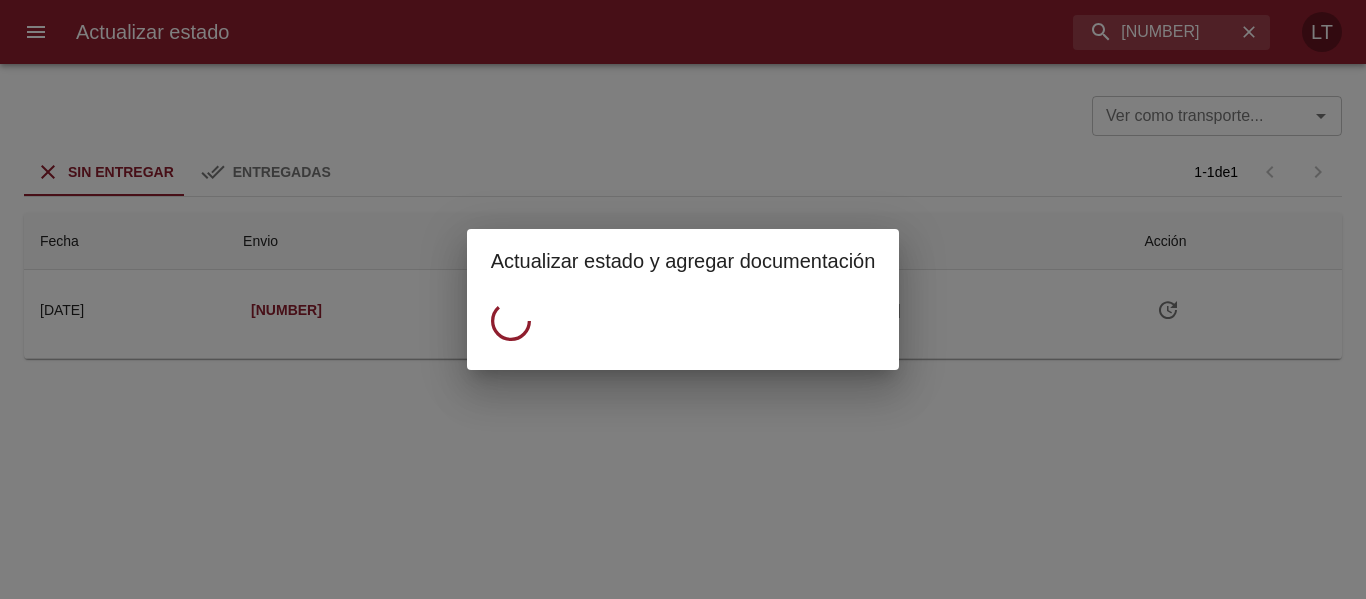scroll, scrollTop: 0, scrollLeft: 0, axis: both 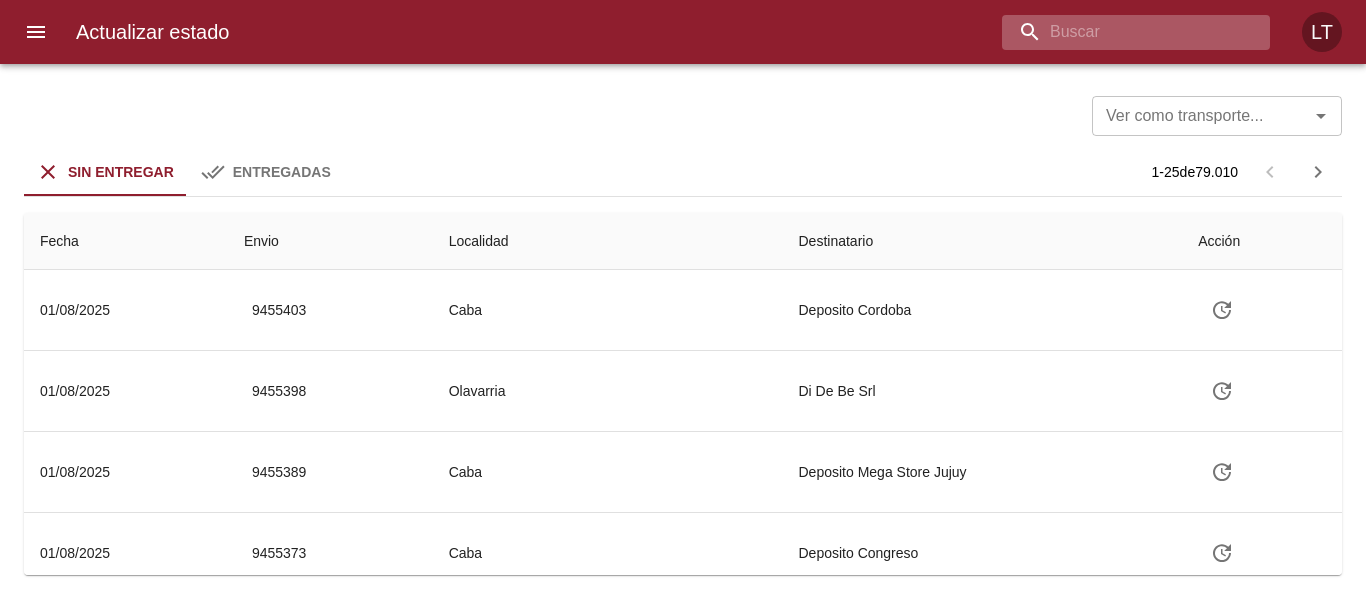 click at bounding box center [1119, 32] 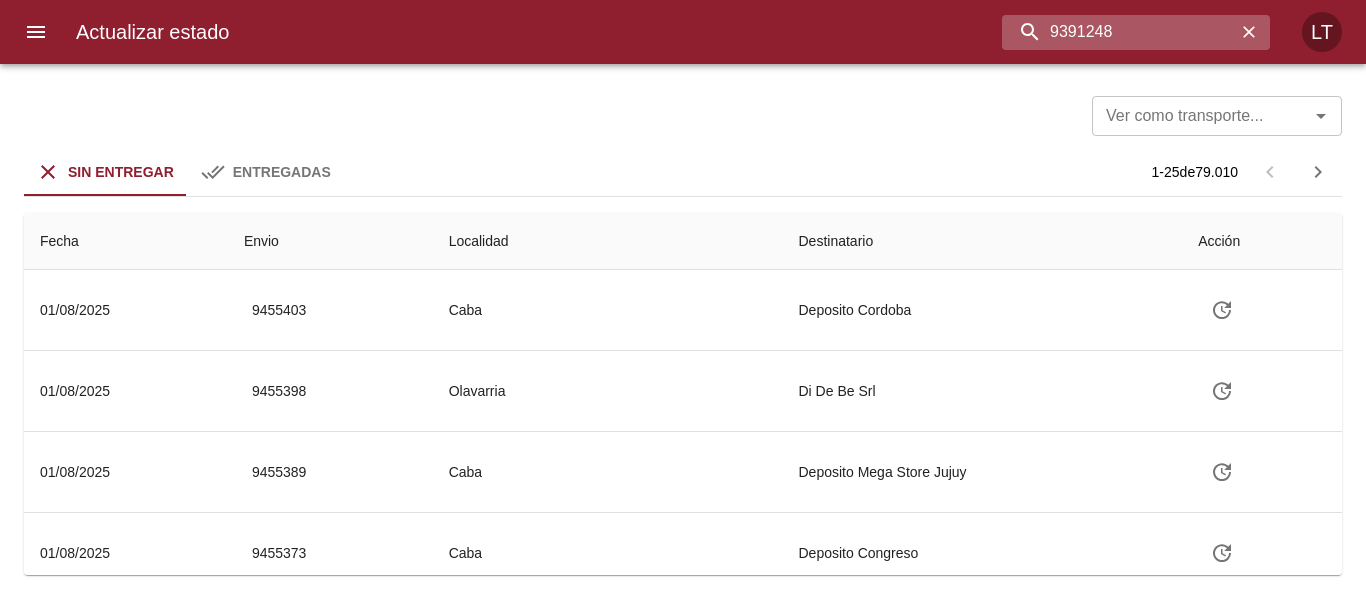 type on "9391248" 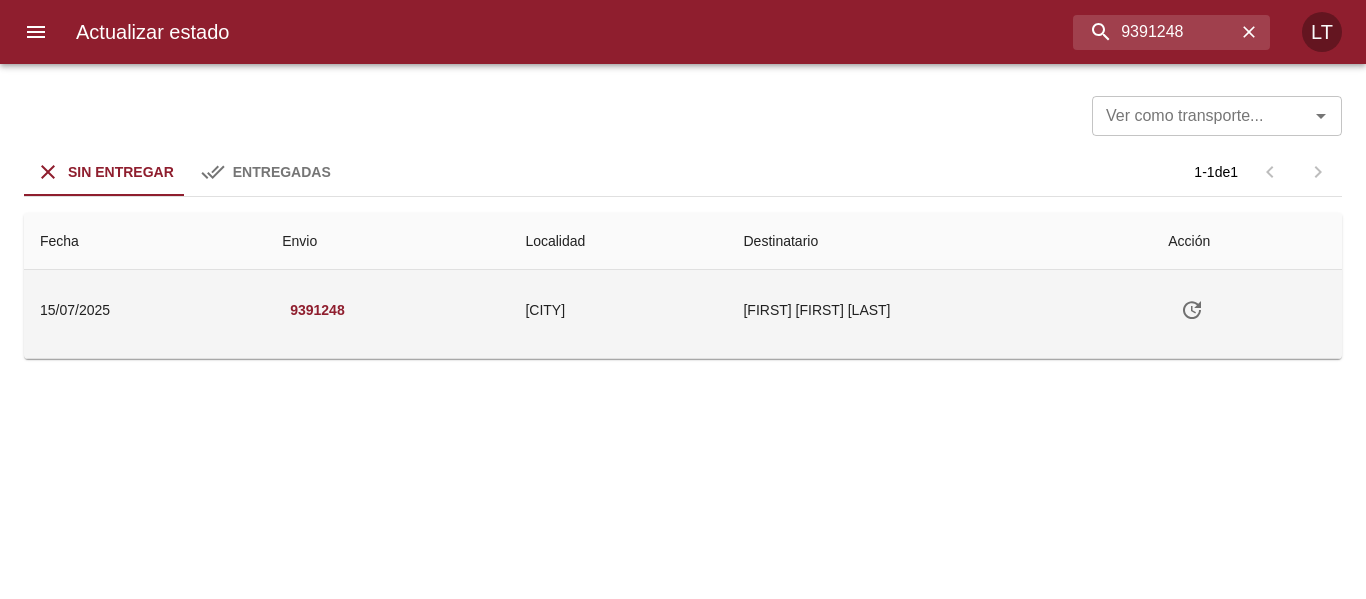 click 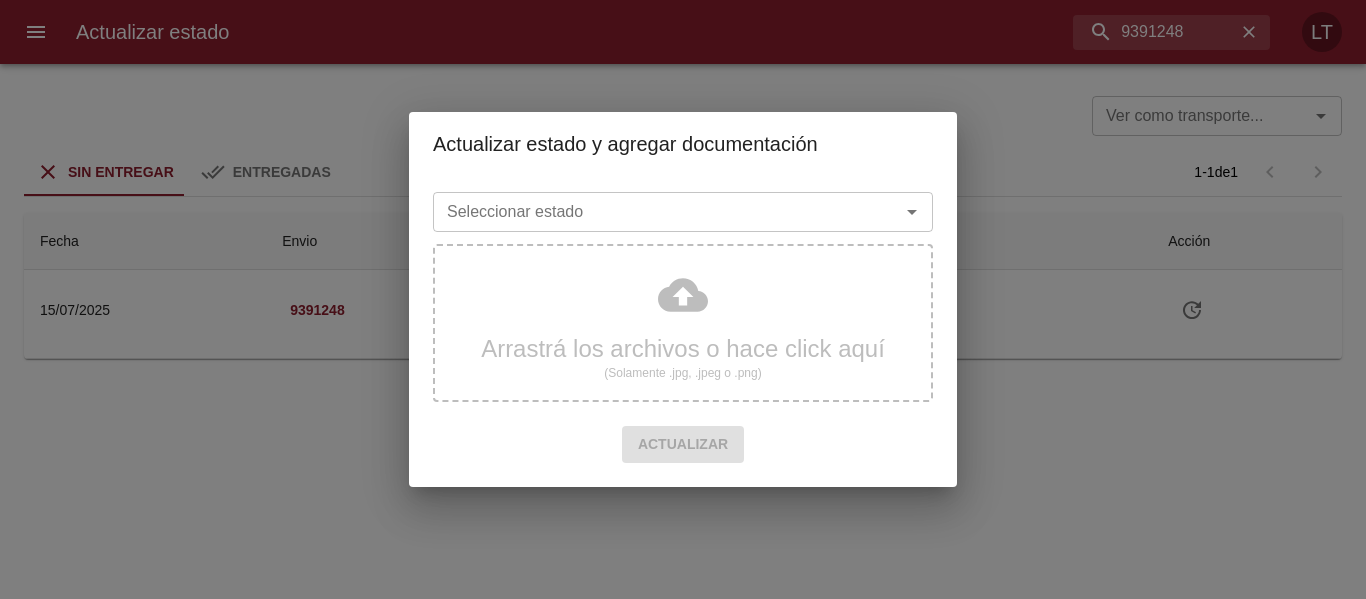 click on "Seleccionar estado" at bounding box center (653, 212) 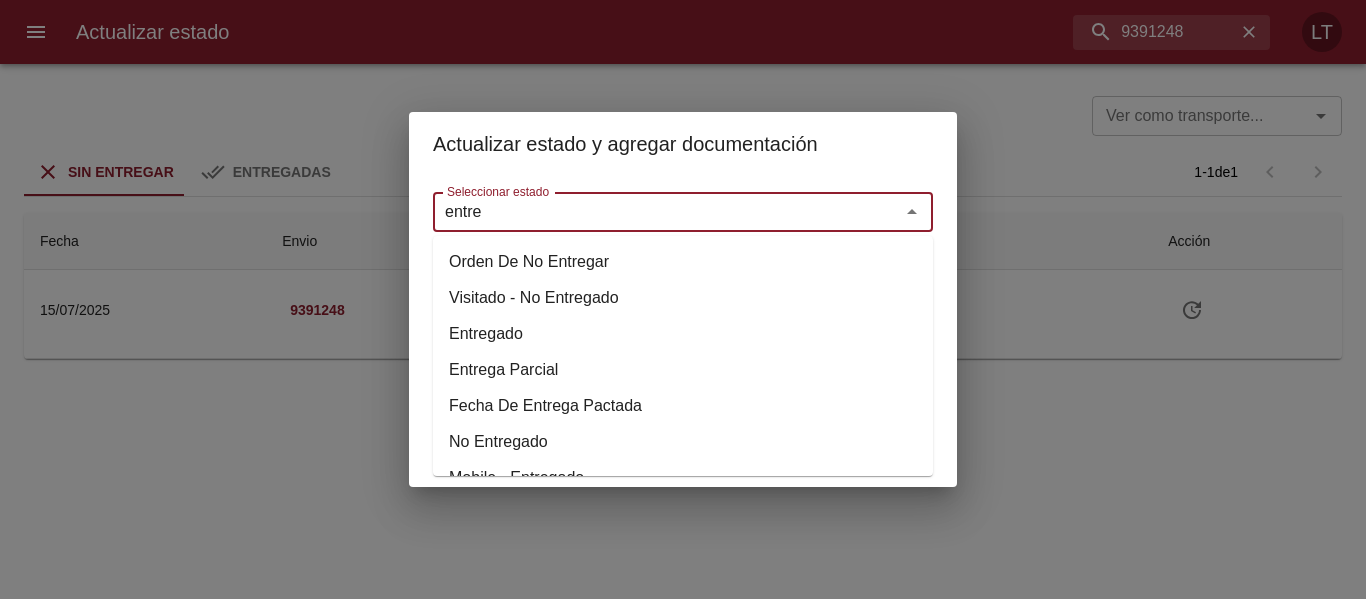 click on "Entregado" at bounding box center (683, 334) 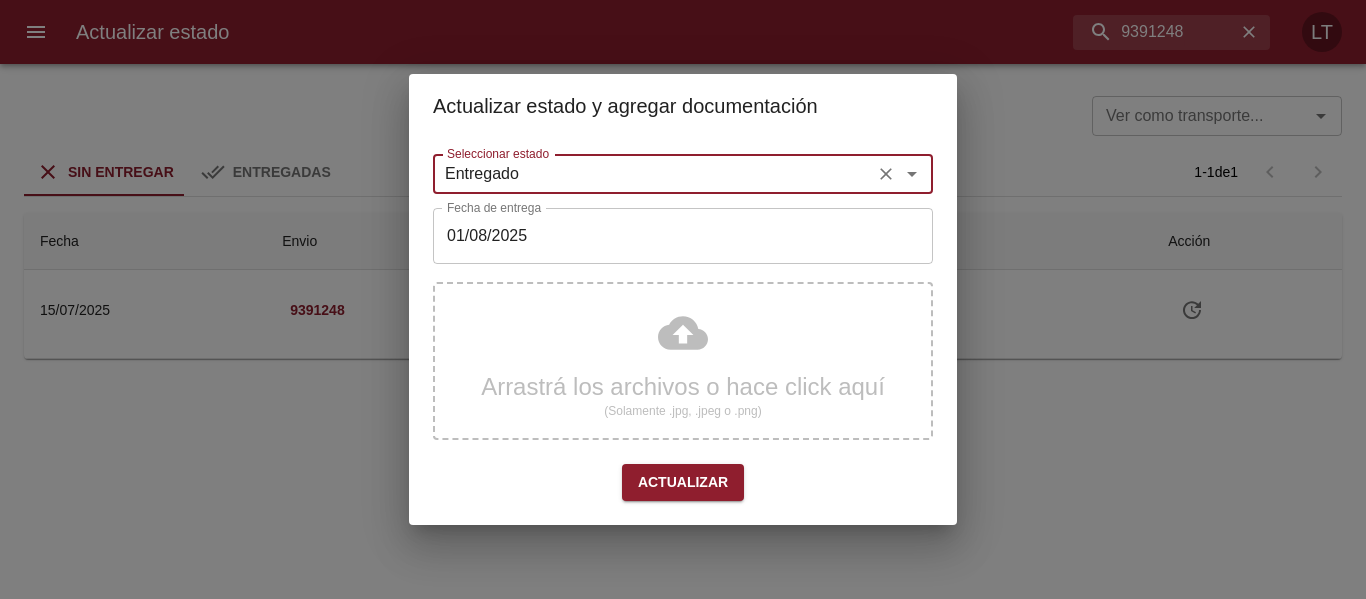 type on "Entregado" 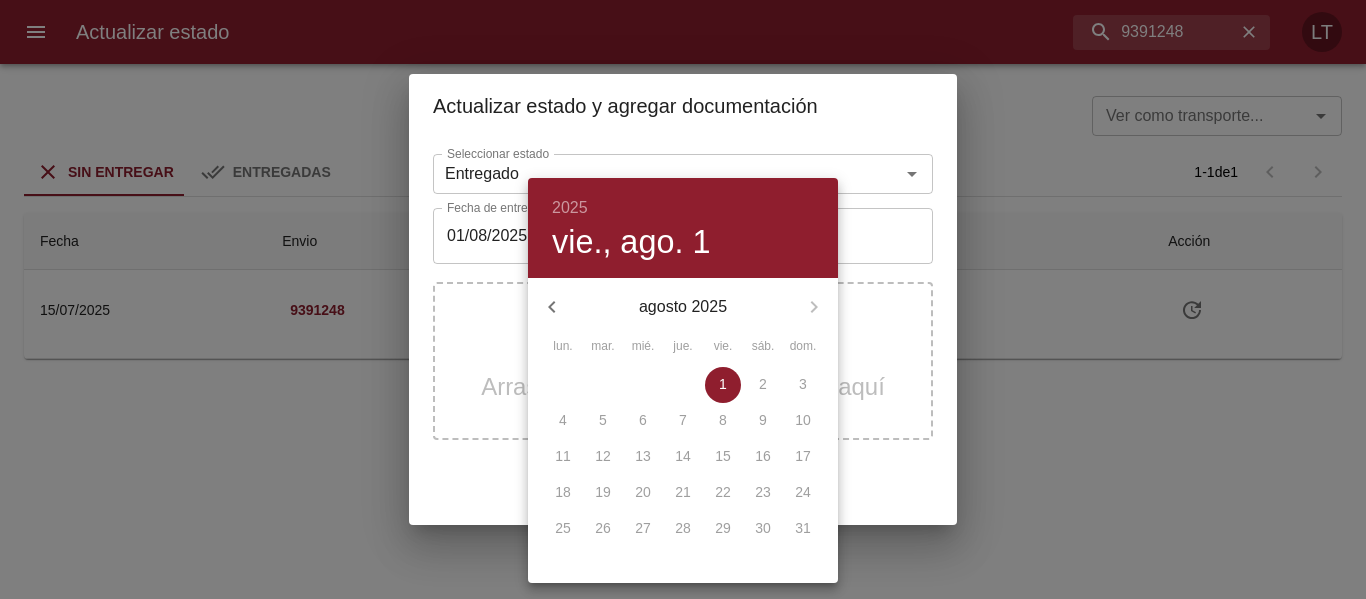 click 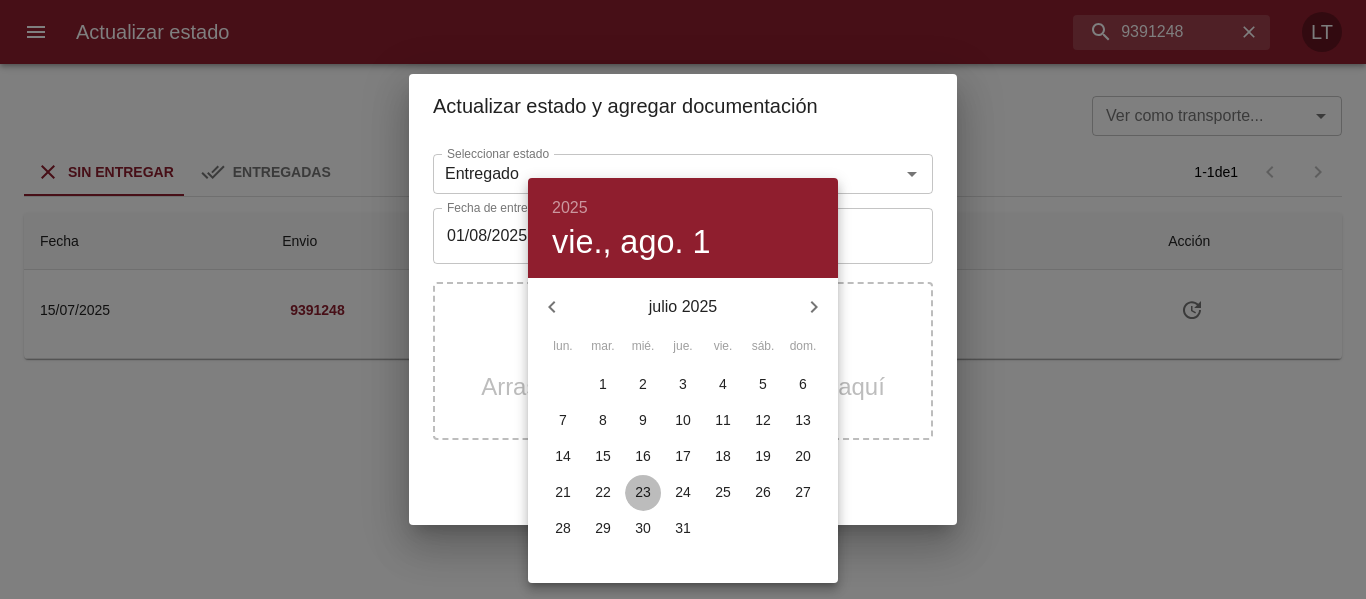 click on "23" at bounding box center (643, 492) 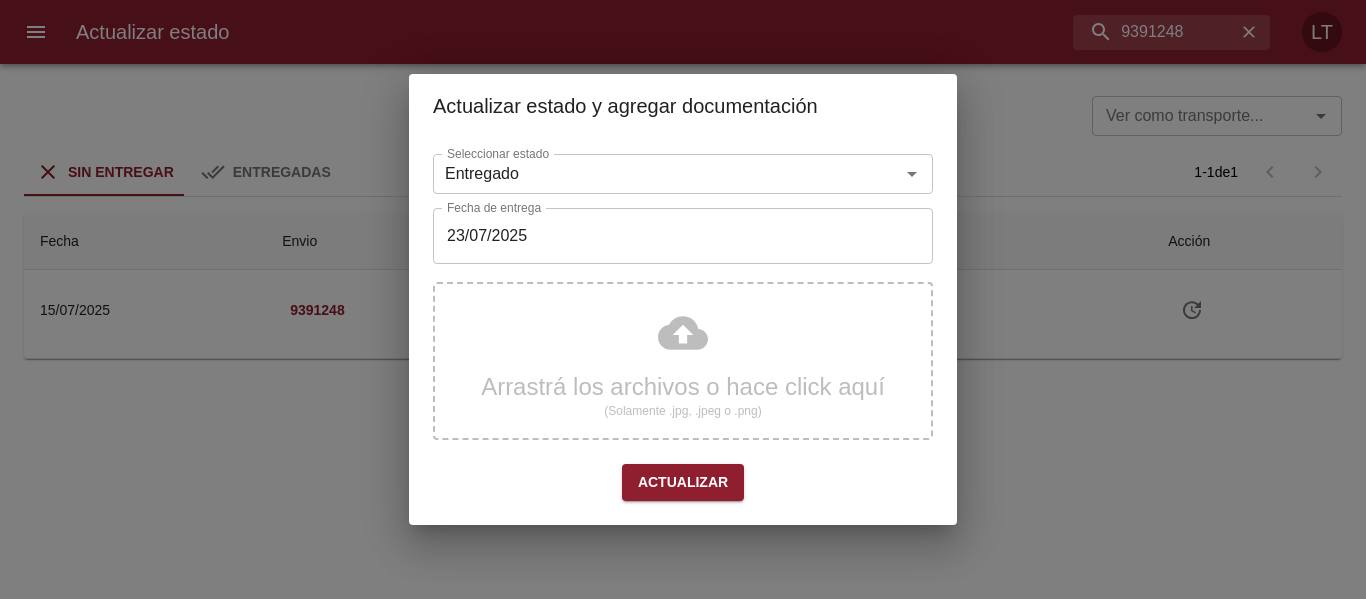 click on "Arrastrá los archivos o hace click aquí (Solamente .jpg, .jpeg o .png)" at bounding box center [683, 361] 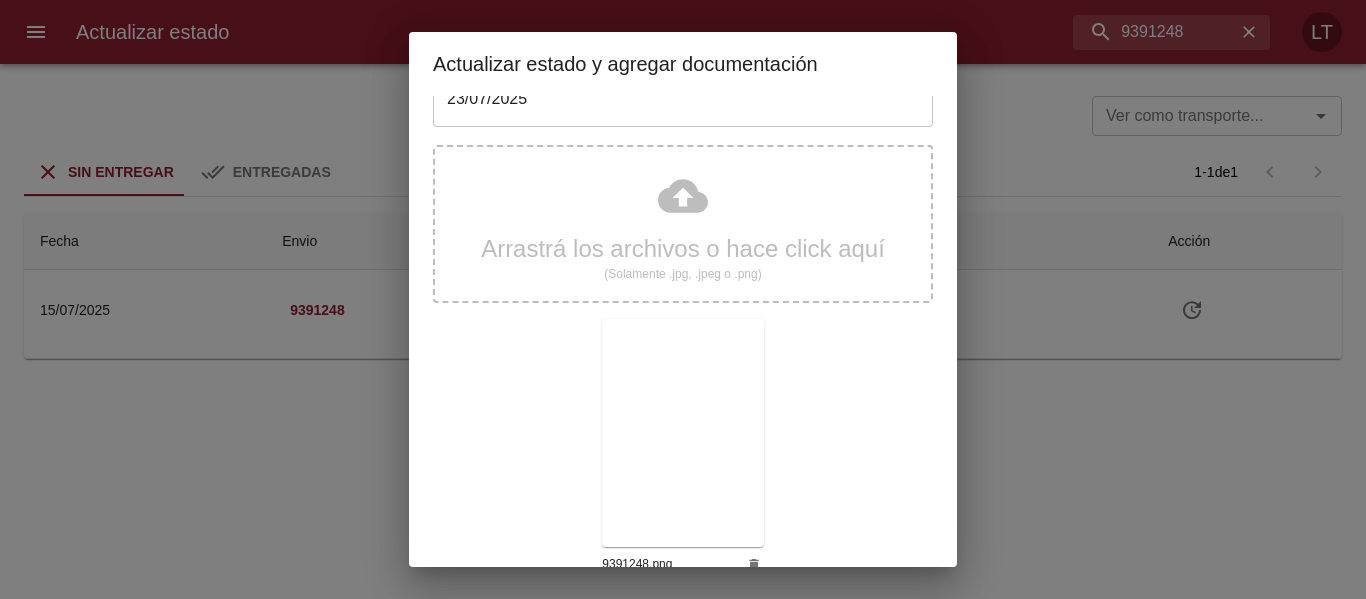scroll, scrollTop: 187, scrollLeft: 0, axis: vertical 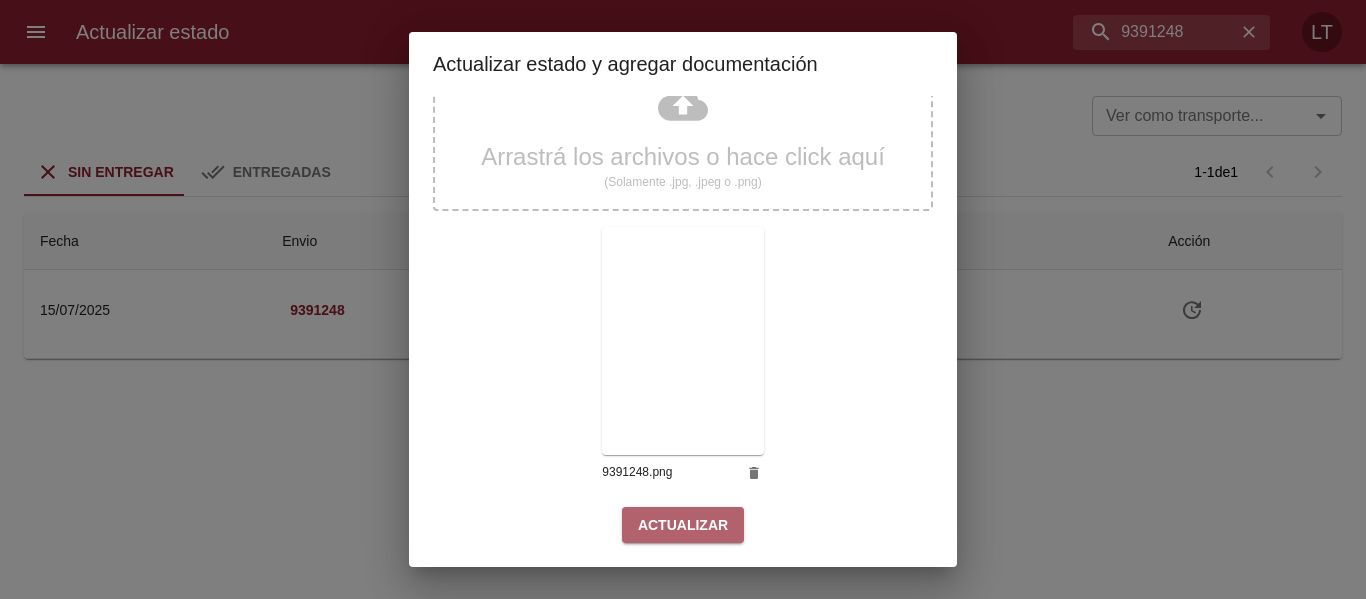 click on "Actualizar" at bounding box center [683, 525] 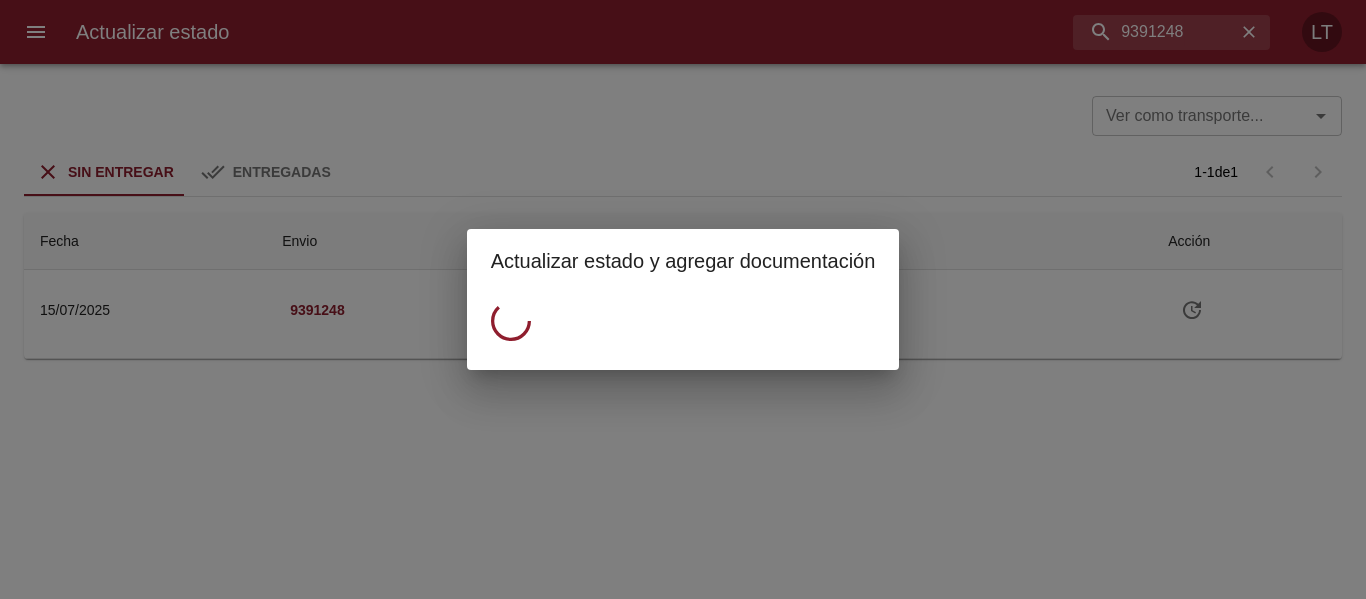 scroll, scrollTop: 0, scrollLeft: 0, axis: both 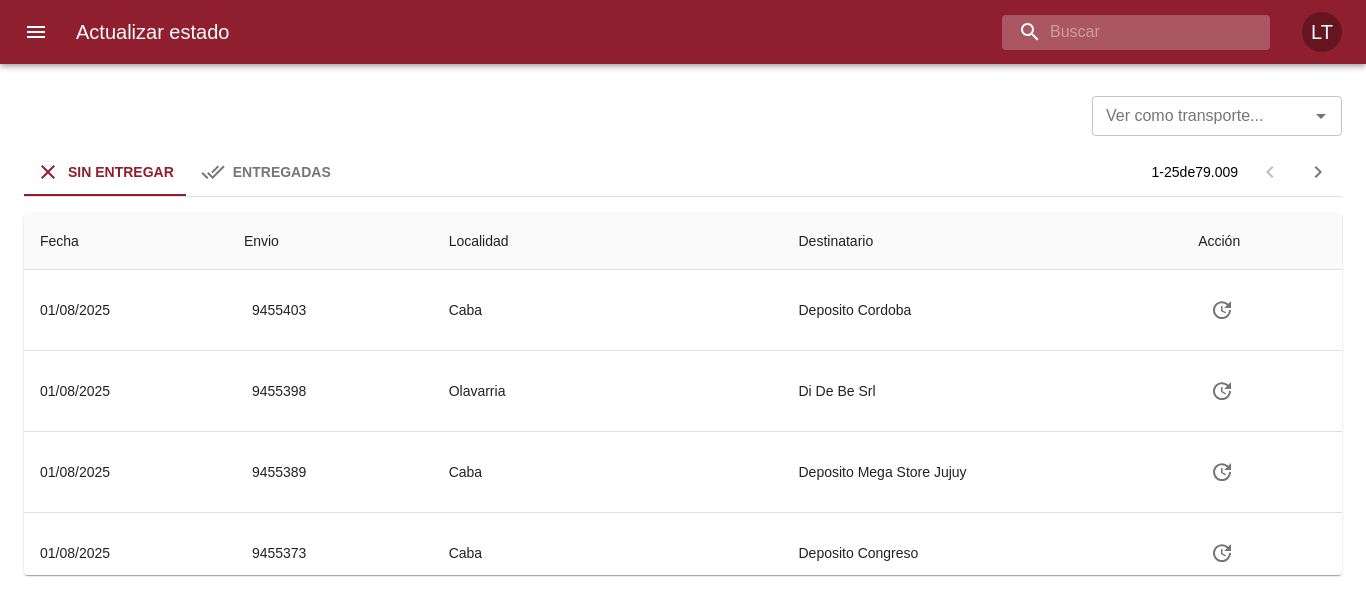 click at bounding box center [1119, 32] 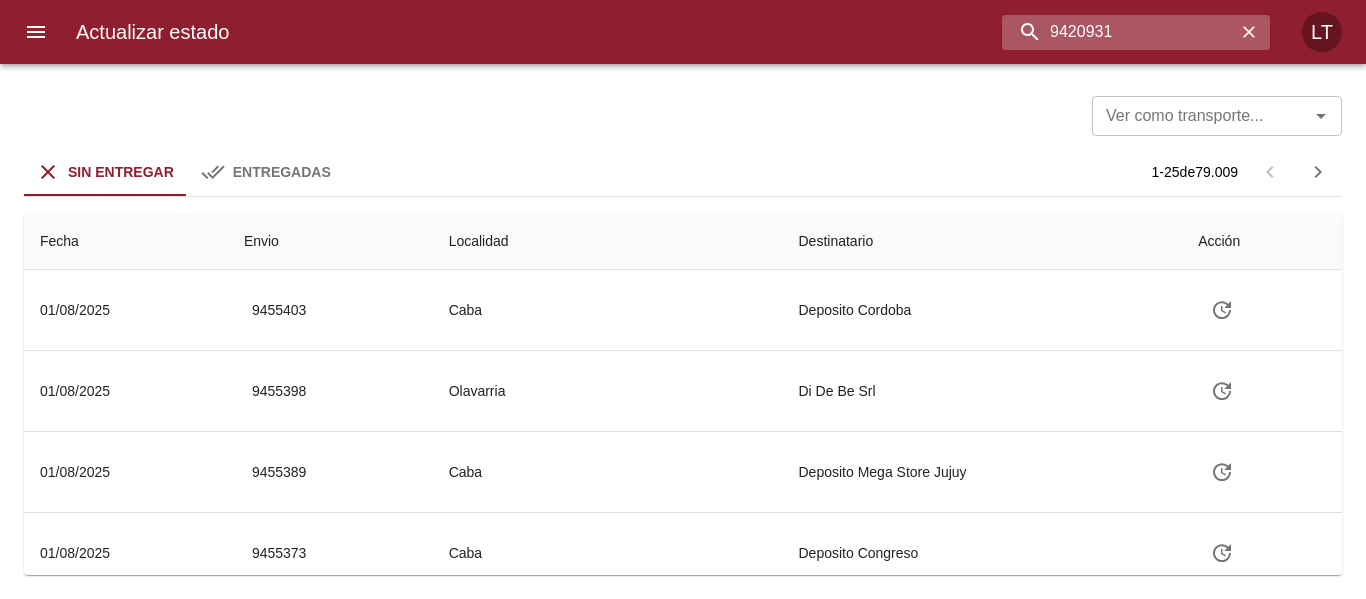 type on "9420931" 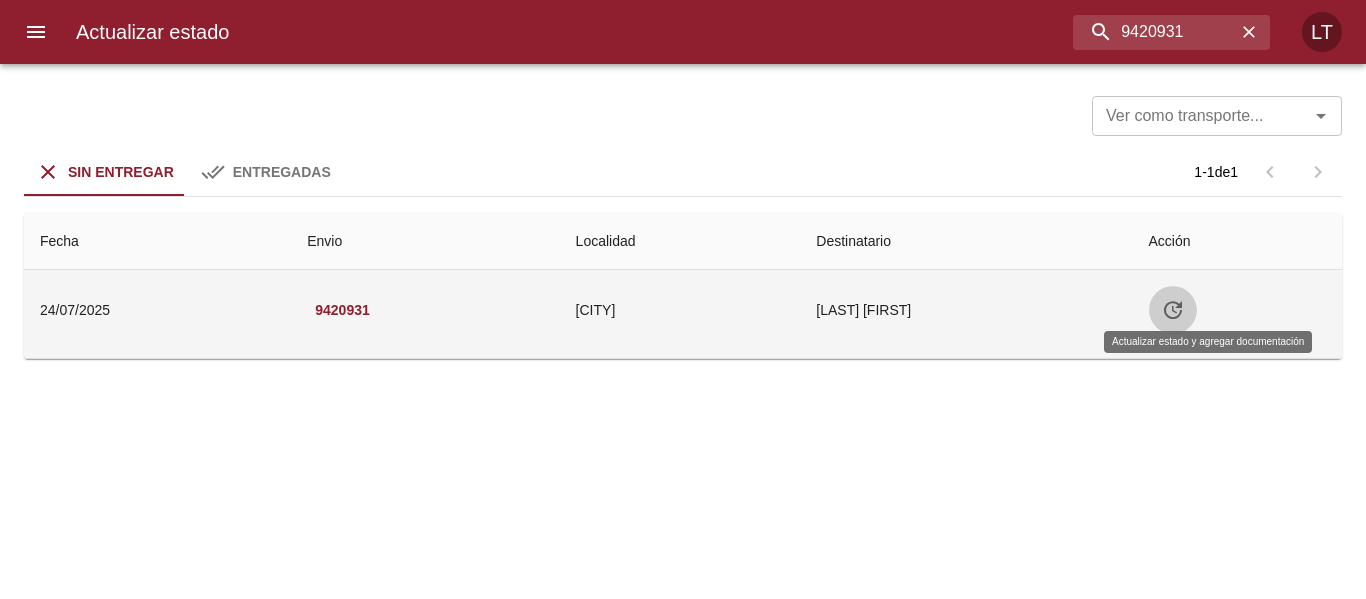 click at bounding box center [1173, 310] 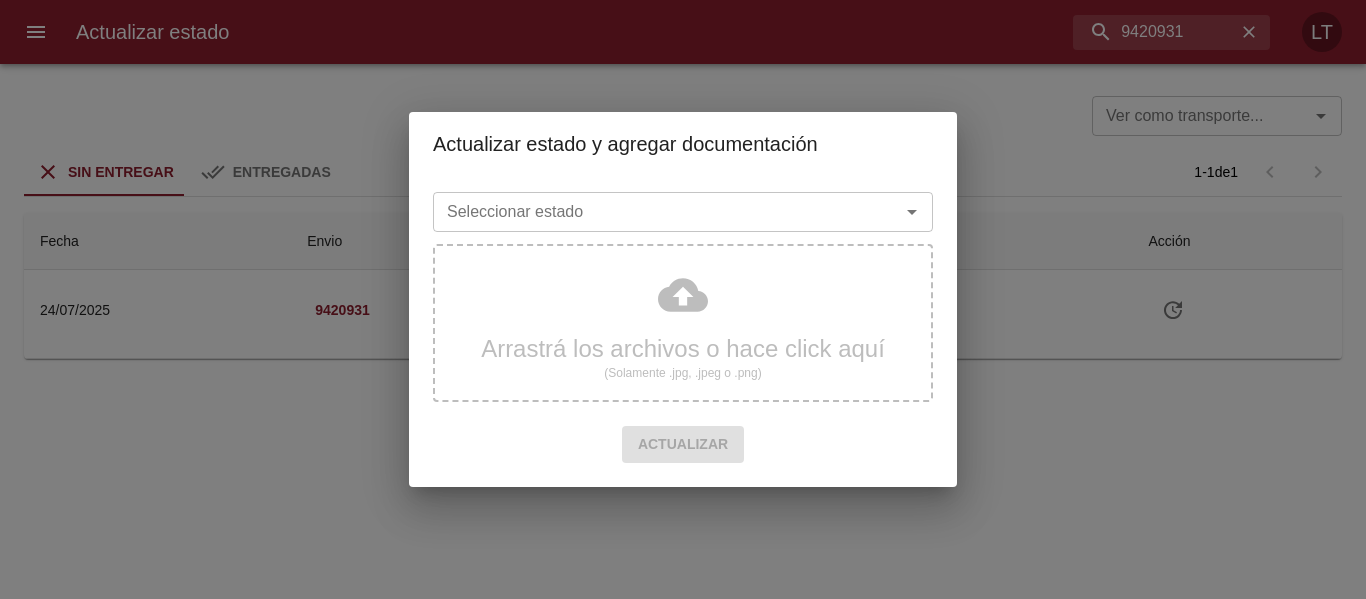 click on "Seleccionar estado" at bounding box center [683, 212] 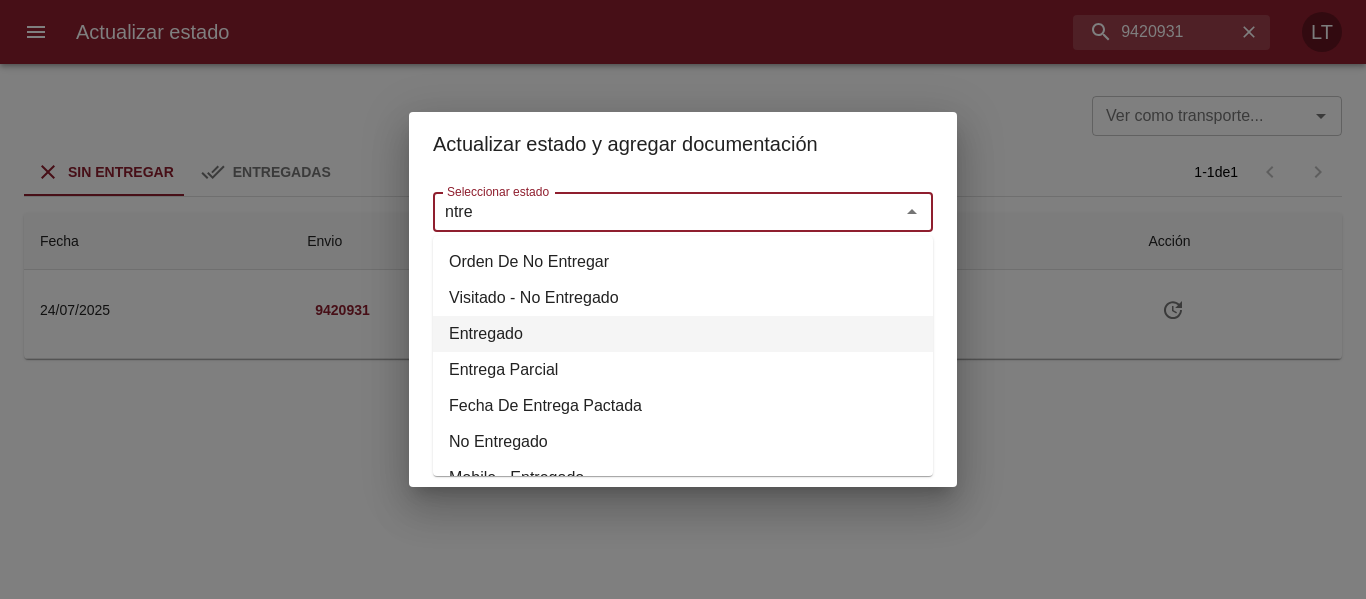 click on "Entregado" at bounding box center (683, 334) 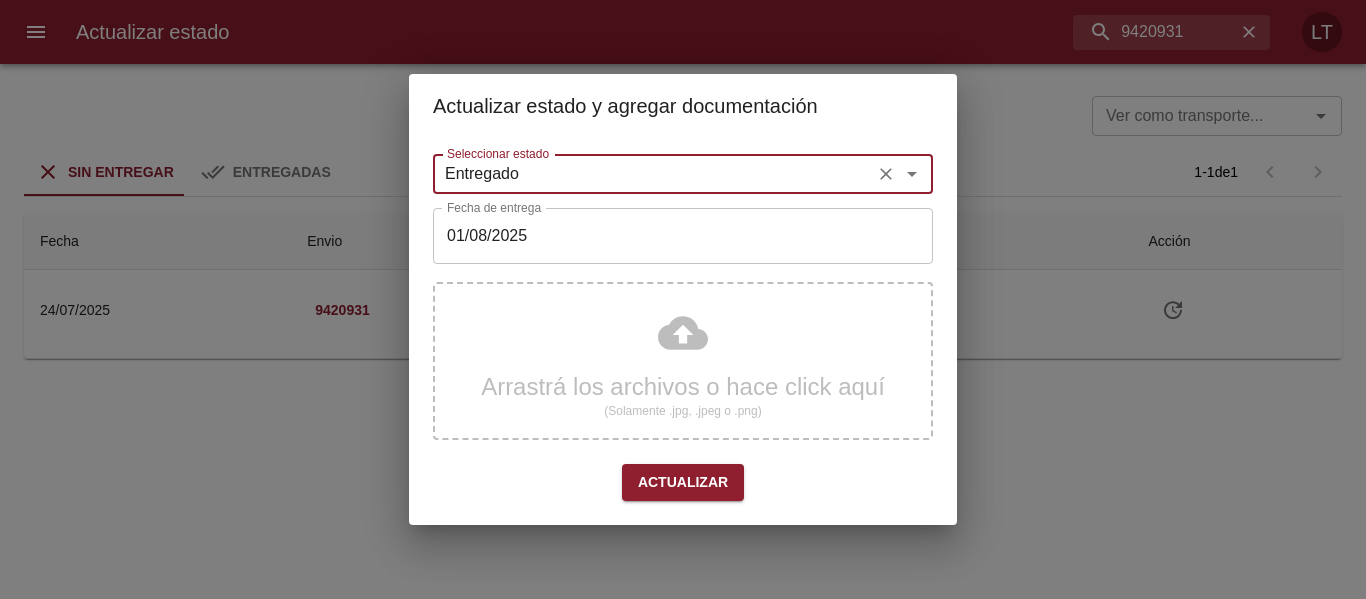 type on "Entregado" 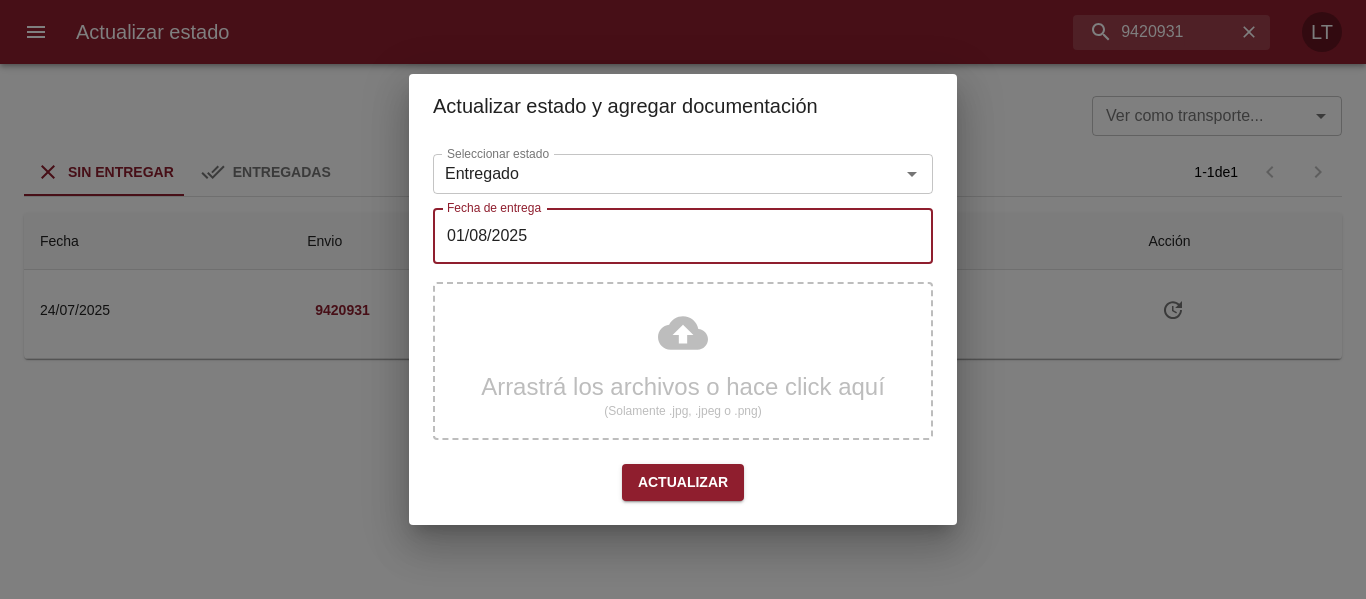 click on "01/08/2025" at bounding box center (683, 236) 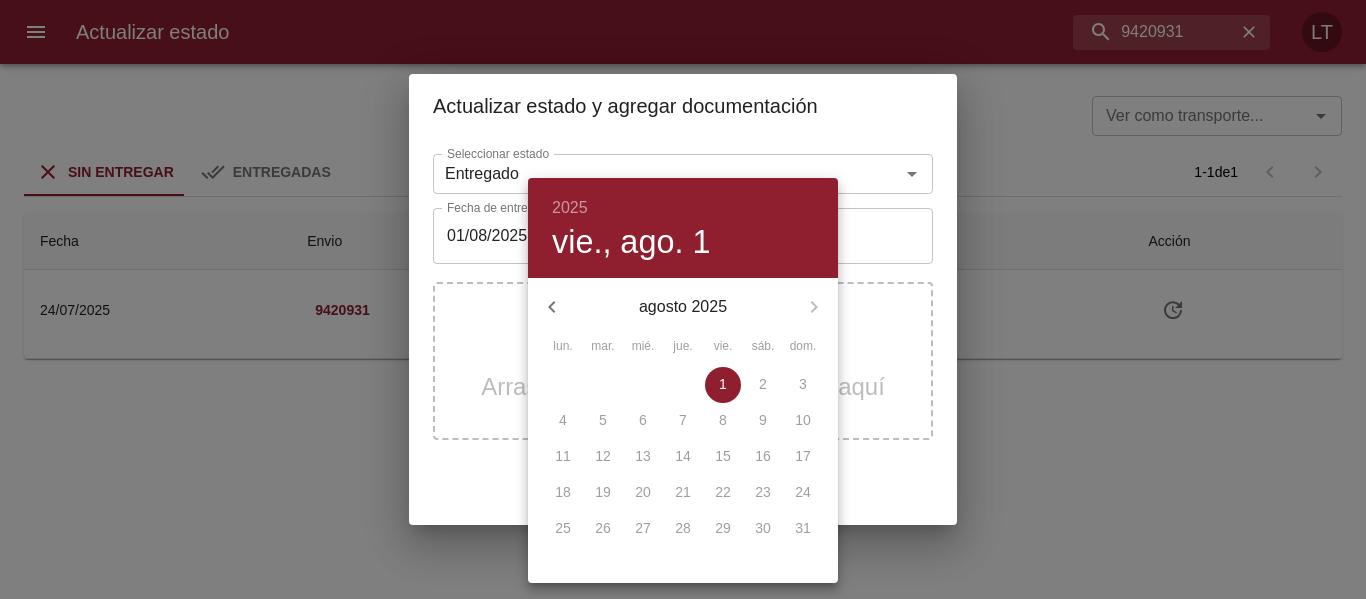 click at bounding box center [683, 299] 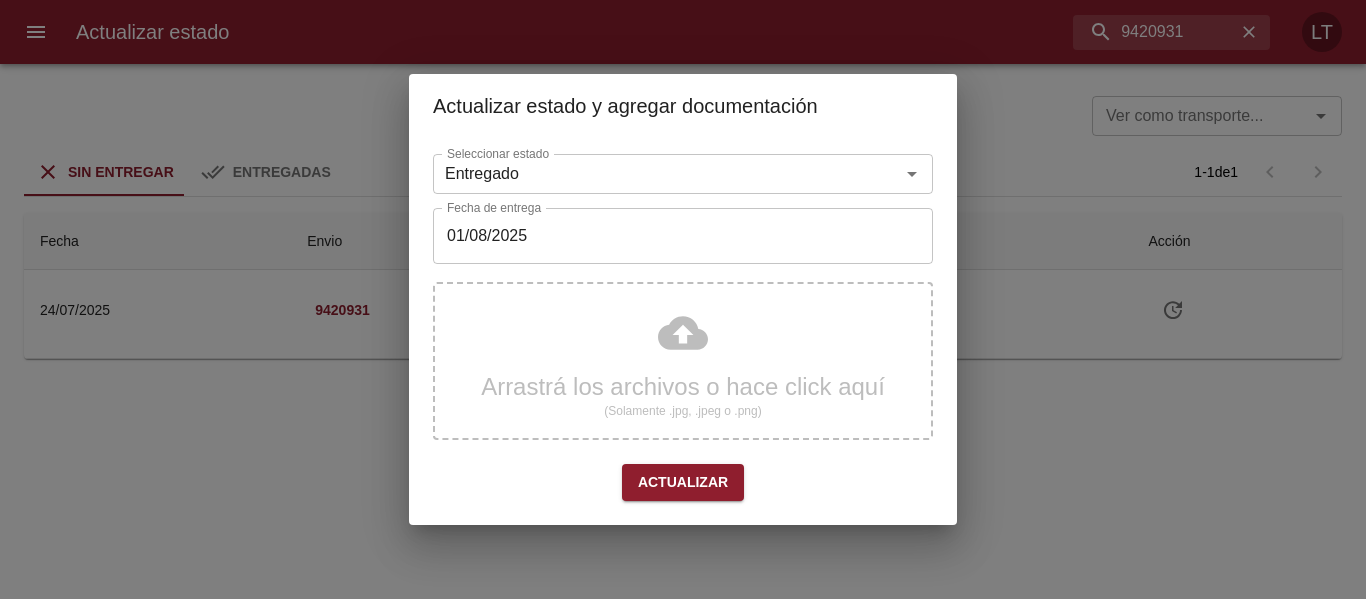 click on "Arrastrá los archivos o hace click aquí (Solamente .jpg, .jpeg o .png)" at bounding box center (683, 361) 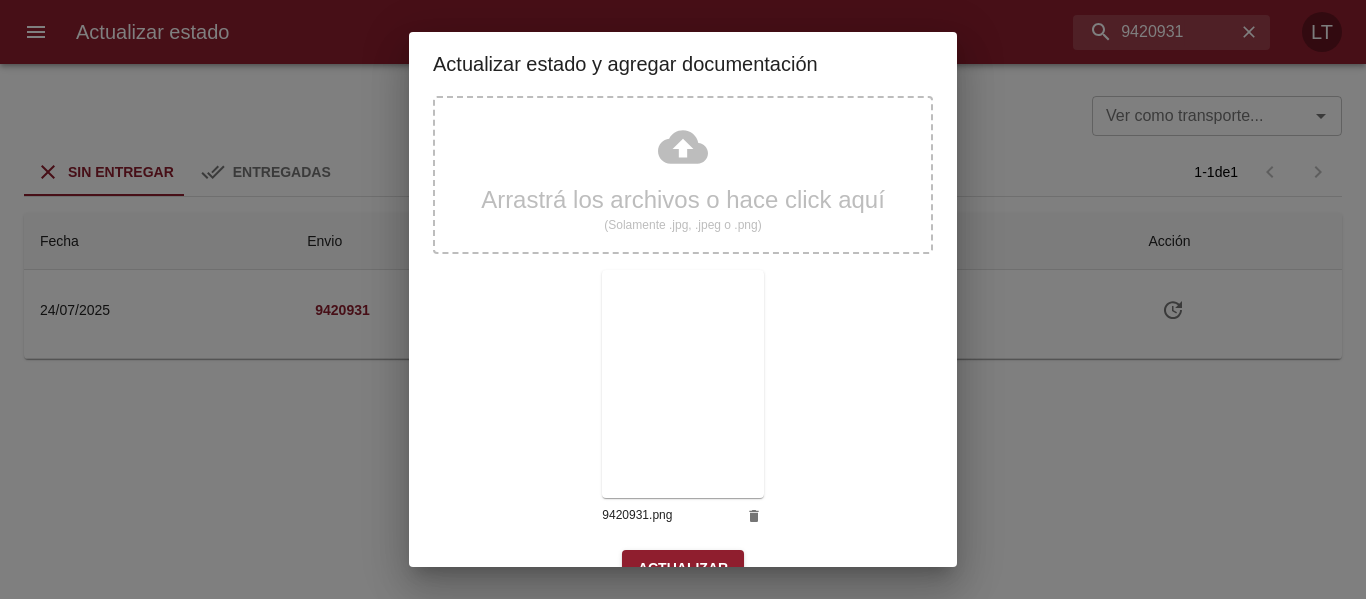 scroll, scrollTop: 187, scrollLeft: 0, axis: vertical 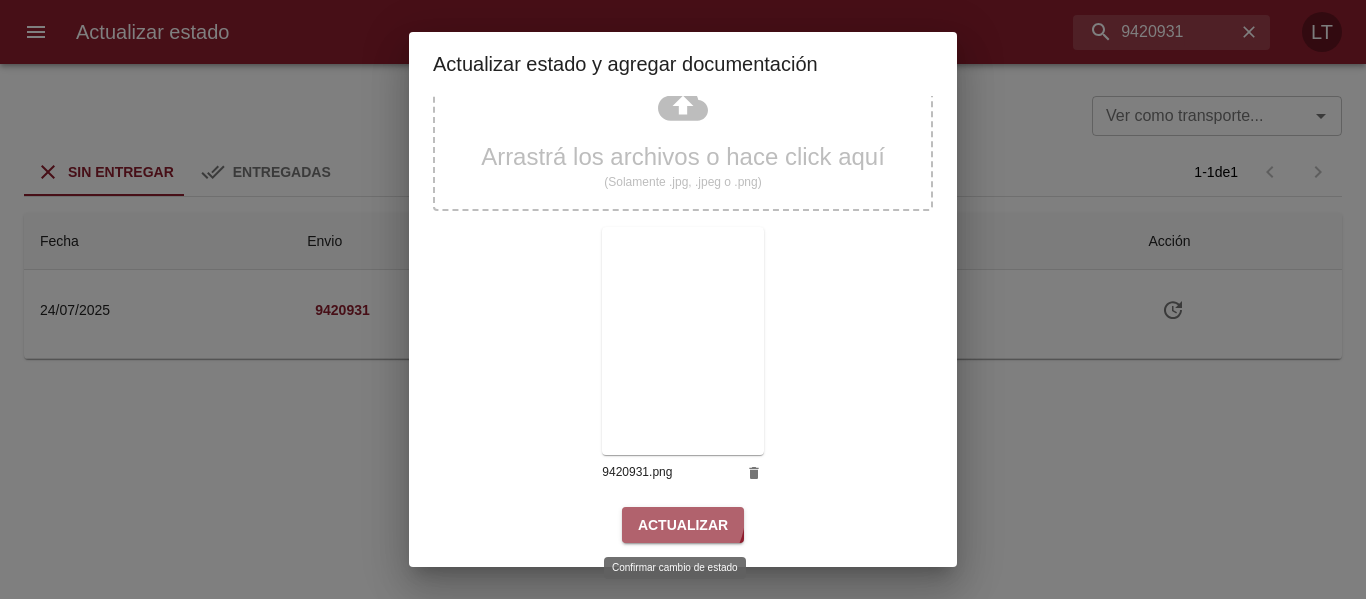 click on "Actualizar" at bounding box center (683, 525) 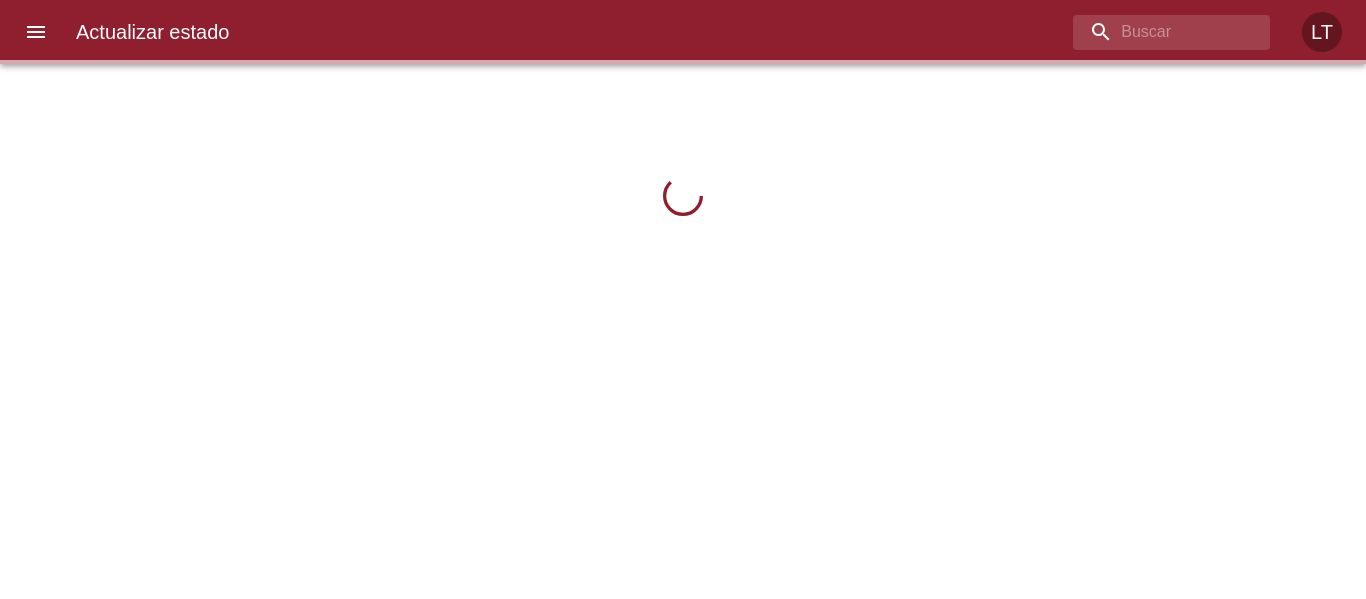 scroll, scrollTop: 0, scrollLeft: 0, axis: both 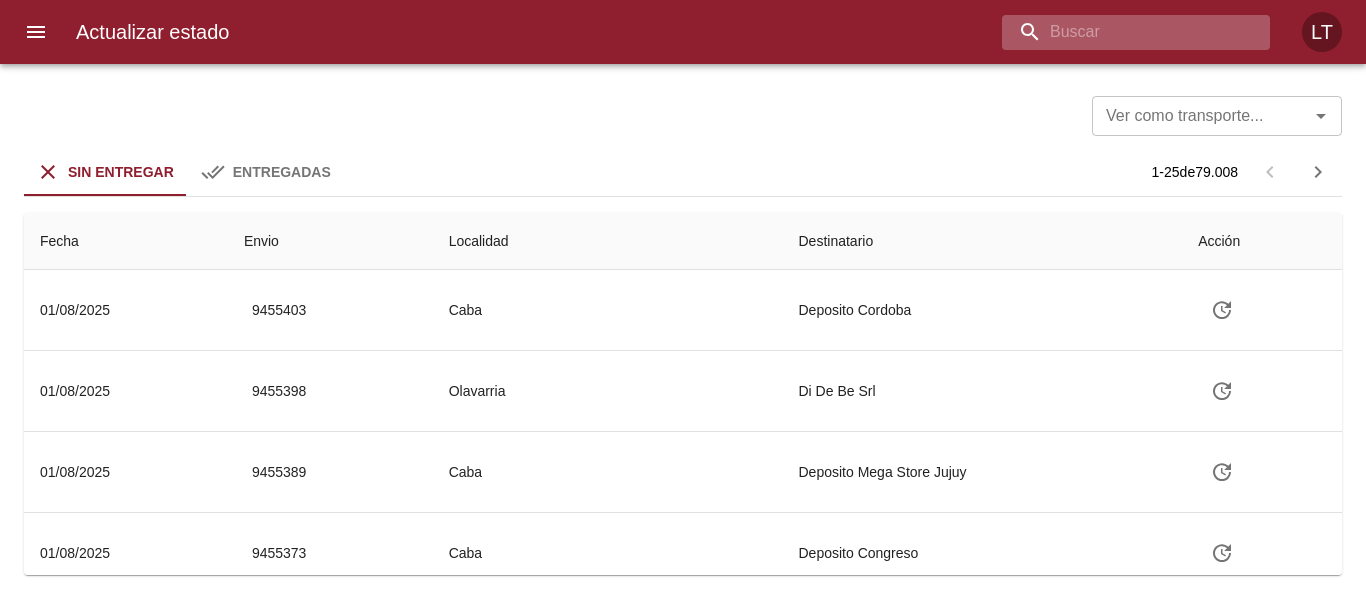 click at bounding box center [1119, 32] 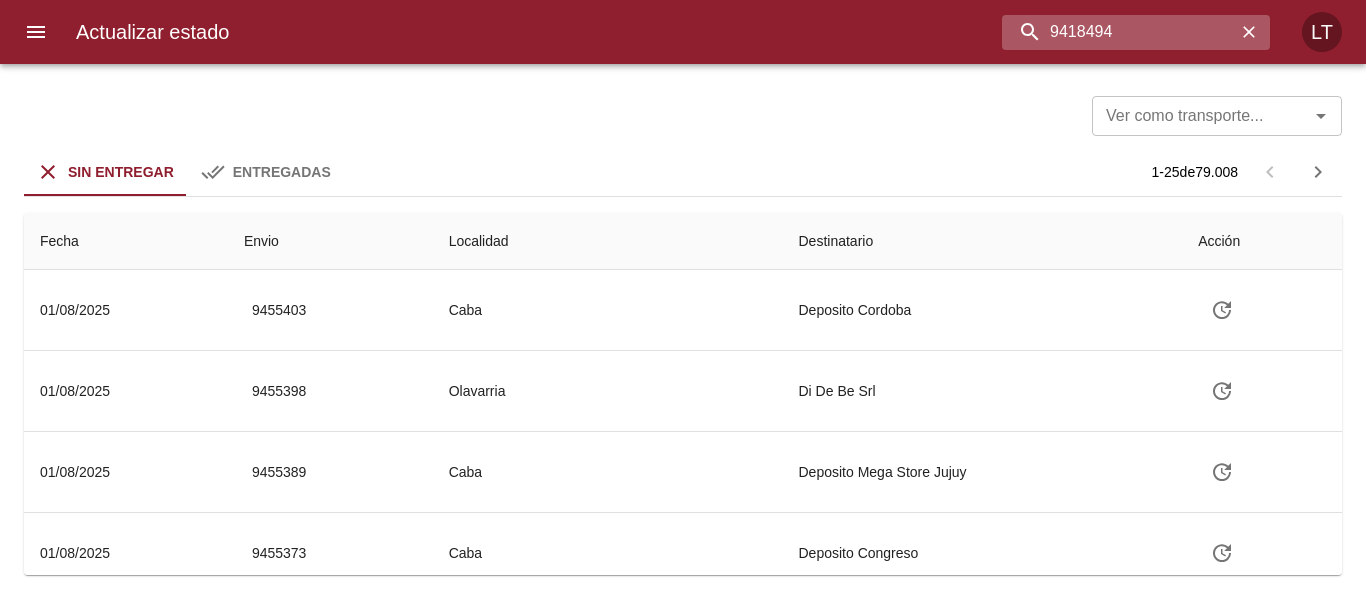 type on "9418494" 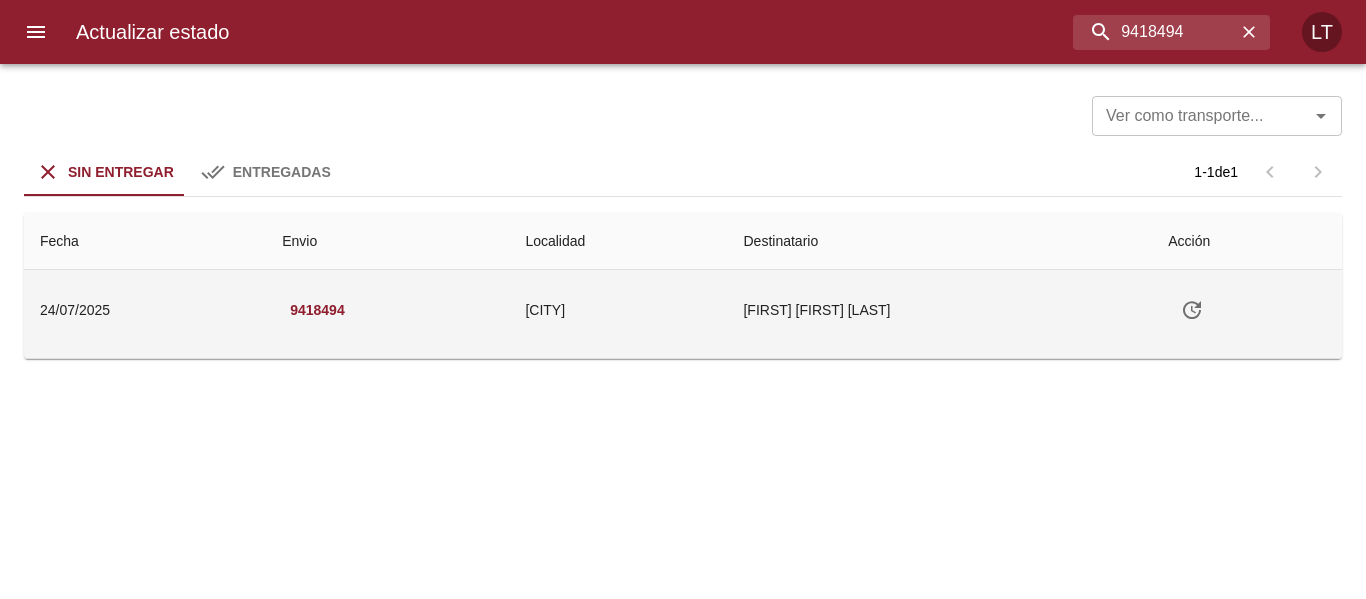 click 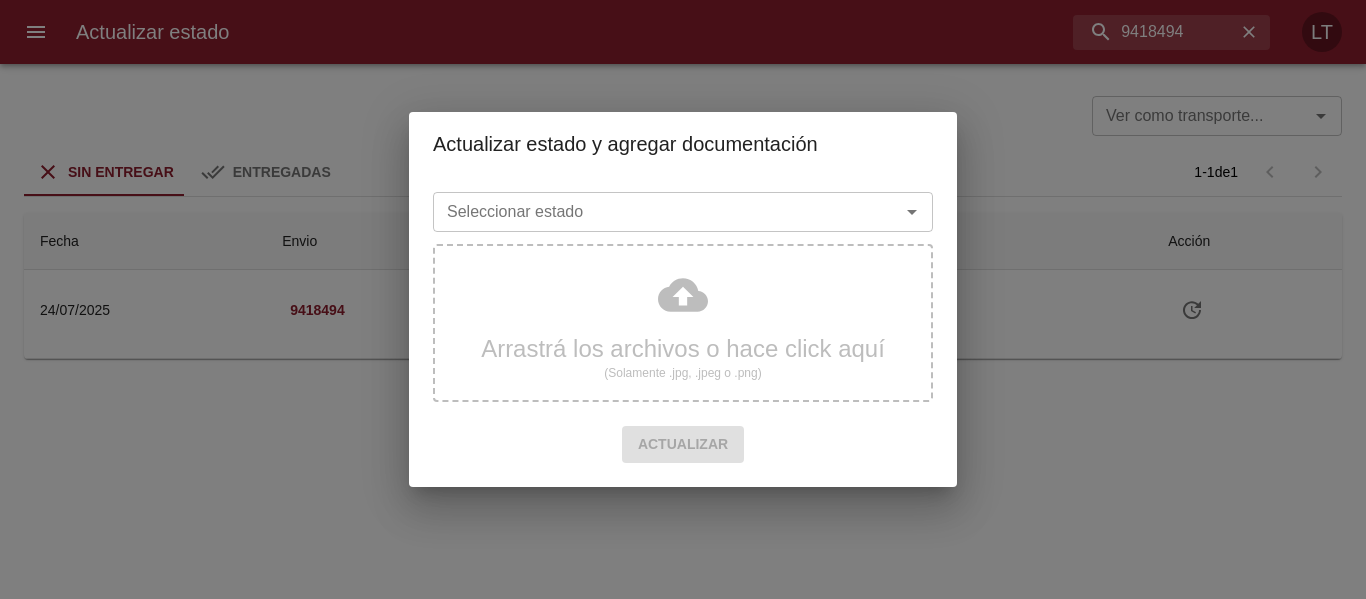 click on "Seleccionar estado" at bounding box center (653, 212) 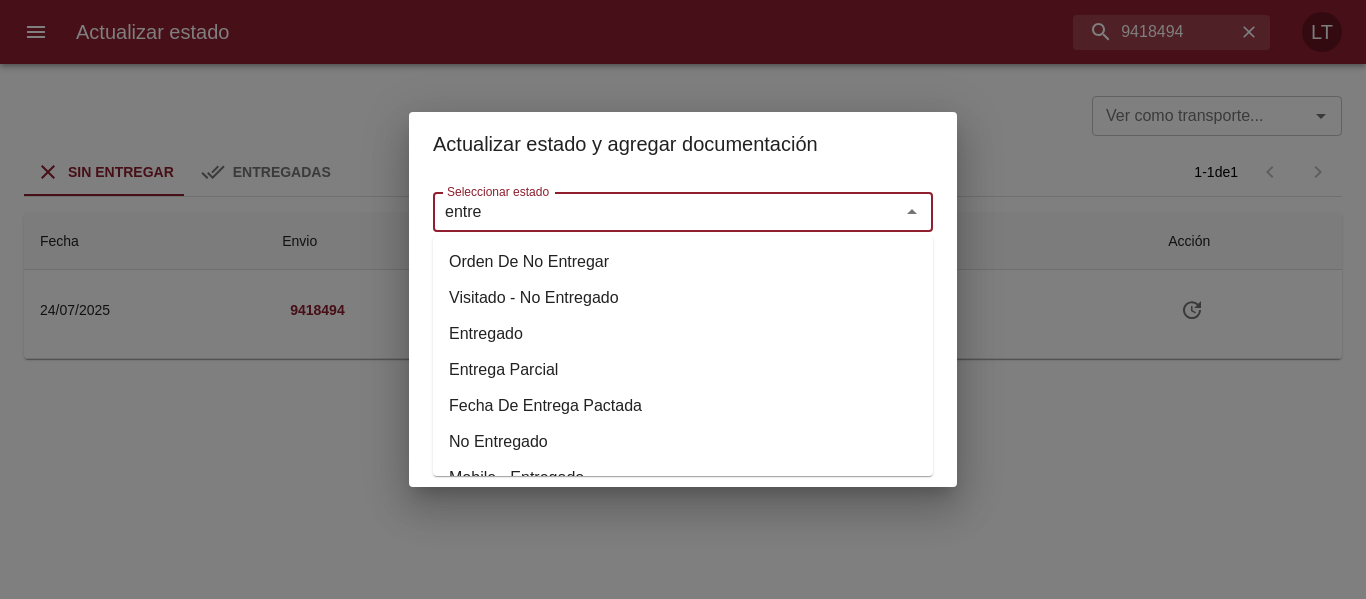 click on "Entregado" at bounding box center [683, 334] 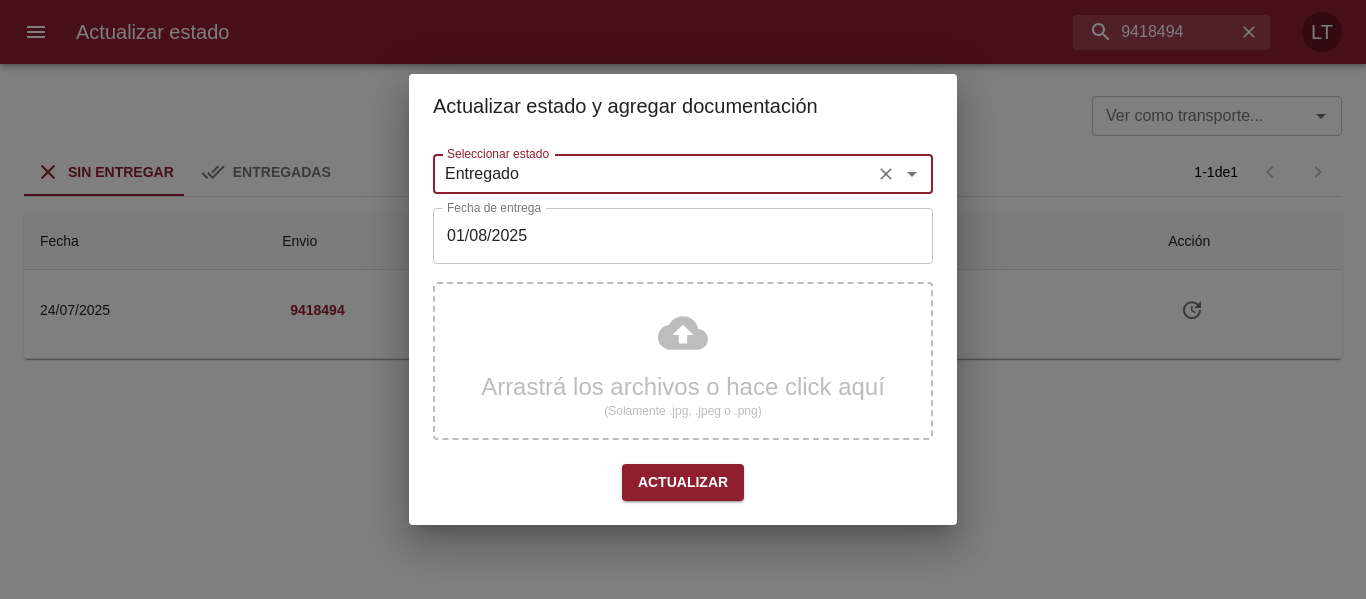 type on "Entregado" 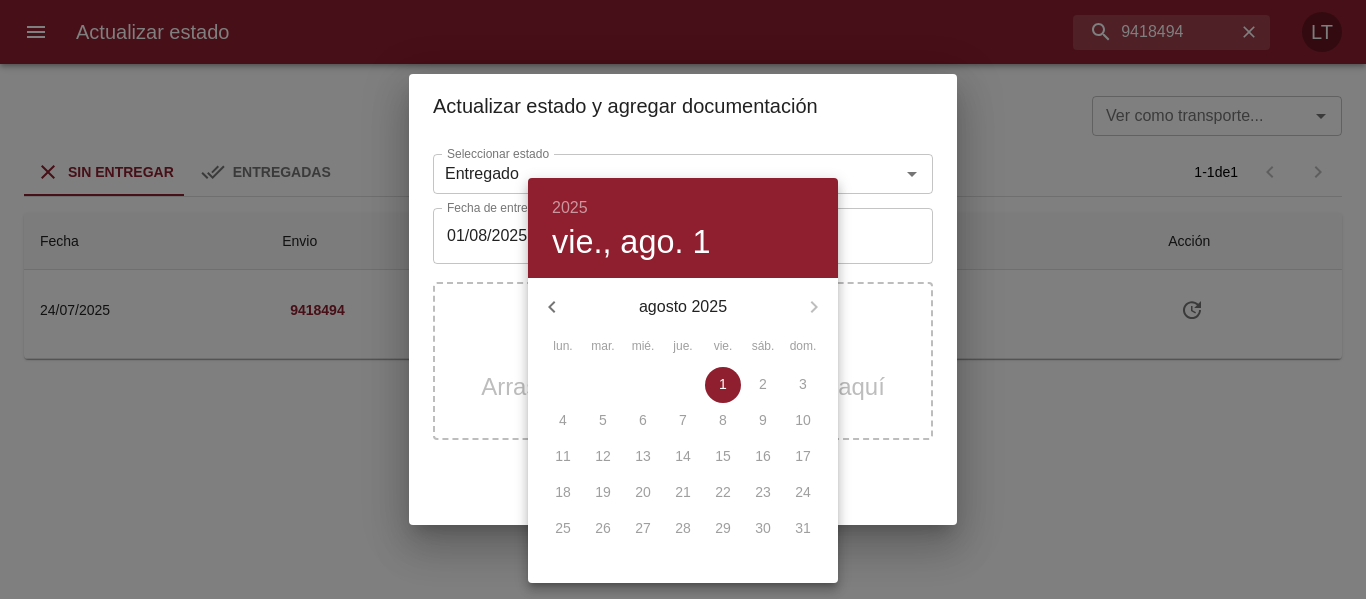 click 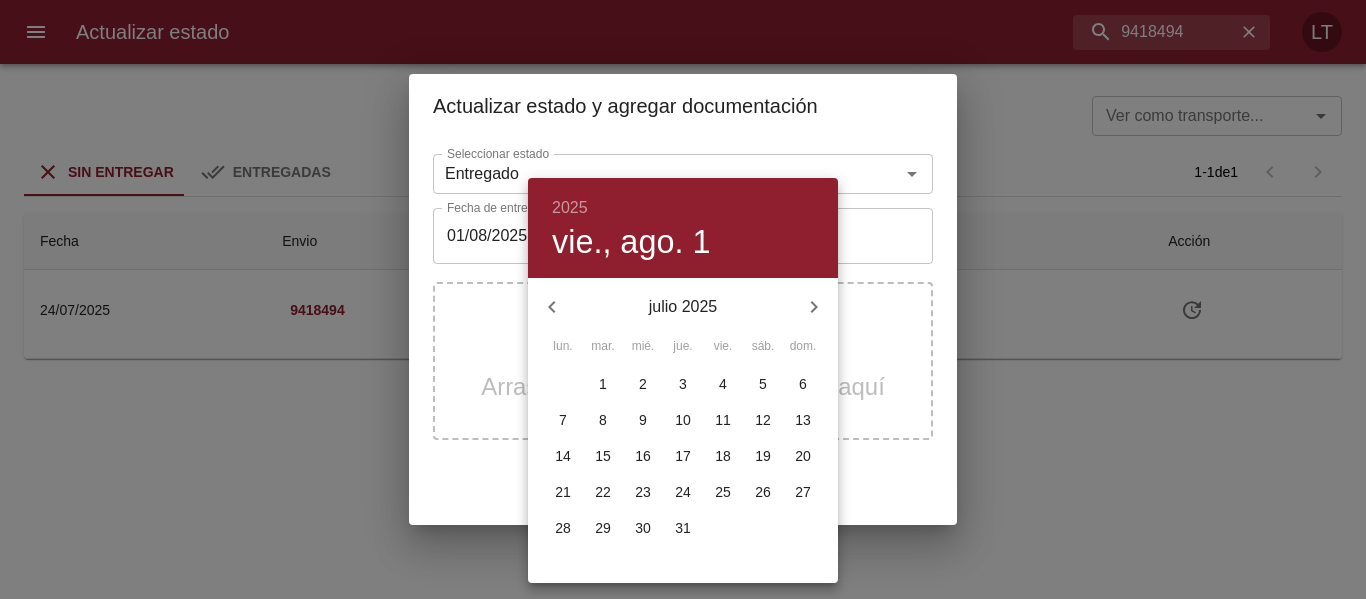 click on "31" at bounding box center (683, 528) 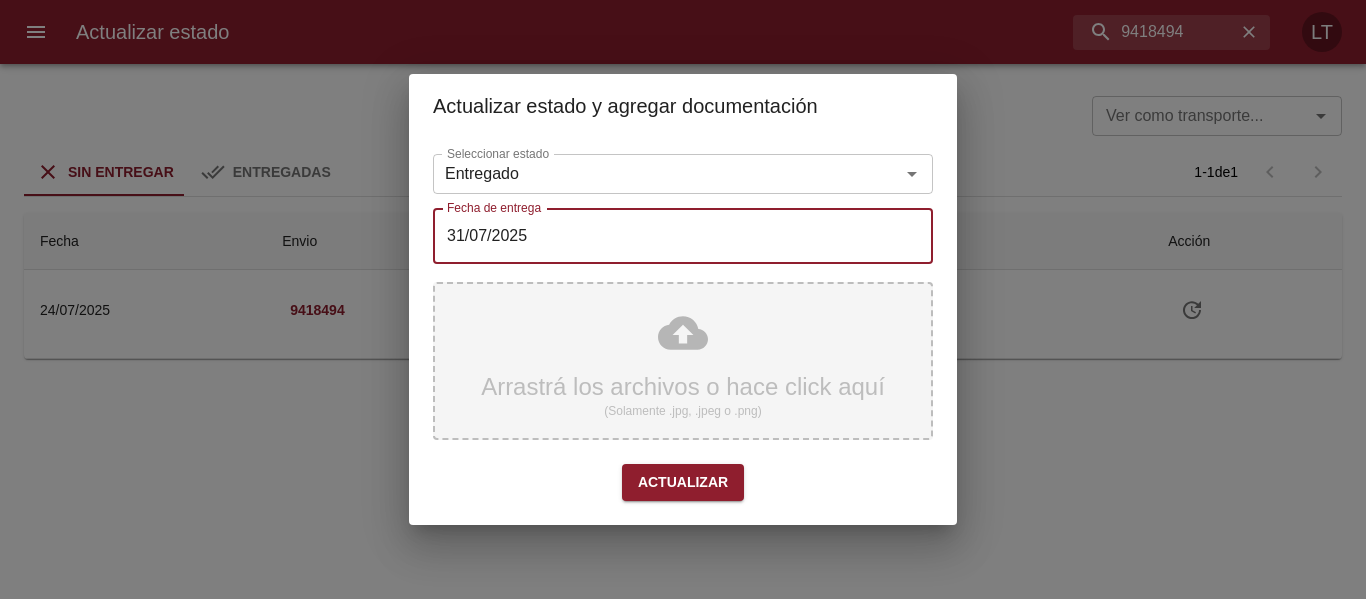 click on "Arrastrá los archivos o hace click aquí (Solamente .jpg, .jpeg o .png)" at bounding box center (683, 361) 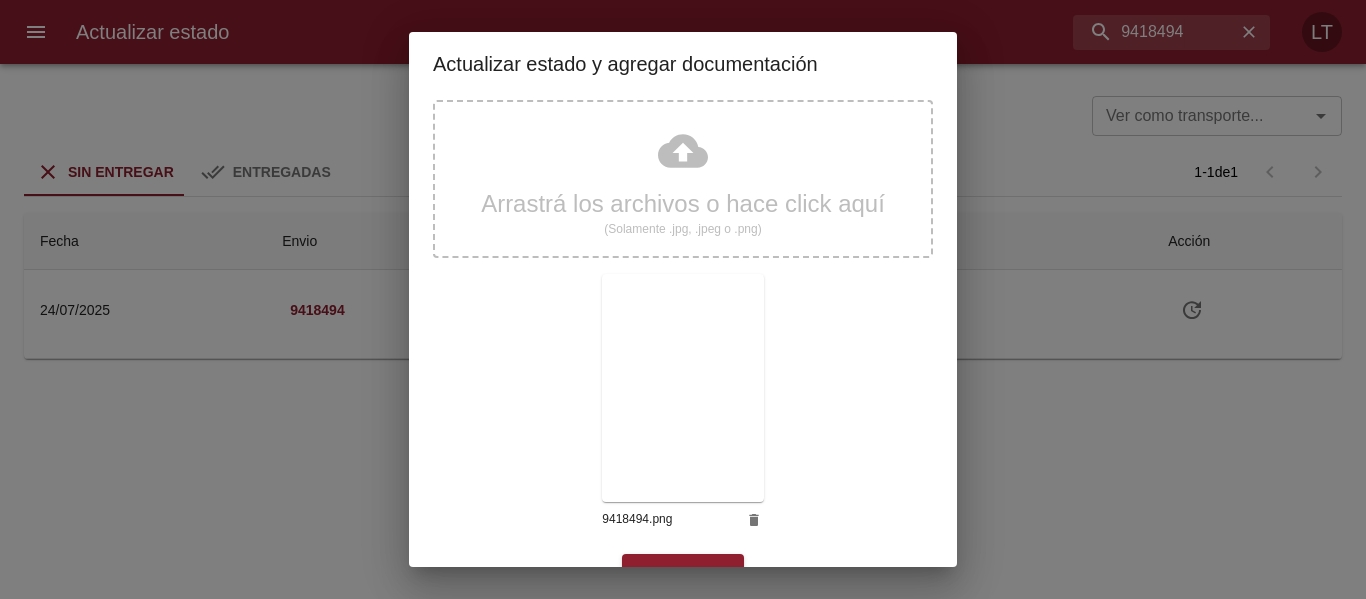 scroll, scrollTop: 187, scrollLeft: 0, axis: vertical 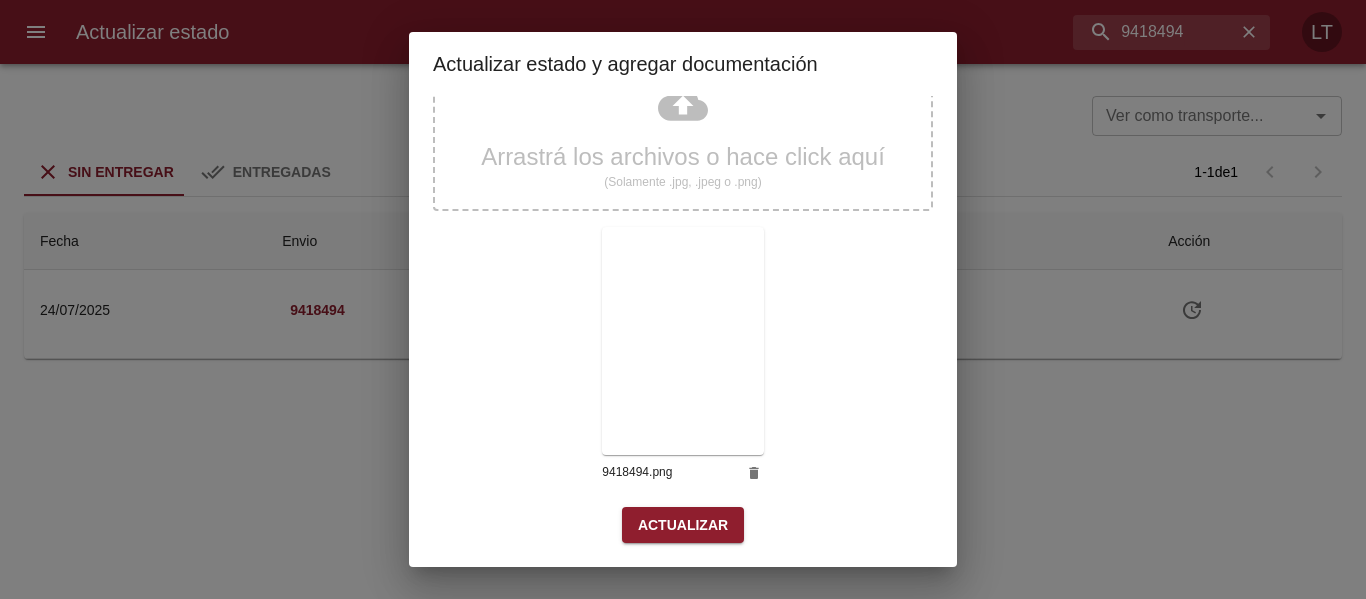 click on "Actualizar" at bounding box center (683, 525) 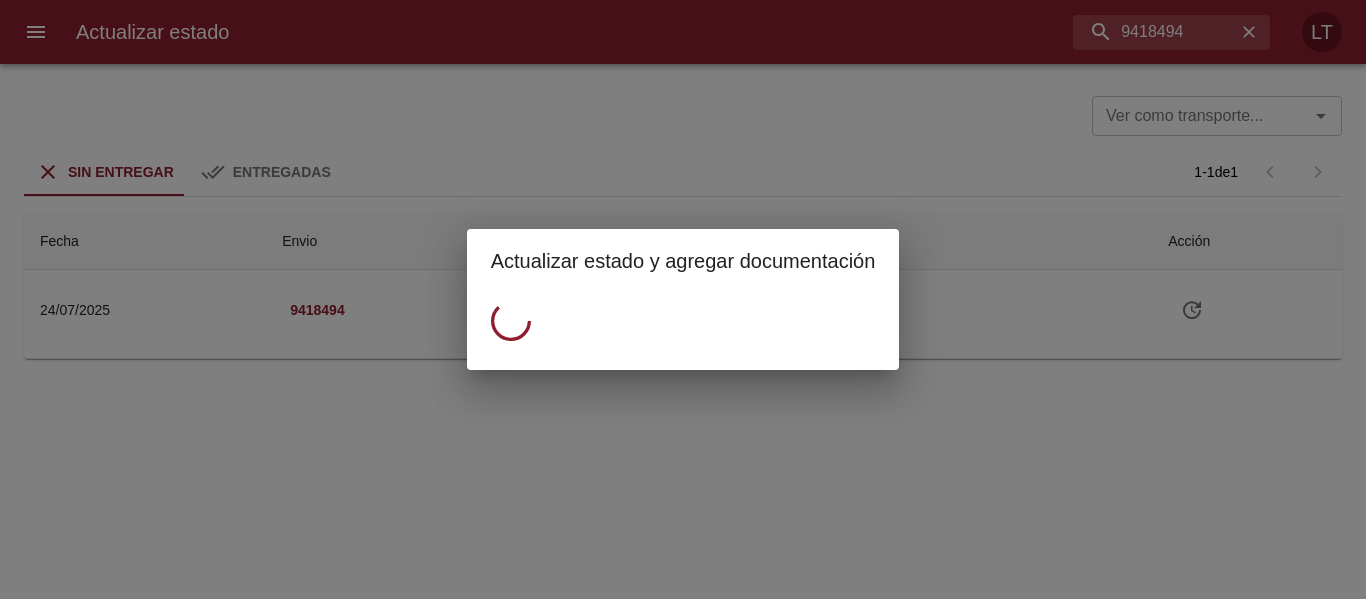 scroll, scrollTop: 0, scrollLeft: 0, axis: both 